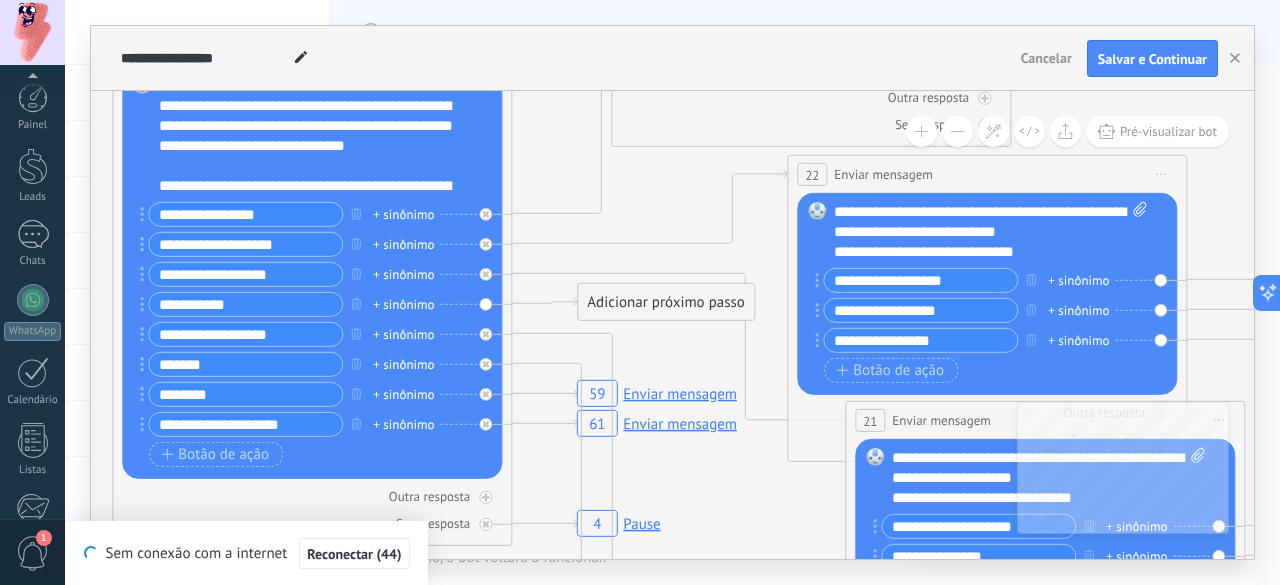 scroll, scrollTop: 0, scrollLeft: 0, axis: both 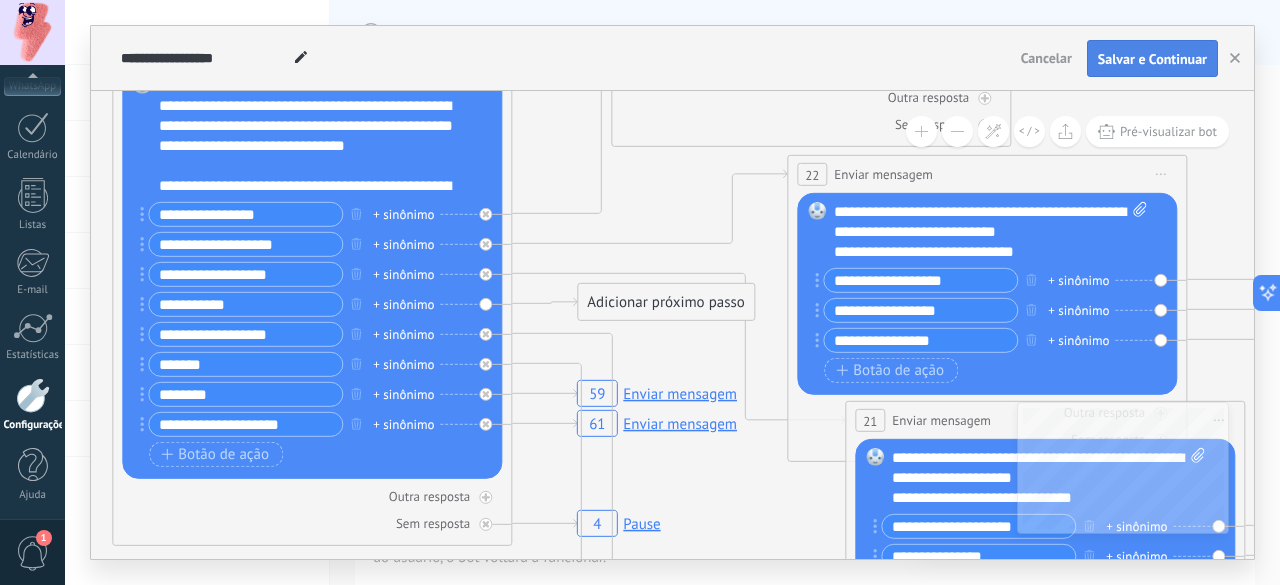 click on "Salvar e Continuar" at bounding box center [1152, 59] 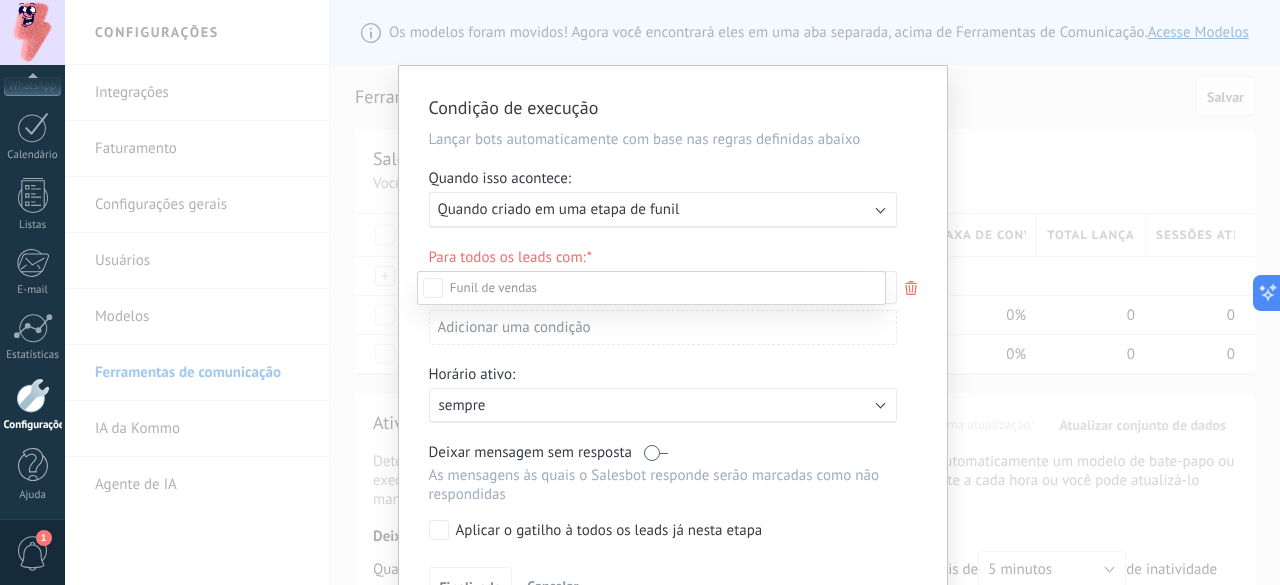click at bounding box center (672, 292) 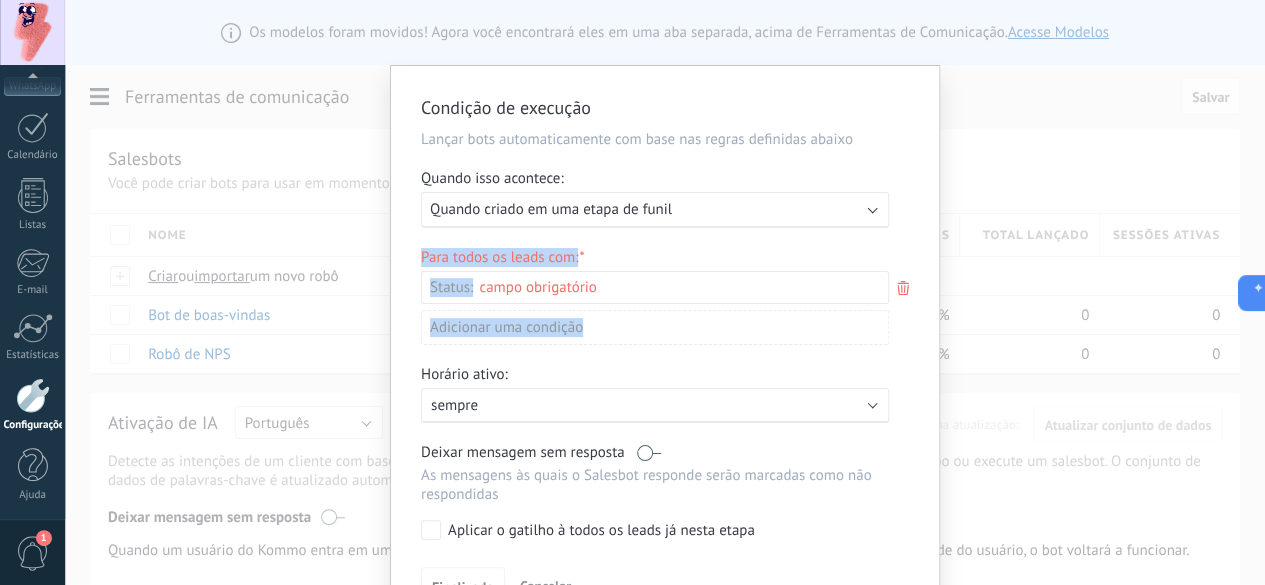 drag, startPoint x: 790, startPoint y: 327, endPoint x: 832, endPoint y: 223, distance: 112.1606 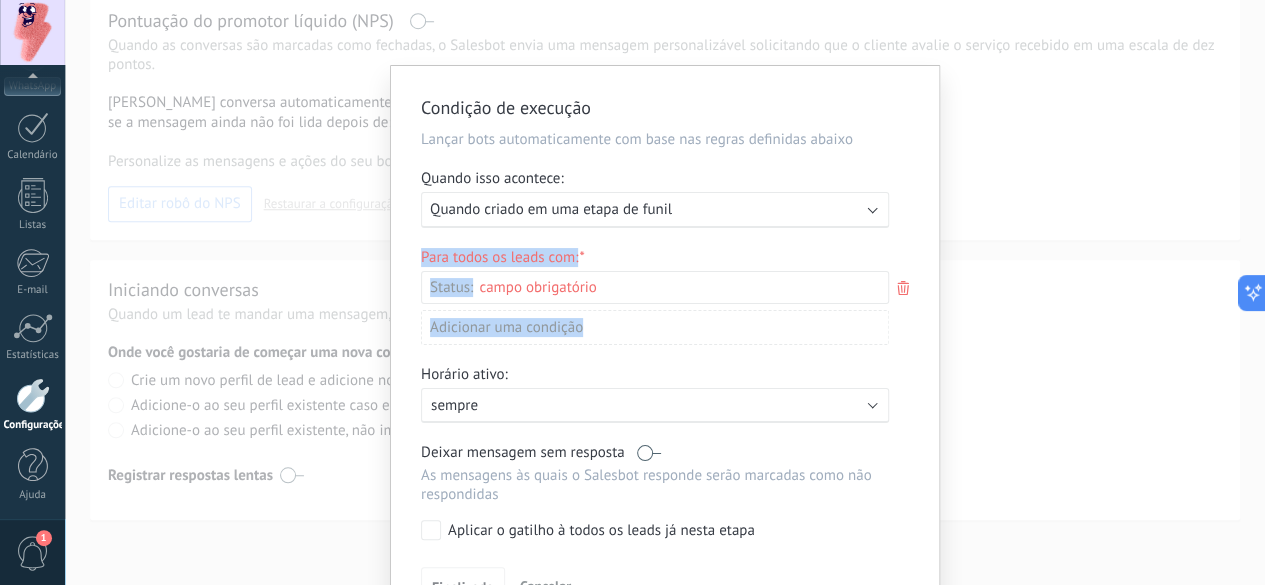 scroll, scrollTop: 778, scrollLeft: 0, axis: vertical 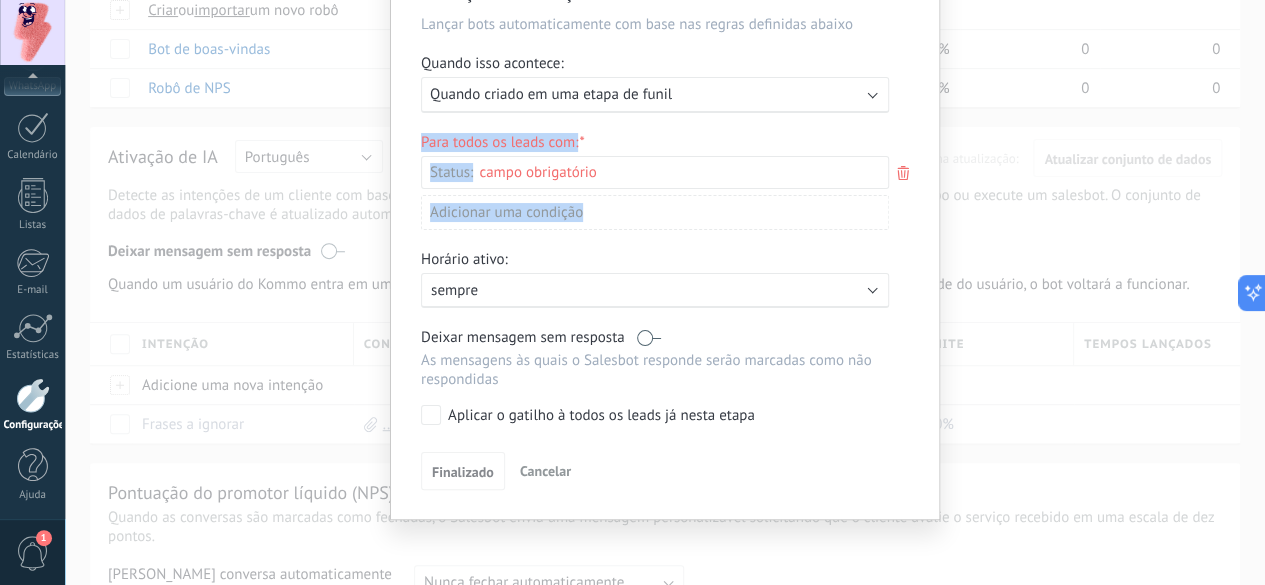 click on "Cancelar" at bounding box center (545, 471) 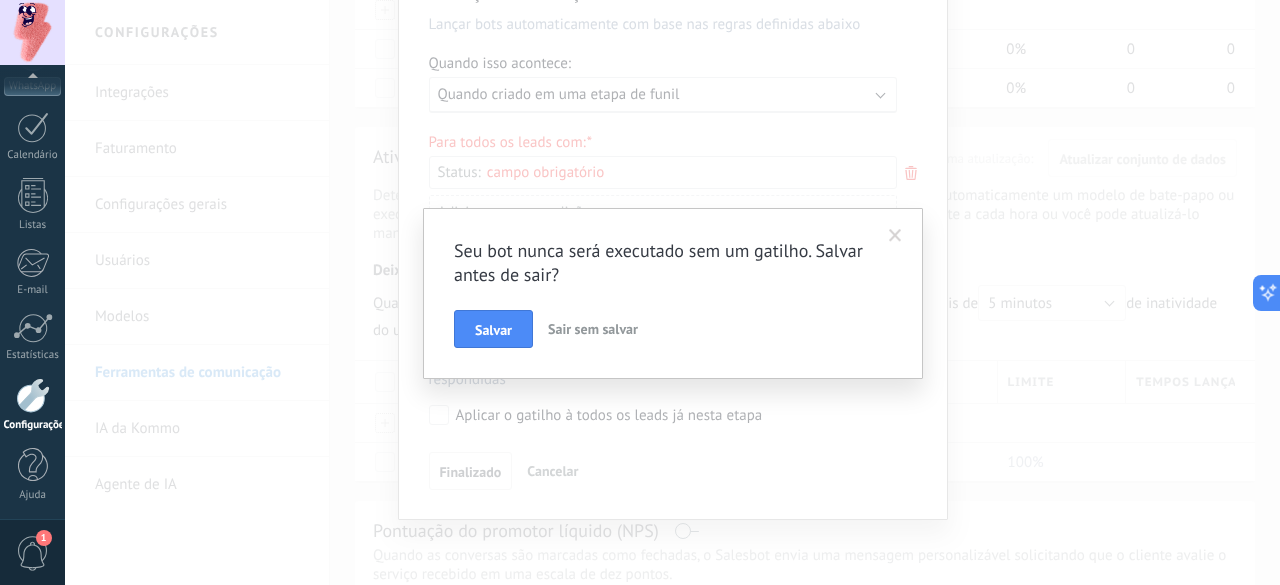 click at bounding box center (895, 236) 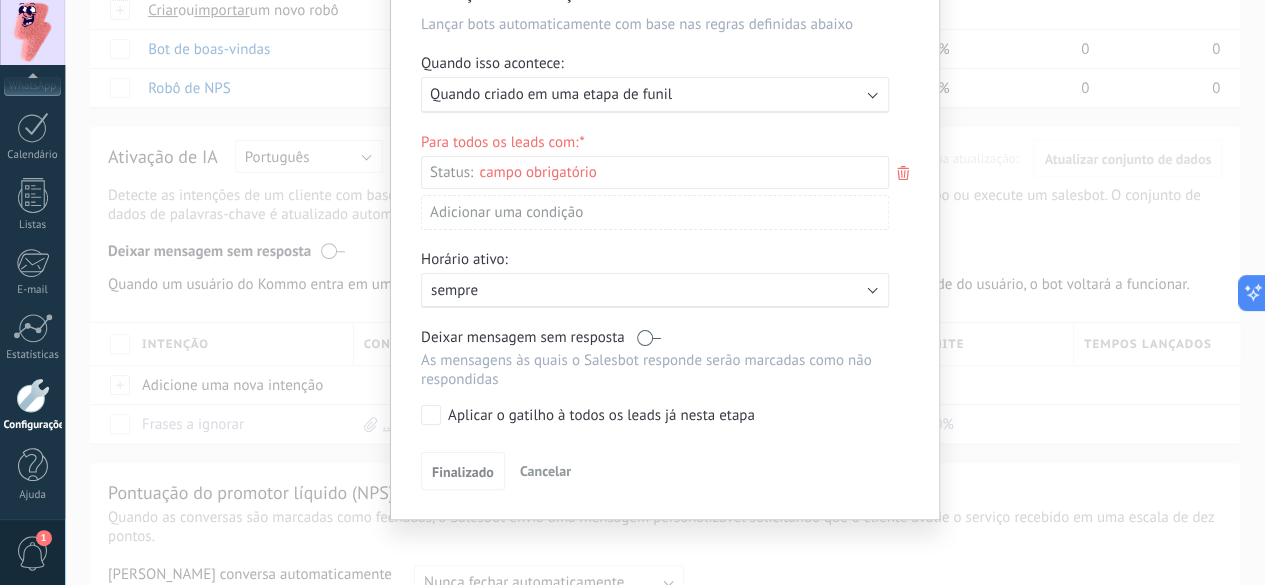 click on "Cancelar" at bounding box center (545, 471) 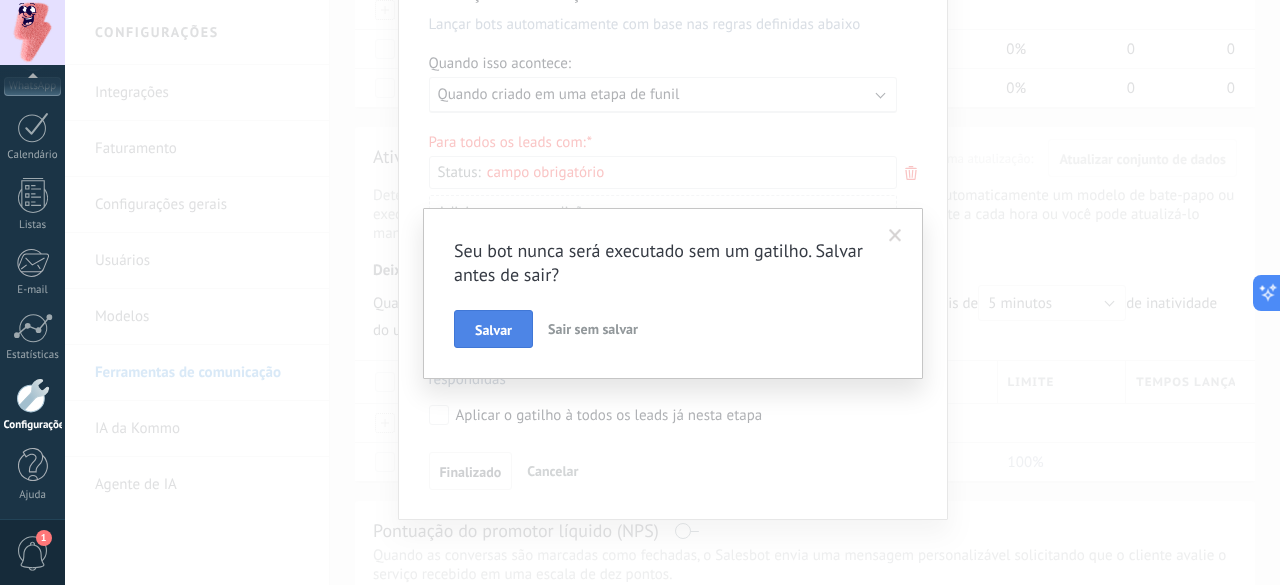 click on "Salvar" at bounding box center [493, 330] 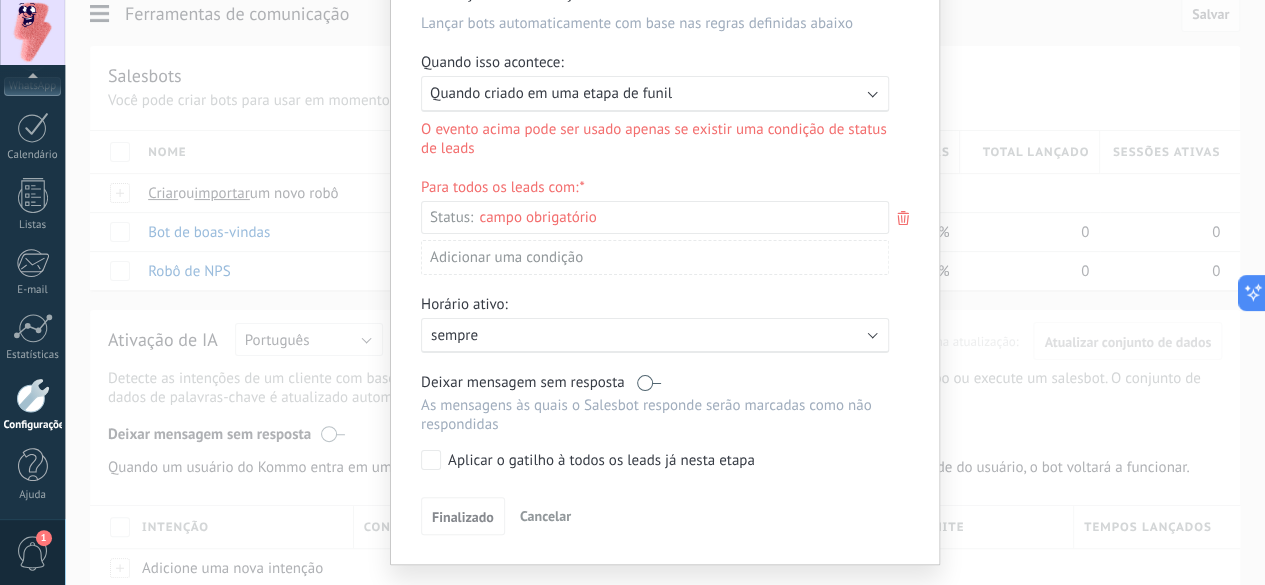 scroll, scrollTop: 0, scrollLeft: 0, axis: both 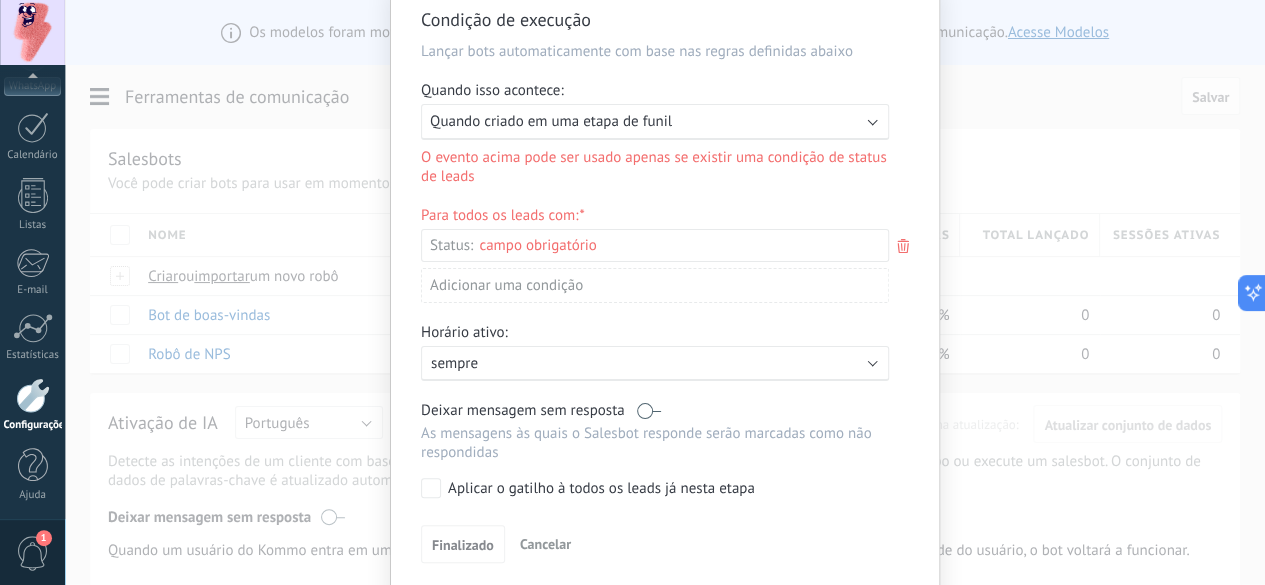 click on "Executar:  Quando criado em uma etapa de funil" at bounding box center [655, 122] 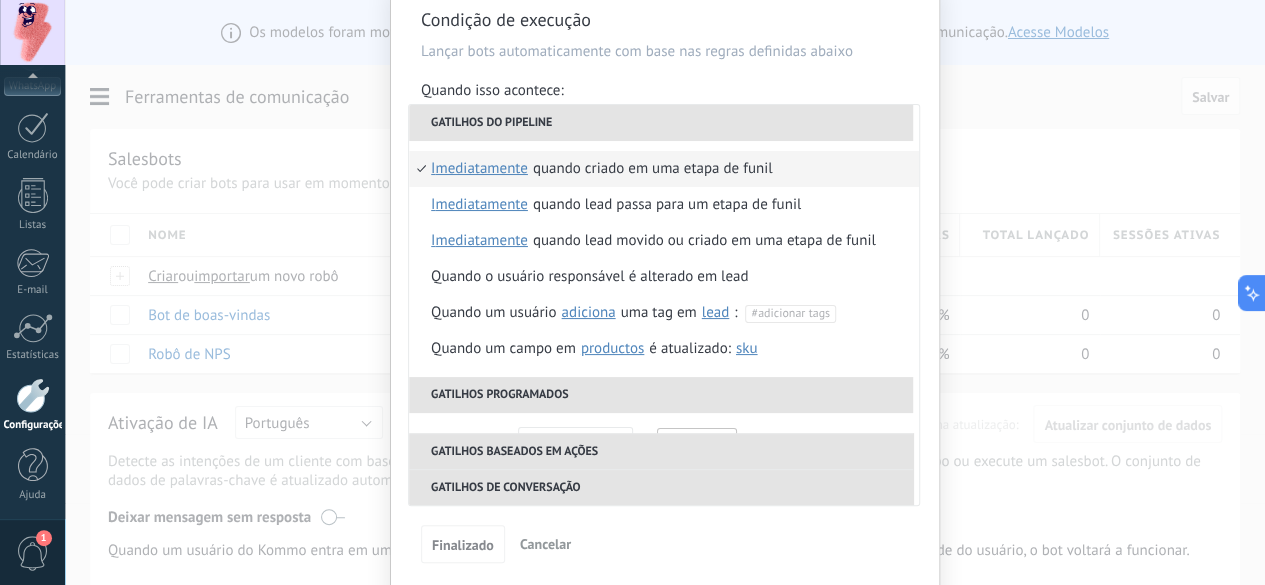 click on "**********" at bounding box center (665, 292) 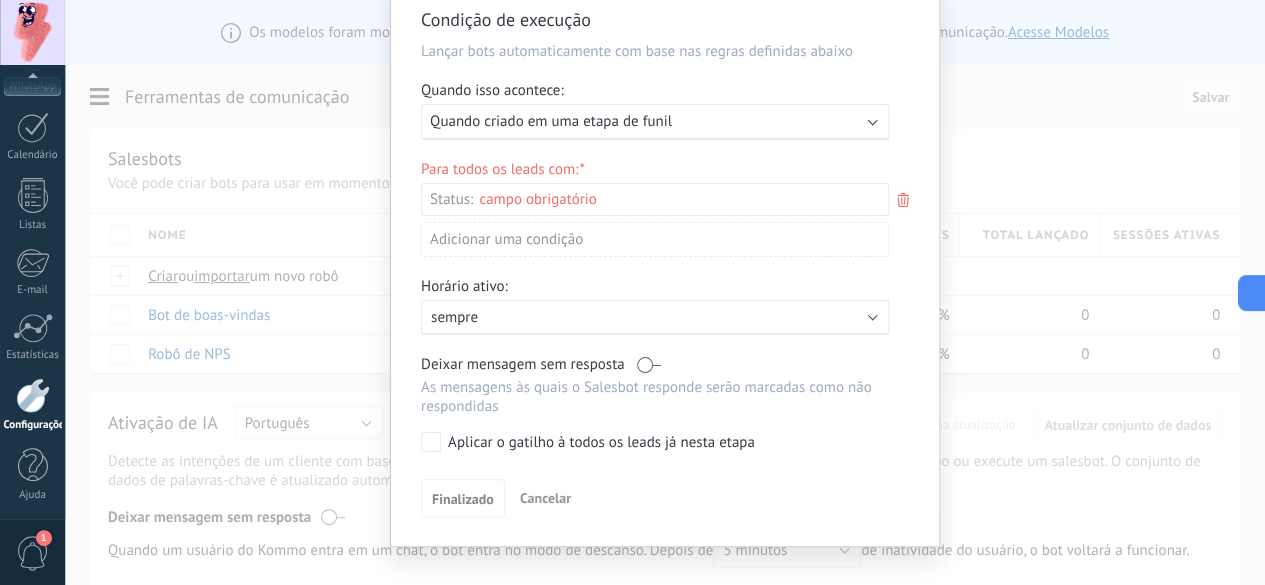 click on "Condição de execução  Lançar bots automaticamente com base nas regras definidas abaixo Quando isso acontece: Executar:  Quando criado em uma etapa de funil  Para todos os leads com: Status: Etapa de leads de entrada Comentário ou DM Envio de brinde ou DM Qualificado Oferta enviada Negociação Compra concluída Acompanhamento Ganho Perdido Adicionar uma condição Horário ativo: Ativo:  sempre Deixar mensagem sem resposta As mensagens às quais o Salesbot responde serão marcadas como não respondidas Aplicar o gatilho à todos os leads já nesta etapa Finalizado Cancelar" at bounding box center (665, 292) 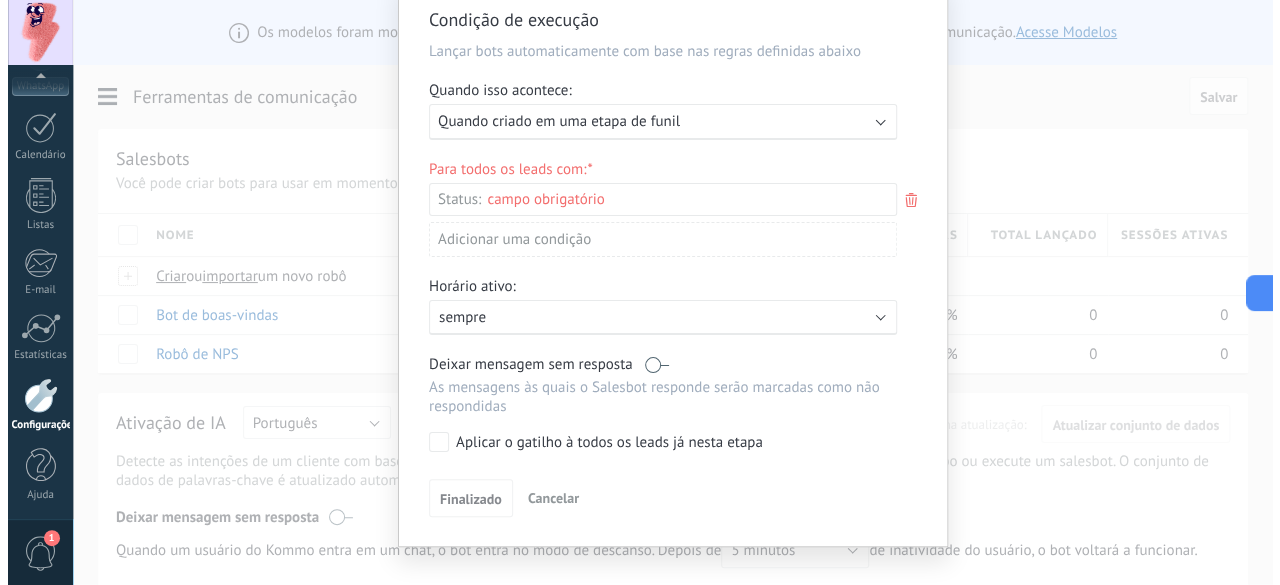 scroll, scrollTop: 0, scrollLeft: 0, axis: both 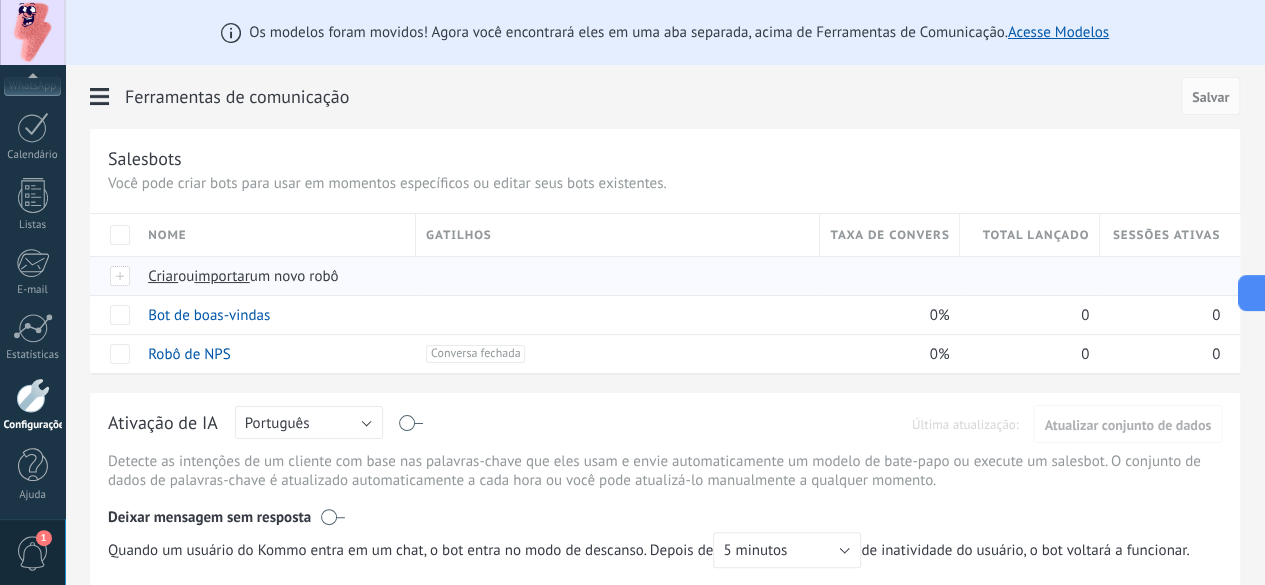 click on "Criar" at bounding box center [163, 276] 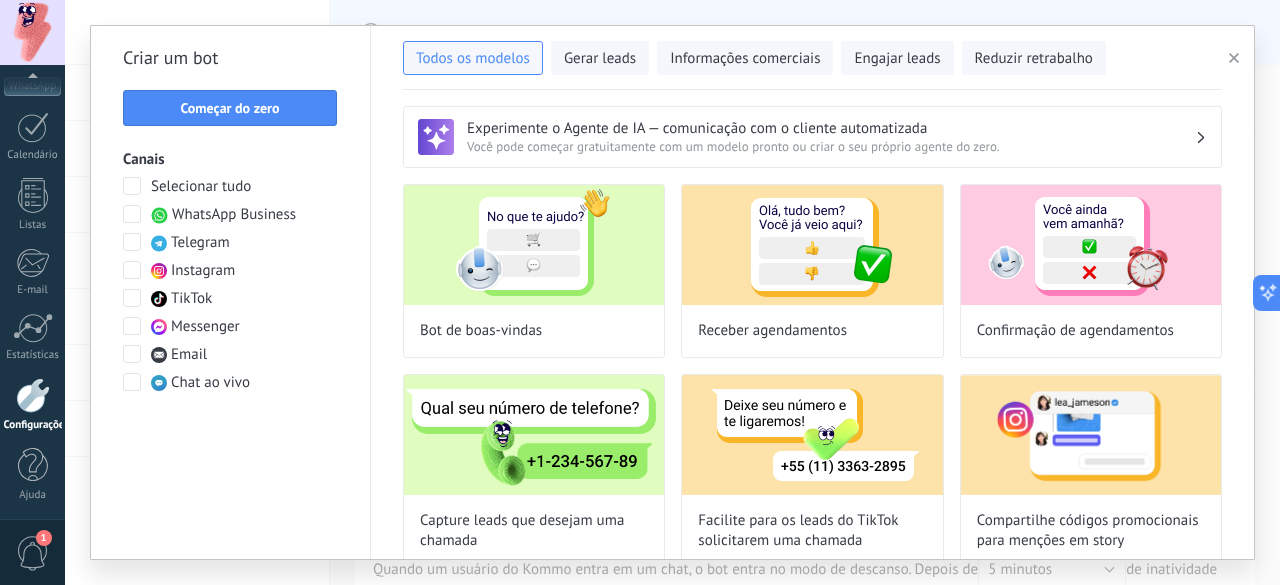 click at bounding box center [534, 245] 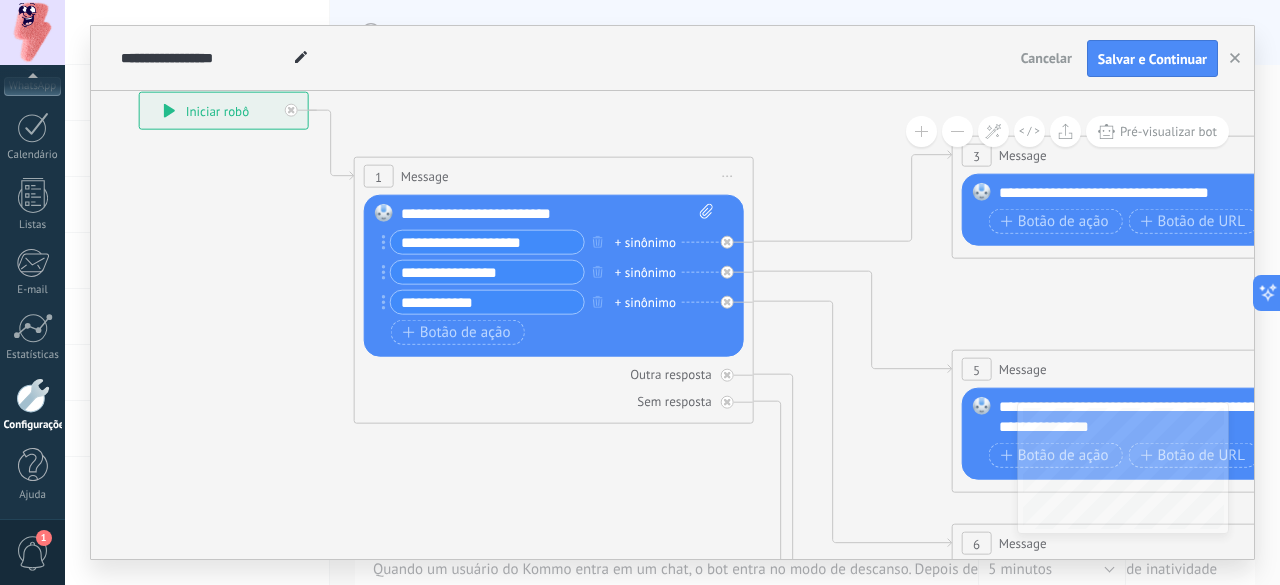 drag, startPoint x: 870, startPoint y: 238, endPoint x: 493, endPoint y: 89, distance: 405.37637 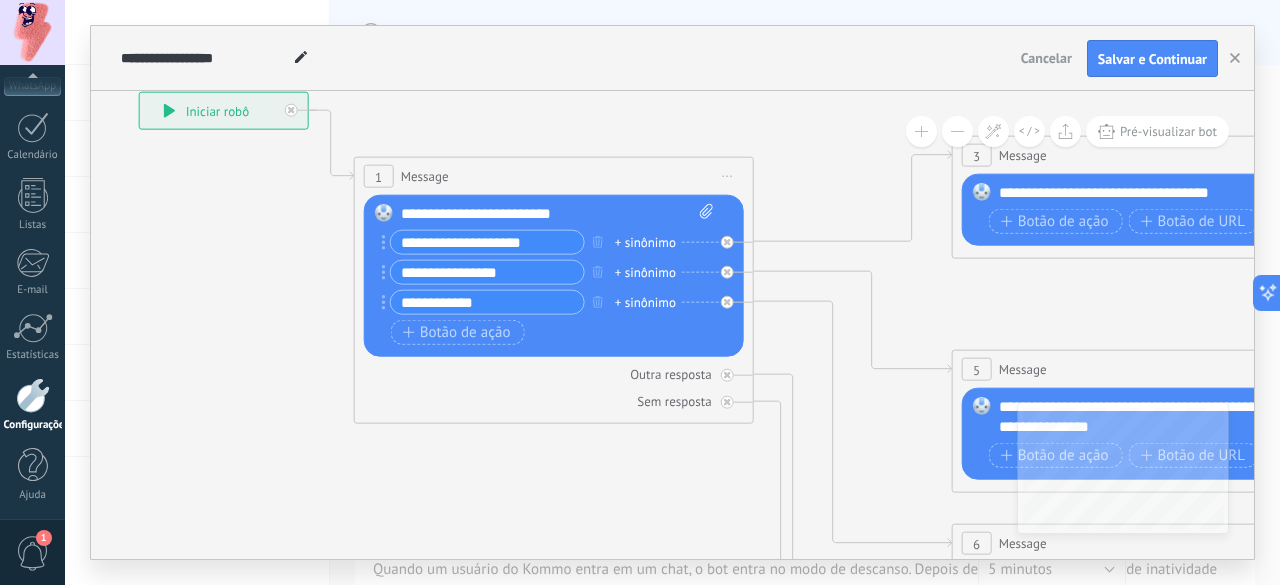 click on "**********" at bounding box center (672, 292) 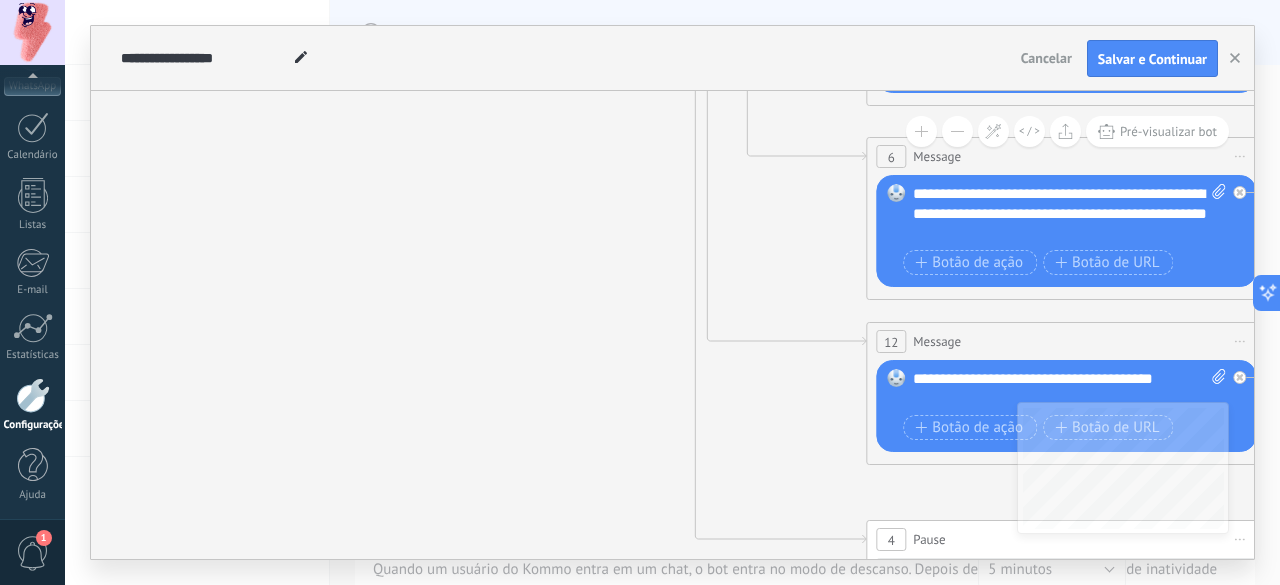drag, startPoint x: 620, startPoint y: 467, endPoint x: 535, endPoint y: 80, distance: 396.22467 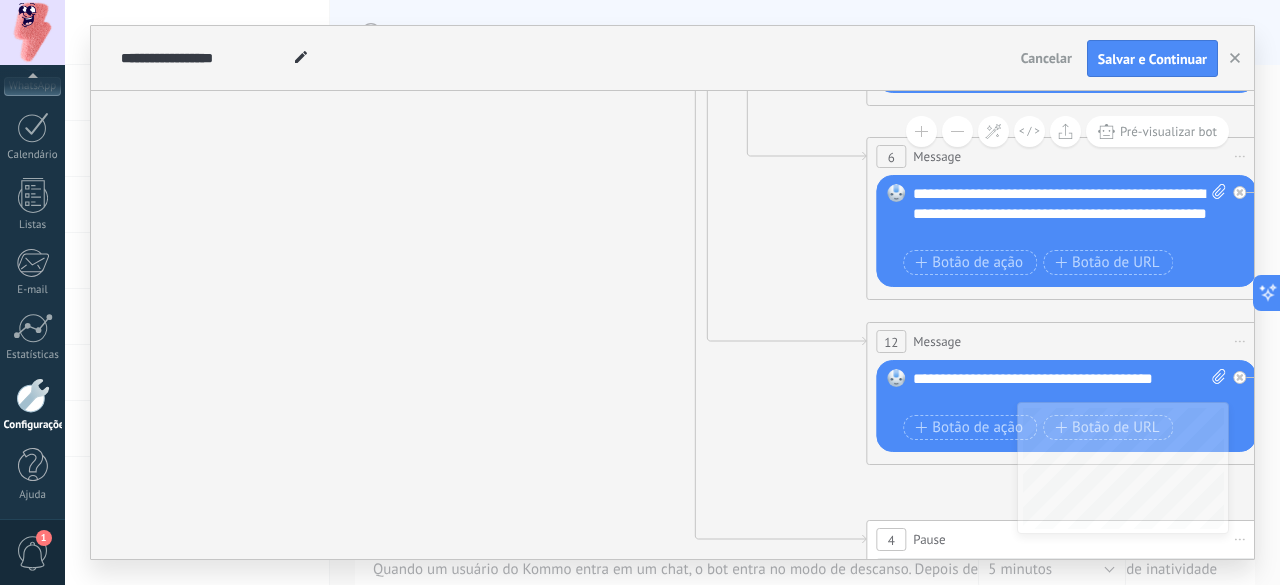 click on "**********" at bounding box center (672, 292) 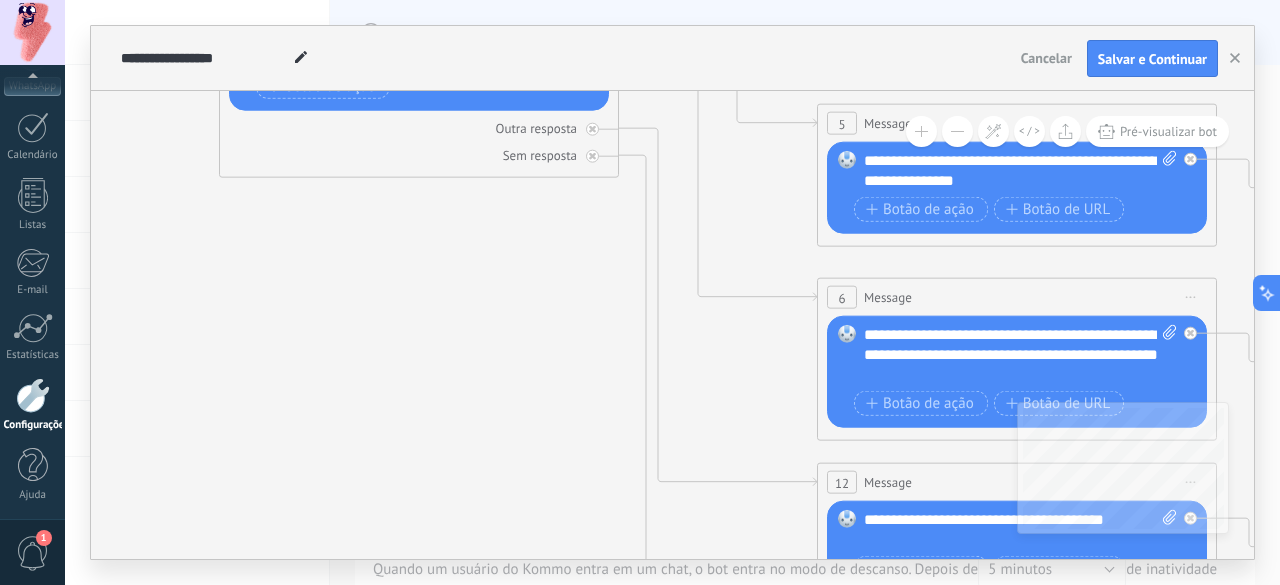 drag, startPoint x: 550, startPoint y: 383, endPoint x: 500, endPoint y: 524, distance: 149.60281 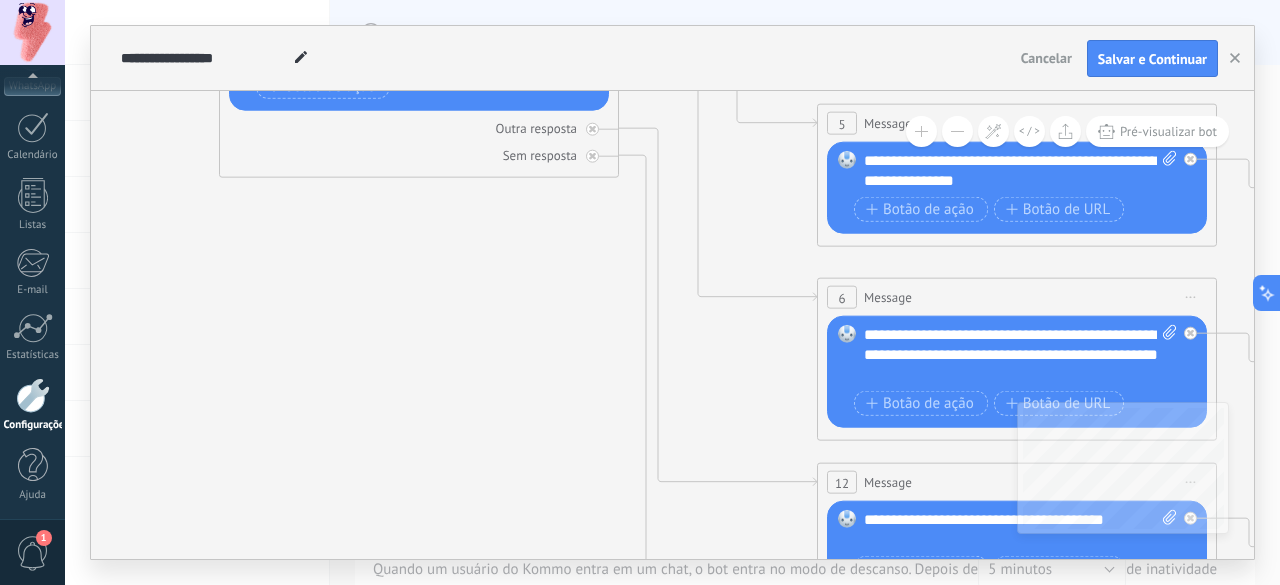 click 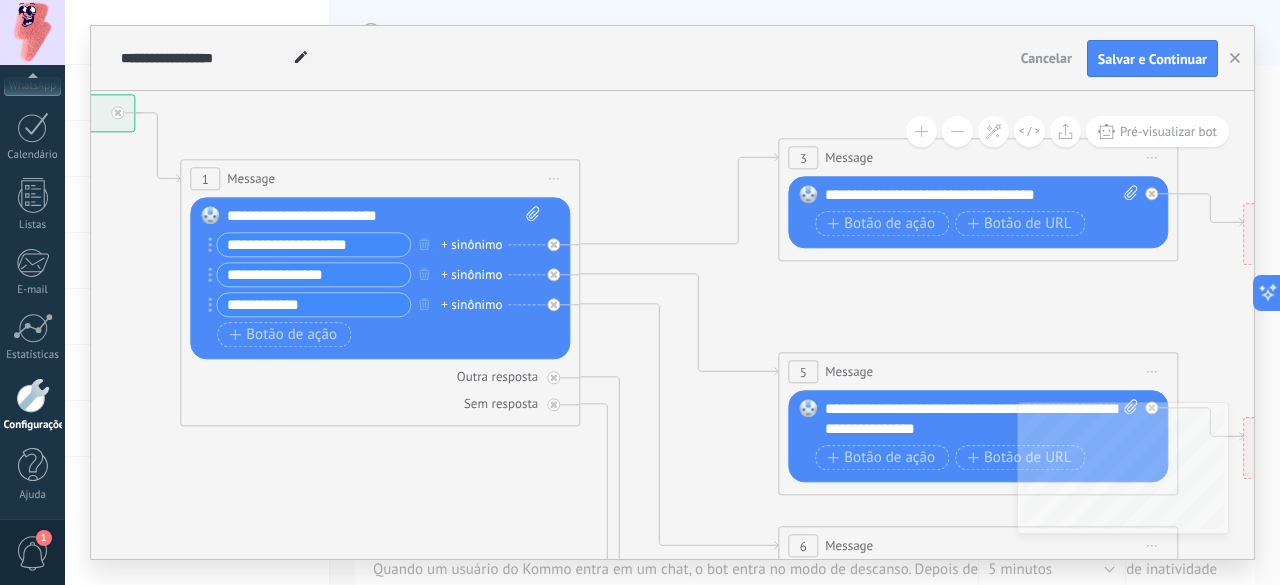 drag, startPoint x: 506, startPoint y: 296, endPoint x: 468, endPoint y: 545, distance: 251.8829 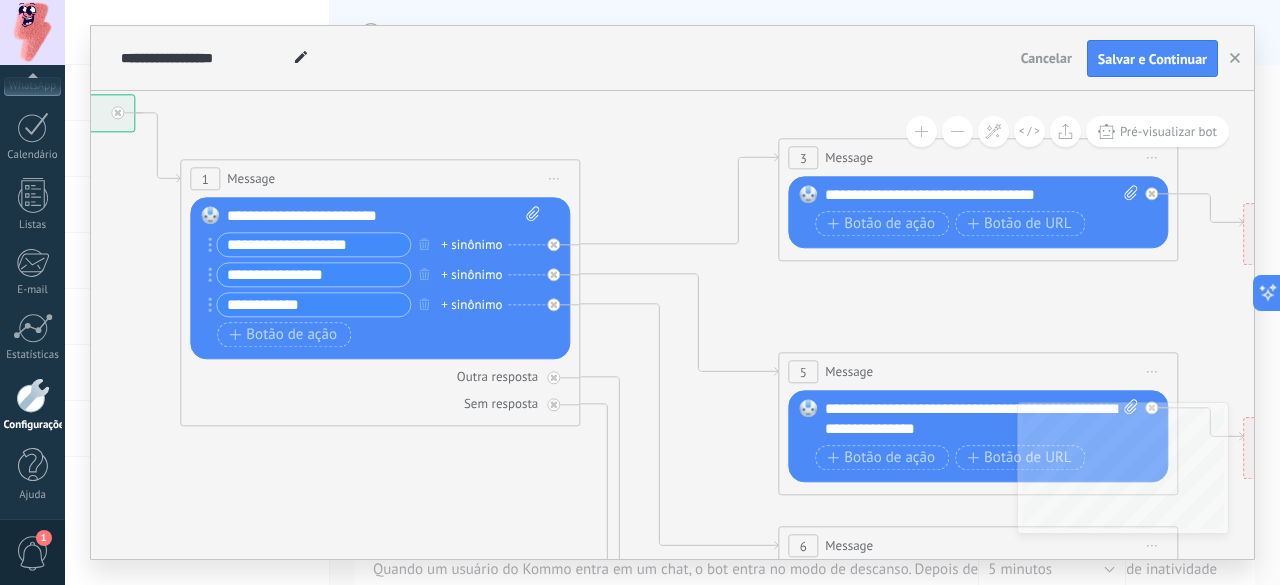 click 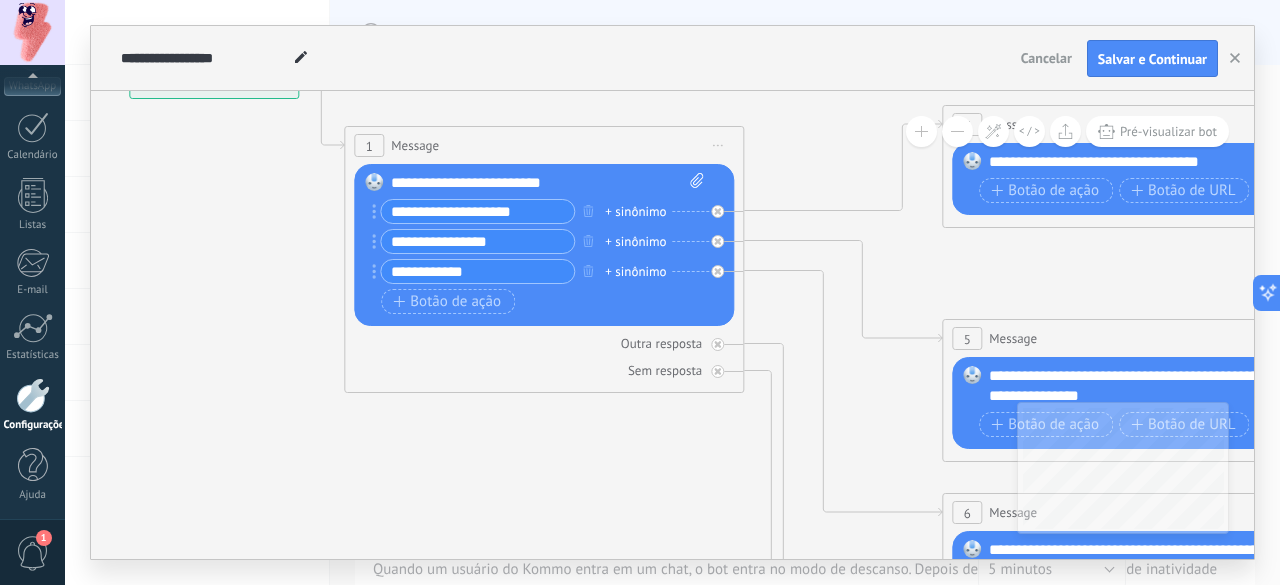 drag, startPoint x: 656, startPoint y: 160, endPoint x: 820, endPoint y: 127, distance: 167.28719 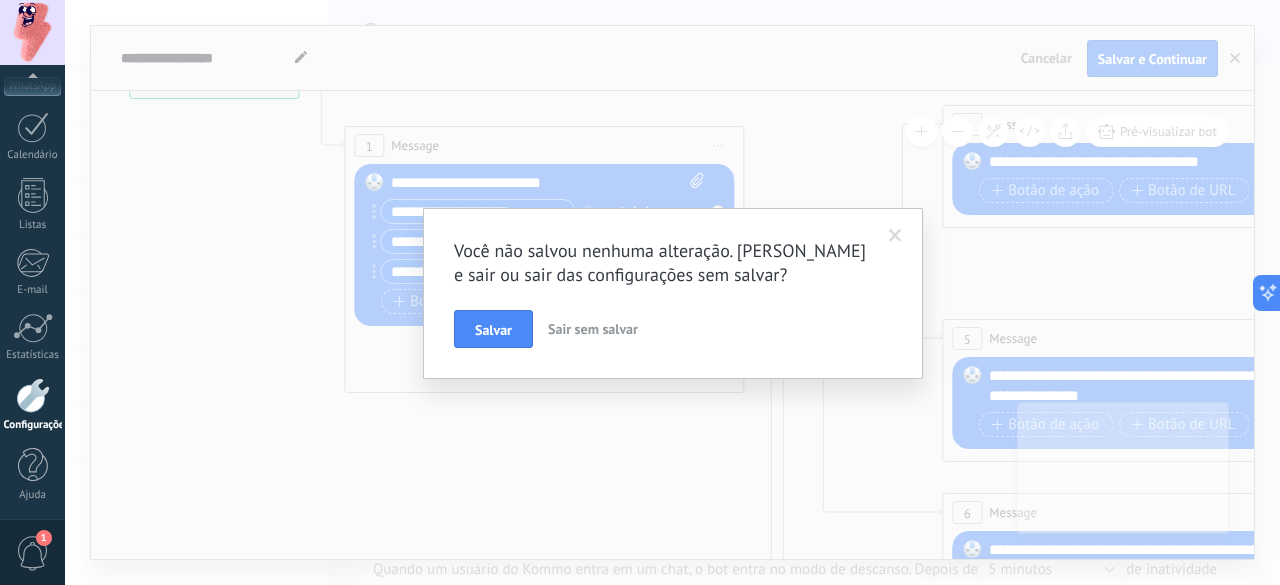 click on "Sair sem salvar" at bounding box center [593, 329] 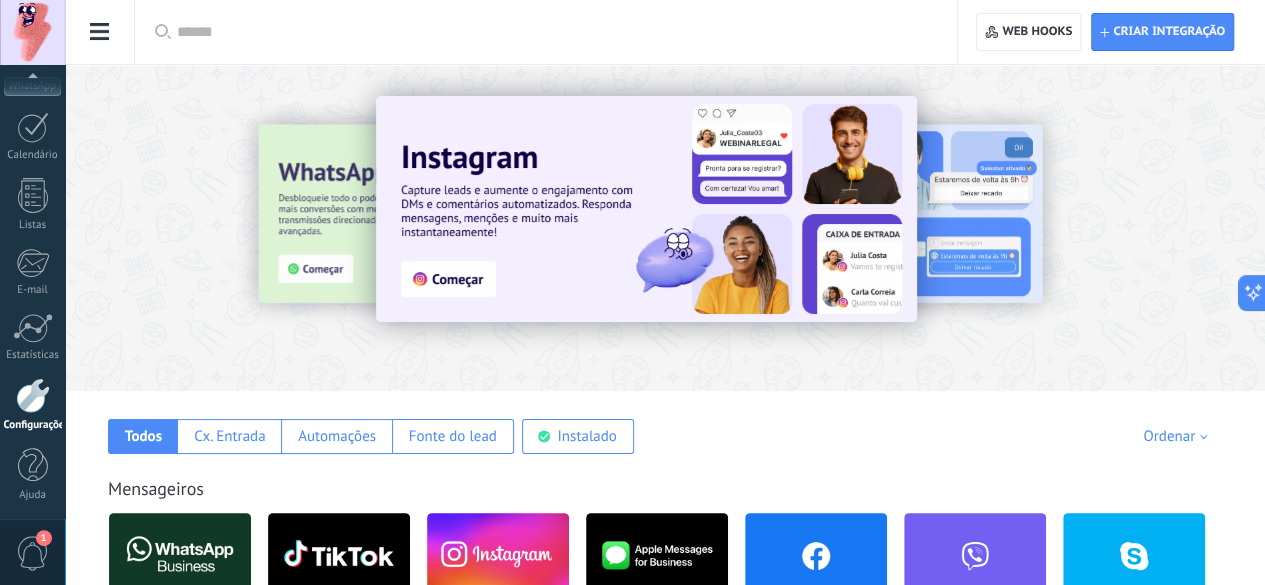 click on "Ferramentas de comunicação" at bounding box center (-116, 373) 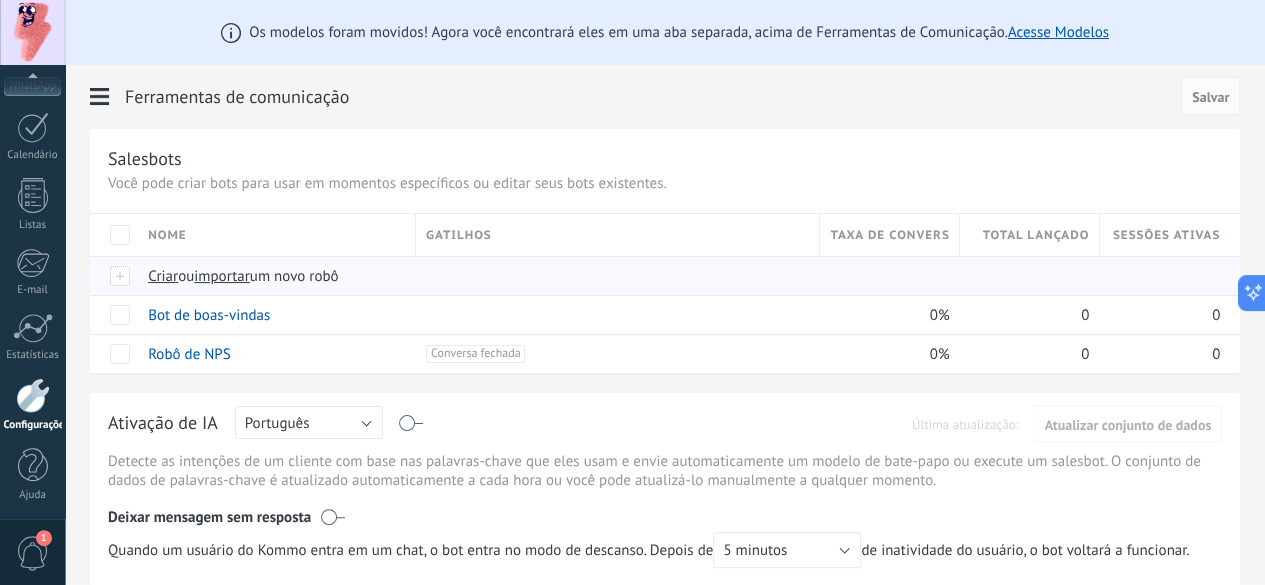 click on "Criar" at bounding box center [163, 276] 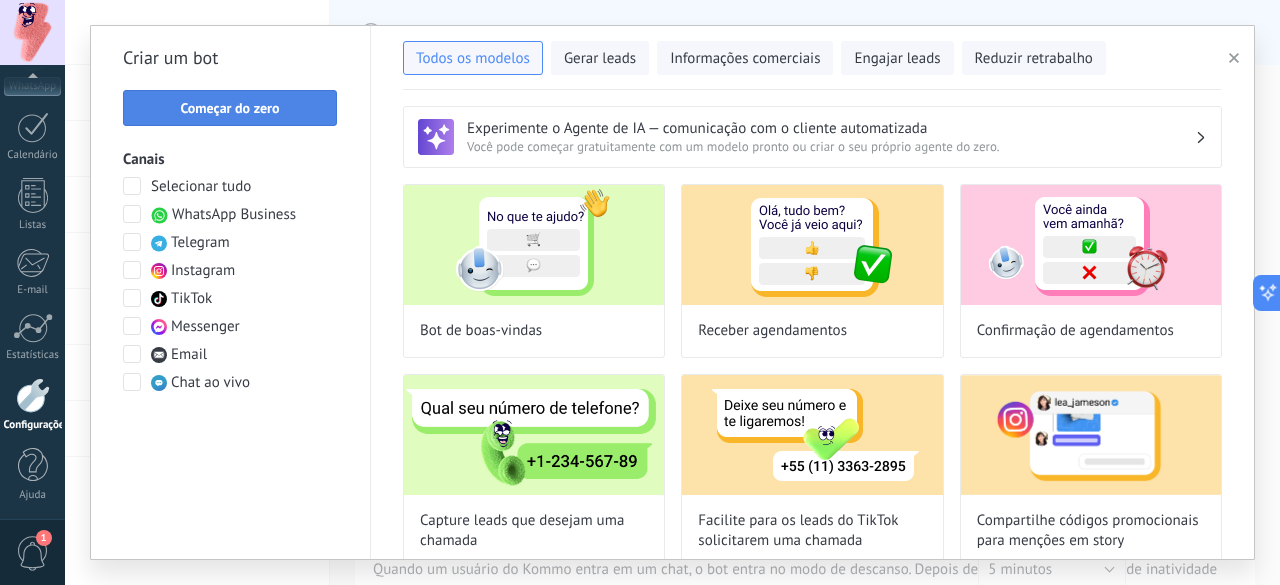 click on "Começar do zero" at bounding box center (229, 108) 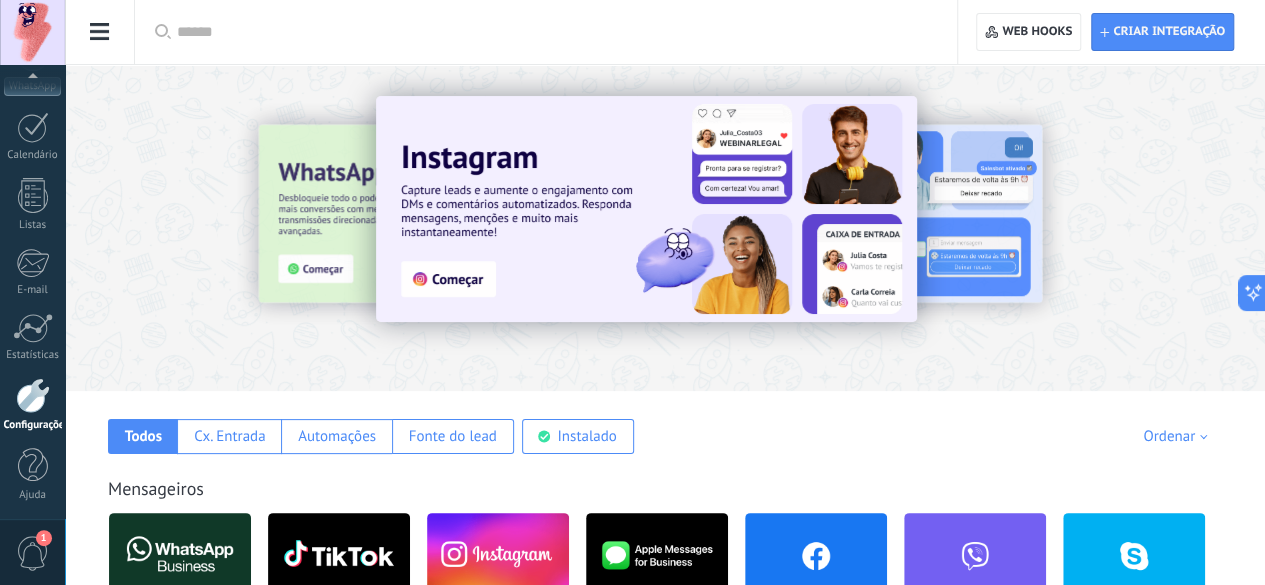 click on "Ferramentas de comunicação" at bounding box center (-116, 373) 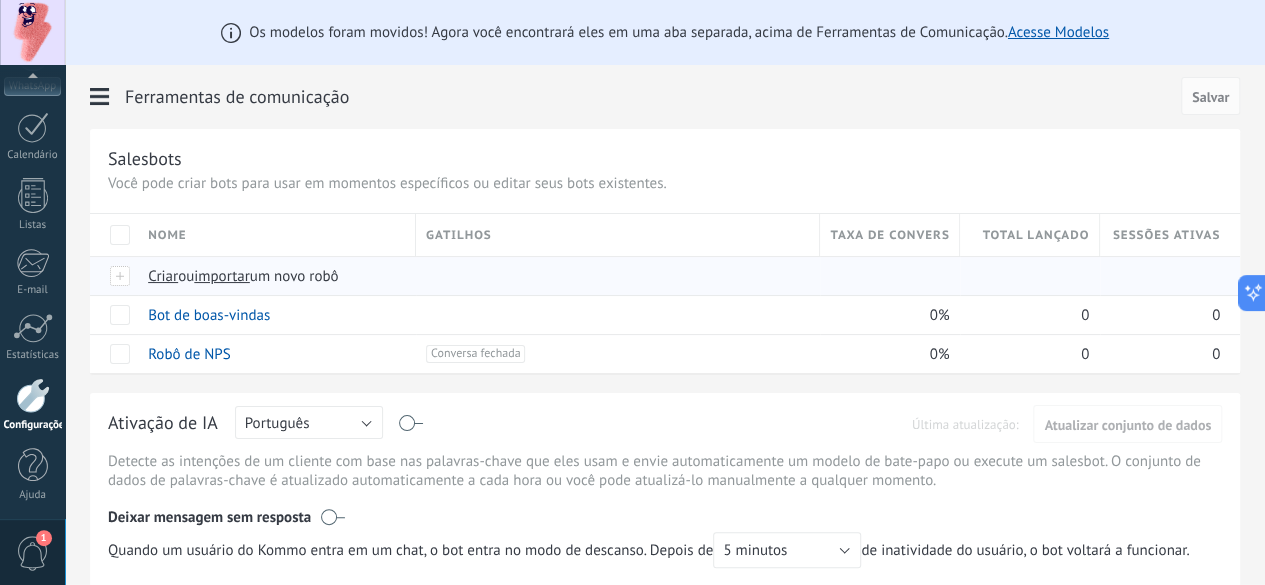 click on "Criar" at bounding box center [163, 276] 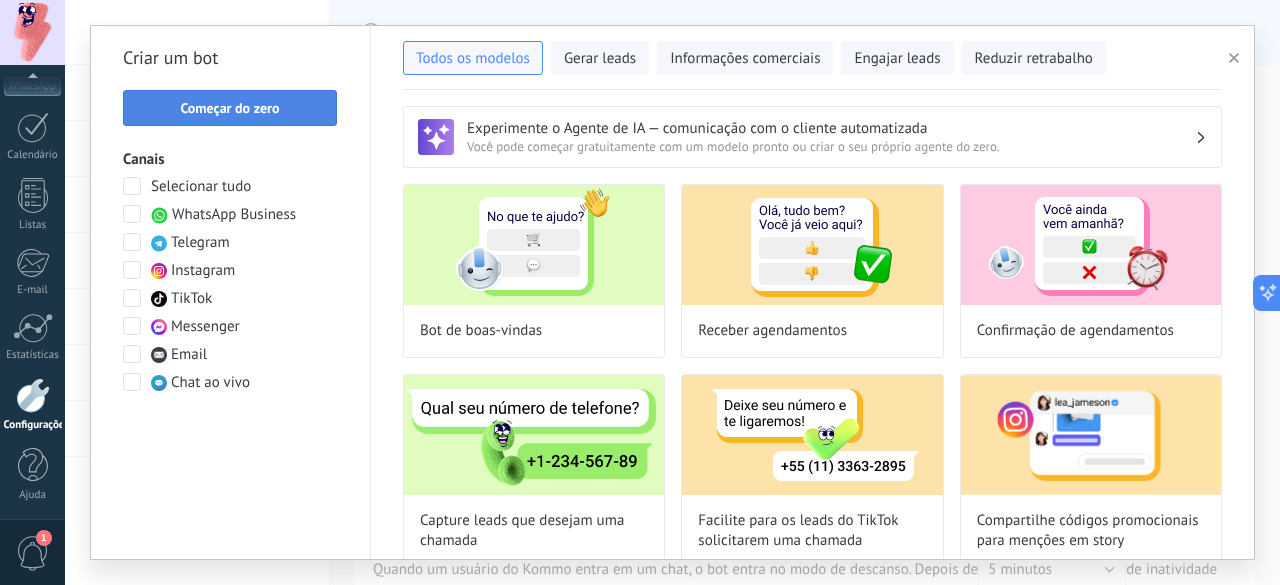 click on "Começar do zero" at bounding box center (229, 108) 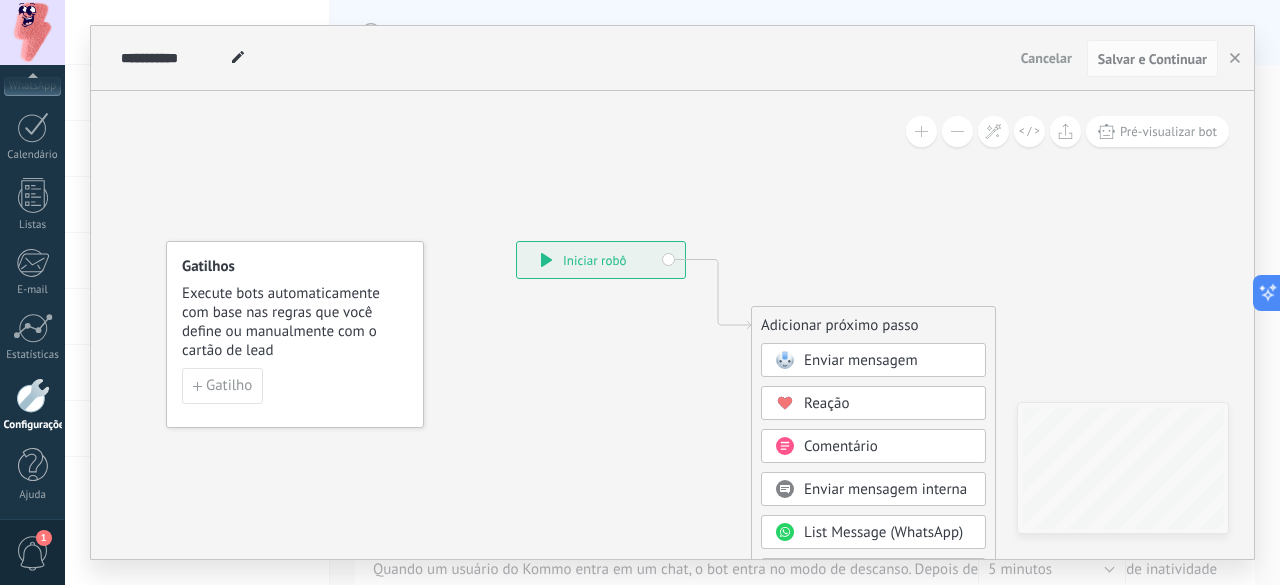 click on "Enviar mensagem" at bounding box center [861, 360] 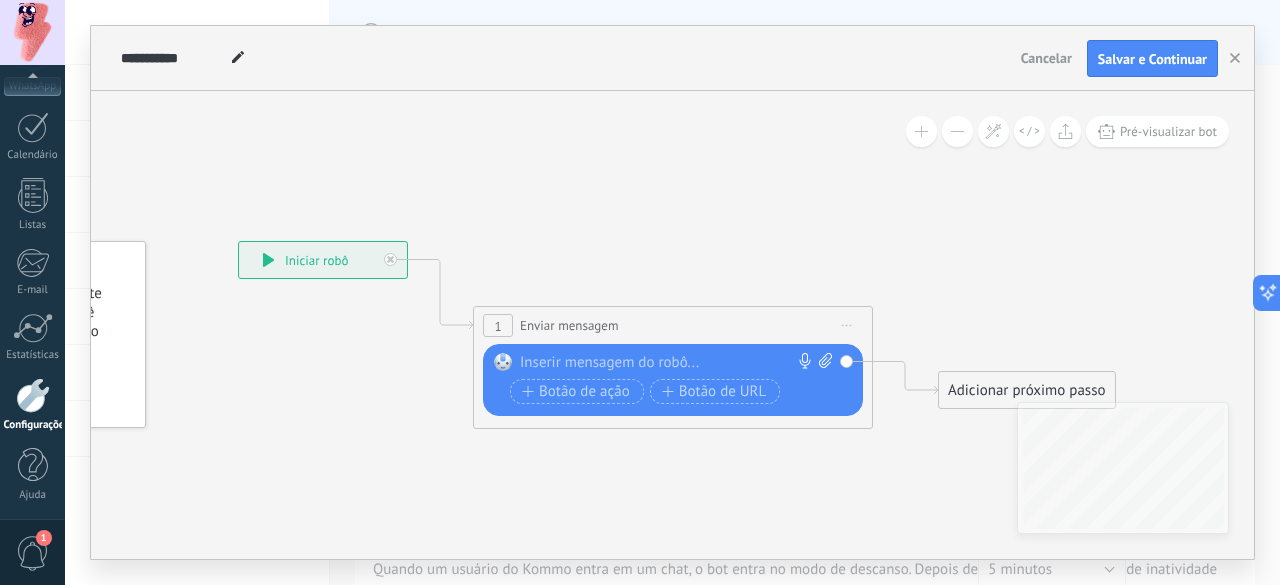 click at bounding box center (668, 363) 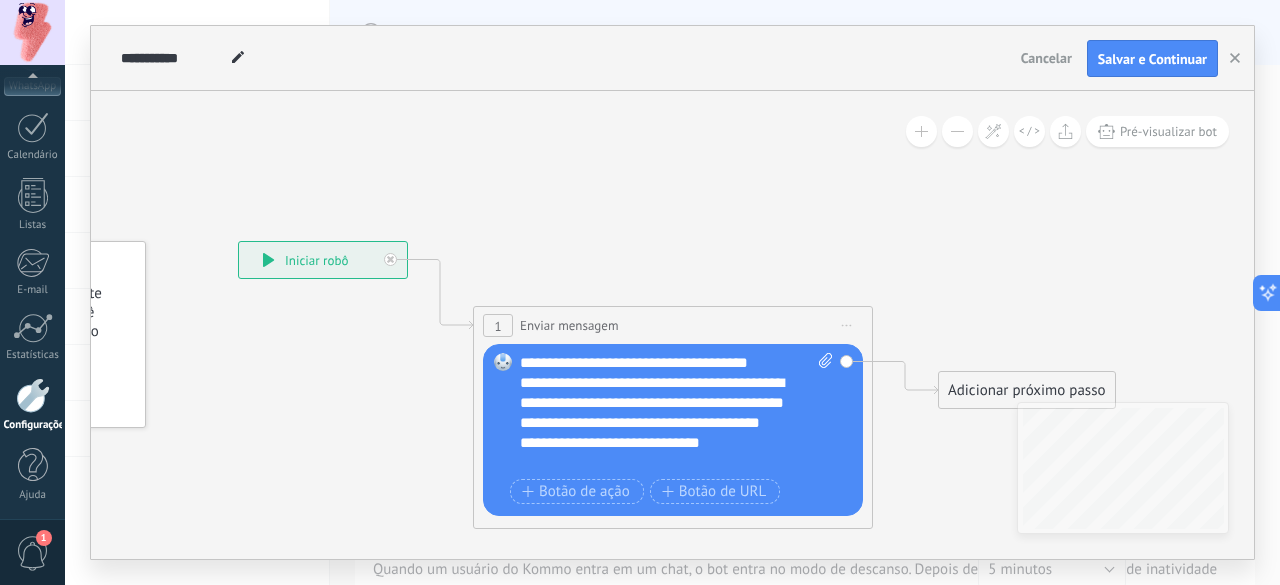 click on "Enviar mensagem" at bounding box center (569, 325) 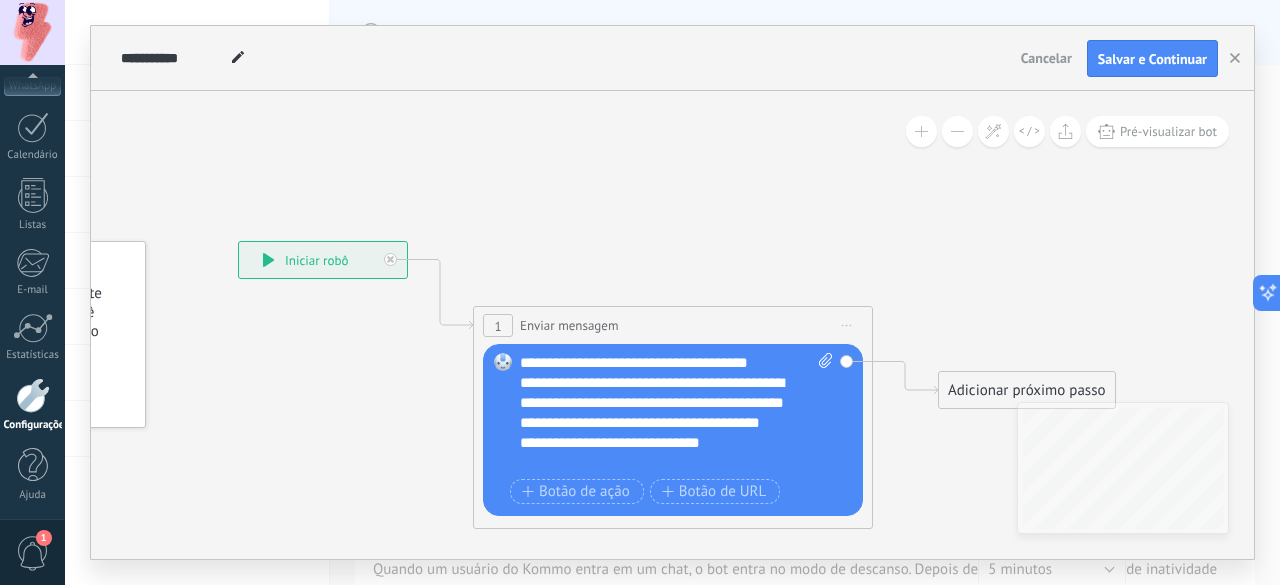 click on "Iniciar pré-visualização aqui
[GEOGRAPHIC_DATA]
Duplicar
Excluir" at bounding box center (847, 325) 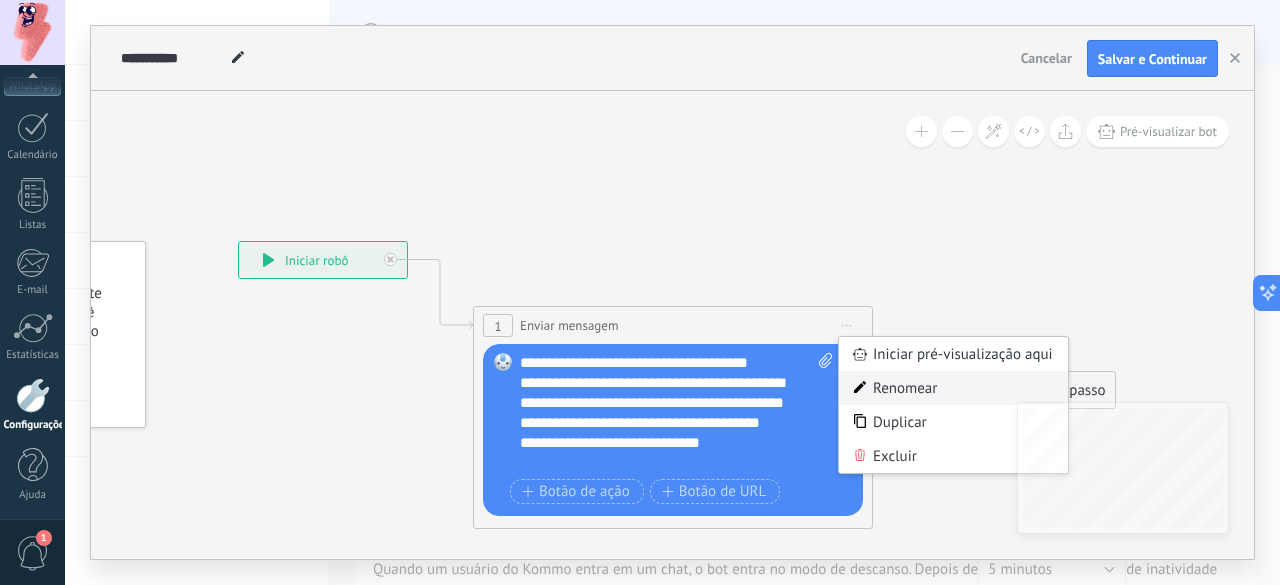click on "Renomear" at bounding box center [953, 388] 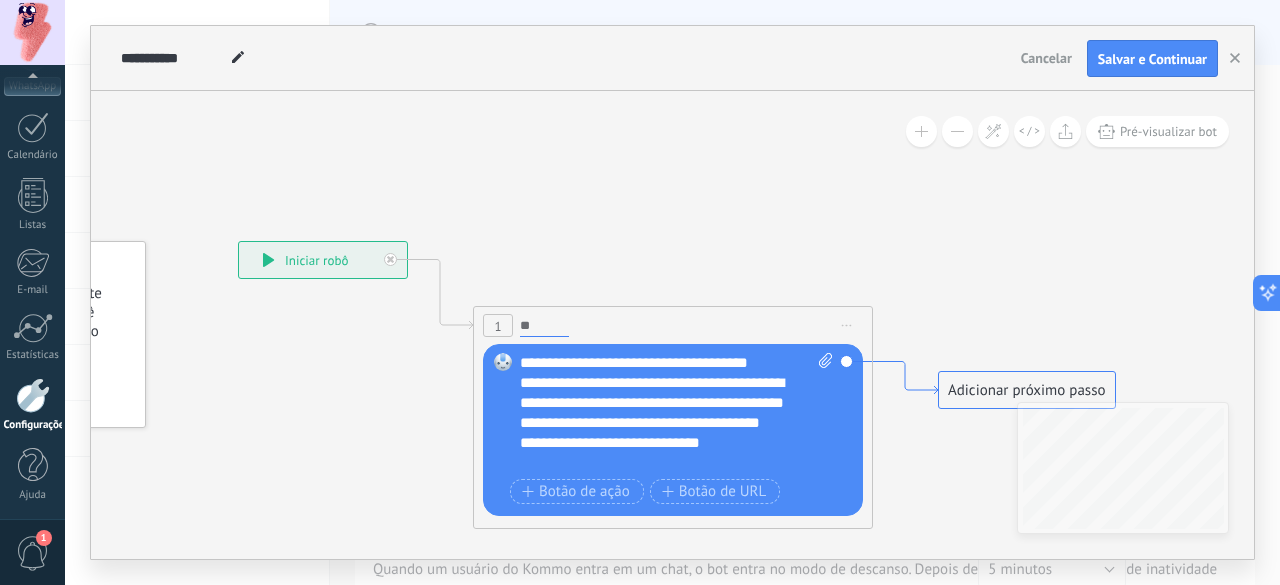 type on "*" 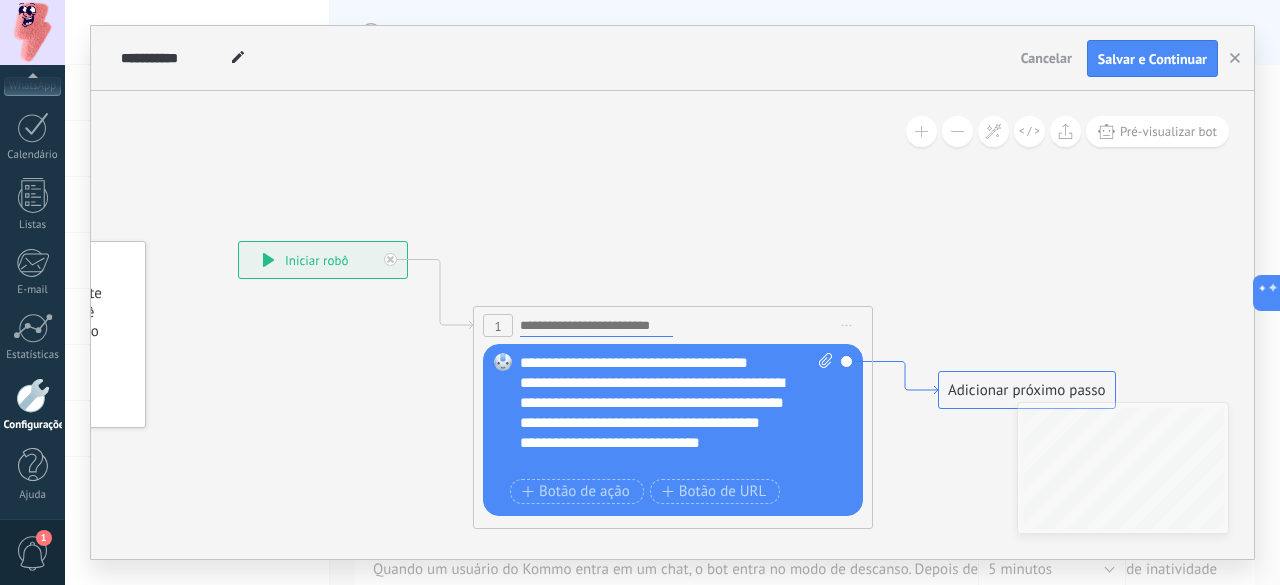 paste on "**********" 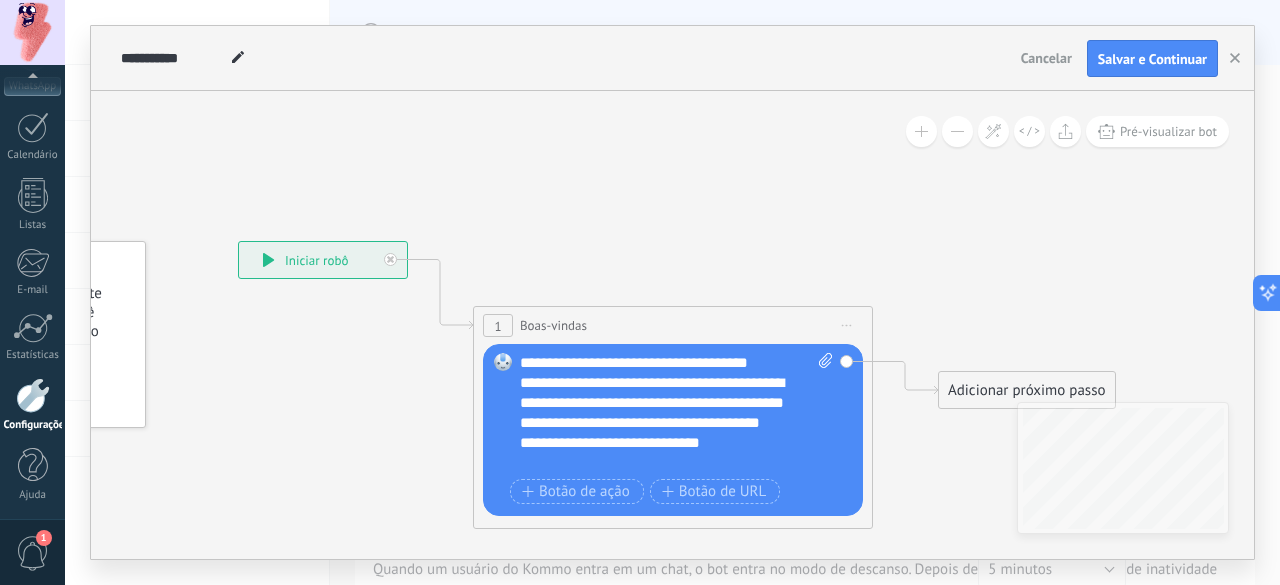click 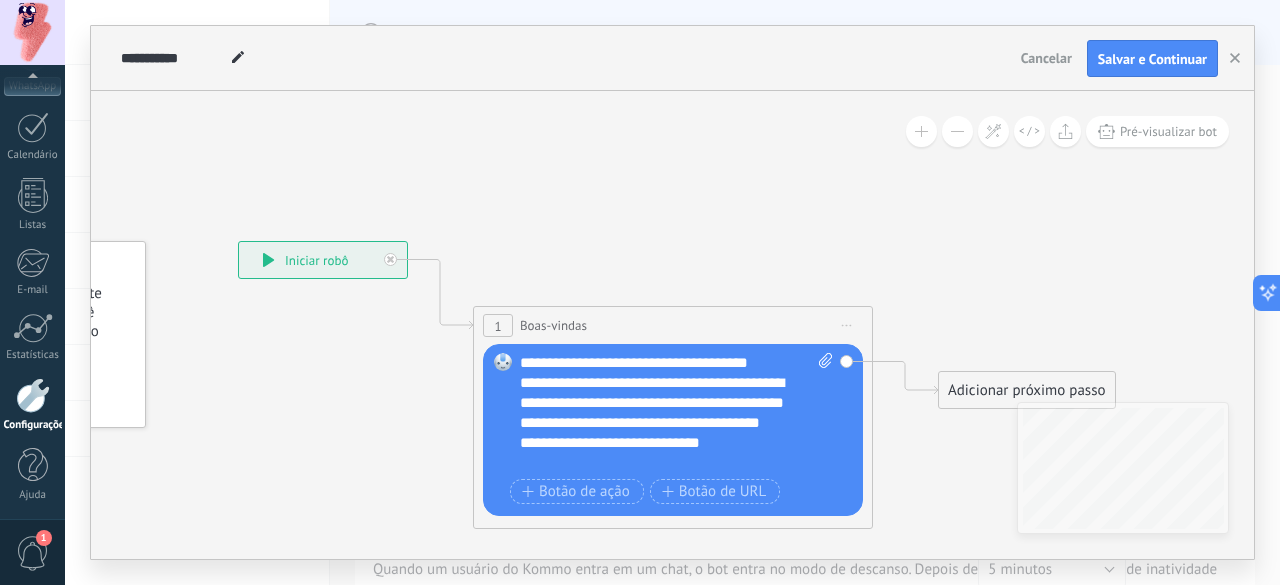 click on "**********" at bounding box center [659, 423] 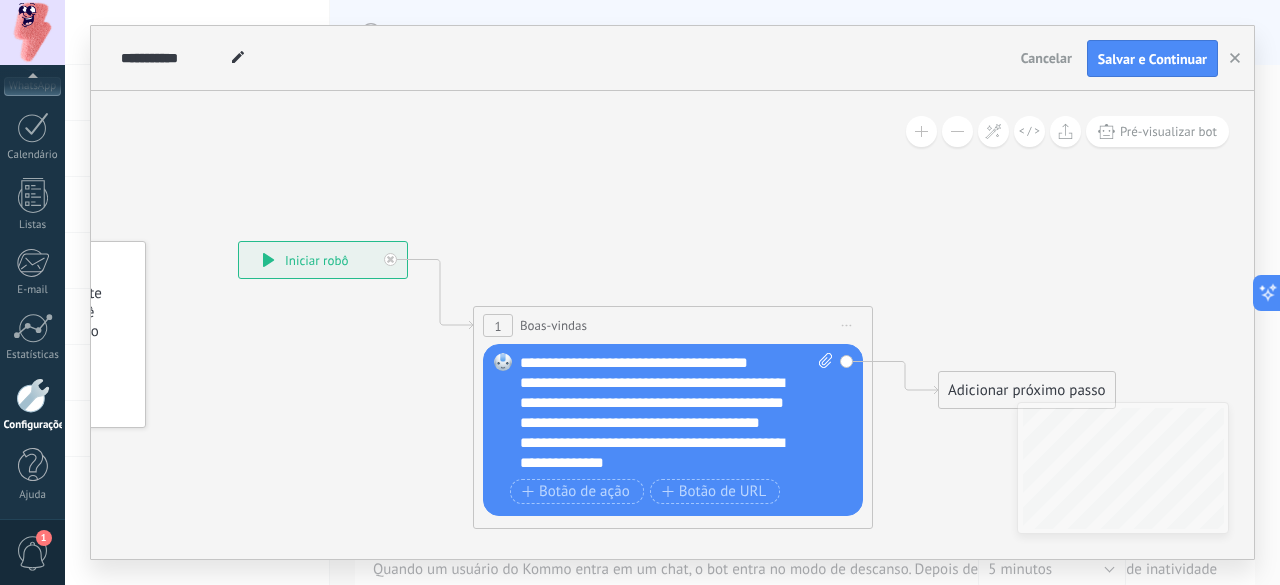 click on "**********" at bounding box center (659, 443) 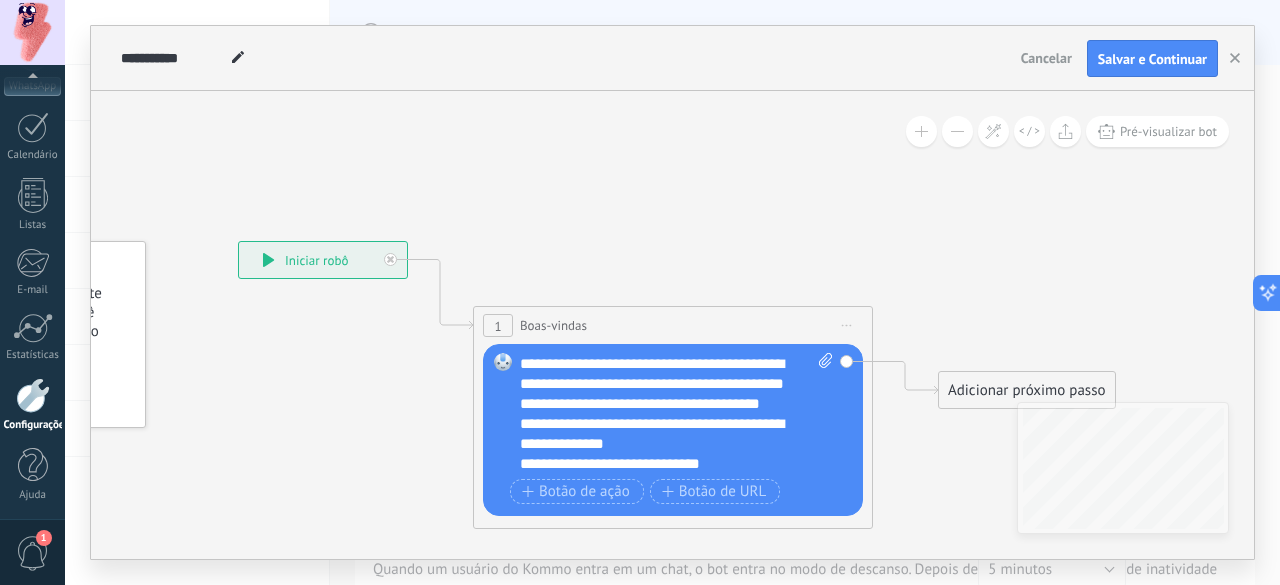 scroll, scrollTop: 39, scrollLeft: 0, axis: vertical 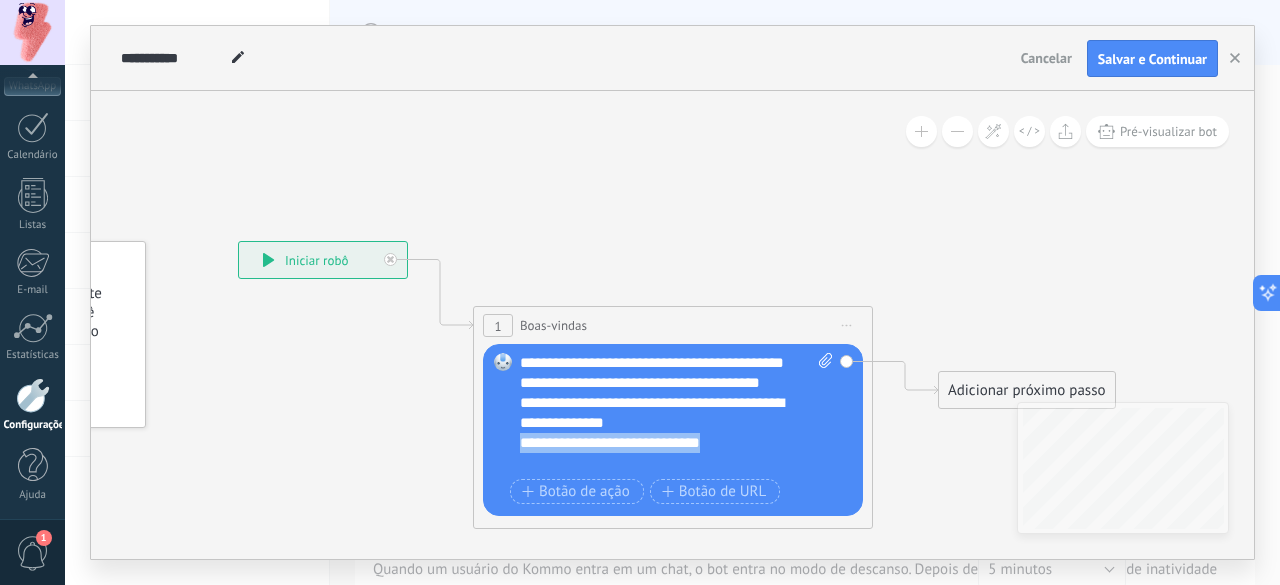 drag, startPoint x: 739, startPoint y: 459, endPoint x: 515, endPoint y: 466, distance: 224.10934 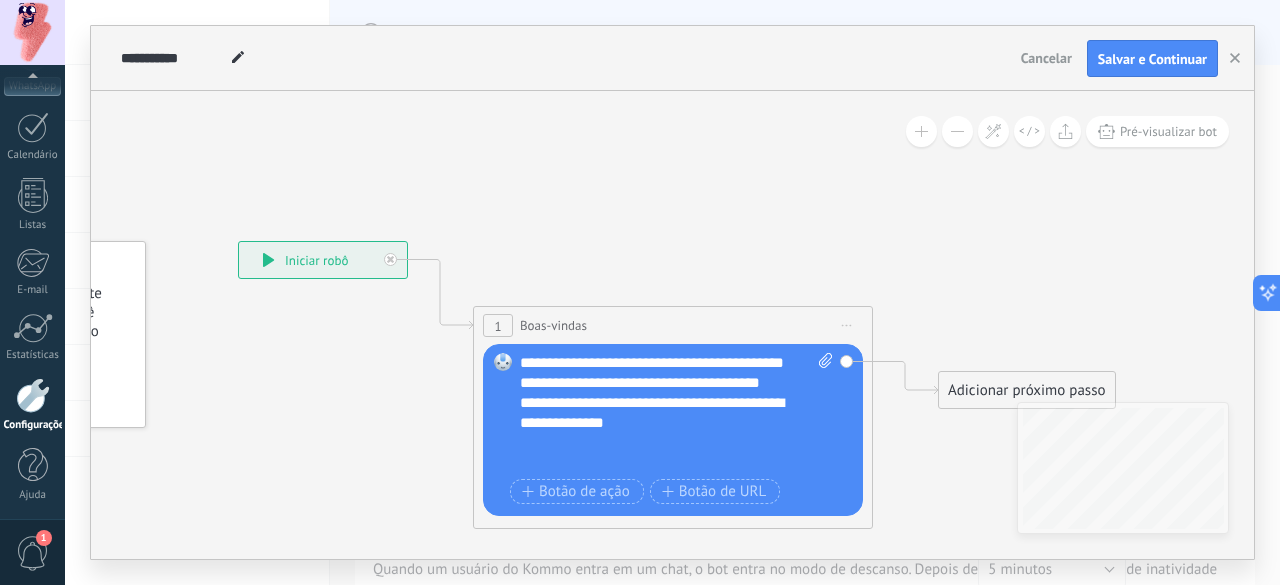 scroll, scrollTop: 20, scrollLeft: 0, axis: vertical 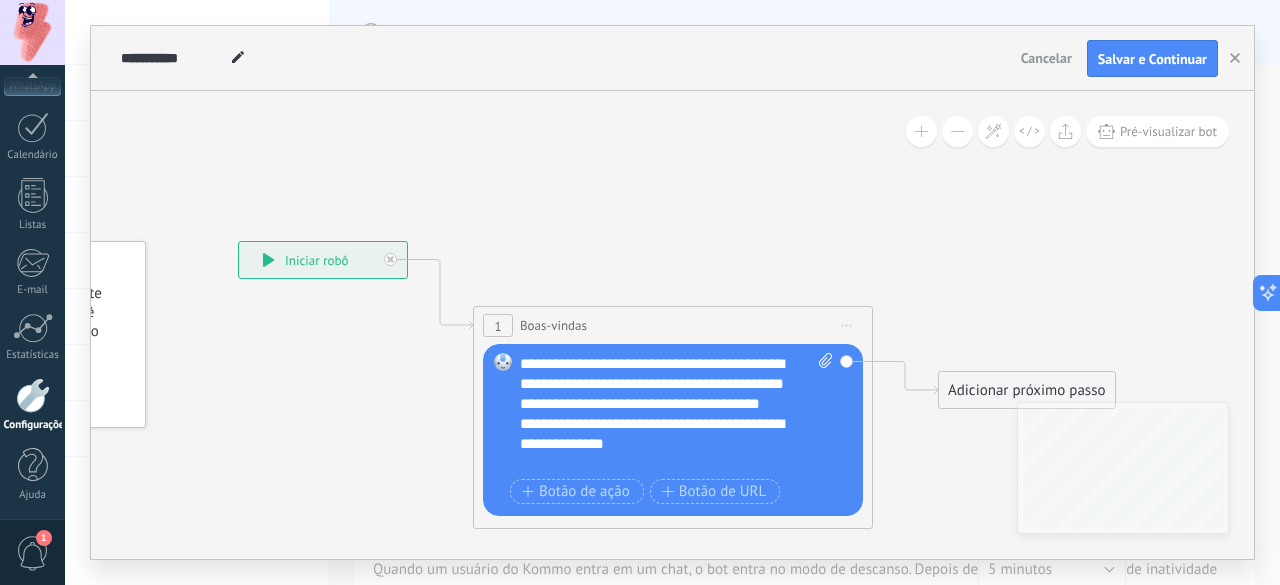 click on "Adicionar próximo passo" at bounding box center [1027, 390] 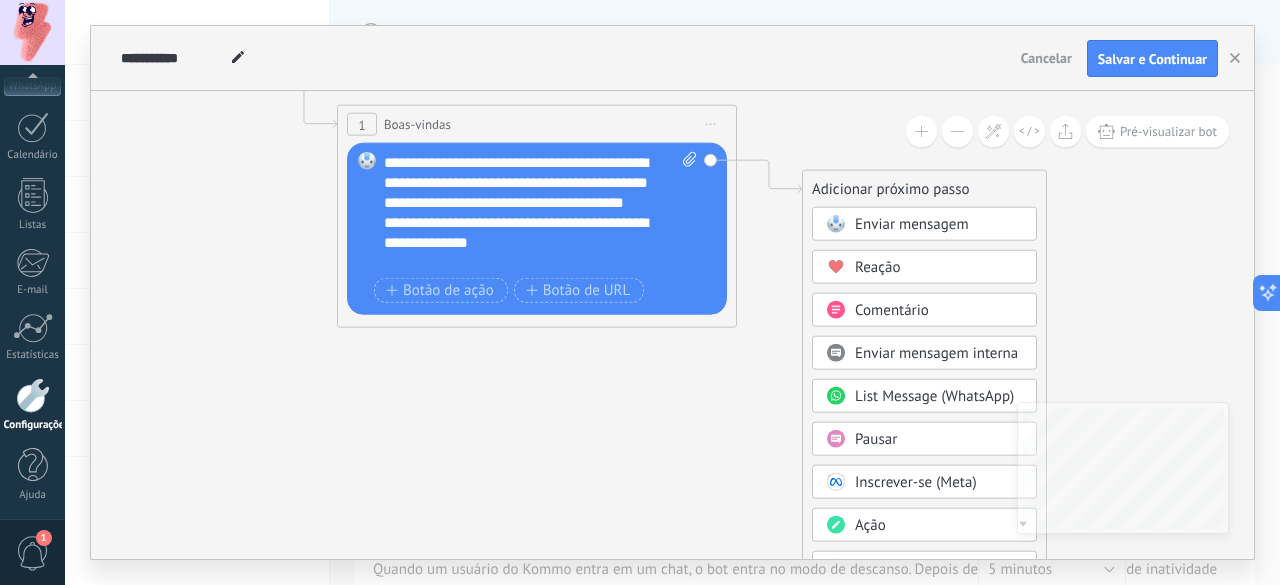 drag, startPoint x: 1030, startPoint y: 307, endPoint x: 894, endPoint y: 105, distance: 243.51591 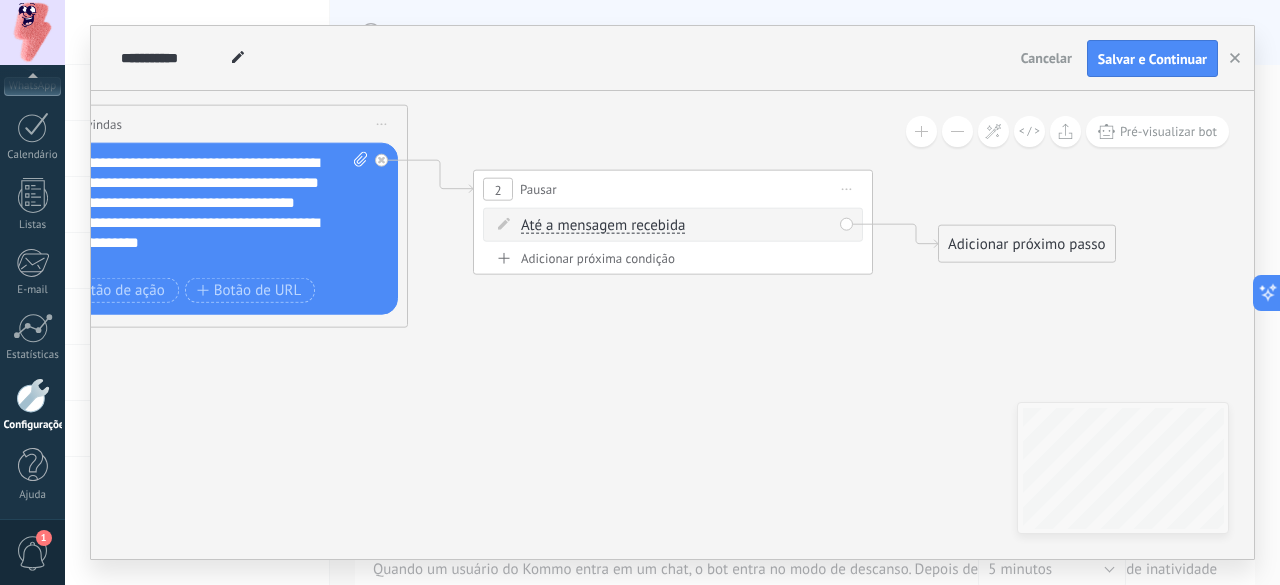 click on "Até a mensagem recebida
Até a mensagem recebida
Cronômetro
Exceto durante o expediente
Até o vídeo ser aberto
Até o vídeo ser fechado
Até a mensagem recebida
Até a mensagem recebida
Cronômetro
Exceto durante o expediente
* *" at bounding box center (676, 226) 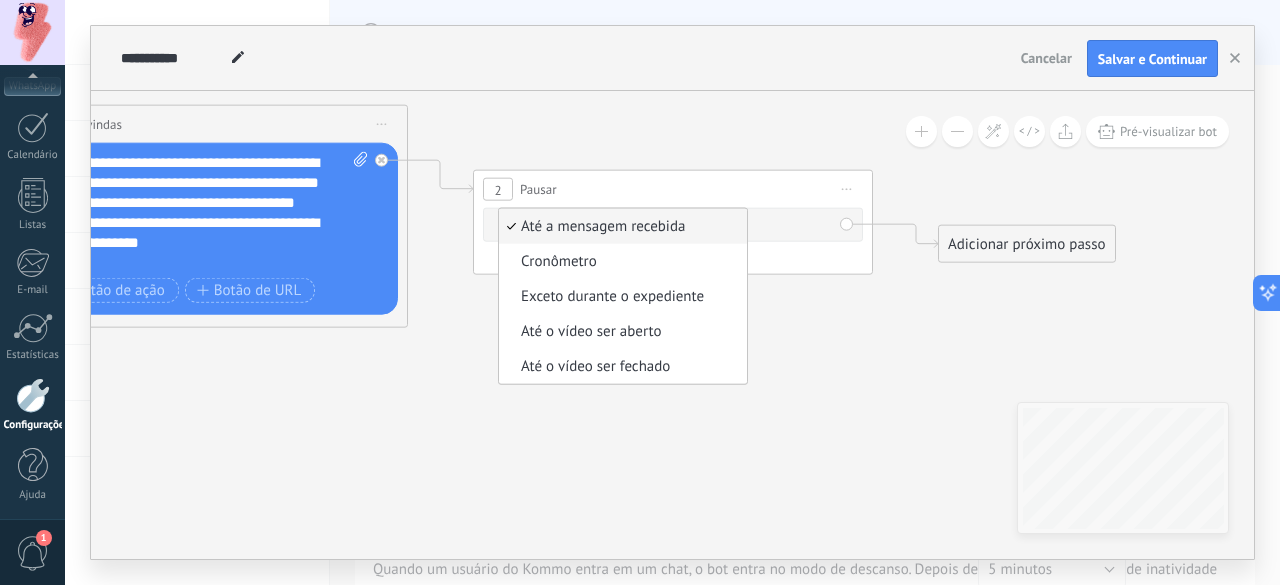 click on "Até a mensagem recebida" at bounding box center [620, 227] 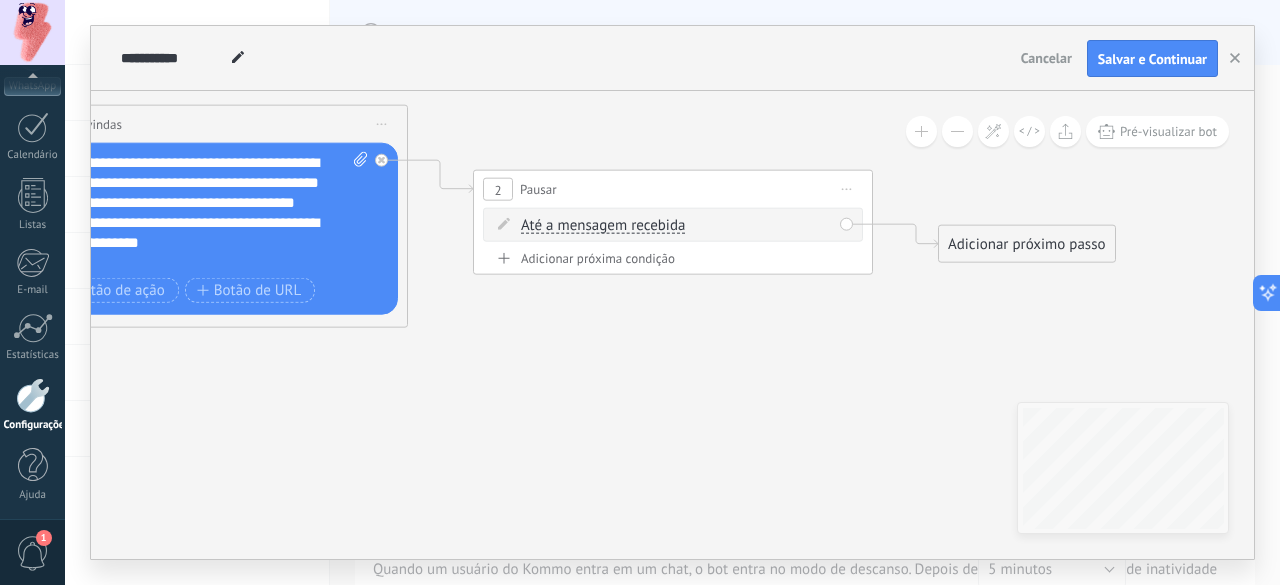 type 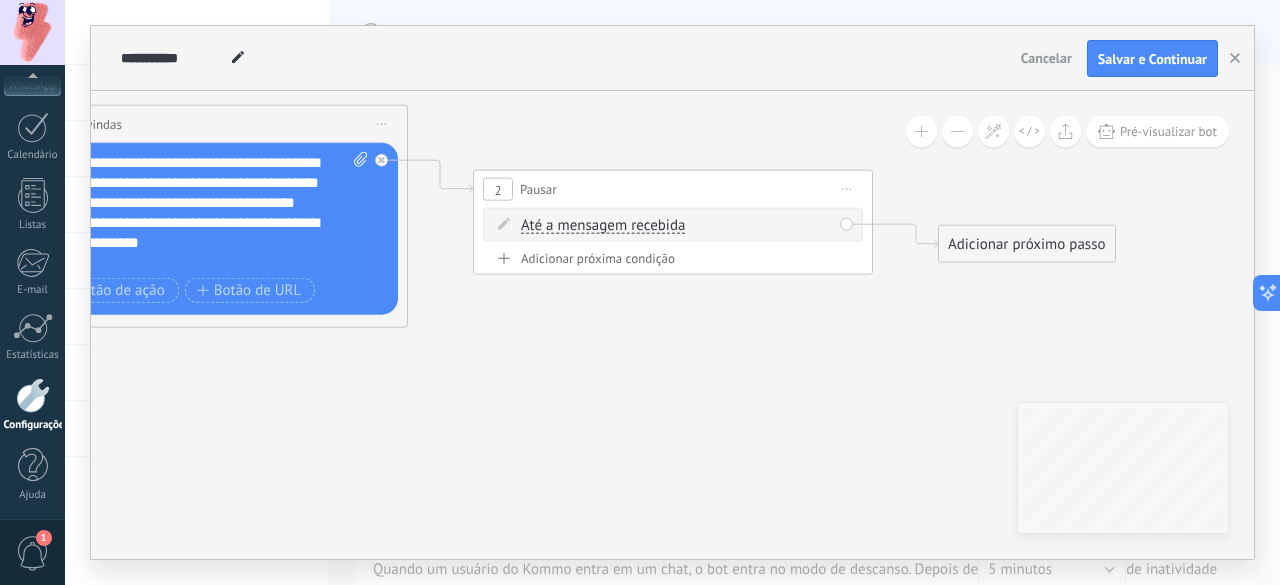 click on "Adicionar próximo passo" at bounding box center [1027, 244] 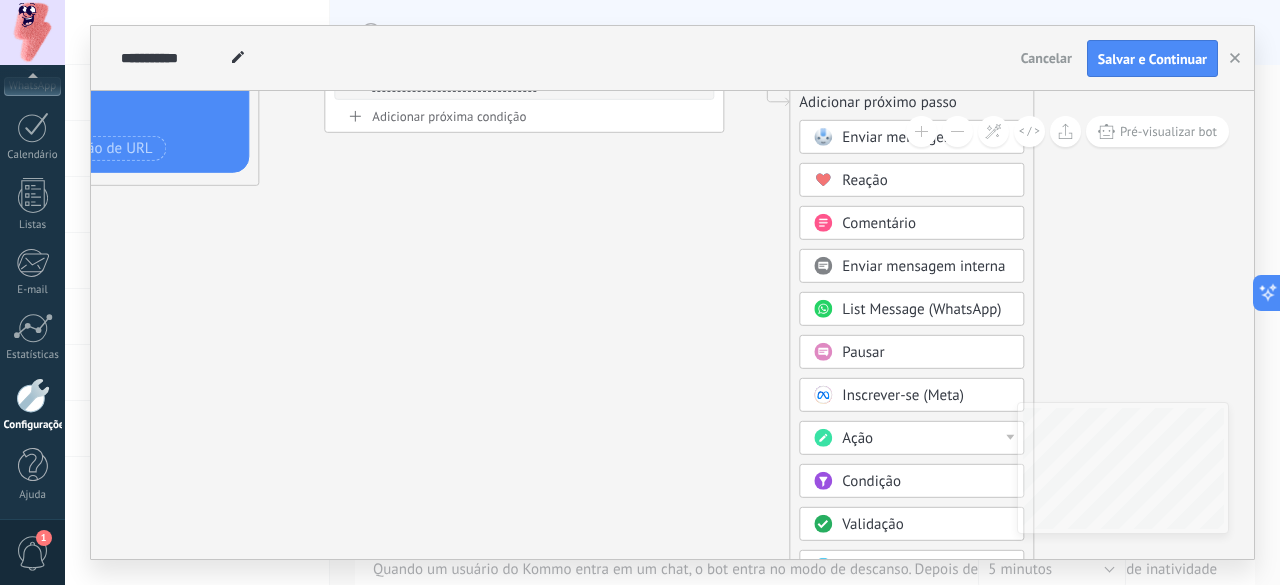 drag, startPoint x: 845, startPoint y: 395, endPoint x: 696, endPoint y: 169, distance: 270.69724 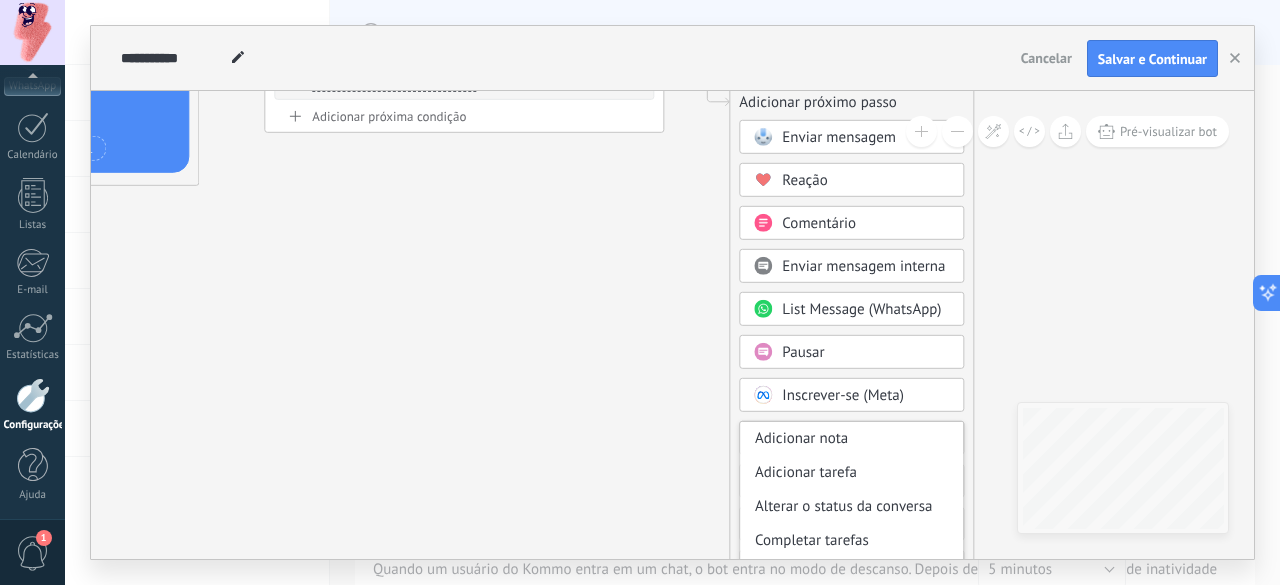 drag, startPoint x: 688, startPoint y: 446, endPoint x: 628, endPoint y: 256, distance: 199.24858 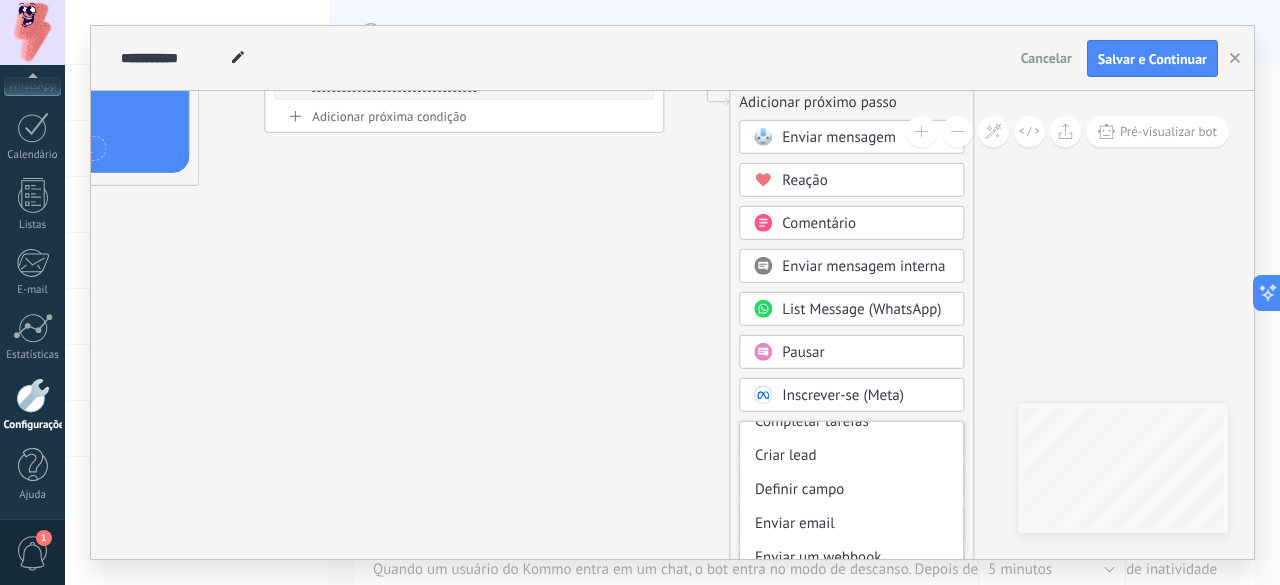 scroll, scrollTop: 121, scrollLeft: 0, axis: vertical 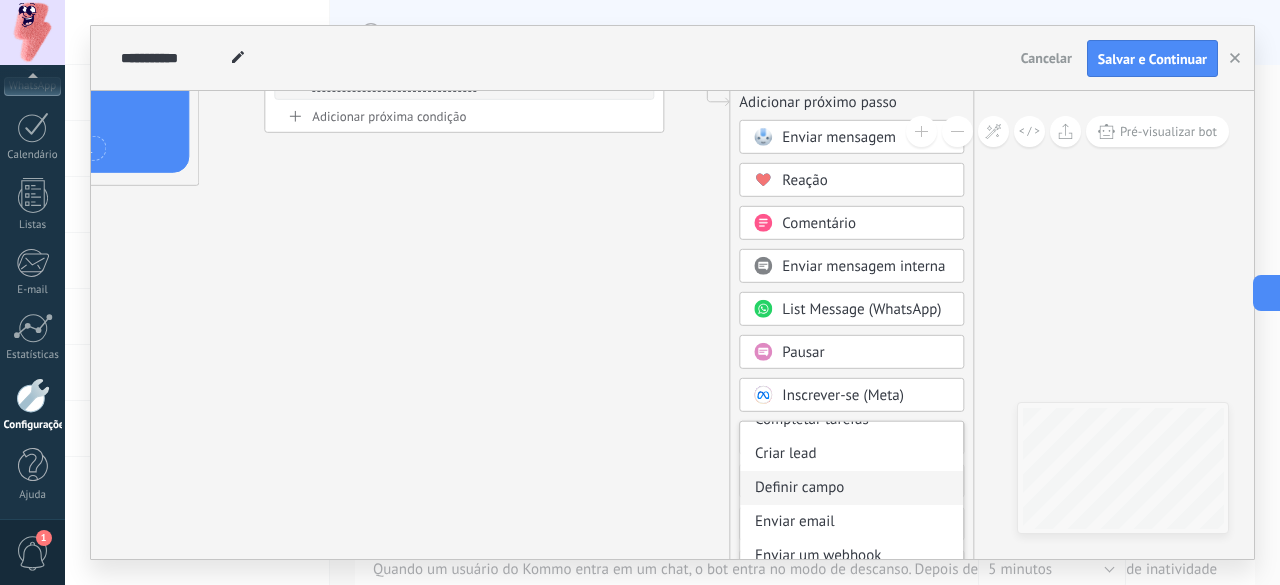 click on "Definir campo" at bounding box center (851, 488) 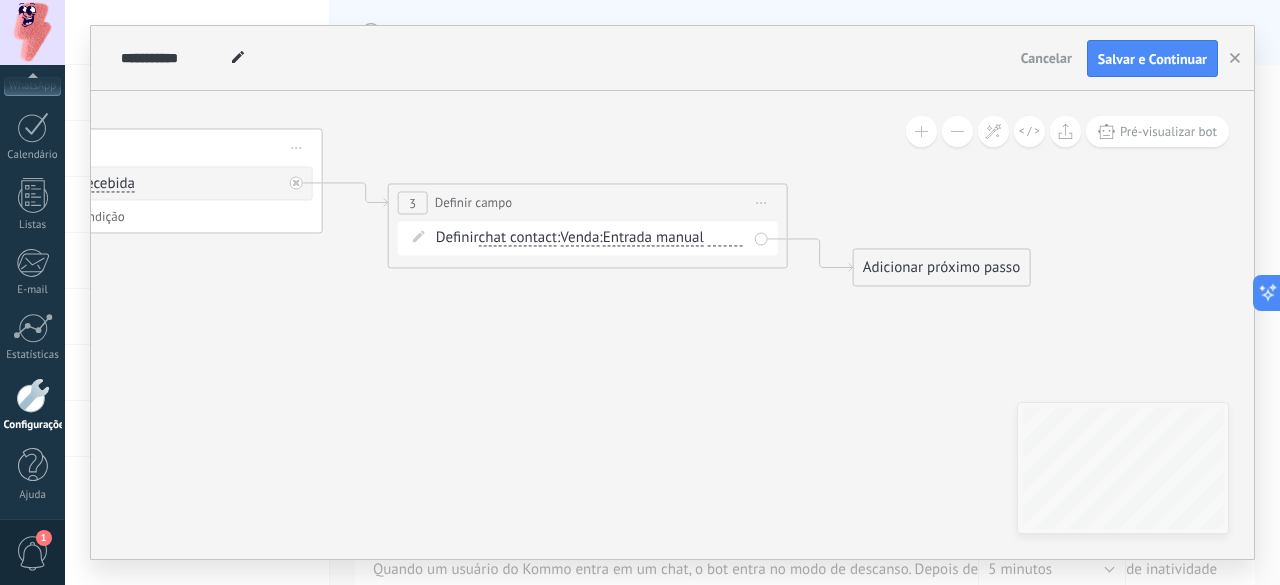 drag, startPoint x: 853, startPoint y: 331, endPoint x: 768, endPoint y: 431, distance: 131.24405 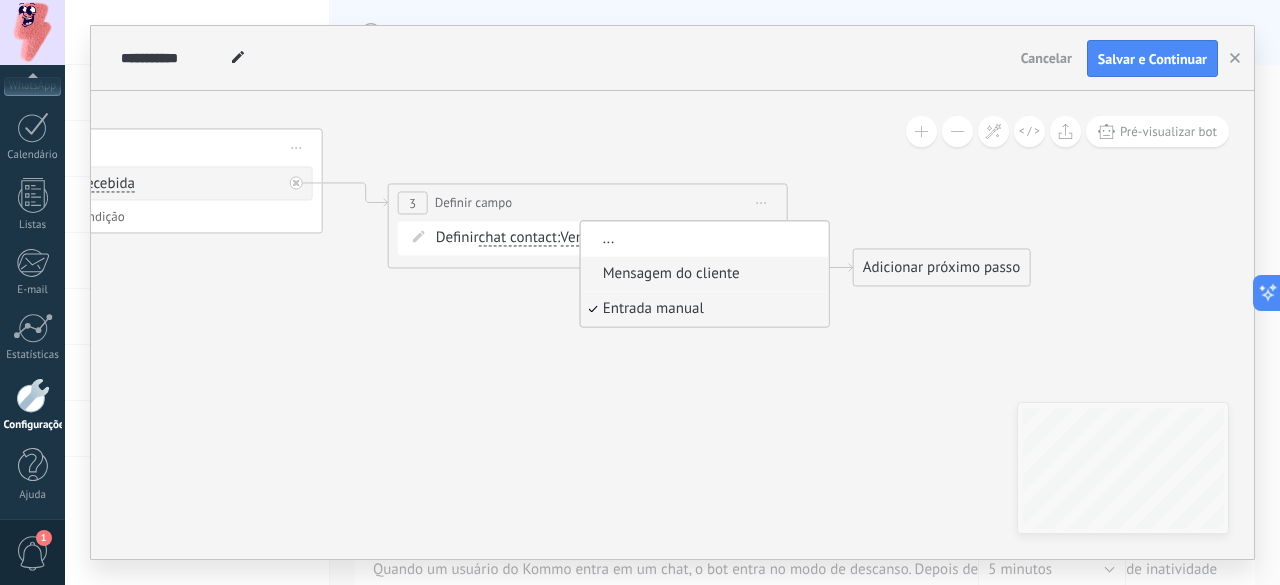 click on "Mensagem do cliente" at bounding box center (702, 275) 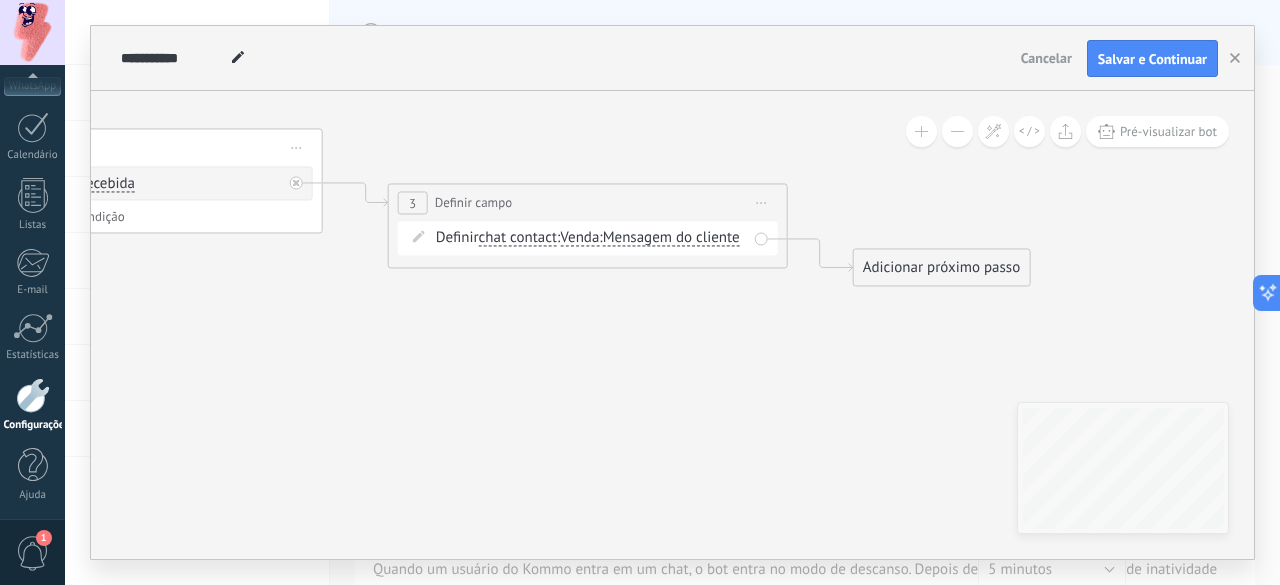 type 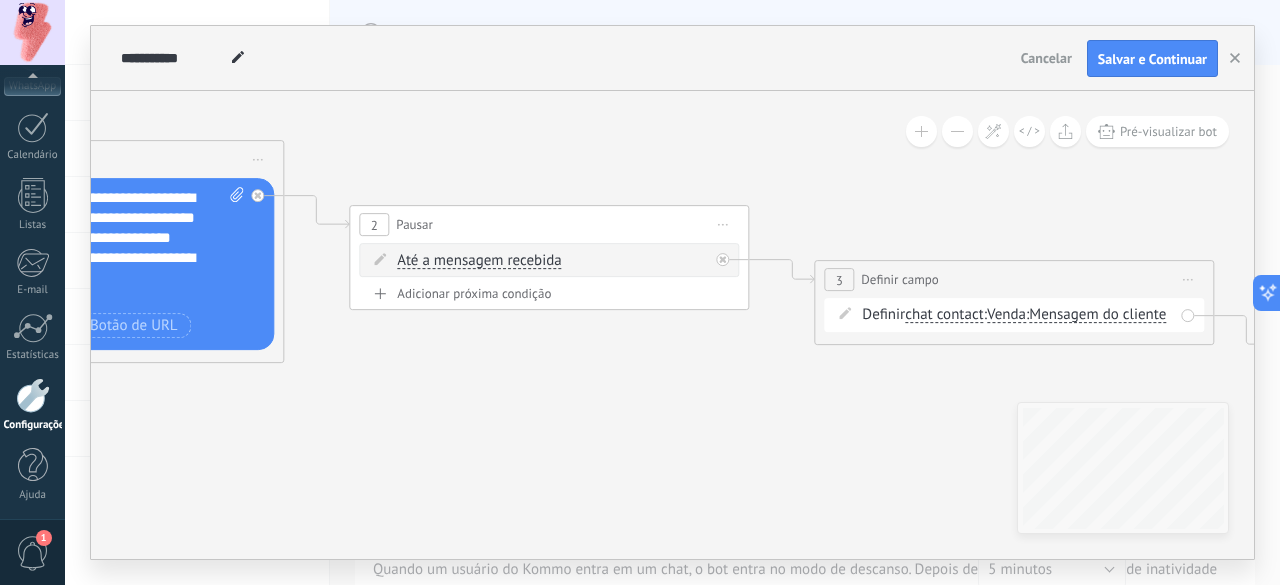 drag, startPoint x: 410, startPoint y: 374, endPoint x: 836, endPoint y: 451, distance: 432.90298 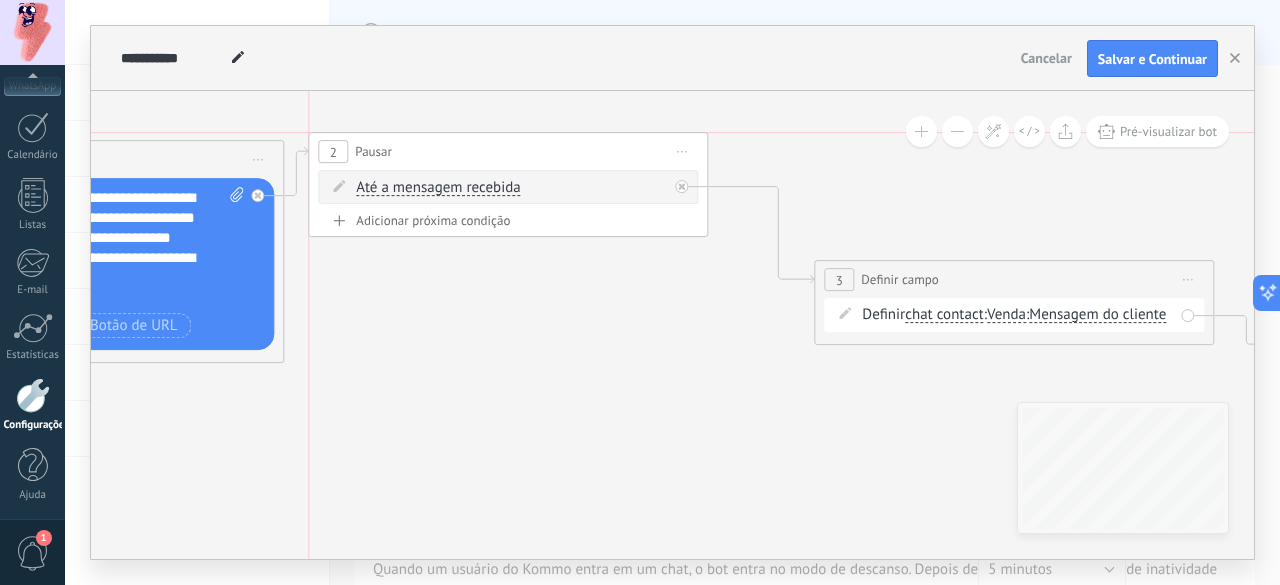 drag, startPoint x: 498, startPoint y: 220, endPoint x: 459, endPoint y: 139, distance: 89.89995 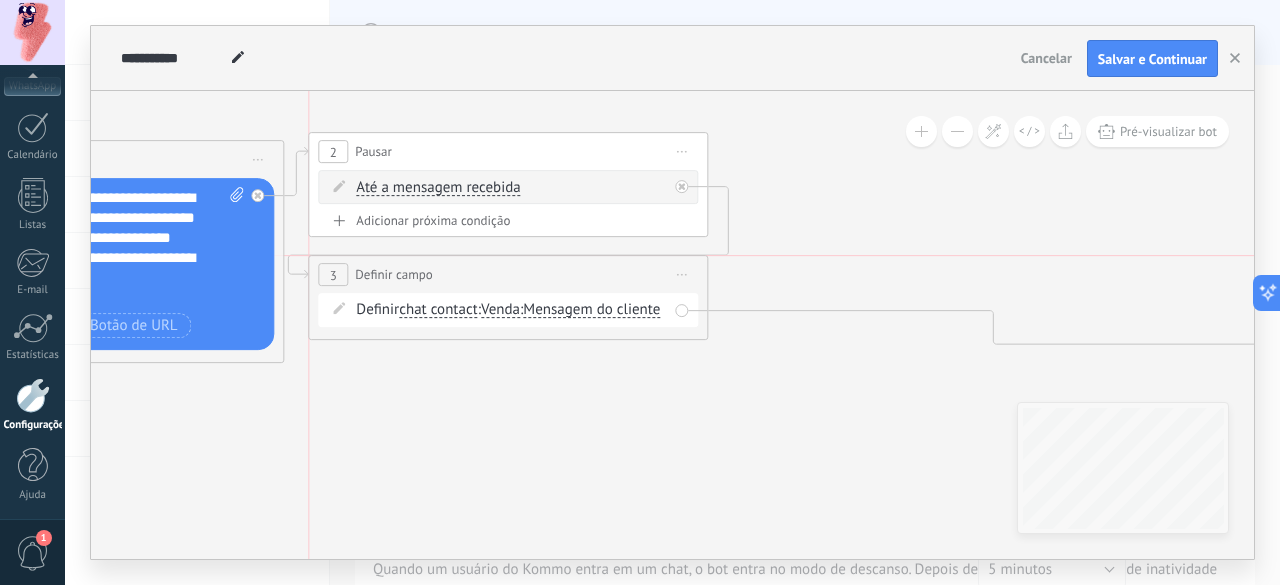 drag, startPoint x: 1004, startPoint y: 271, endPoint x: 492, endPoint y: 272, distance: 512.001 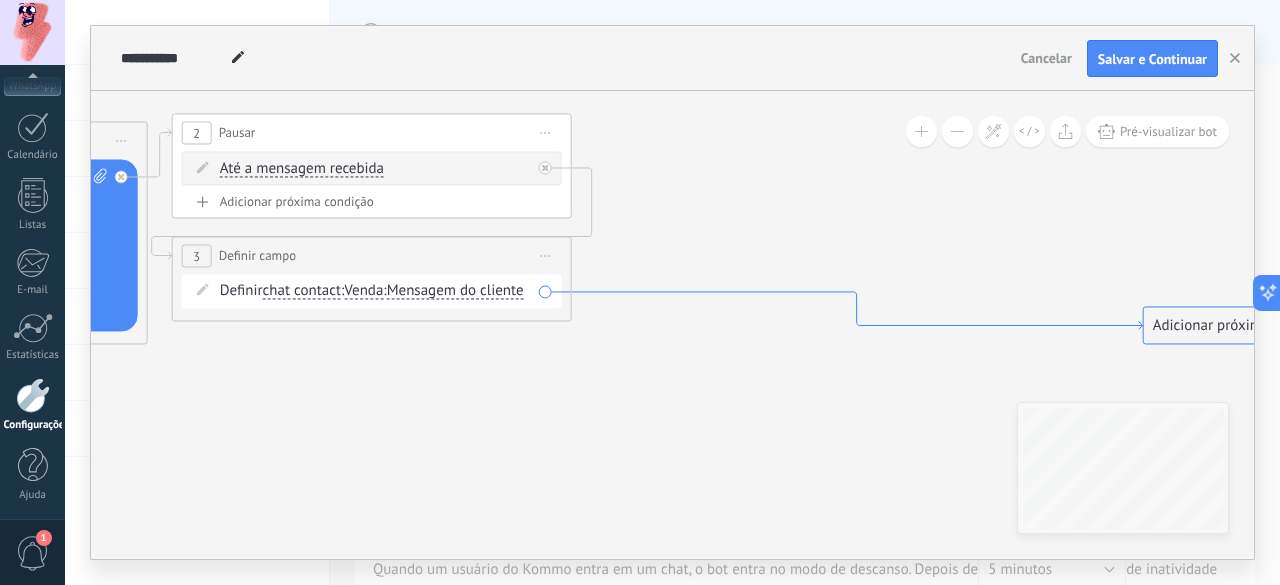 drag, startPoint x: 1189, startPoint y: 345, endPoint x: 1054, endPoint y: 327, distance: 136.19472 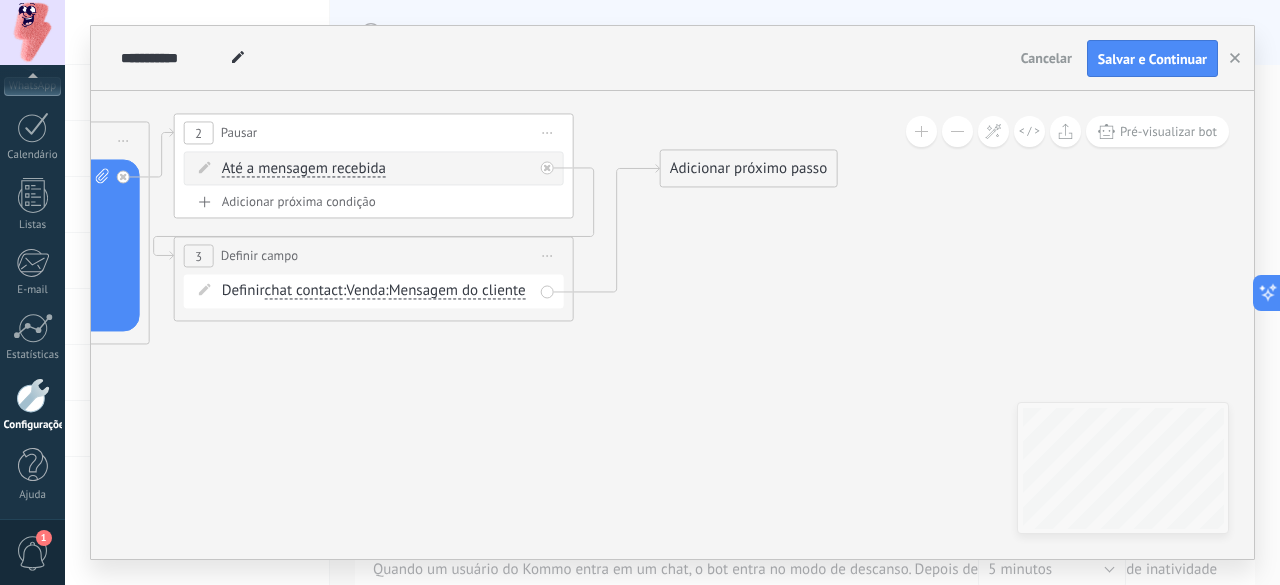 drag, startPoint x: 1192, startPoint y: 325, endPoint x: 708, endPoint y: 168, distance: 508.8271 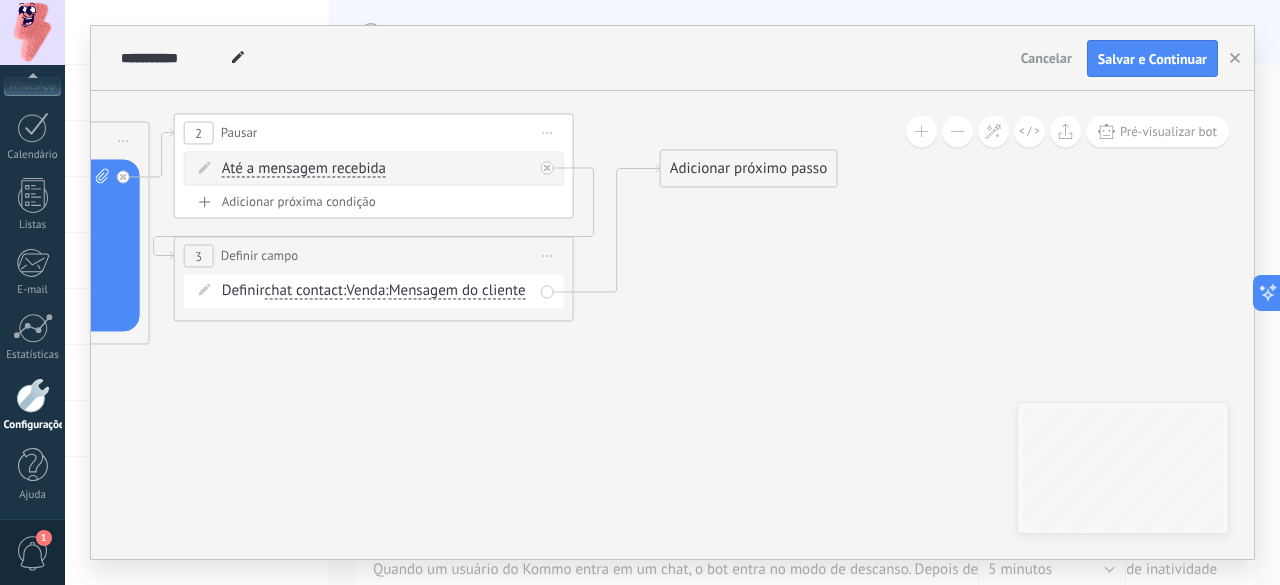 click on "Venda" at bounding box center (365, 292) 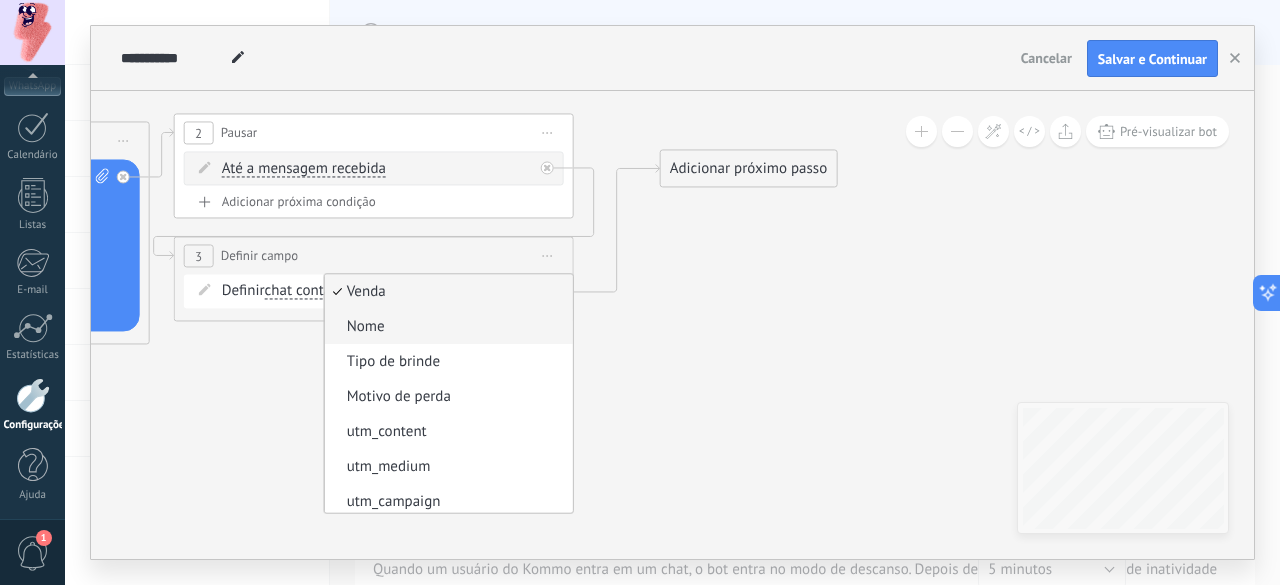 drag, startPoint x: 376, startPoint y: 288, endPoint x: 379, endPoint y: 324, distance: 36.124783 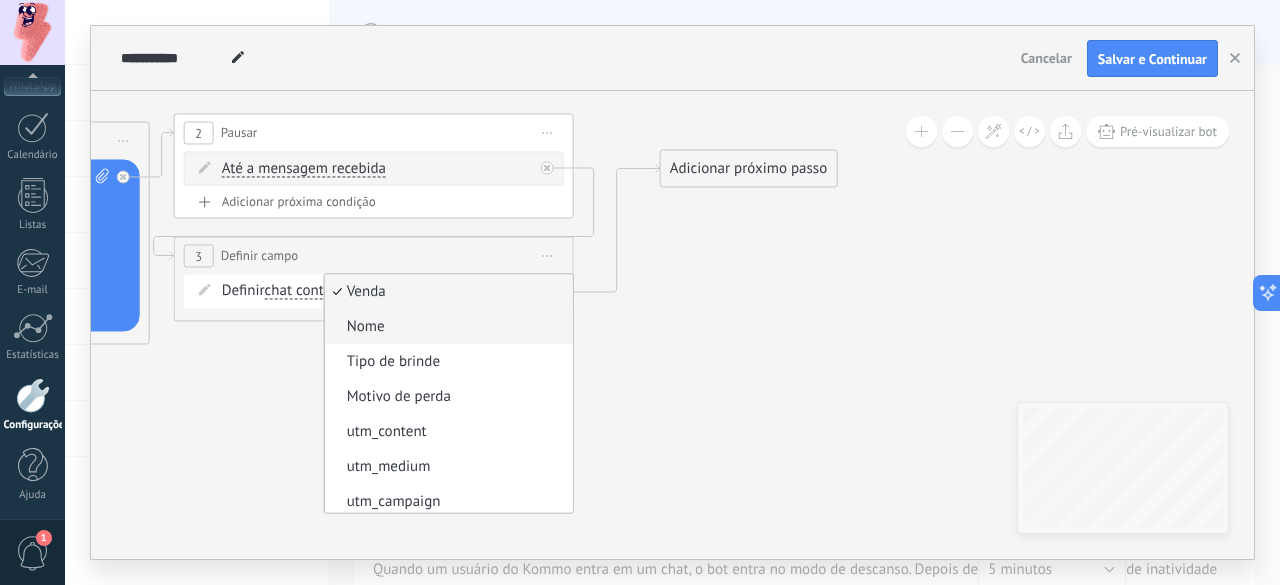 click on "Nome" at bounding box center (445, 328) 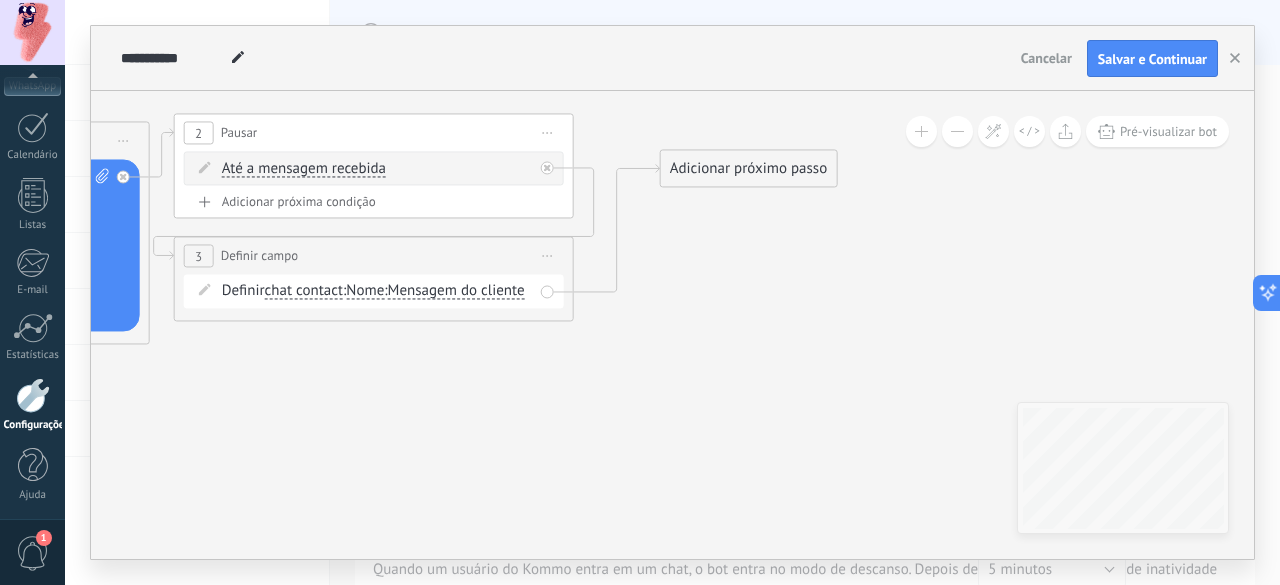 type 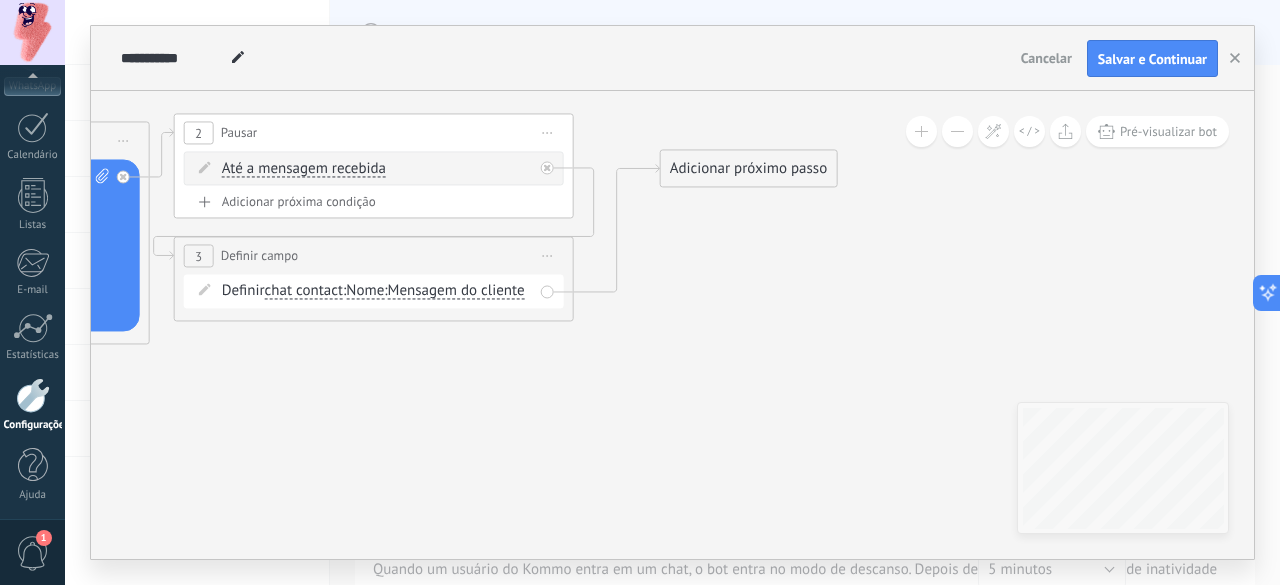 click on "Adicionar próximo passo" at bounding box center (749, 169) 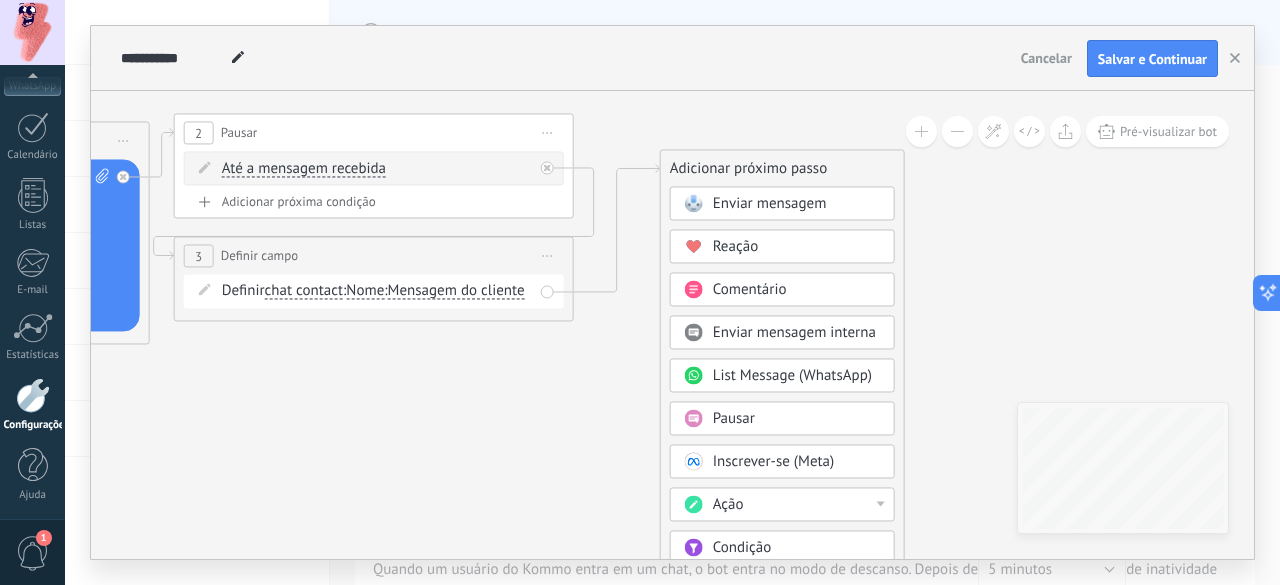 click on "Enviar mensagem" at bounding box center (770, 204) 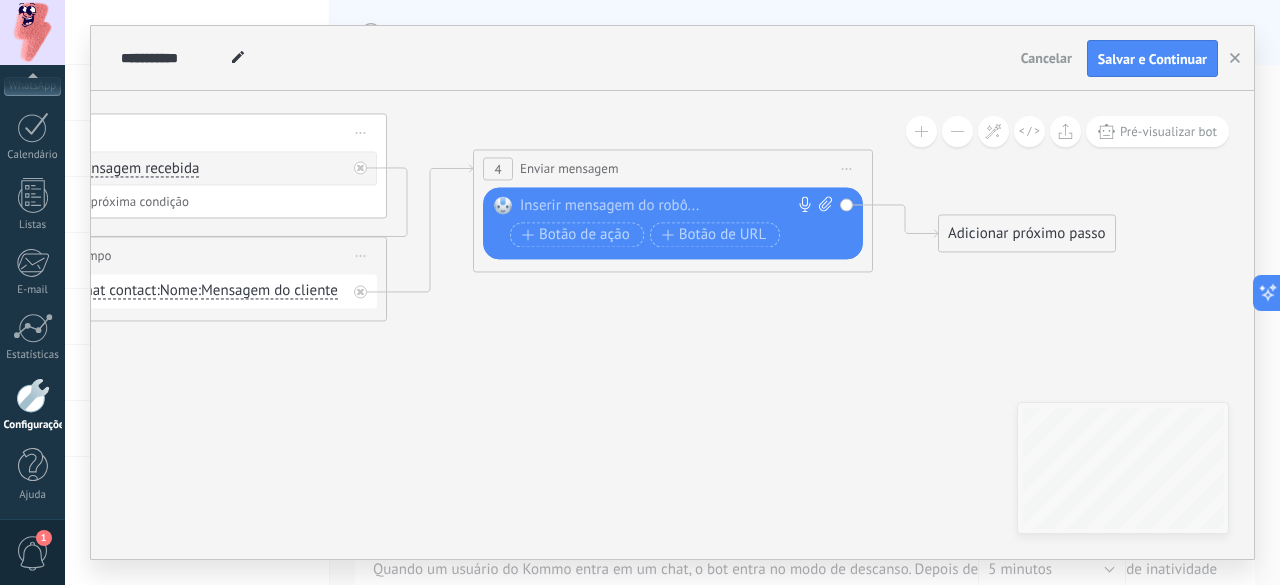 click at bounding box center [668, 207] 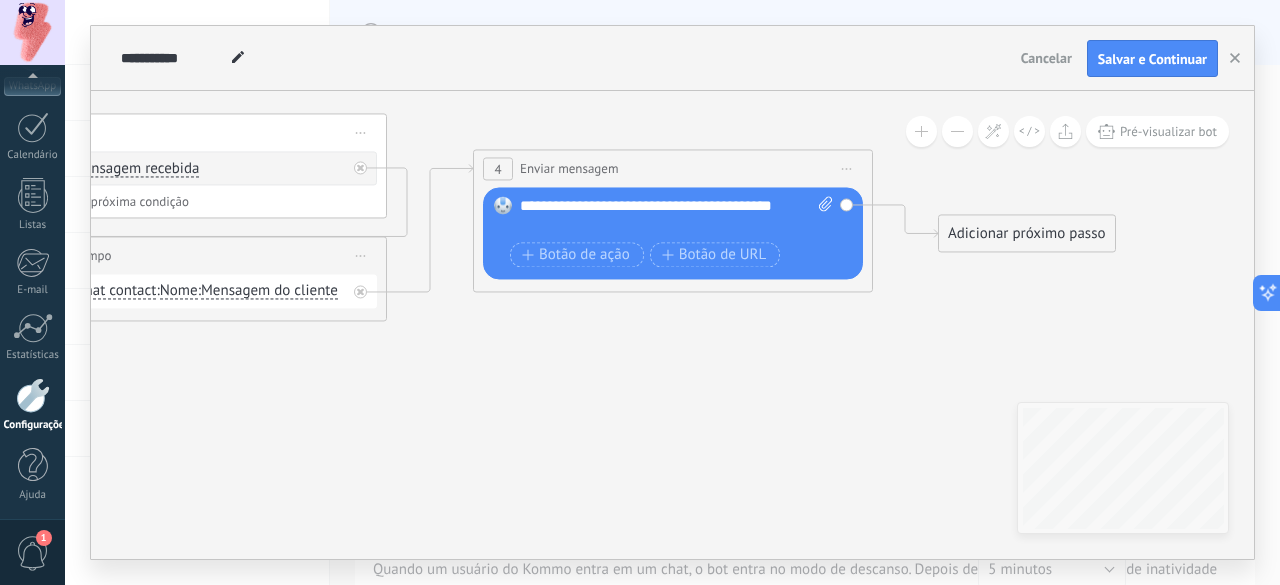 click on "**********" at bounding box center [677, 217] 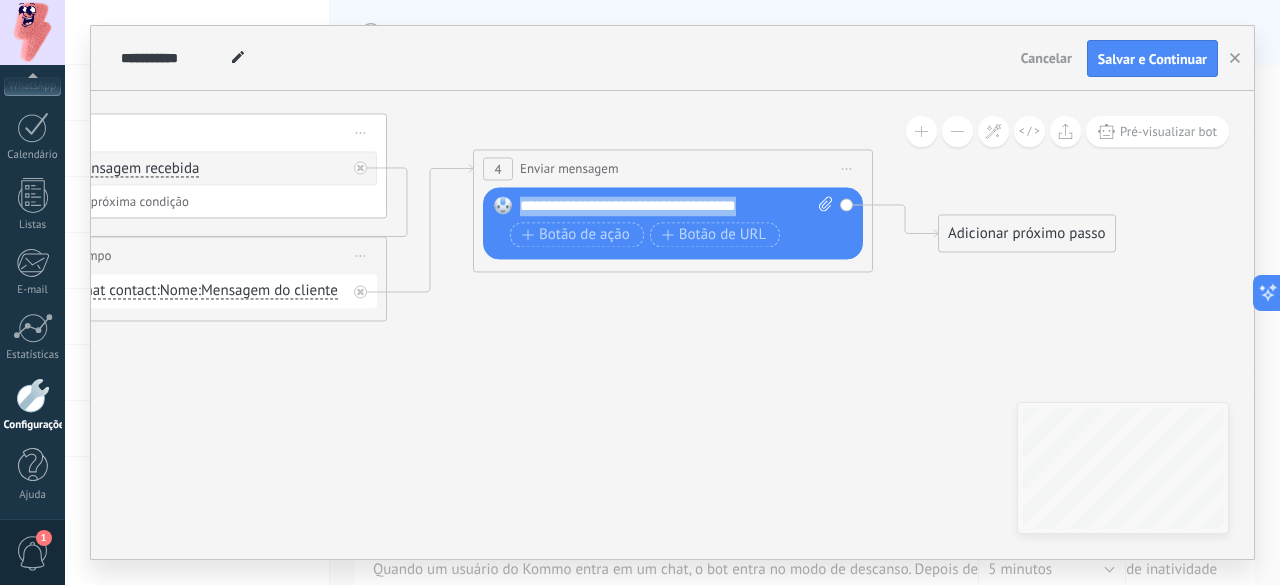 drag, startPoint x: 522, startPoint y: 202, endPoint x: 772, endPoint y: 206, distance: 250.032 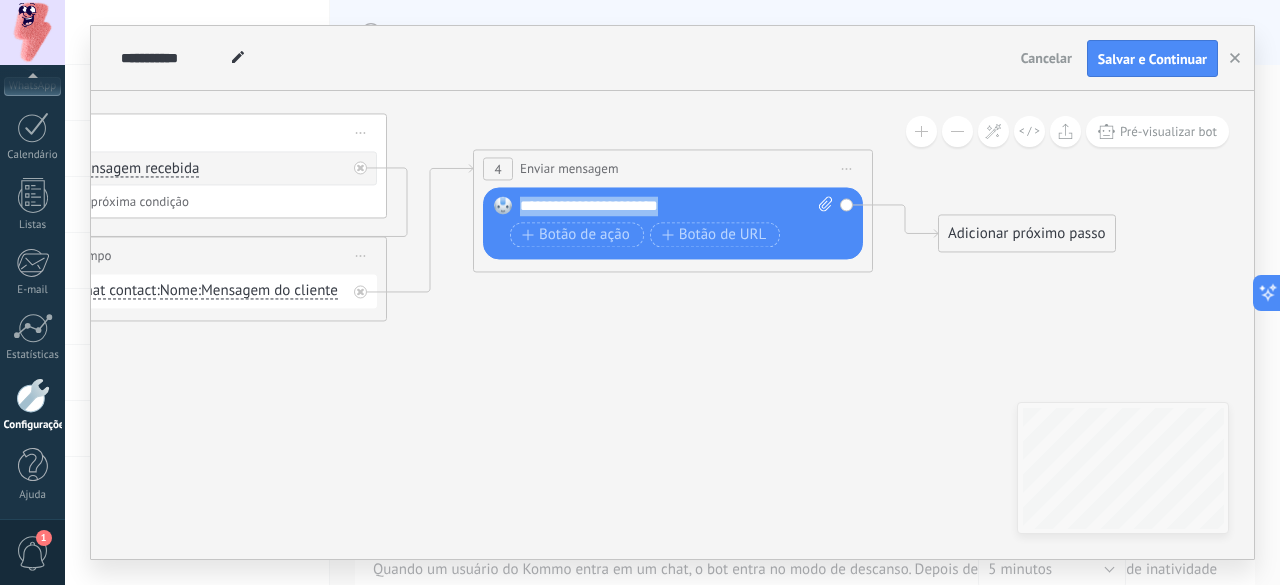drag, startPoint x: 701, startPoint y: 200, endPoint x: 520, endPoint y: 205, distance: 181.06905 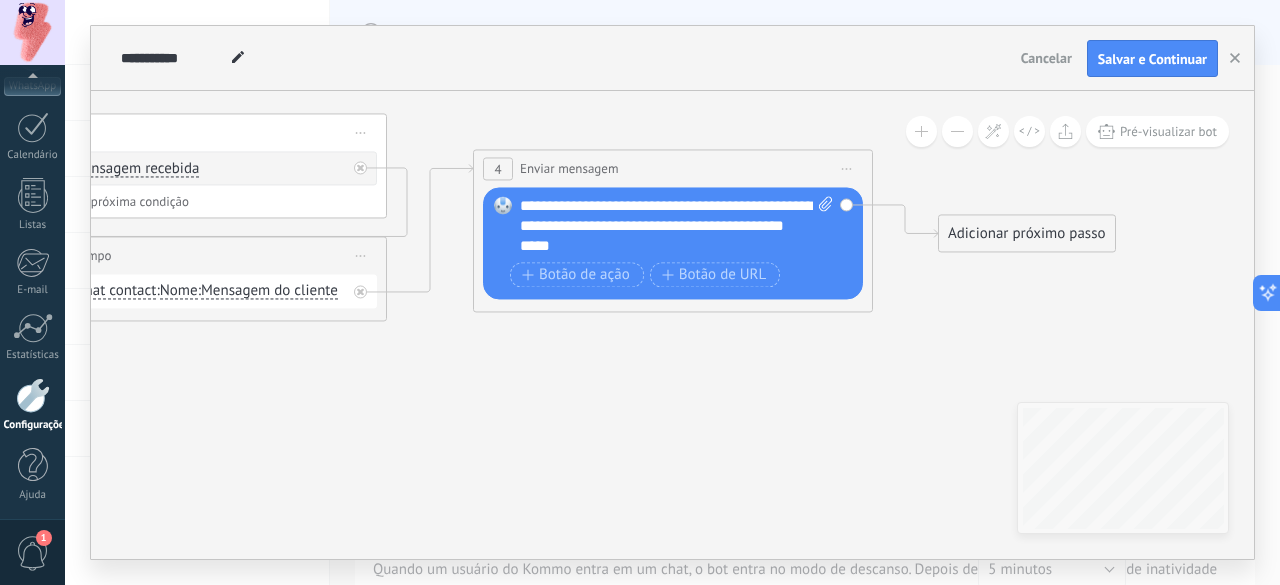 click on "**********" at bounding box center [677, 227] 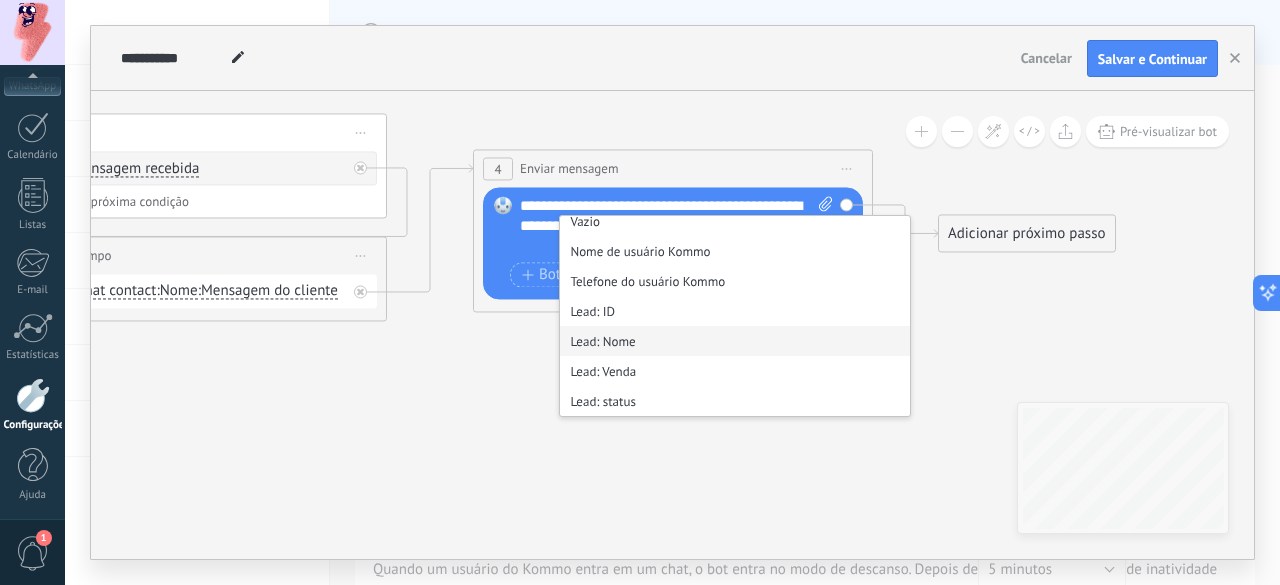 scroll, scrollTop: 190, scrollLeft: 0, axis: vertical 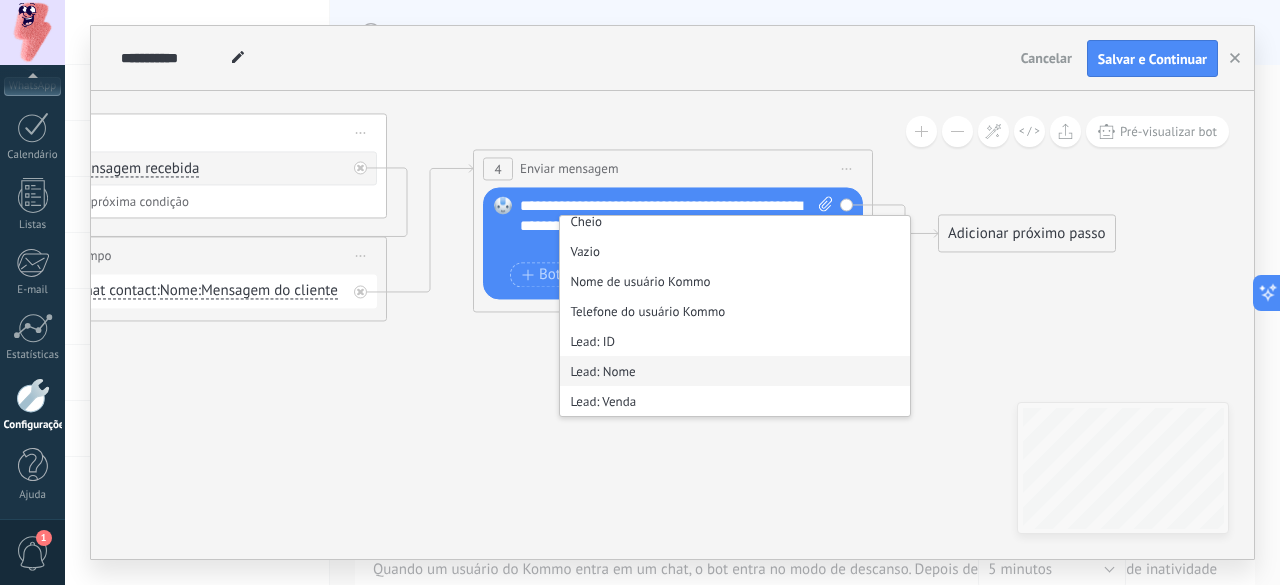 click on "Lead: Nome" at bounding box center (735, 371) 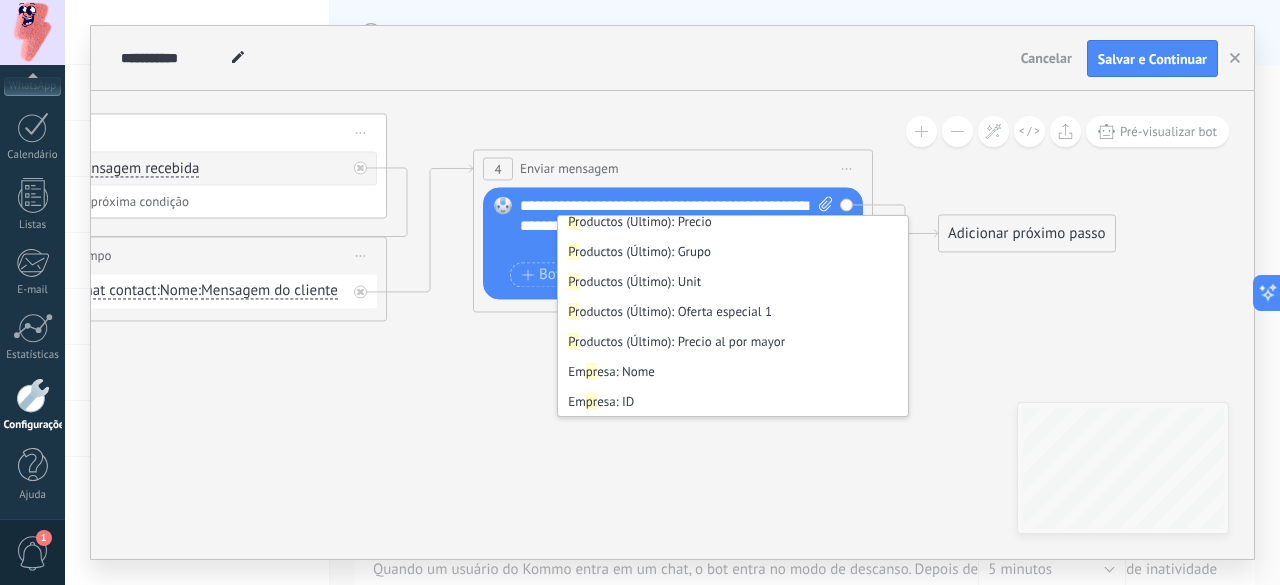 scroll, scrollTop: 0, scrollLeft: 0, axis: both 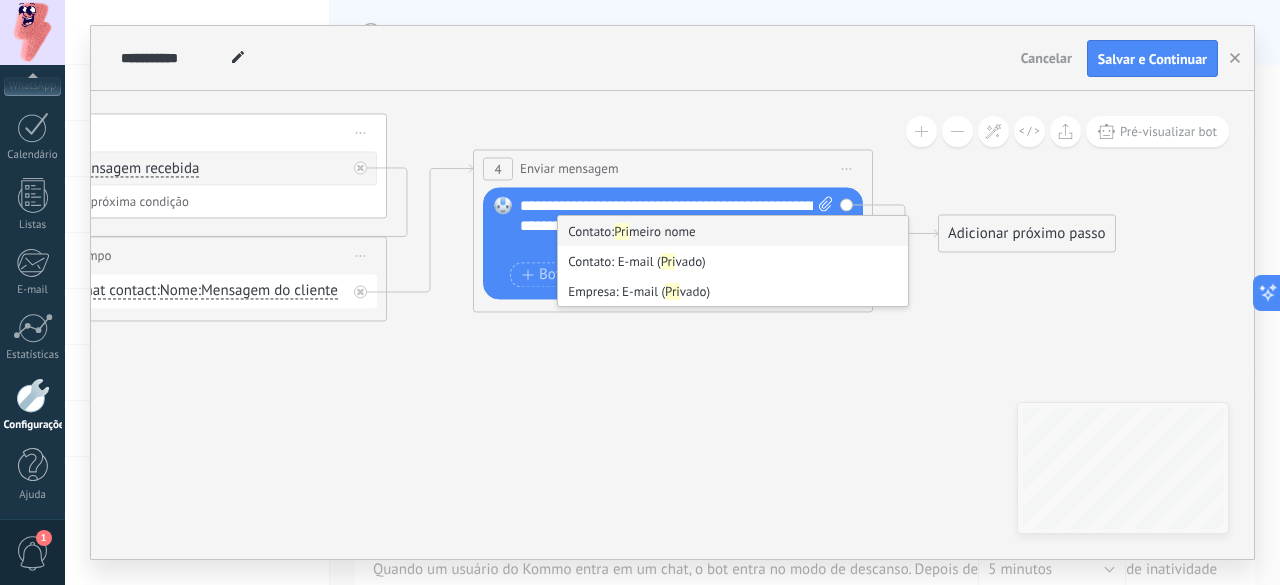 click on "Contato:  Pri meiro nome" at bounding box center [733, 231] 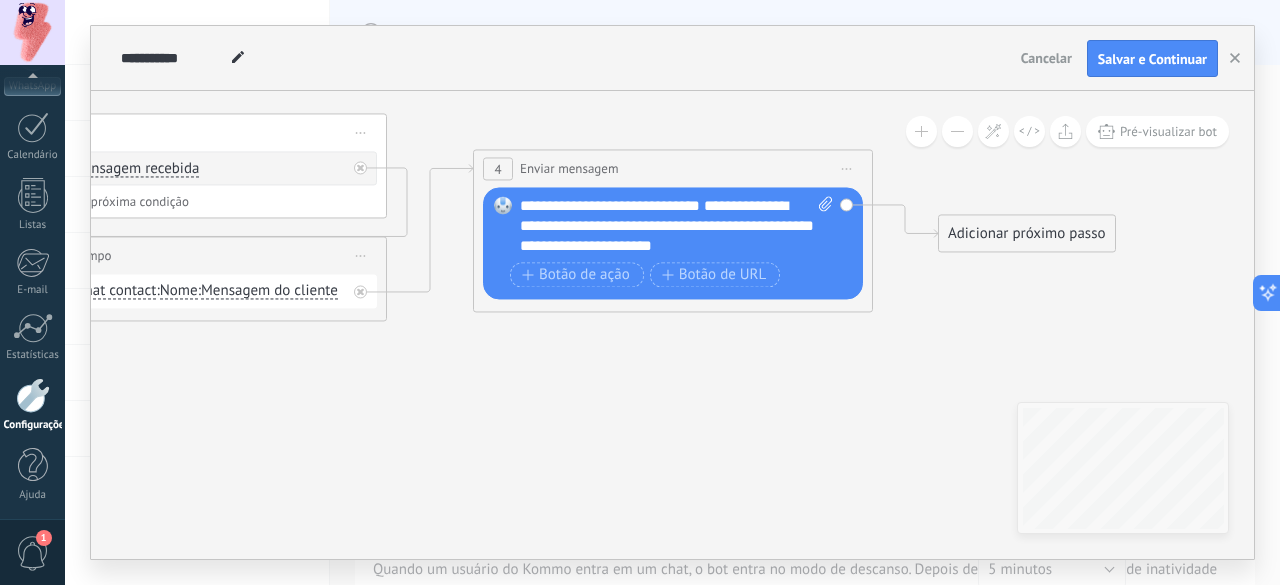 click on "**********" at bounding box center (677, 227) 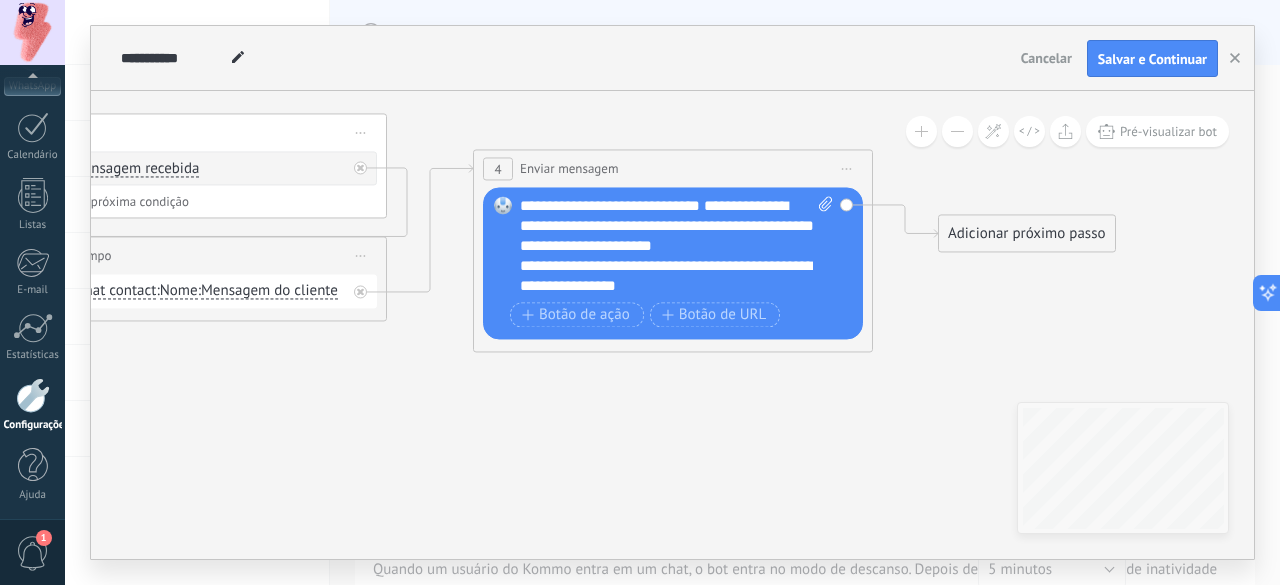 click on "**********" at bounding box center (677, 247) 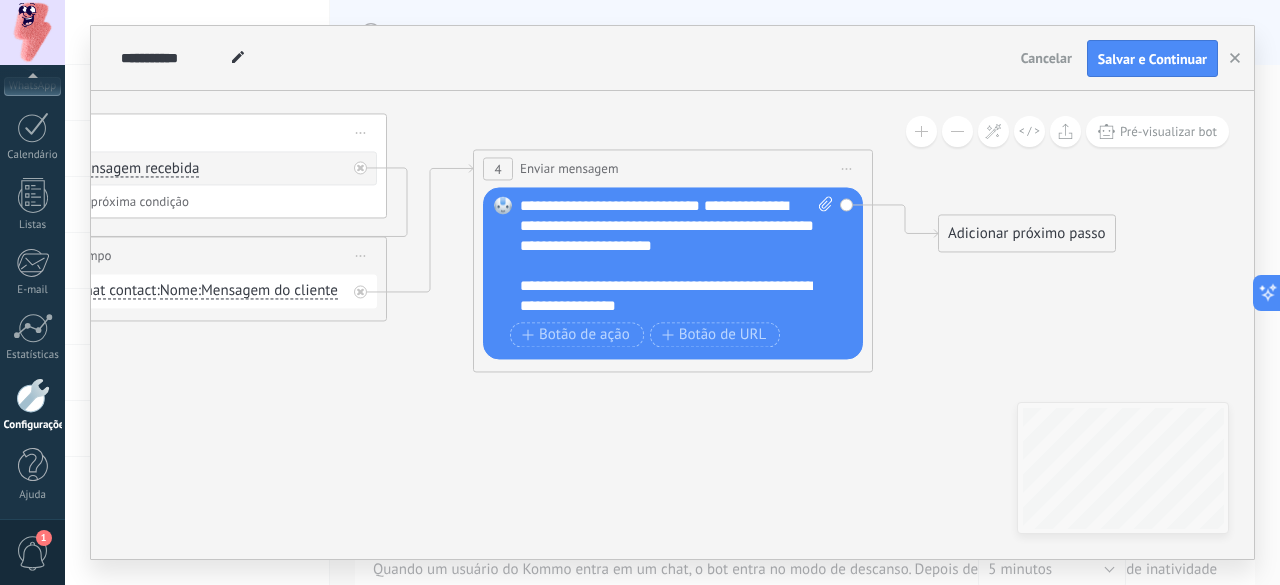 click on "**********" at bounding box center (677, 257) 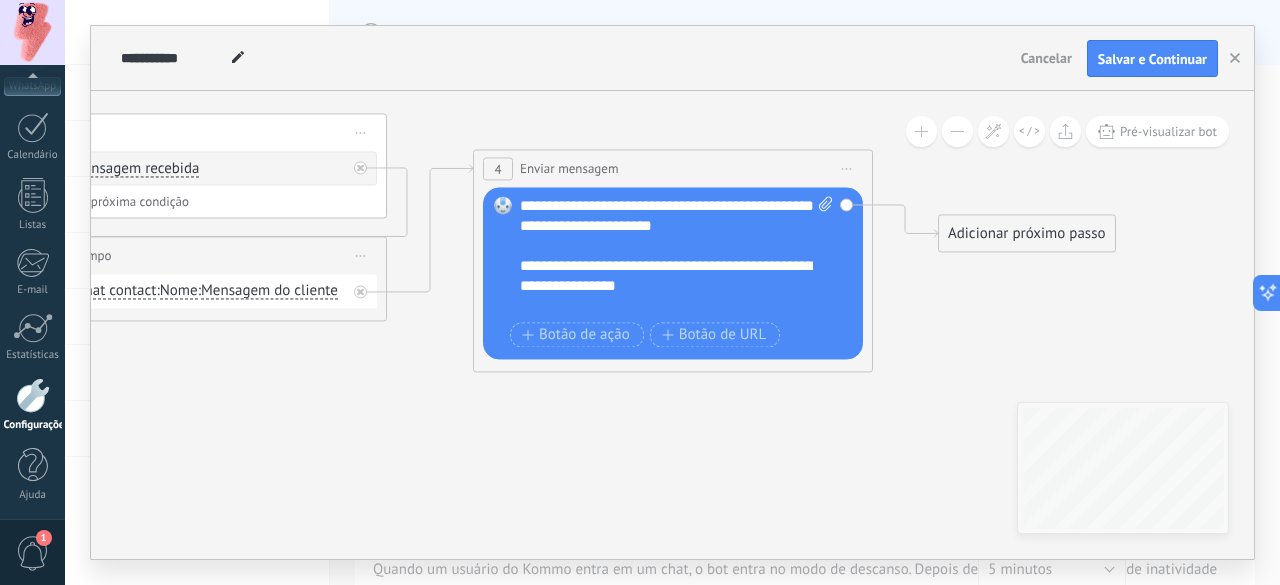 scroll, scrollTop: 40, scrollLeft: 0, axis: vertical 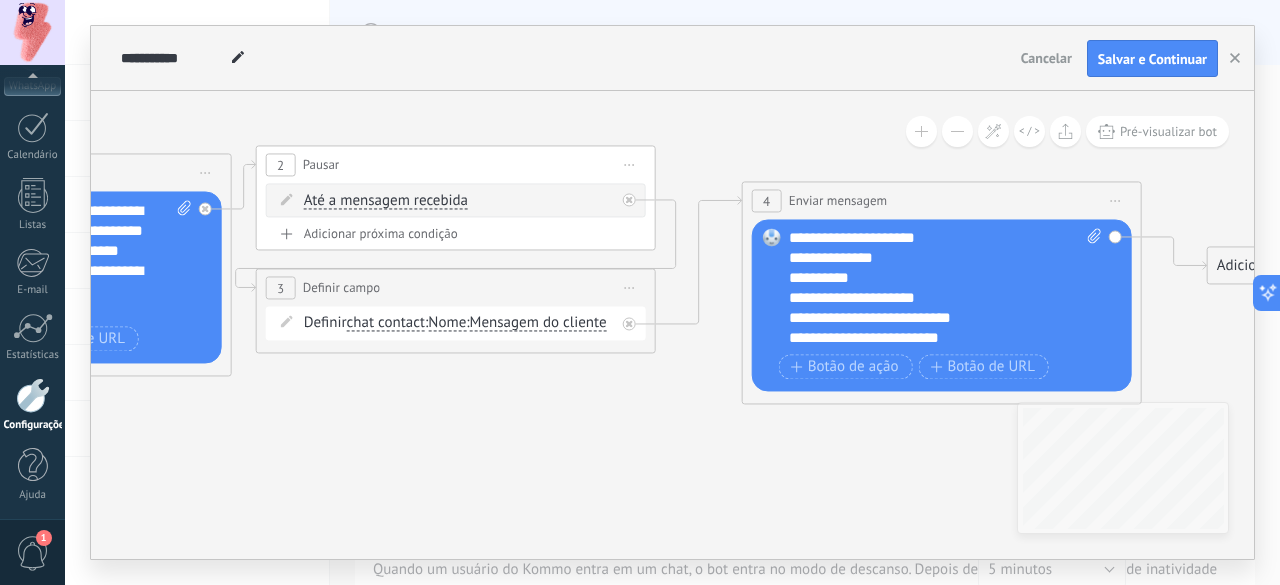 drag, startPoint x: 314, startPoint y: 410, endPoint x: 582, endPoint y: 442, distance: 269.9037 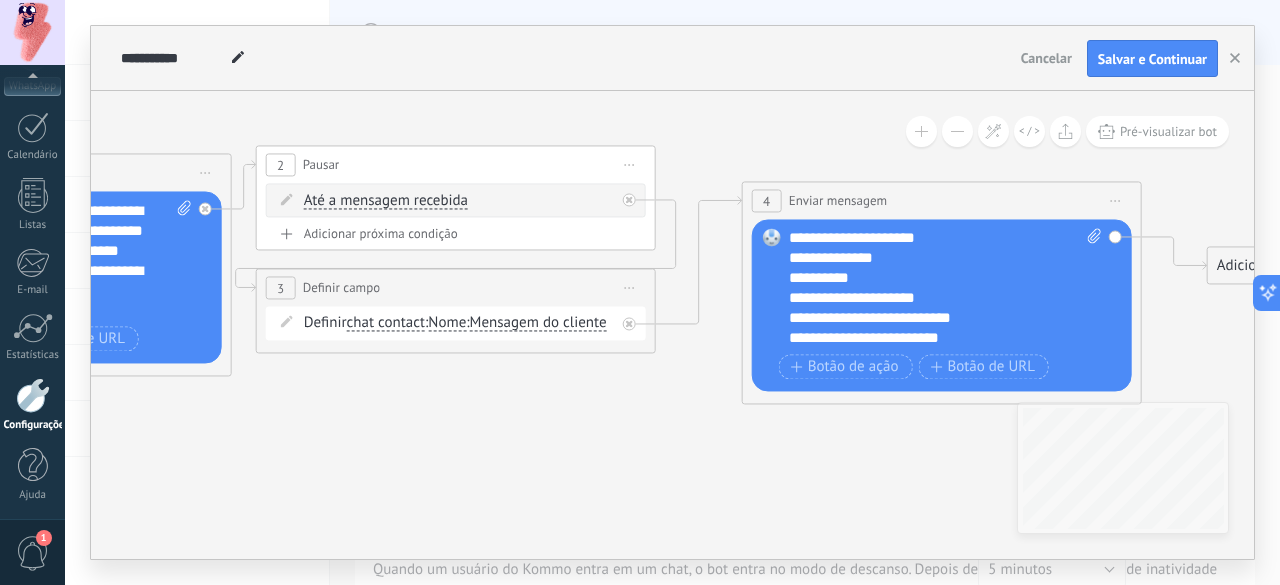 click on "Iniciar pré-visualização aqui
[GEOGRAPHIC_DATA]
Duplicar
Excluir" at bounding box center (630, 165) 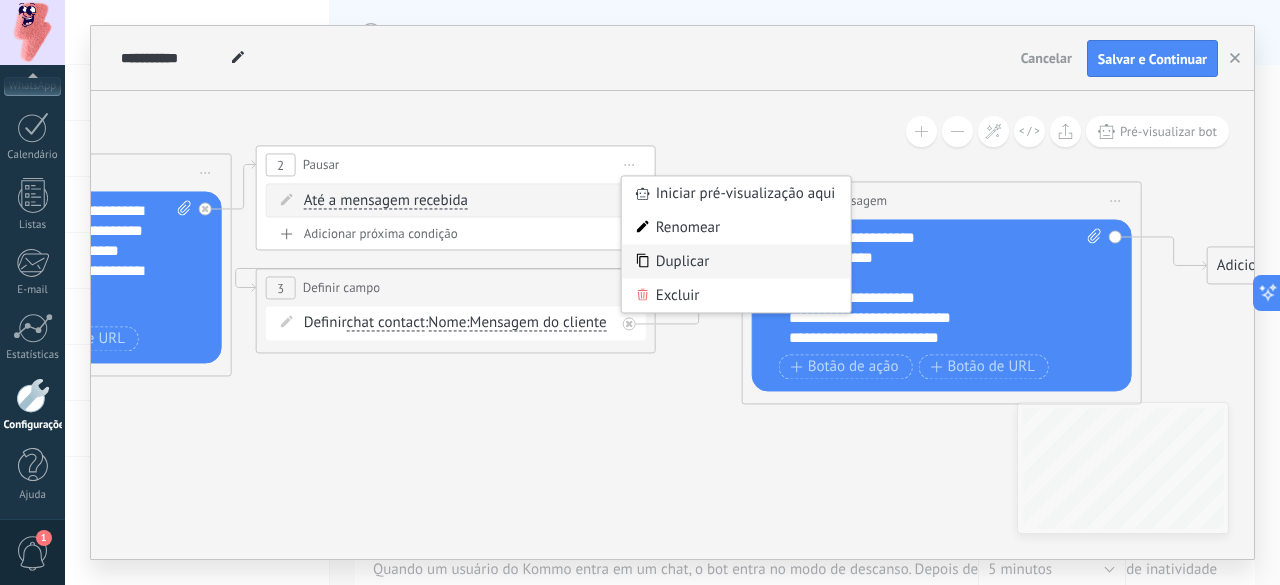 click on "Duplicar" at bounding box center [736, 262] 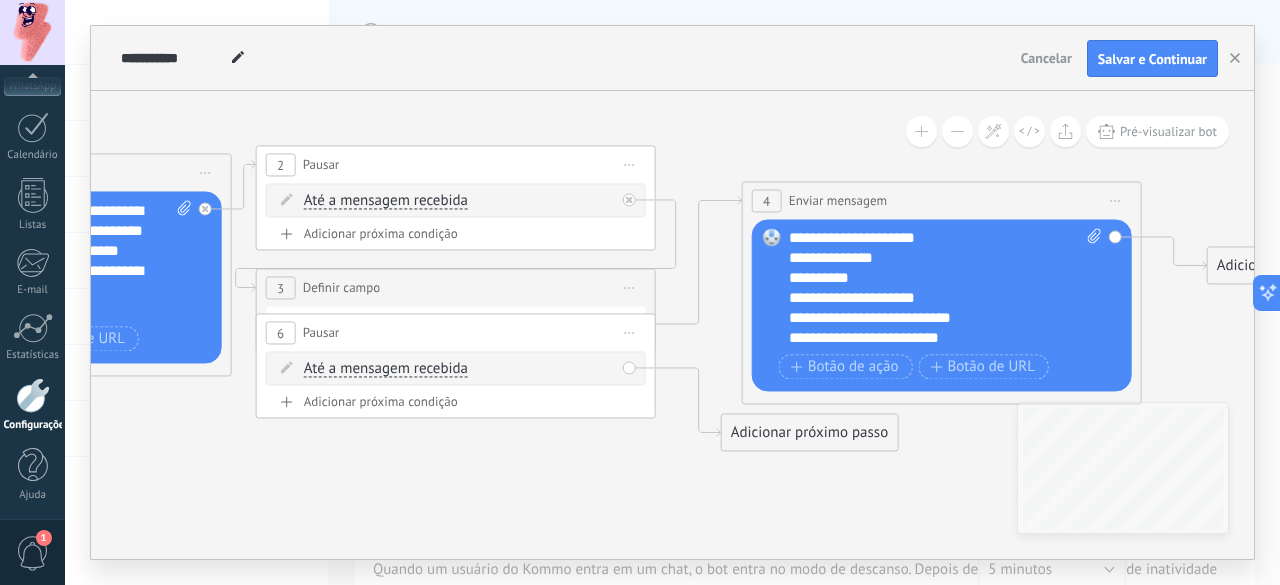 drag, startPoint x: 584, startPoint y: 409, endPoint x: 730, endPoint y: 446, distance: 150.6154 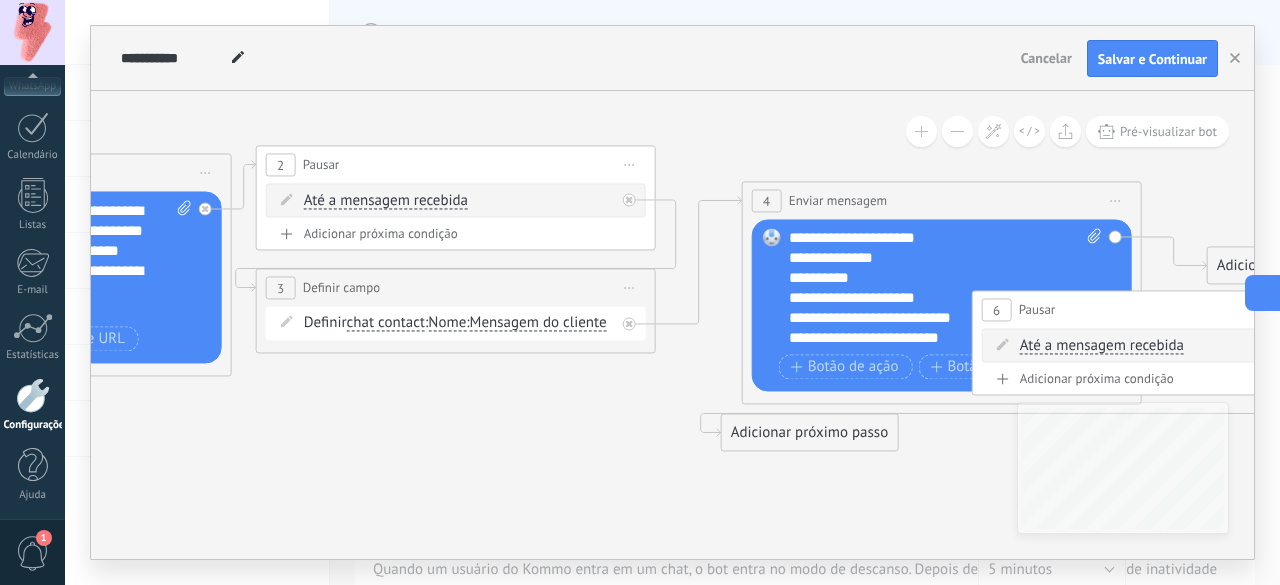 drag, startPoint x: 563, startPoint y: 329, endPoint x: 1279, endPoint y: 306, distance: 716.3693 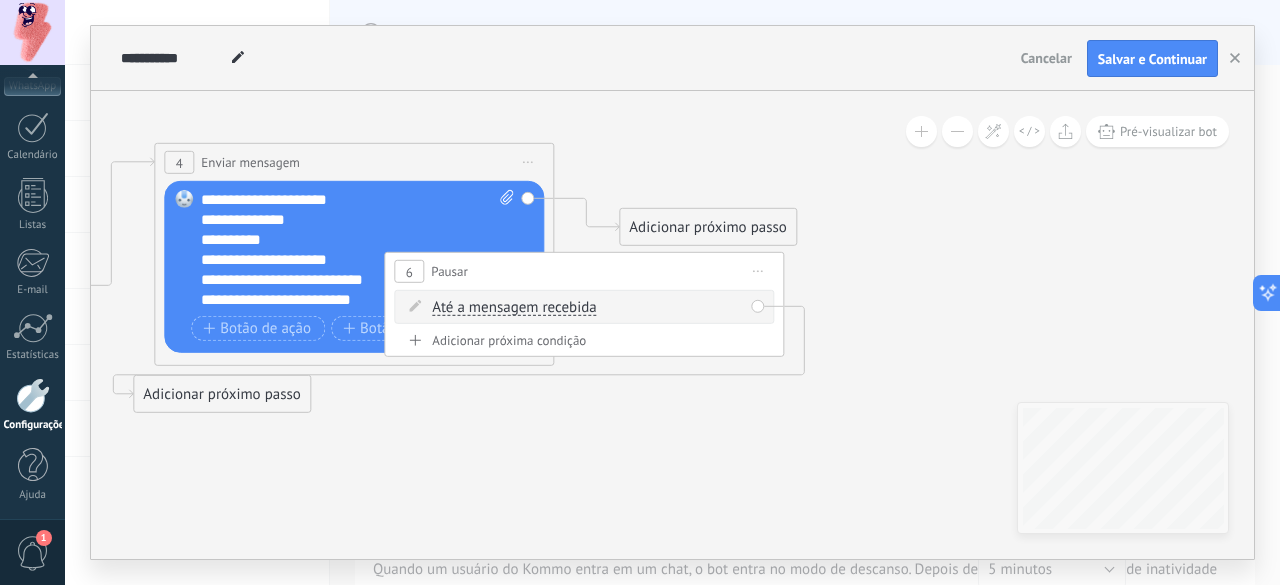 drag, startPoint x: 951, startPoint y: 489, endPoint x: 367, endPoint y: 451, distance: 585.235 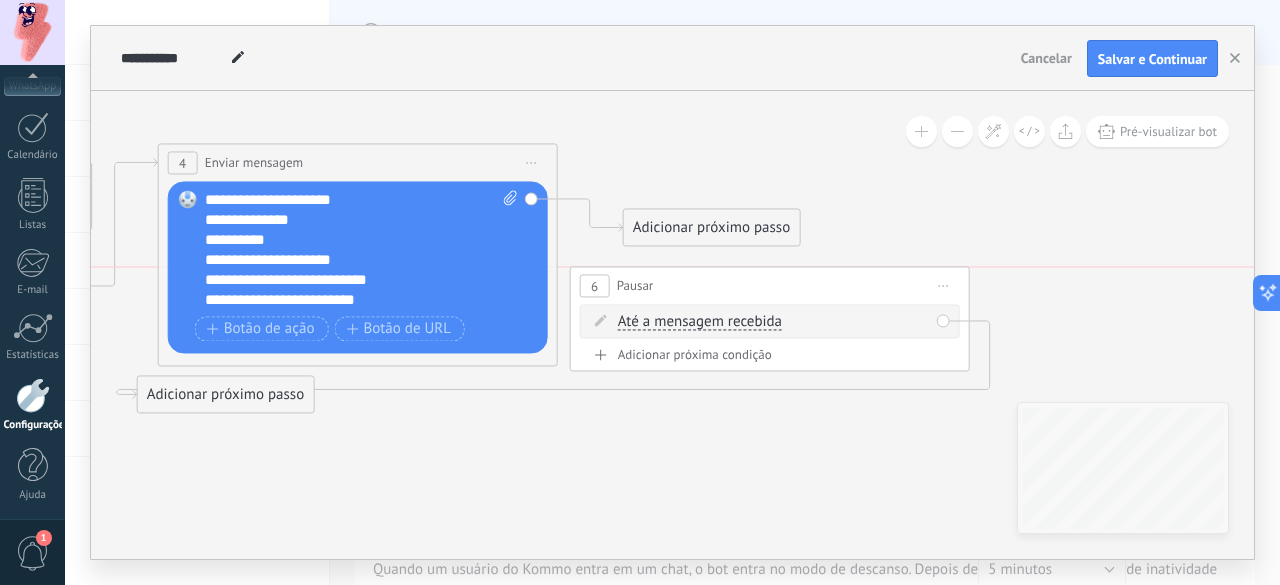 drag, startPoint x: 646, startPoint y: 262, endPoint x: 829, endPoint y: 279, distance: 183.78792 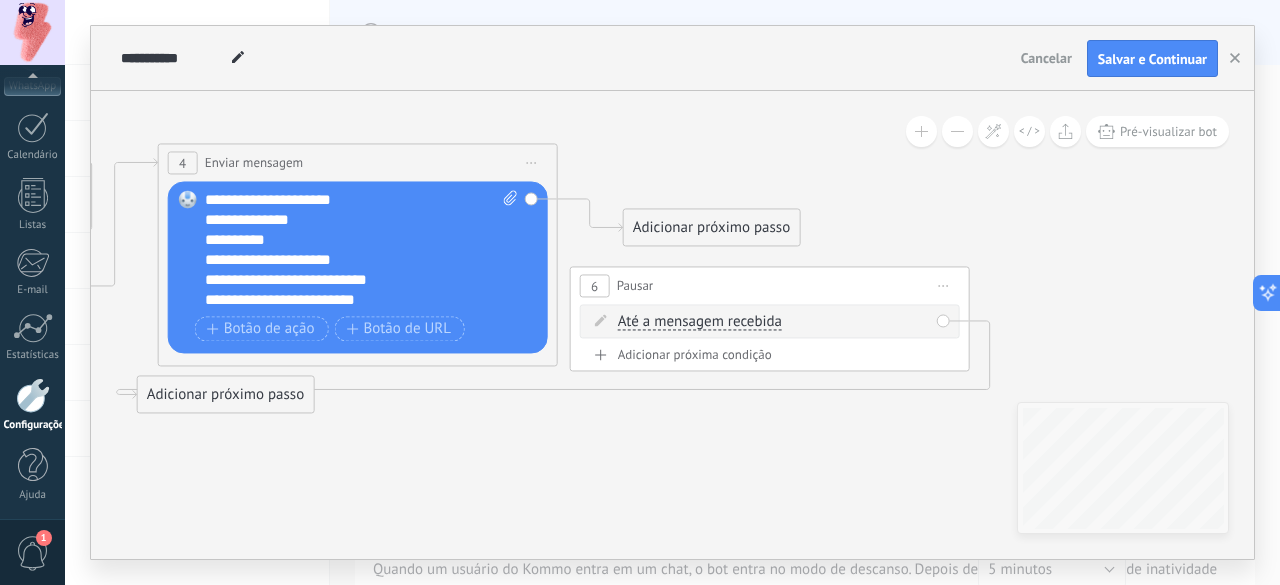 click on "Iniciar pré-visualização aqui
[GEOGRAPHIC_DATA]
Duplicar
Excluir" at bounding box center [532, 163] 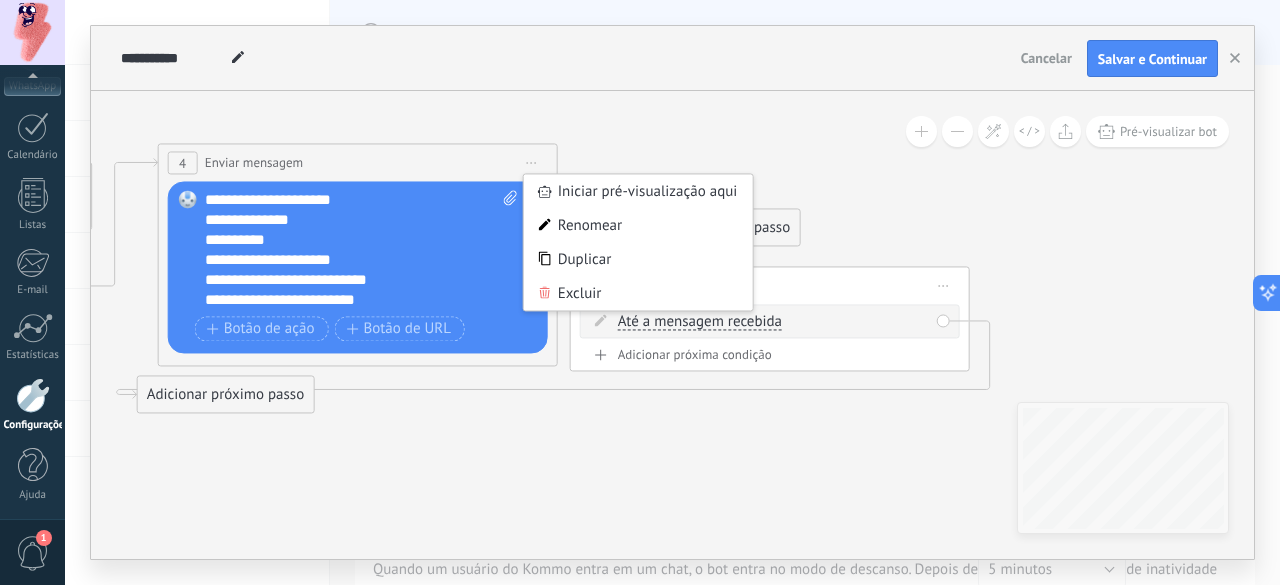 click 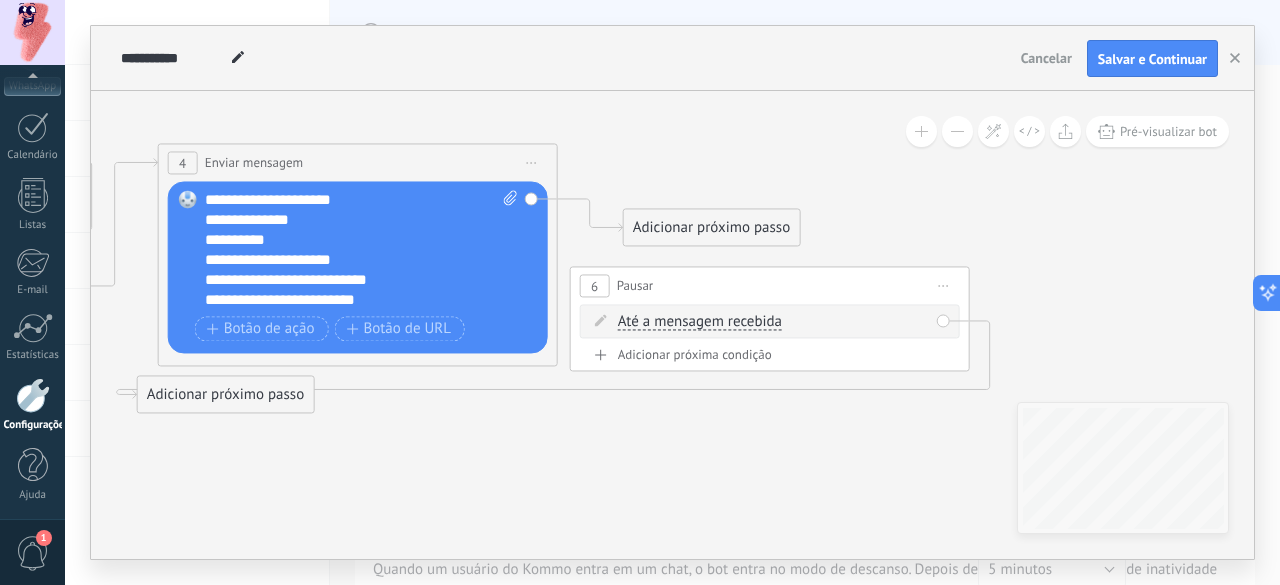 click on "Iniciar pré-visualização aqui
[GEOGRAPHIC_DATA]
Duplicar
Excluir" at bounding box center (944, 286) 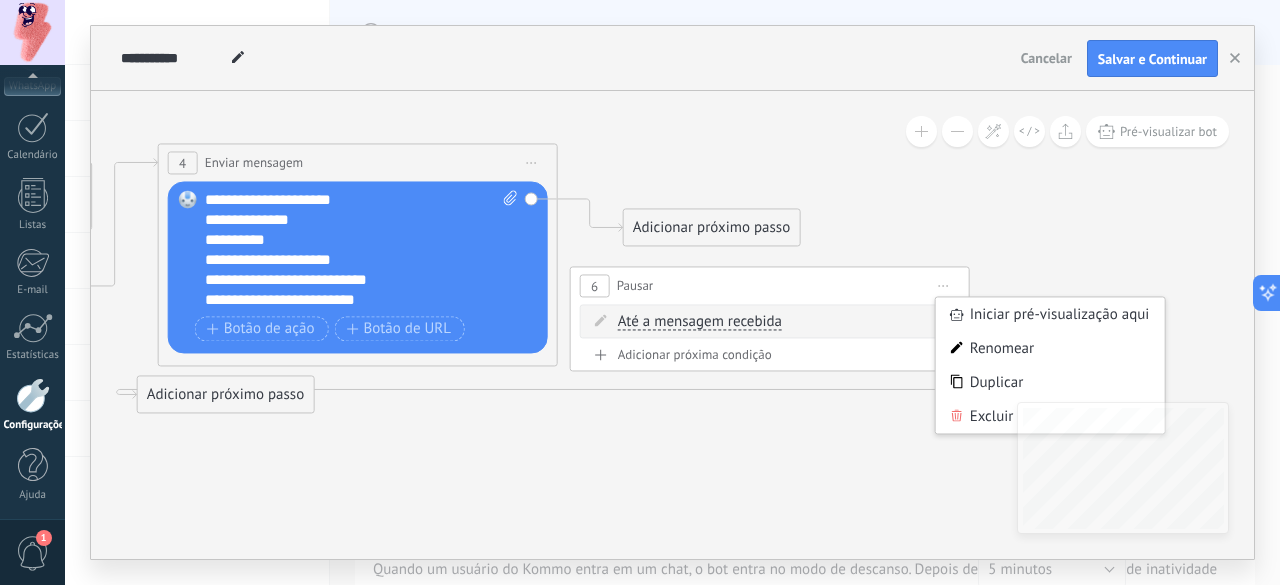 click 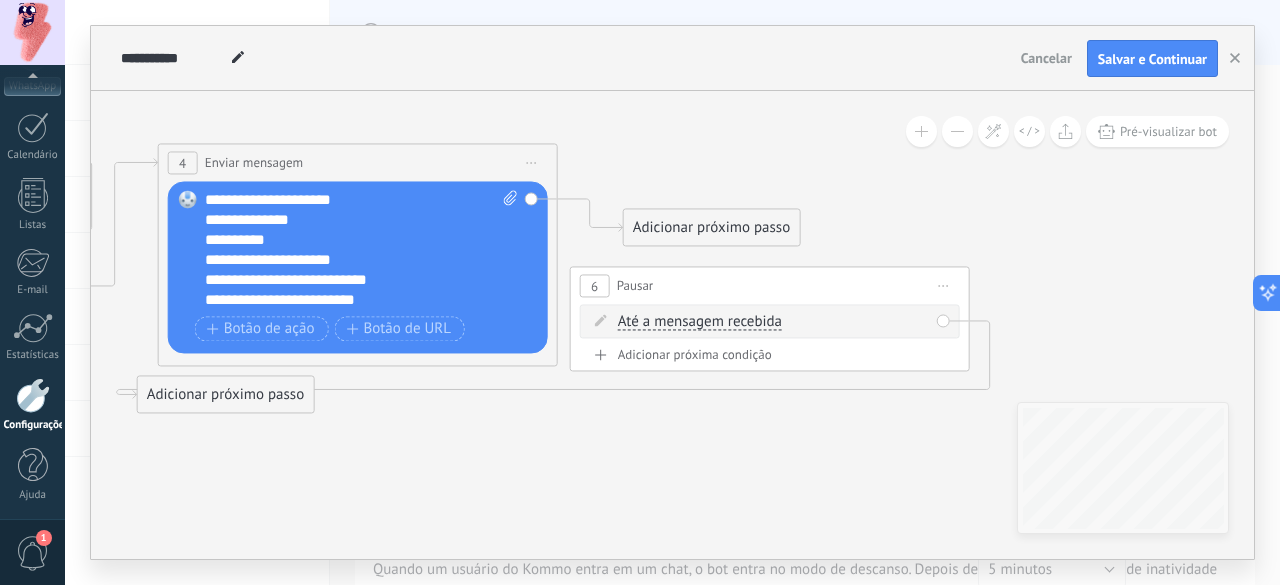 click on "6
Pausar
******
Iniciar pré-visualização aqui
Renomear
Duplicar
Excluir" at bounding box center (770, 286) 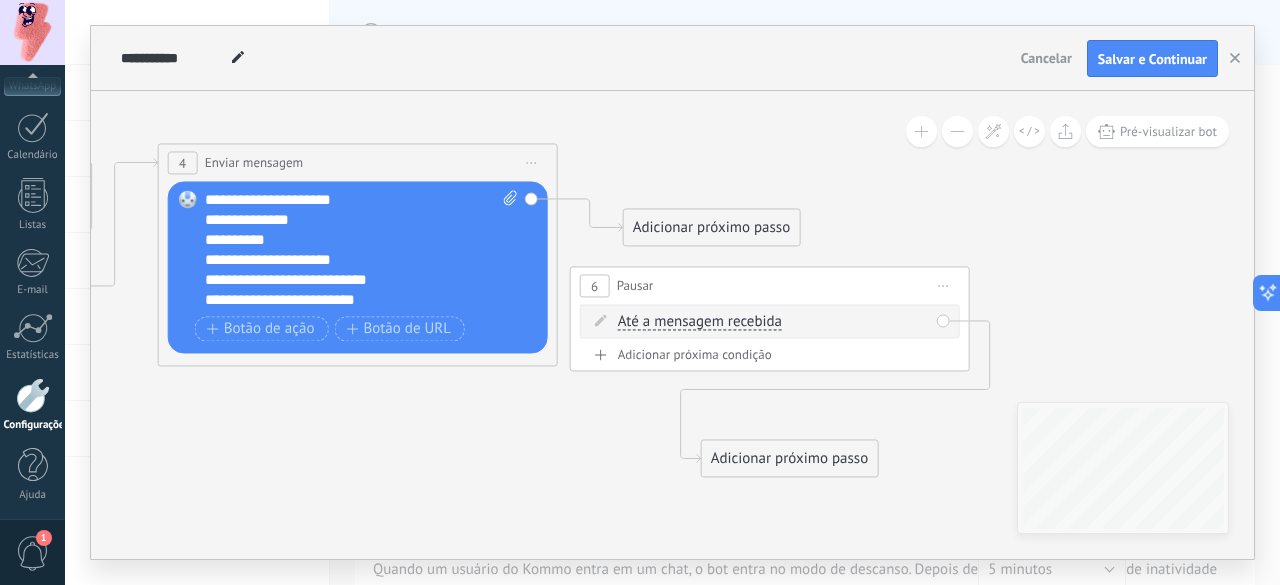 drag, startPoint x: 266, startPoint y: 394, endPoint x: 830, endPoint y: 458, distance: 567.61957 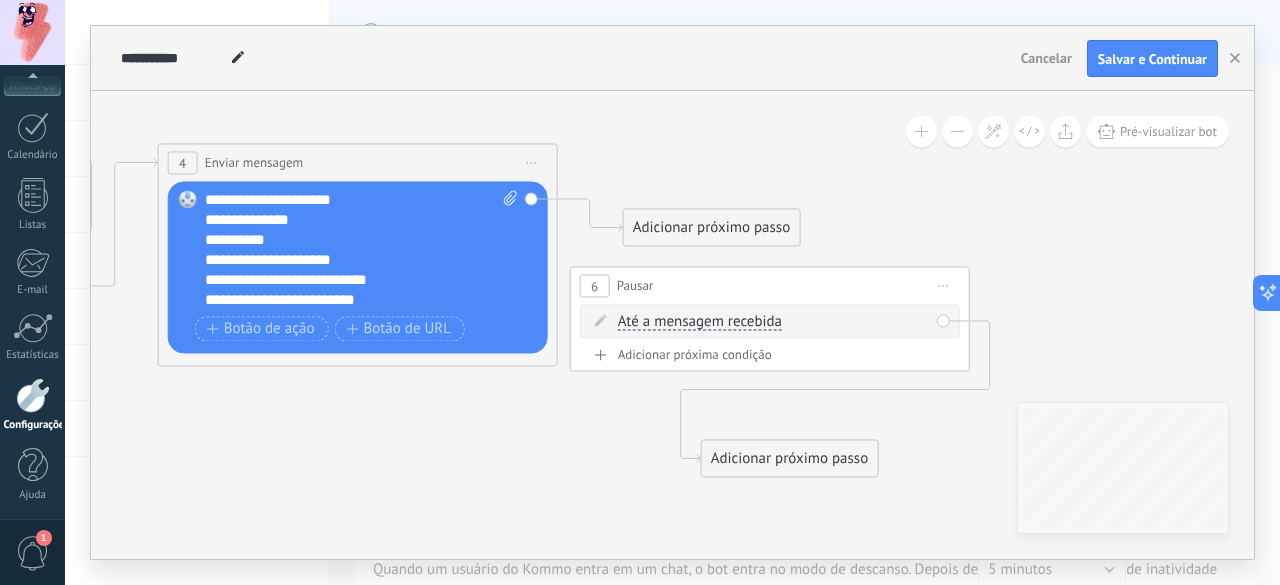 click on "Adicionar próximo passo" at bounding box center (712, 228) 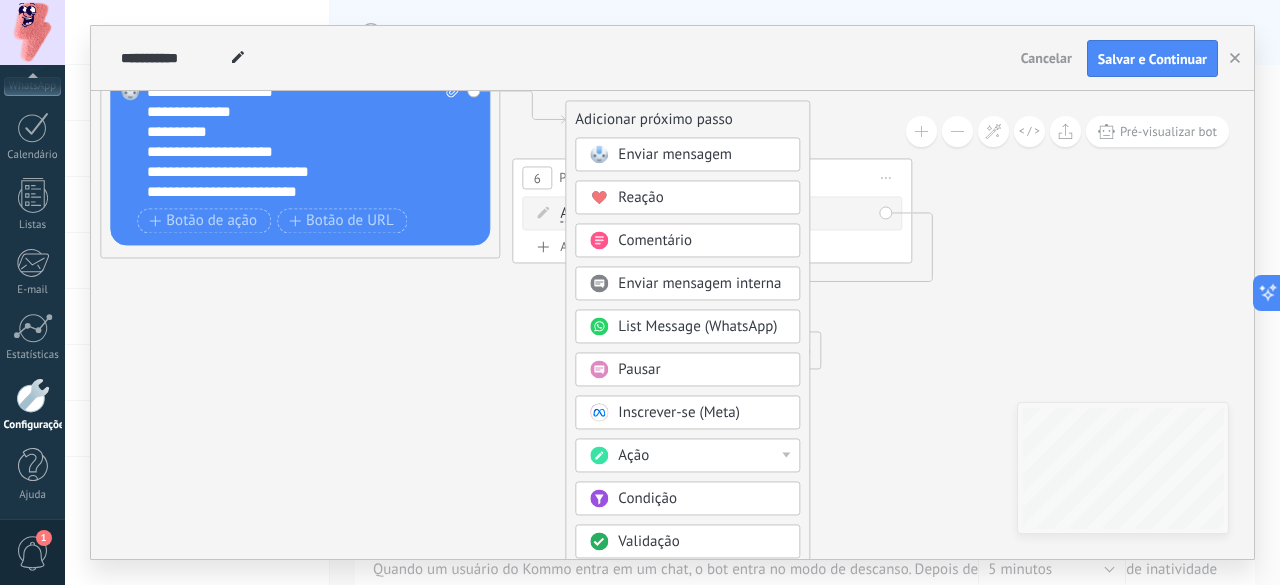 drag, startPoint x: 944, startPoint y: 196, endPoint x: 886, endPoint y: 88, distance: 122.588745 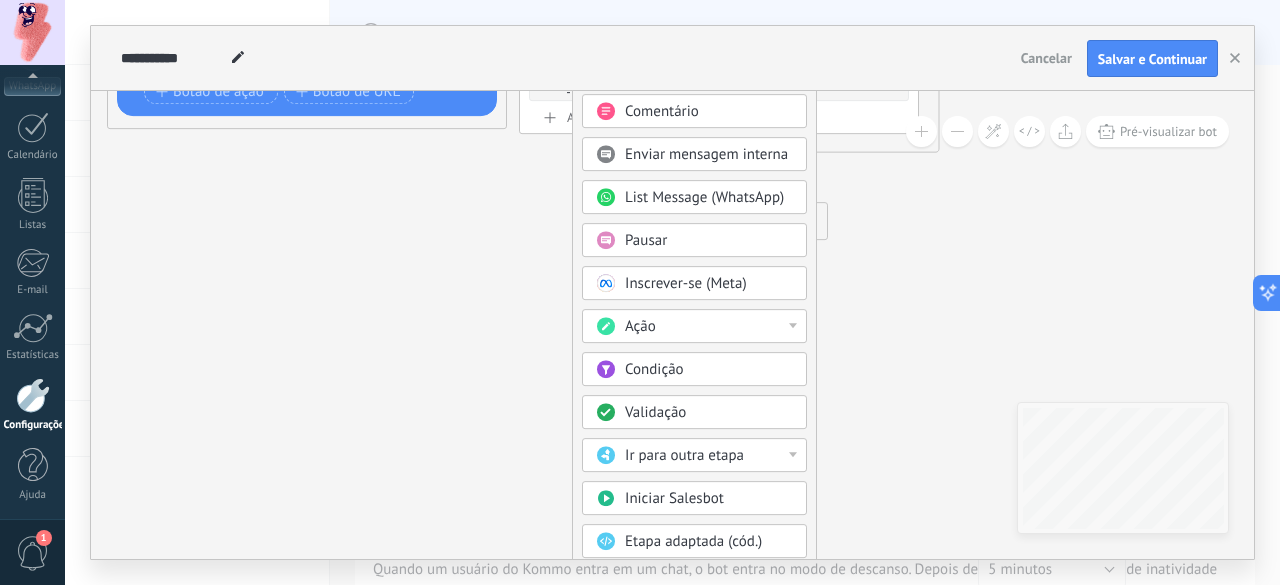 drag, startPoint x: 889, startPoint y: 441, endPoint x: 896, endPoint y: 311, distance: 130.18832 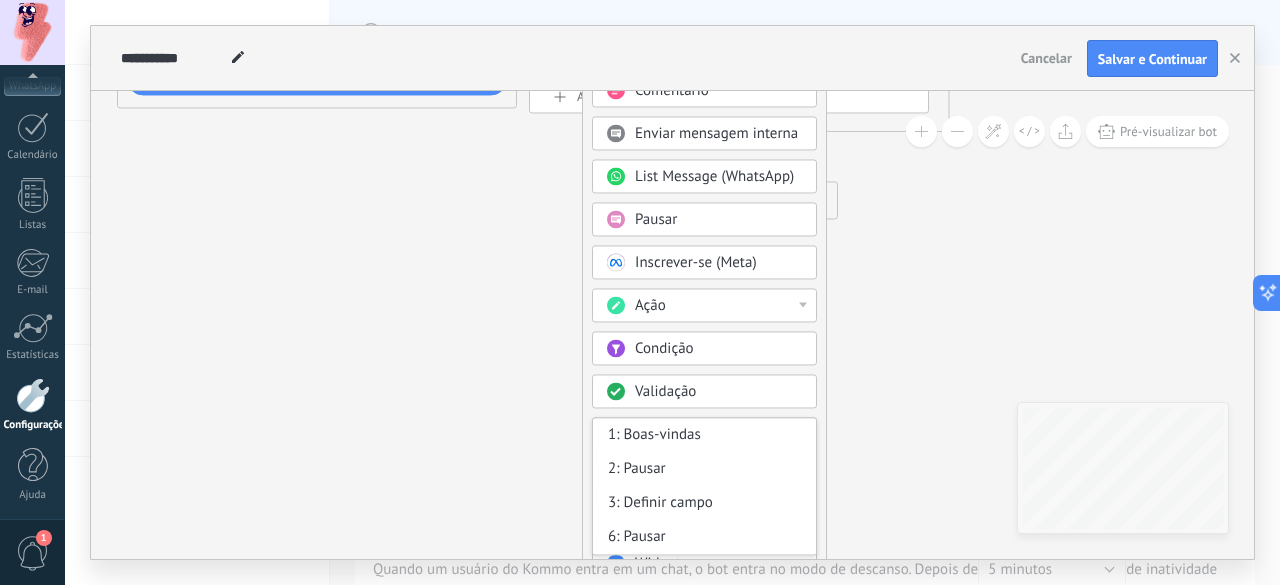 drag, startPoint x: 928, startPoint y: 291, endPoint x: 938, endPoint y: 271, distance: 22.36068 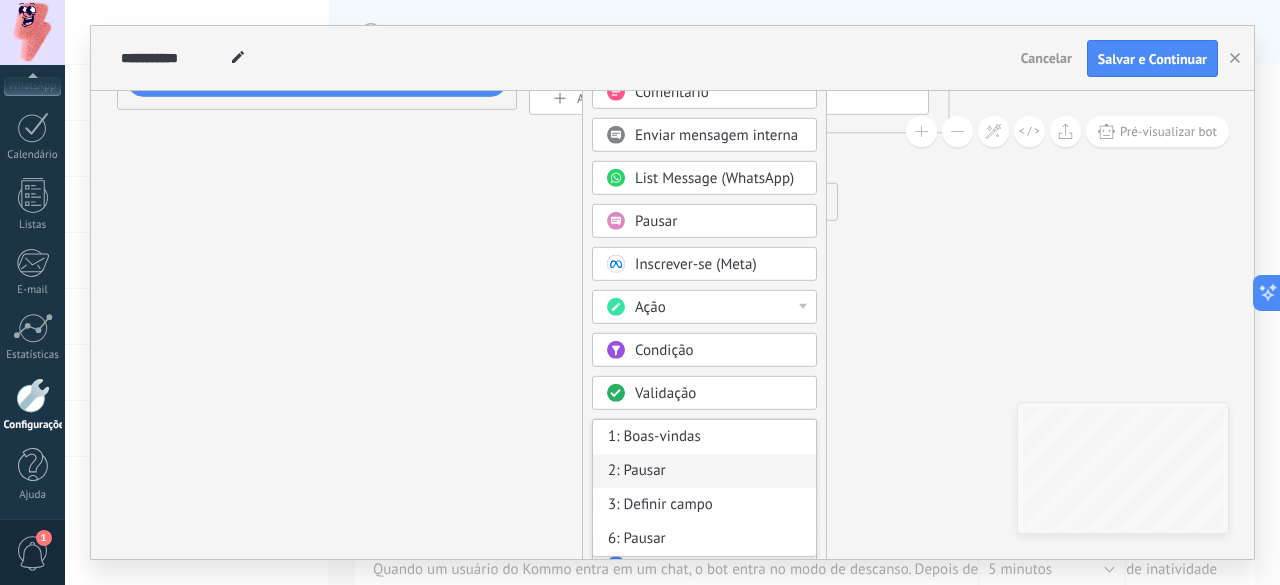 click on "2: Pausar" at bounding box center (704, 471) 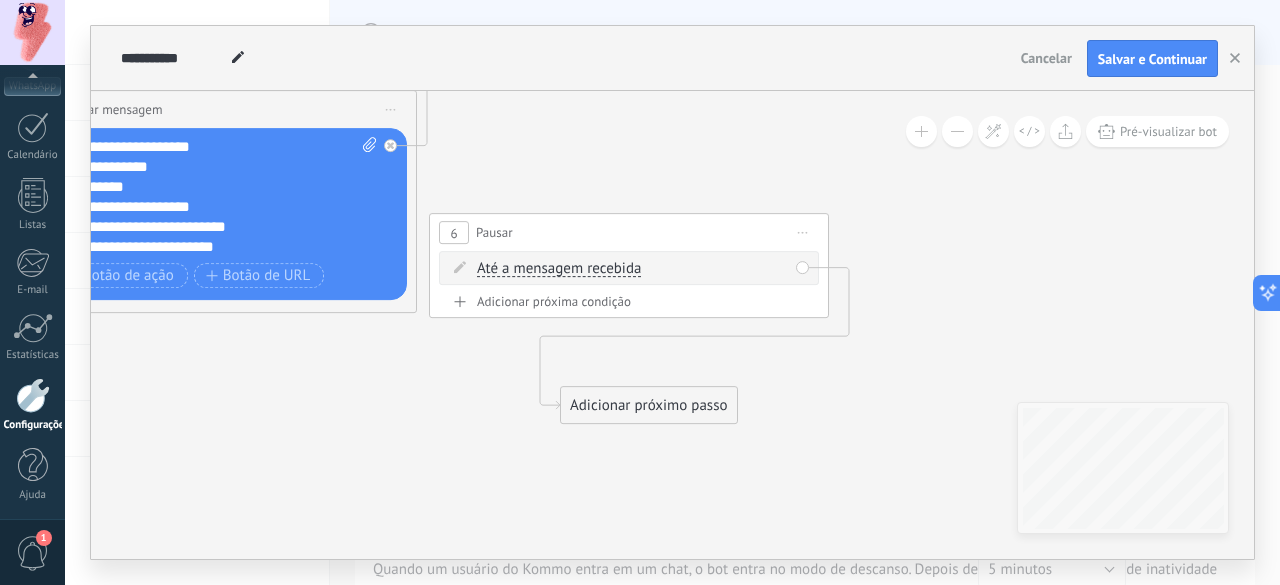 drag, startPoint x: 823, startPoint y: 309, endPoint x: 723, endPoint y: 512, distance: 226.29405 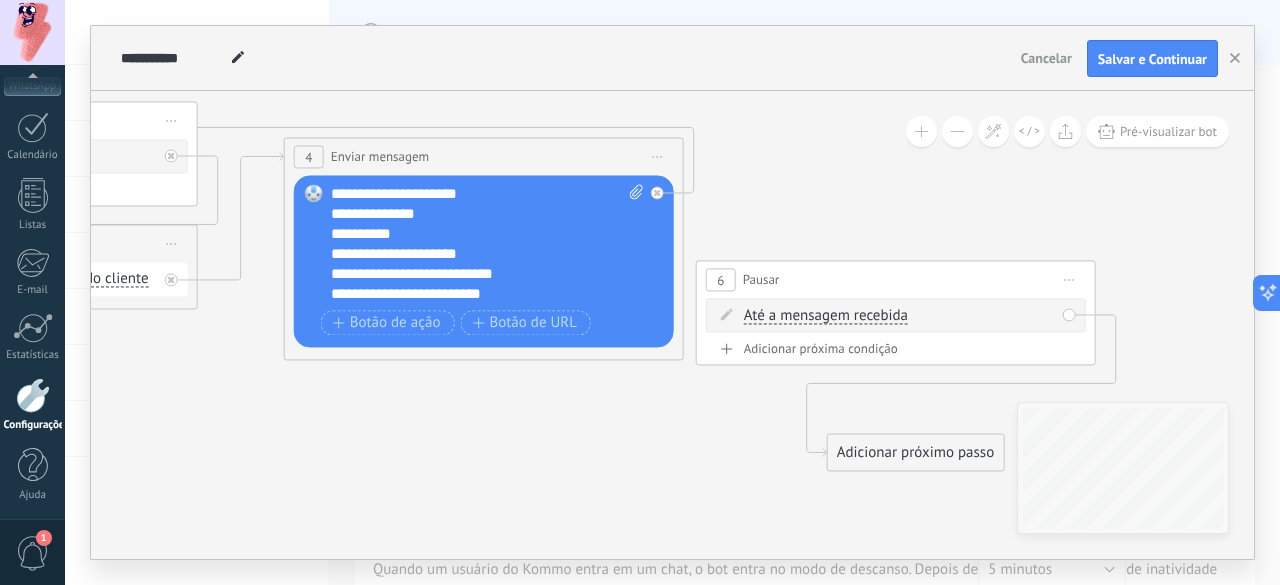 drag, startPoint x: 902, startPoint y: 235, endPoint x: 1168, endPoint y: 282, distance: 270.12033 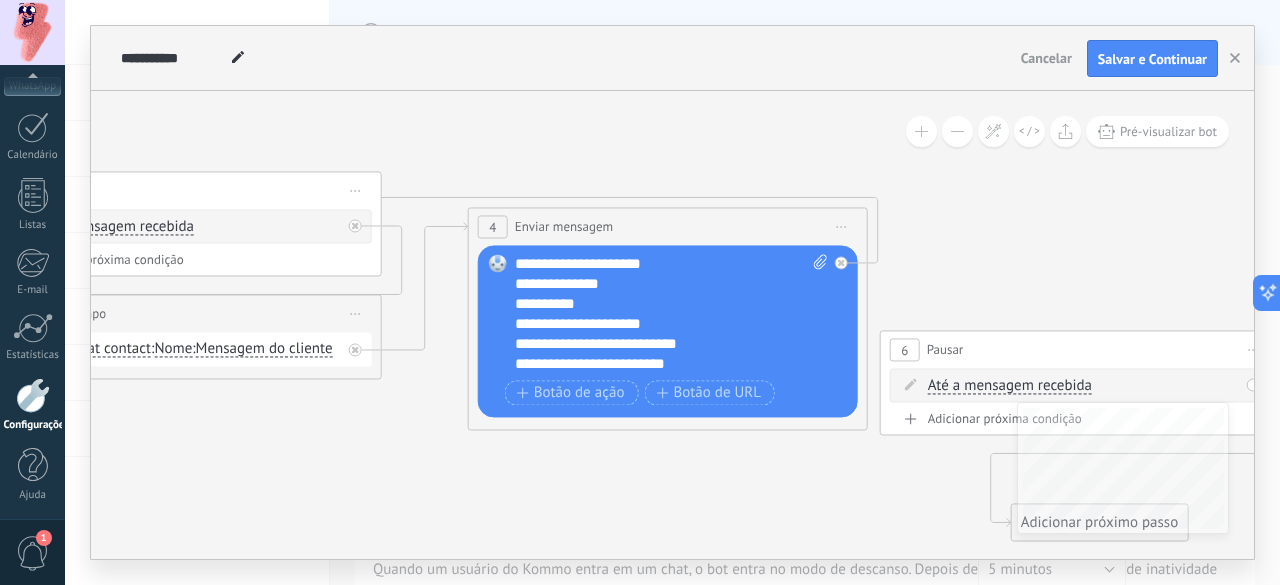 drag, startPoint x: 248, startPoint y: 359, endPoint x: 432, endPoint y: 429, distance: 196.86543 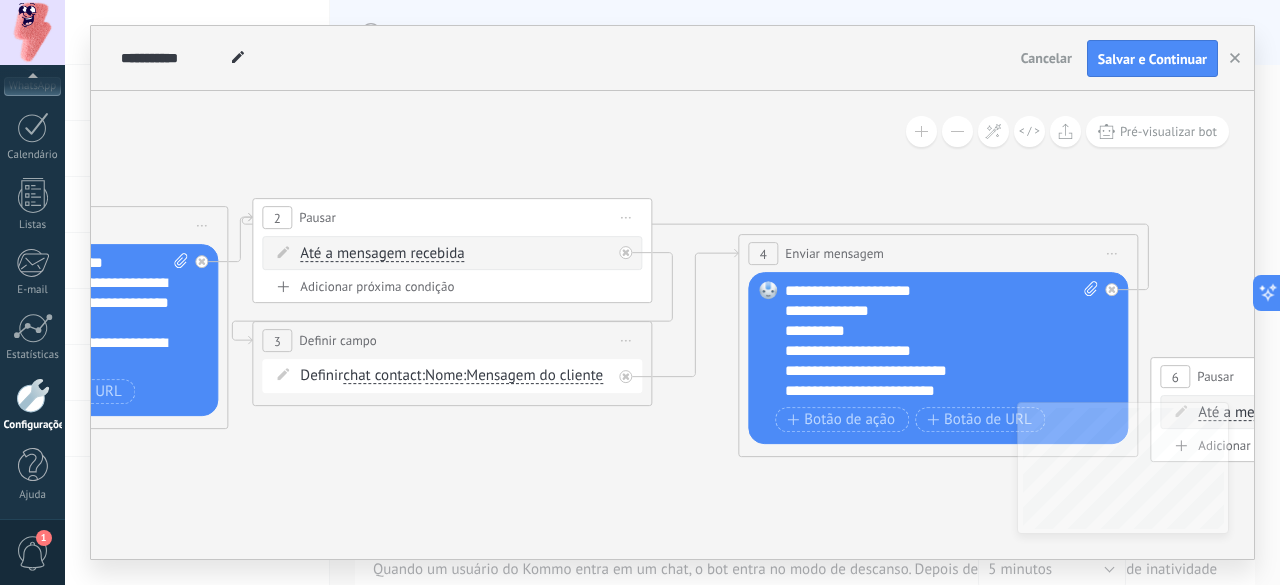 drag, startPoint x: 452, startPoint y: 142, endPoint x: 723, endPoint y: 169, distance: 272.3417 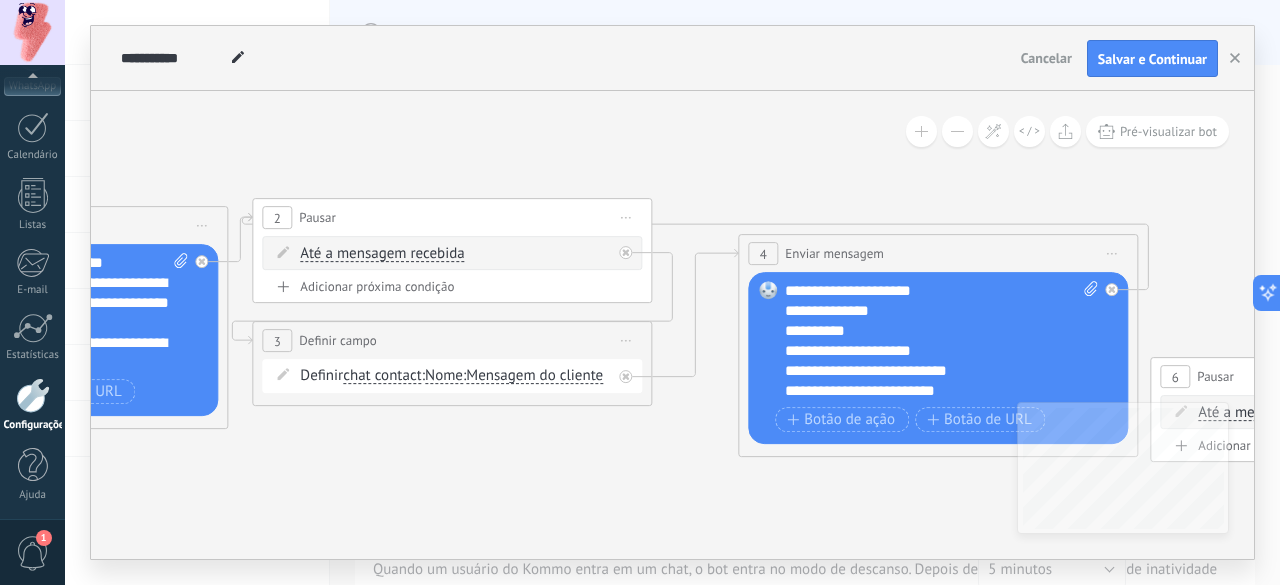 click on "**********" at bounding box center (938, 253) 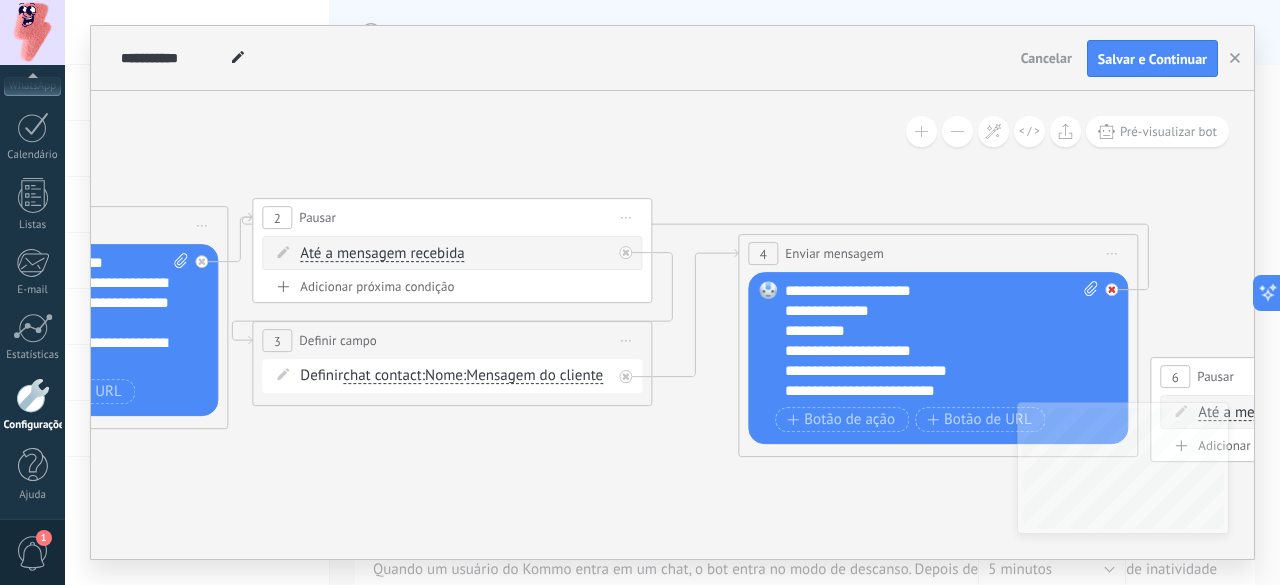 click 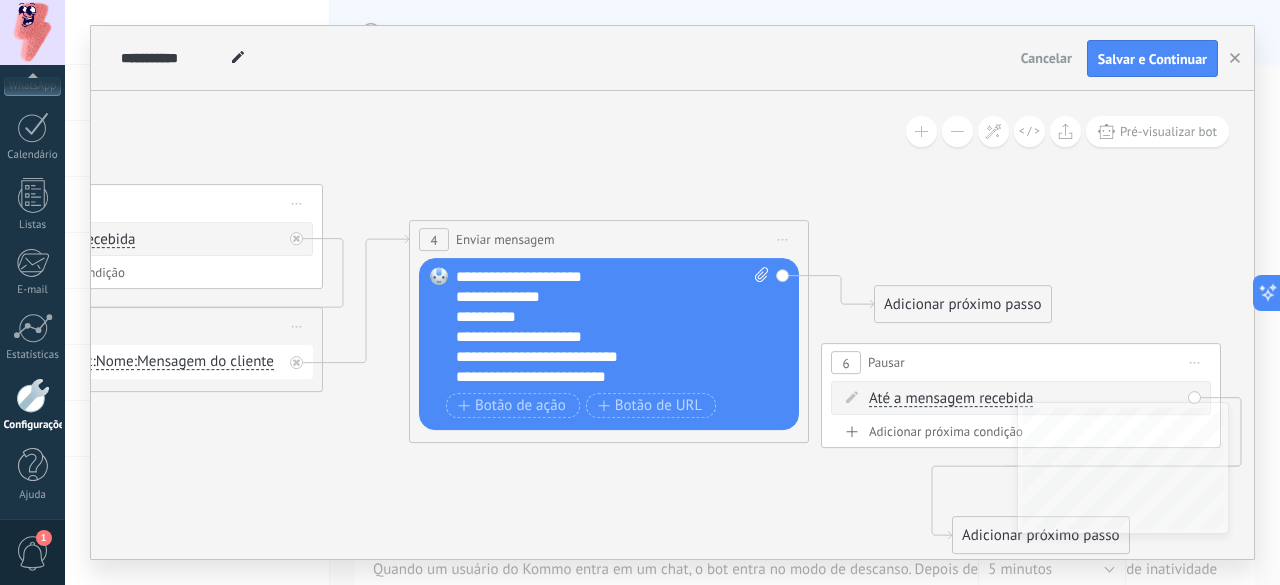 drag, startPoint x: 994, startPoint y: 213, endPoint x: 664, endPoint y: 199, distance: 330.29684 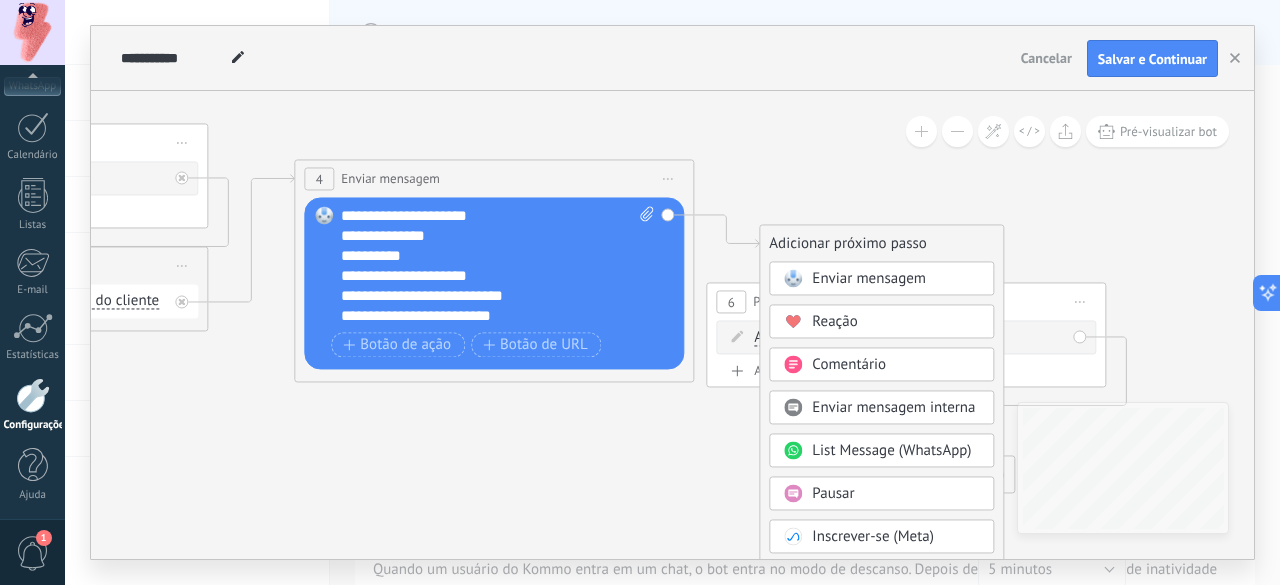 drag, startPoint x: 917, startPoint y: 259, endPoint x: 802, endPoint y: 199, distance: 129.71121 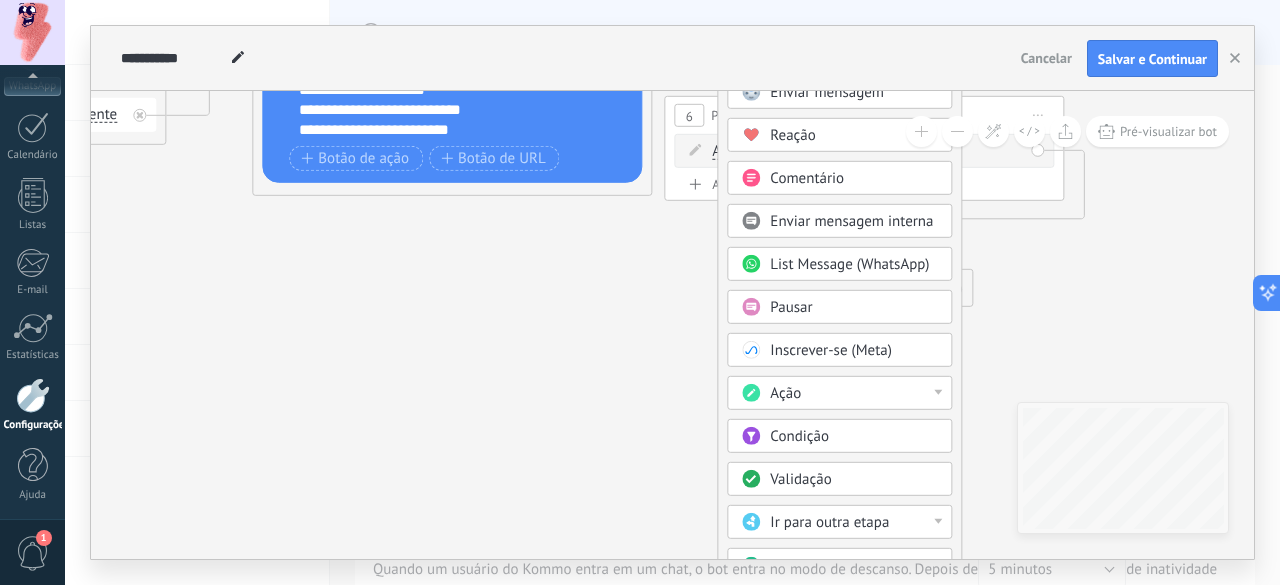 drag, startPoint x: 630, startPoint y: 509, endPoint x: 589, endPoint y: 323, distance: 190.46523 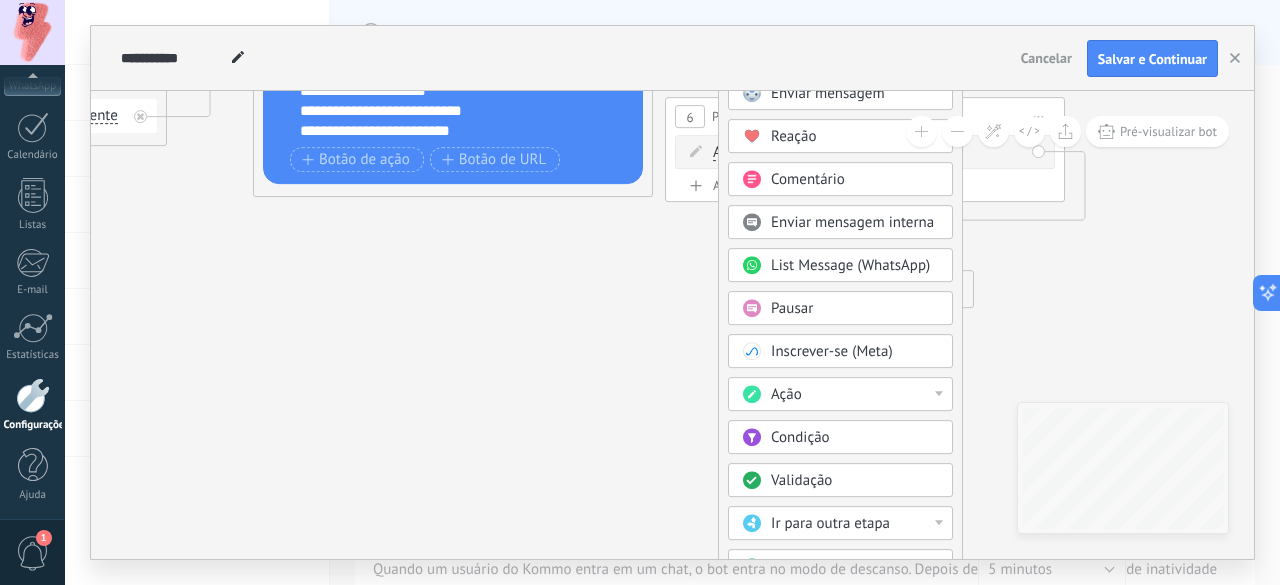 click on "Ir para outra etapa" at bounding box center [830, 523] 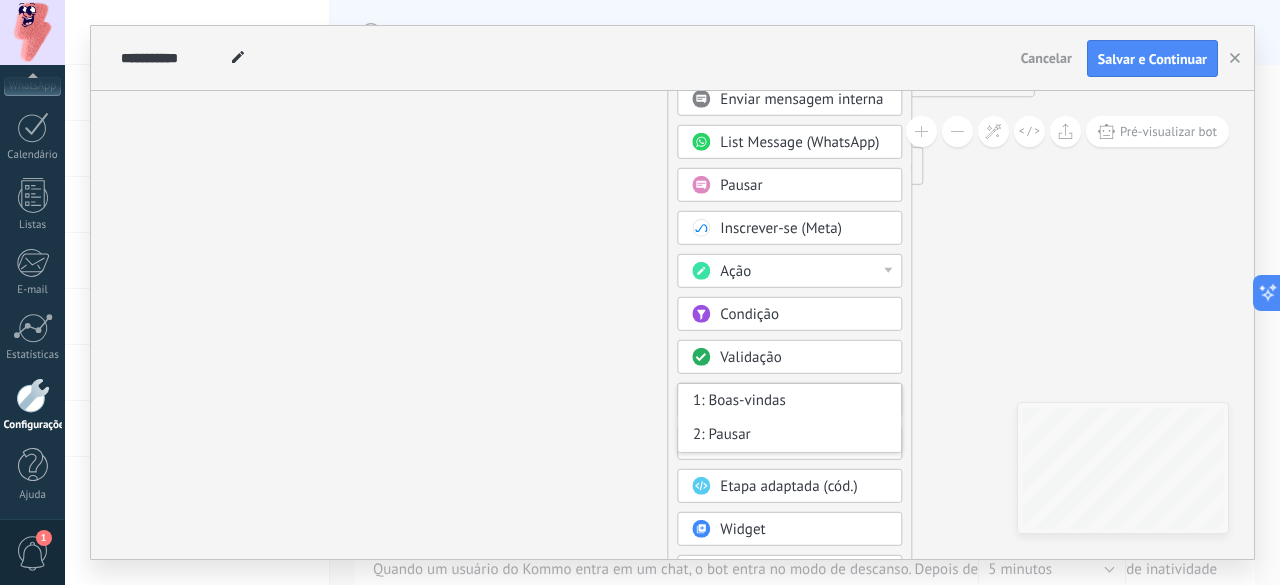 drag, startPoint x: 967, startPoint y: 393, endPoint x: 916, endPoint y: 229, distance: 171.7469 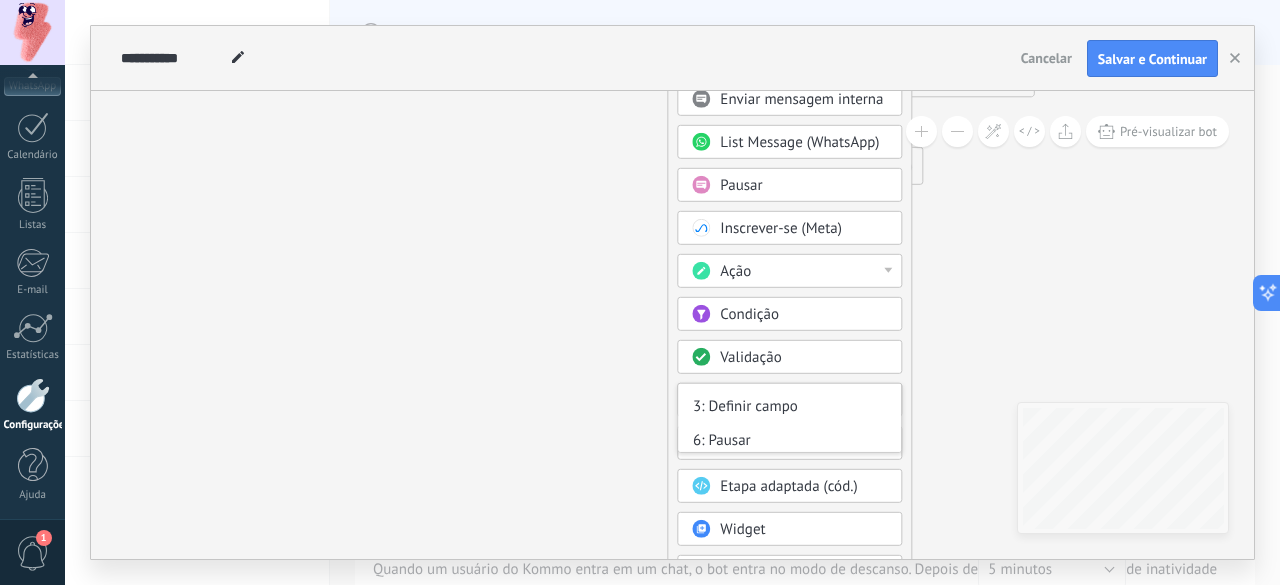 scroll, scrollTop: 68, scrollLeft: 0, axis: vertical 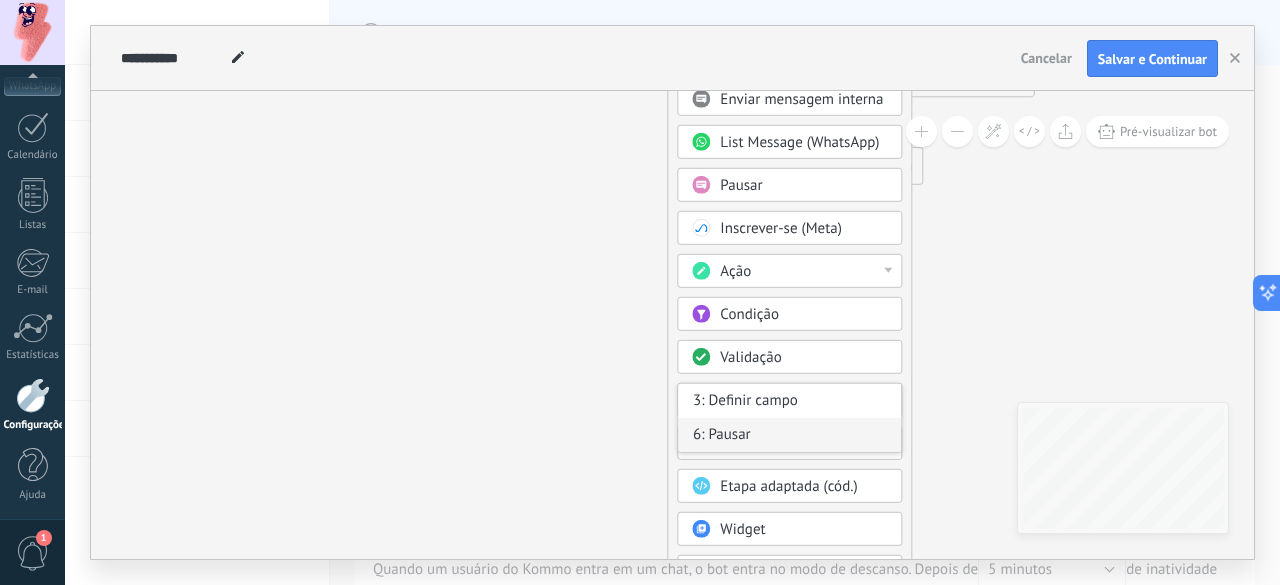 click on "6: Pausar" at bounding box center [789, 435] 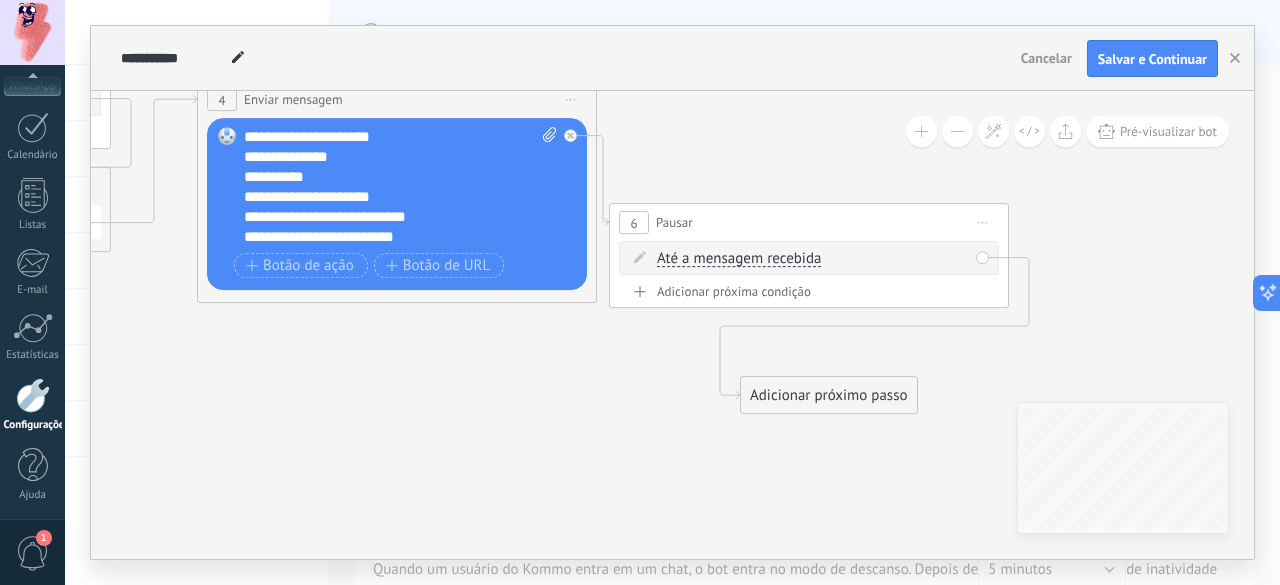 drag, startPoint x: 589, startPoint y: 266, endPoint x: 584, endPoint y: 495, distance: 229.05458 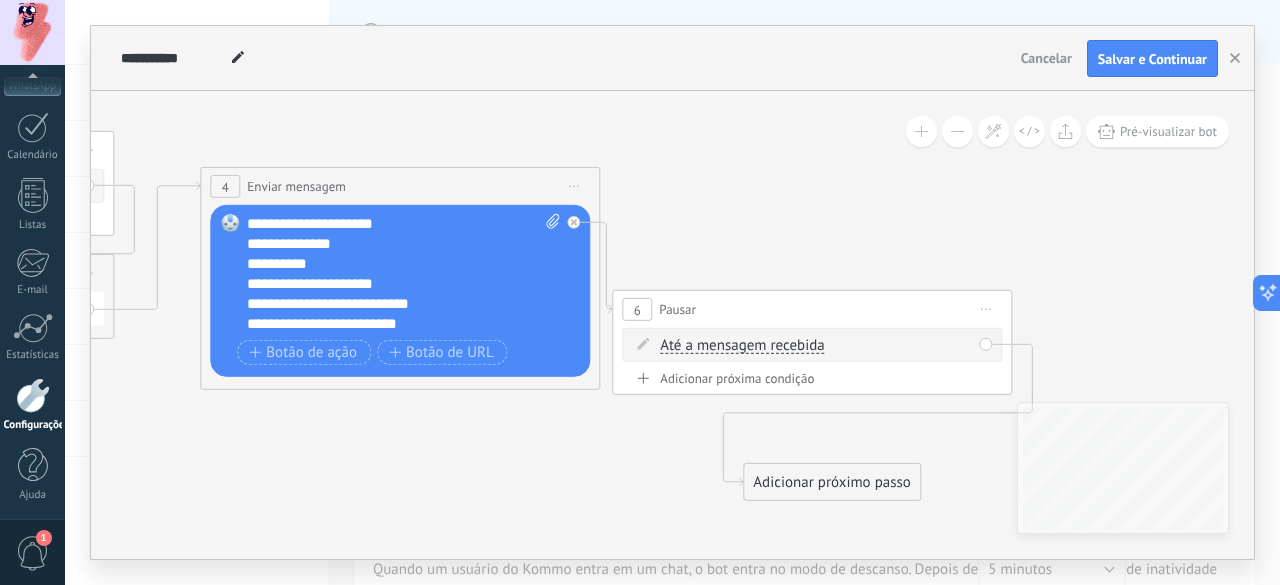 drag, startPoint x: 750, startPoint y: 161, endPoint x: 754, endPoint y: 246, distance: 85.09406 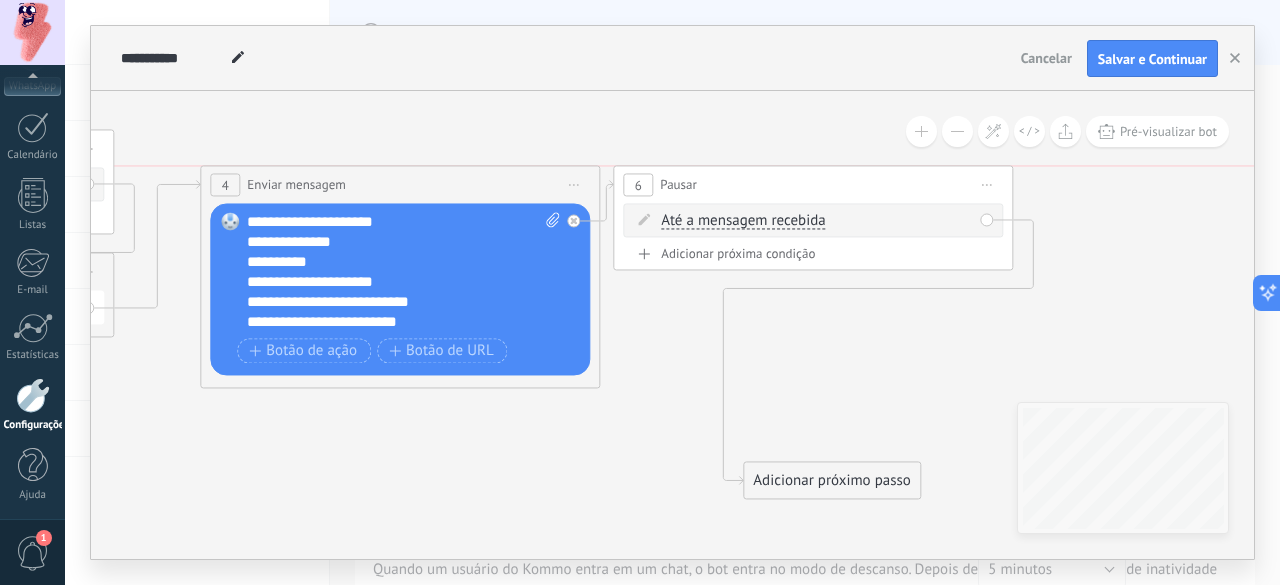drag, startPoint x: 744, startPoint y: 305, endPoint x: 745, endPoint y: 179, distance: 126.00397 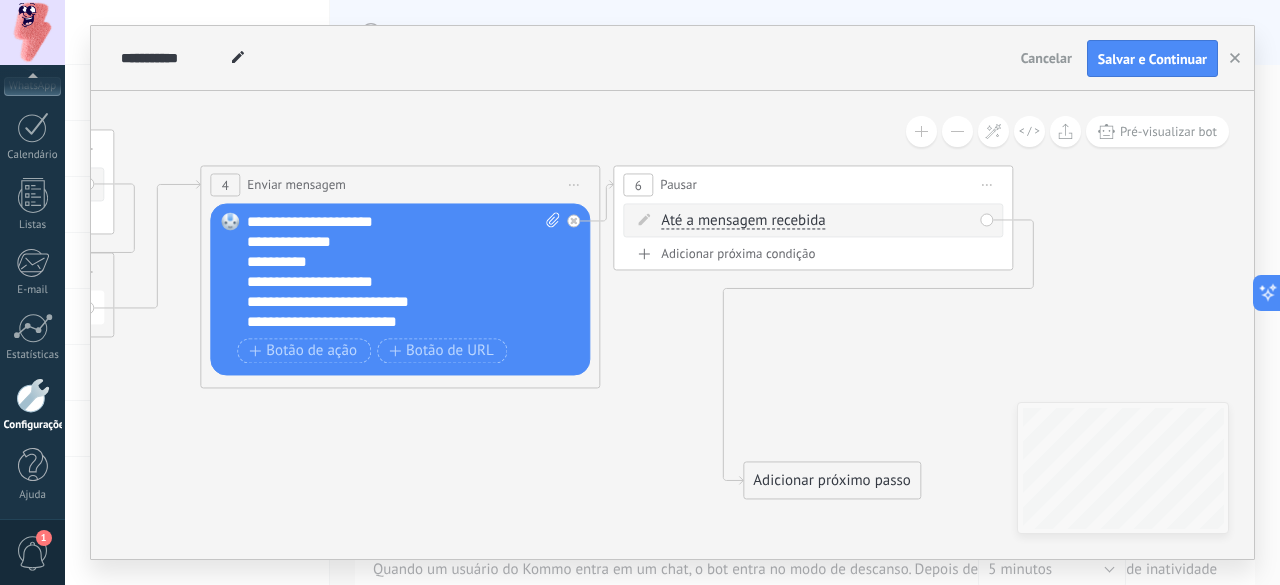 click on "Adicionar próximo passo" at bounding box center (832, 481) 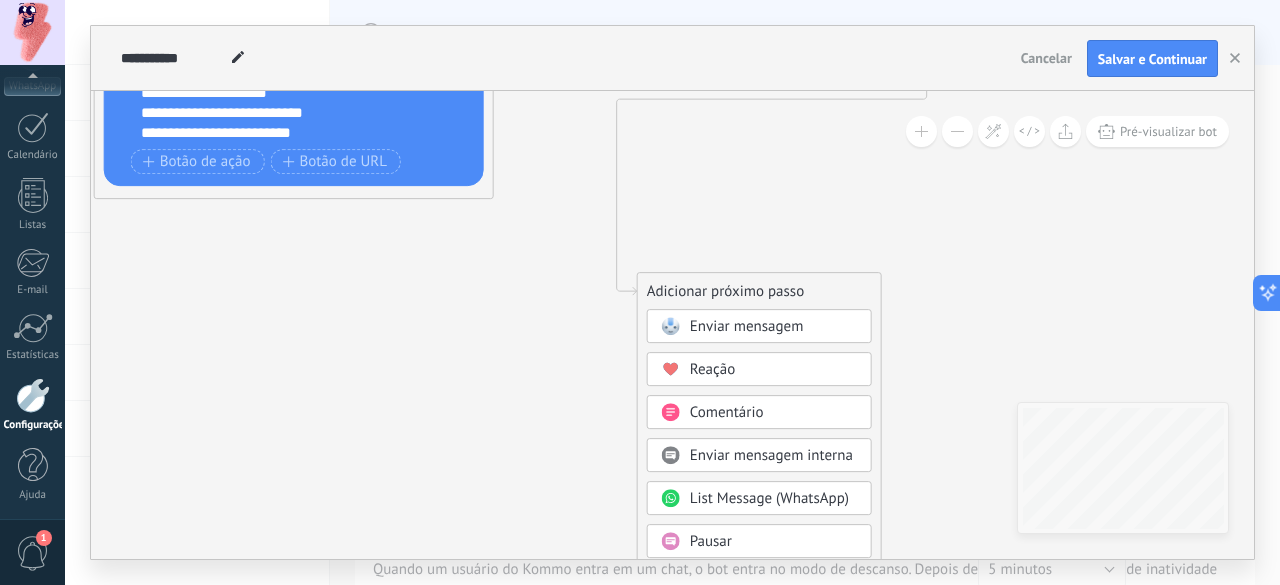 drag, startPoint x: 868, startPoint y: 412, endPoint x: 762, endPoint y: 223, distance: 216.69563 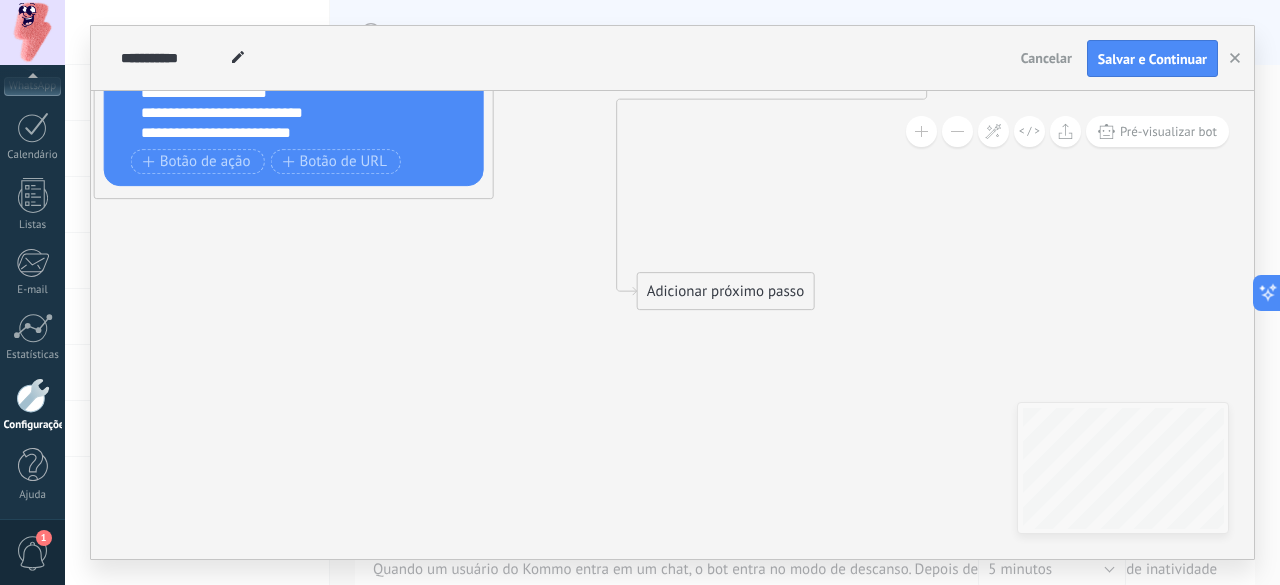 click on "Adicionar próximo passo" at bounding box center [726, 291] 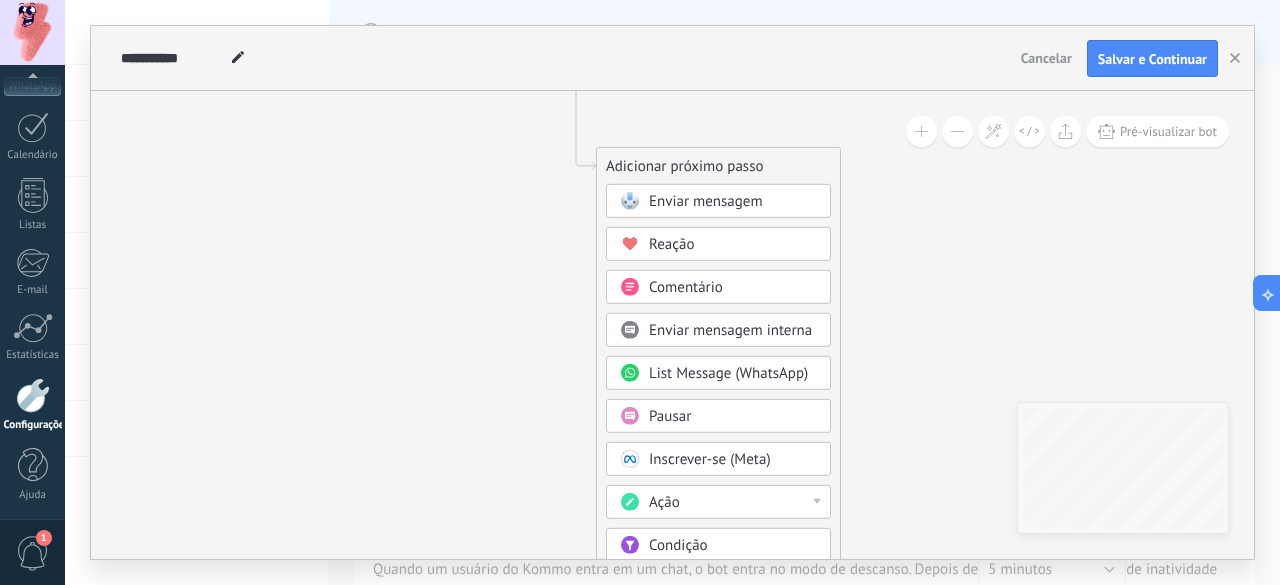 drag, startPoint x: 942, startPoint y: 435, endPoint x: 901, endPoint y: 187, distance: 251.36627 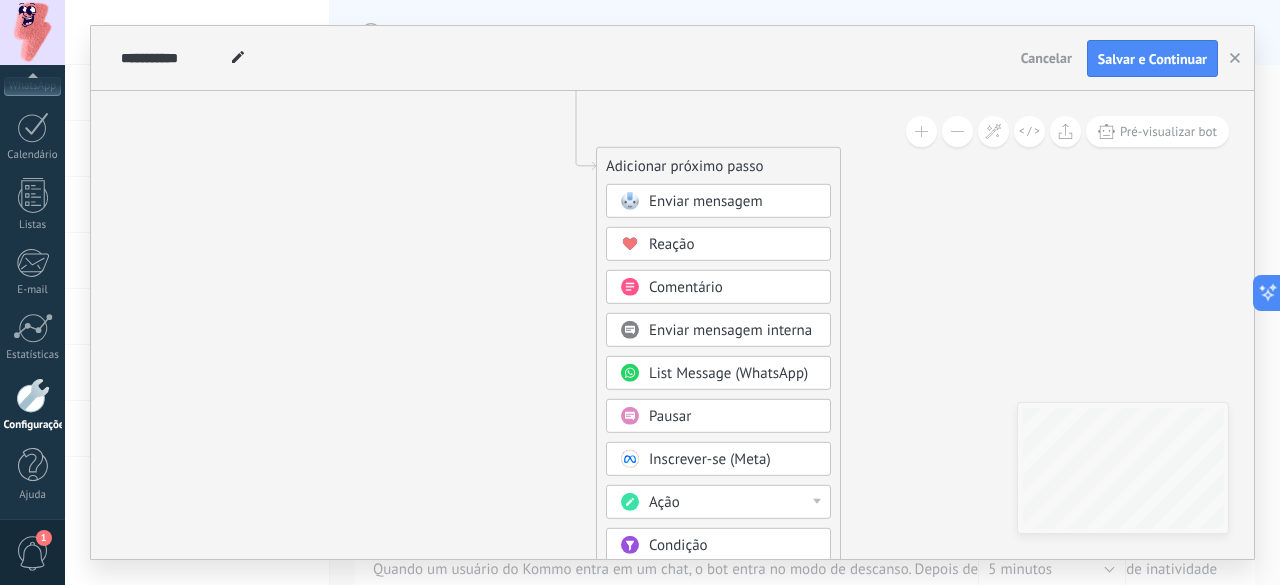 click on "Condição" at bounding box center [678, 545] 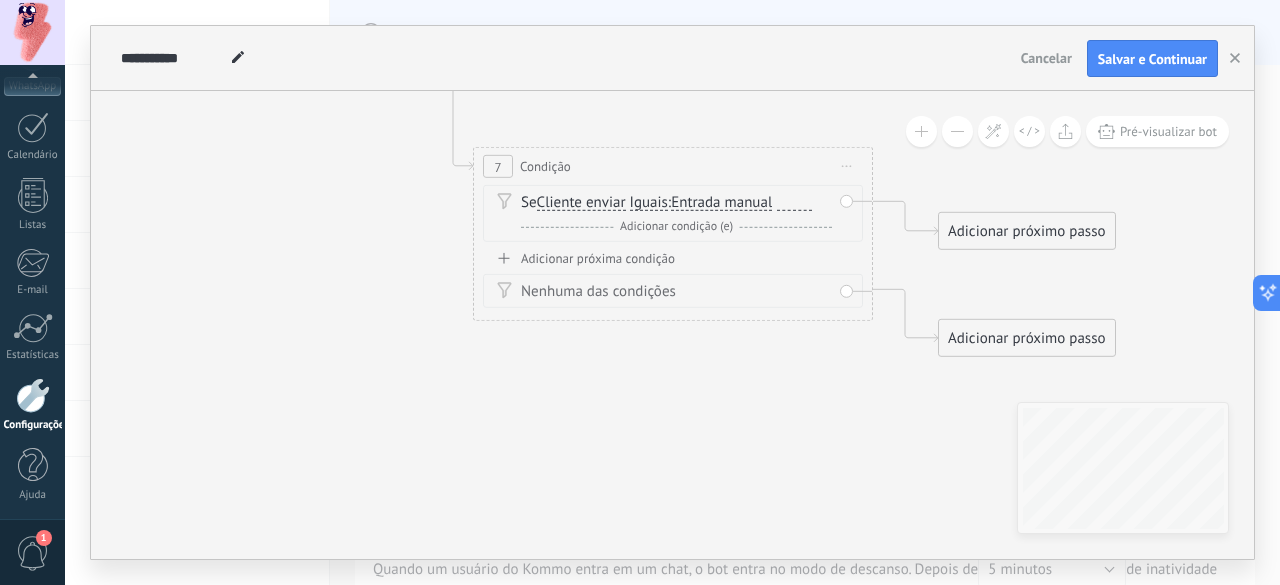 click on "E
Adicionar condição (e)" at bounding box center (676, 227) 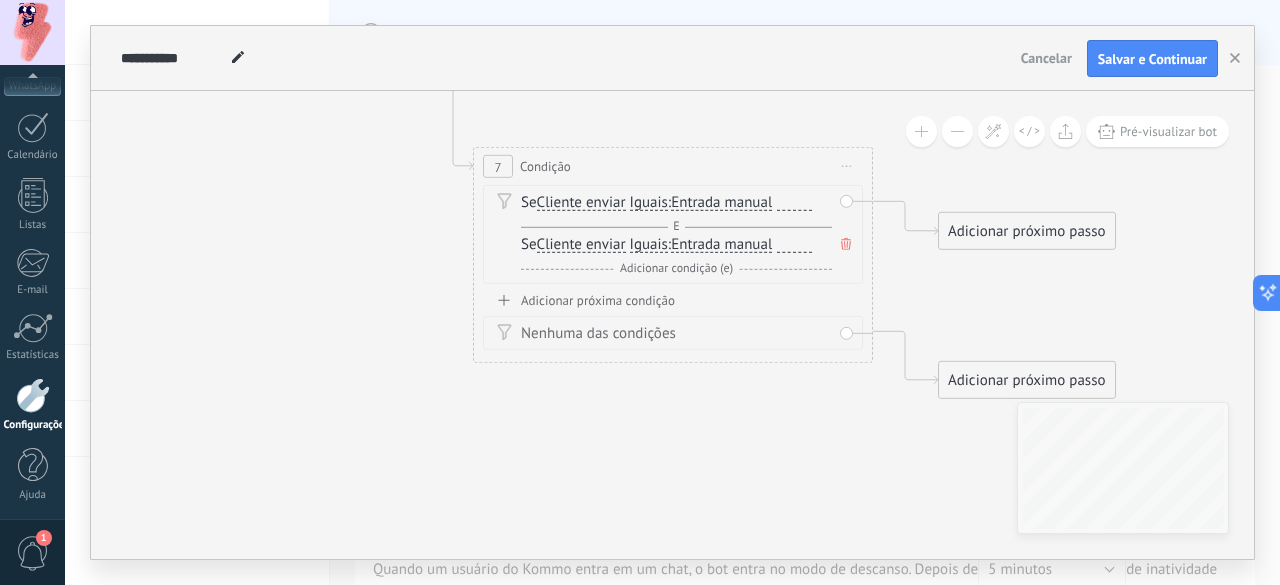 click at bounding box center (846, 244) 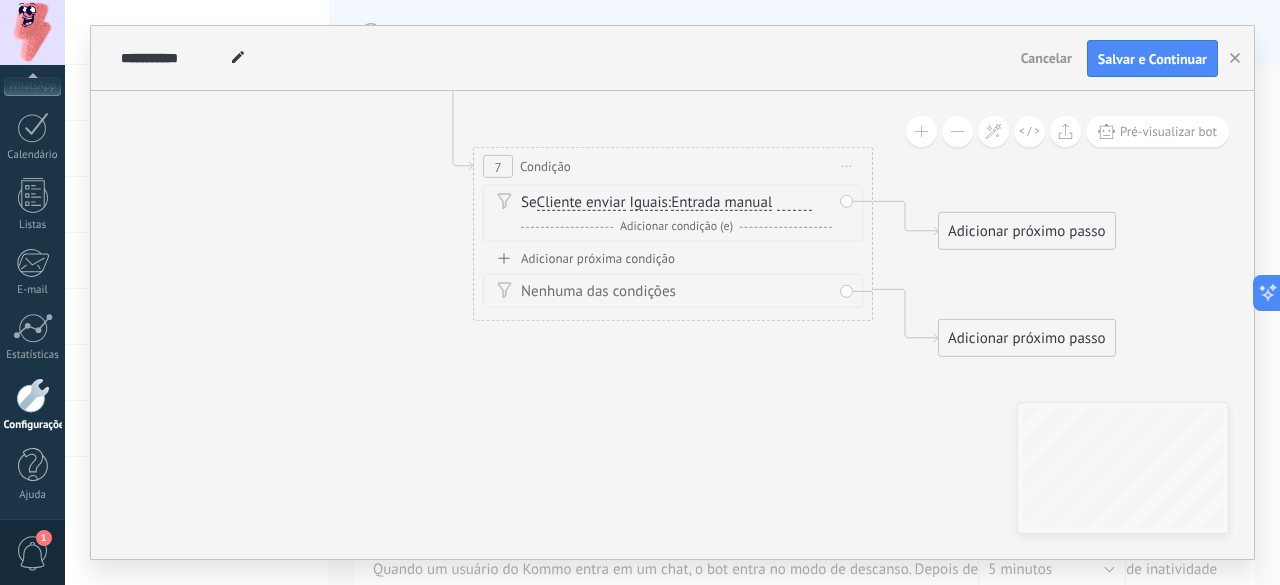 click at bounding box center [794, 203] 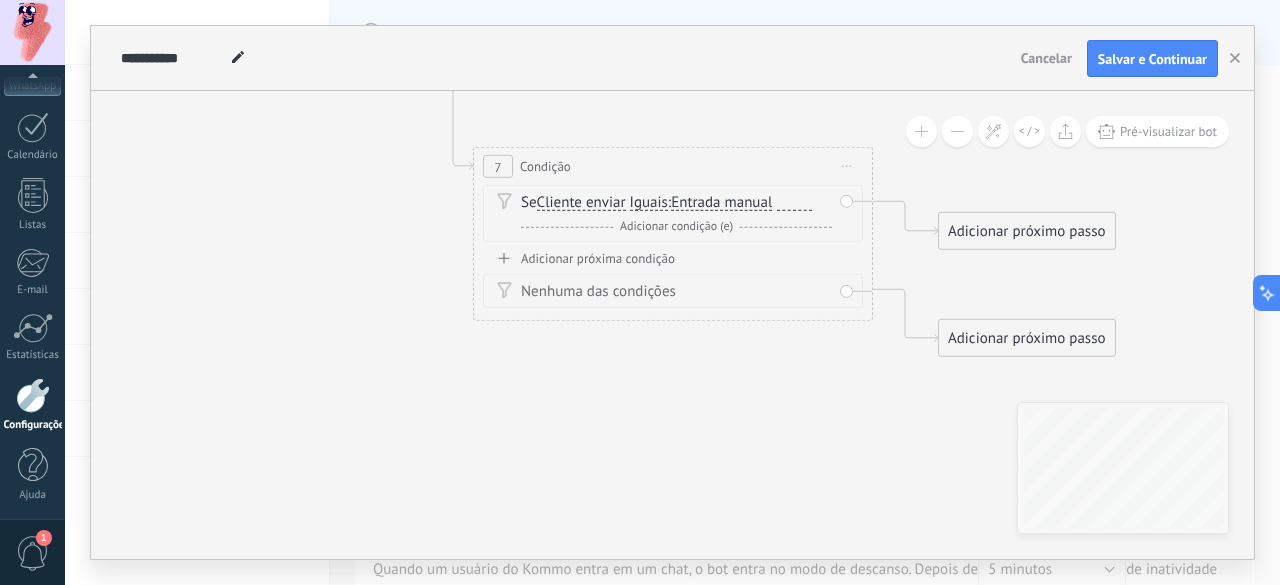 type 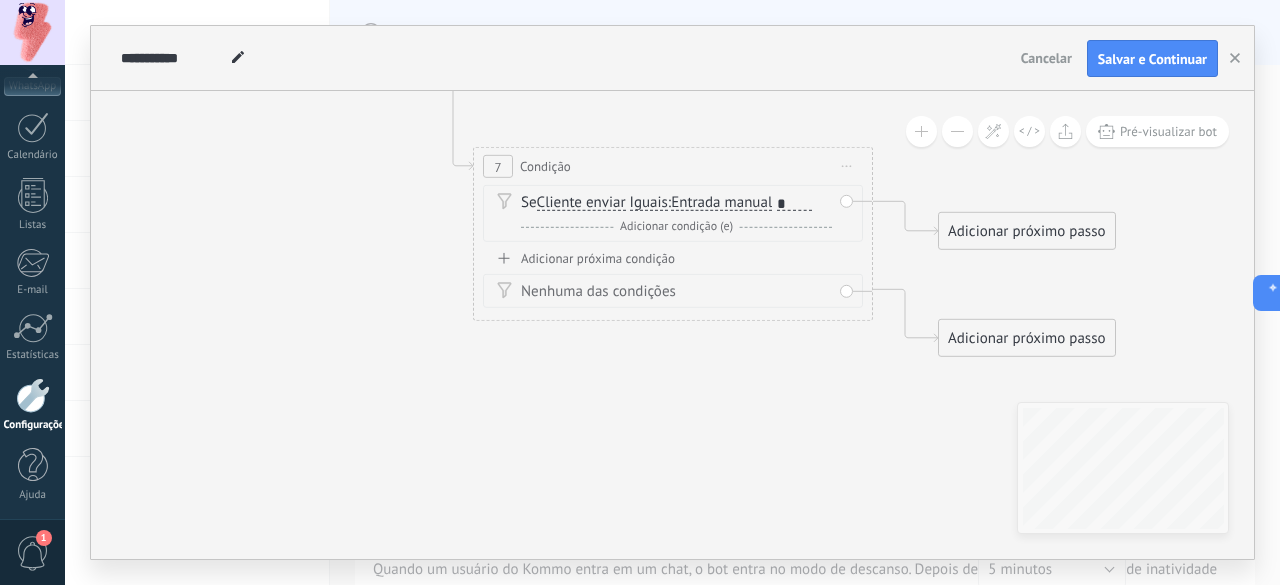click on "Adicionar próxima condição" at bounding box center (673, 258) 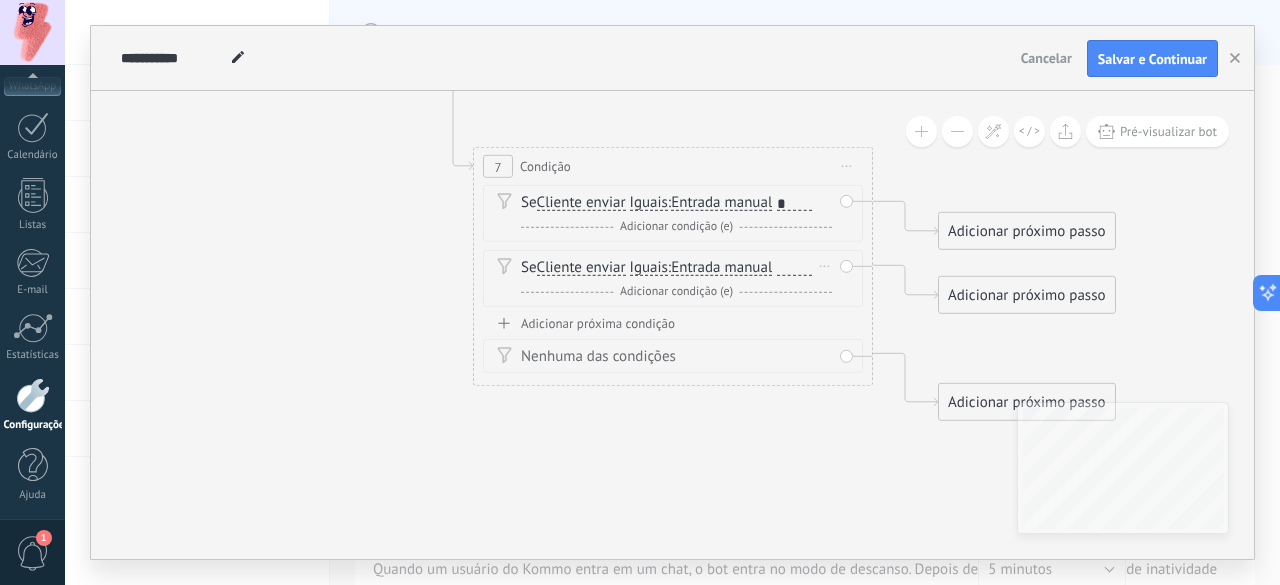 click at bounding box center (794, 268) 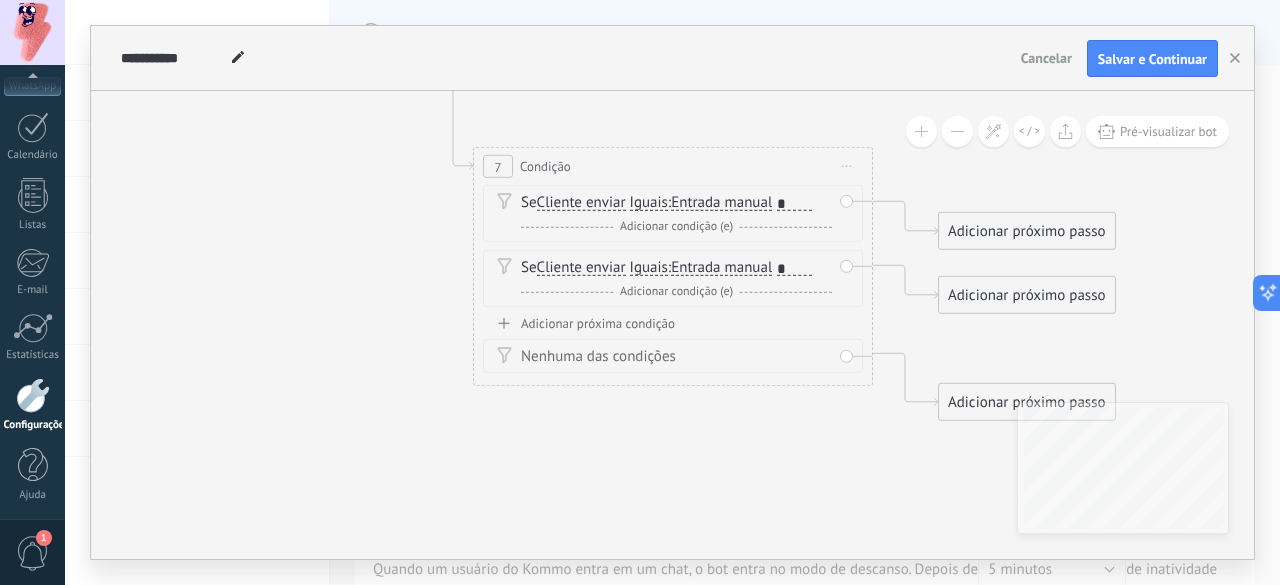click on "Adicionar próxima condição" at bounding box center [673, 323] 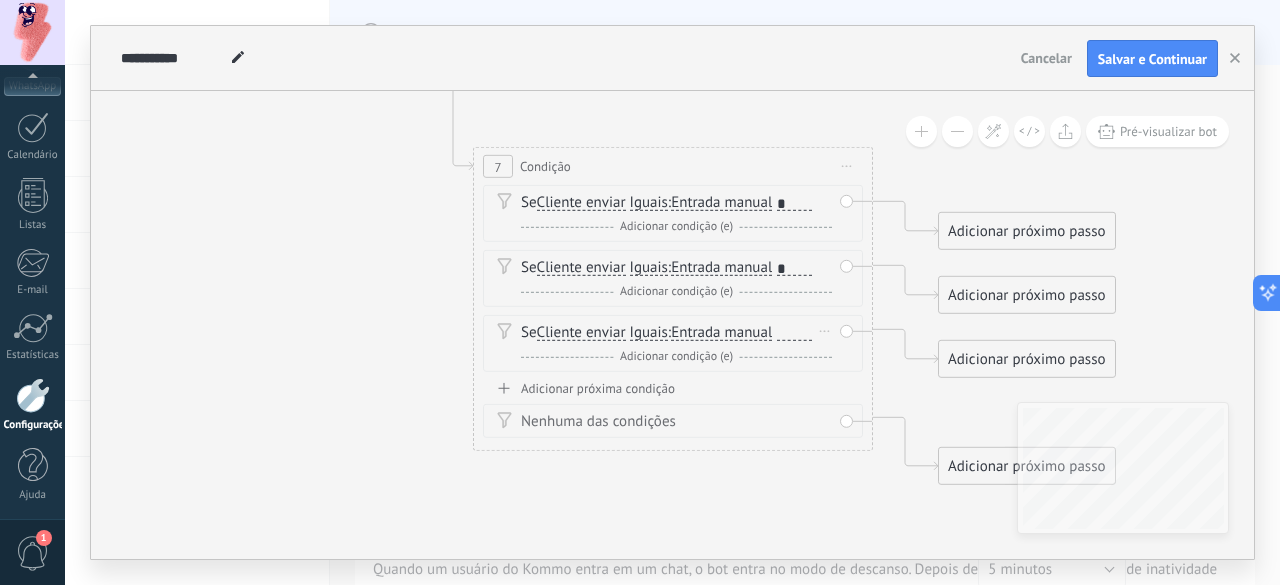 click at bounding box center (794, 333) 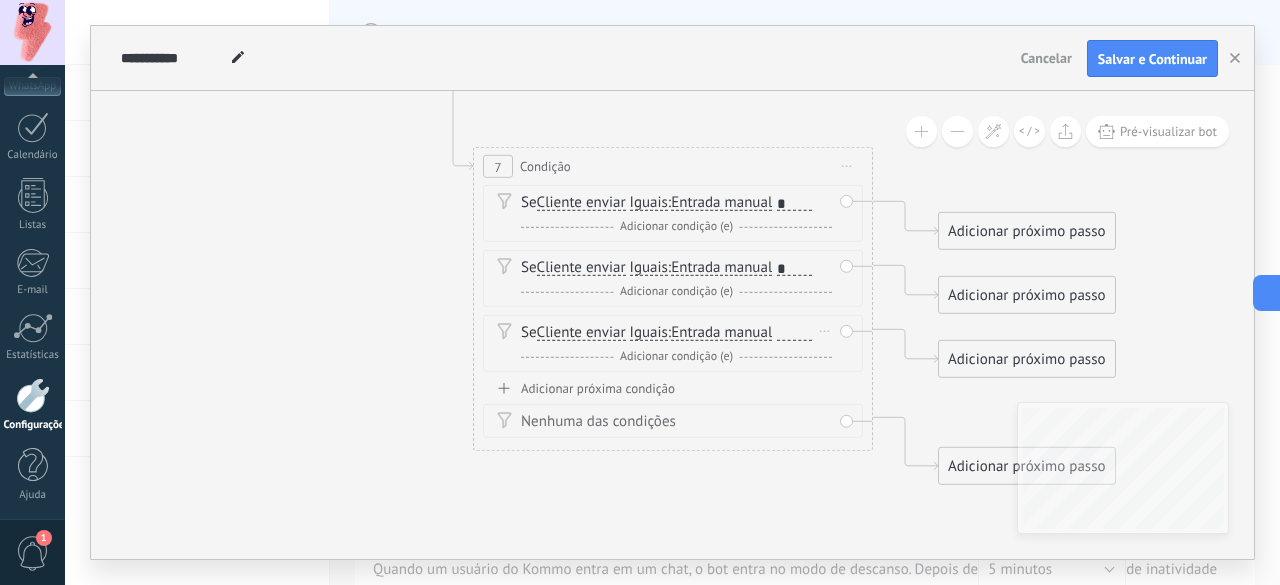 type 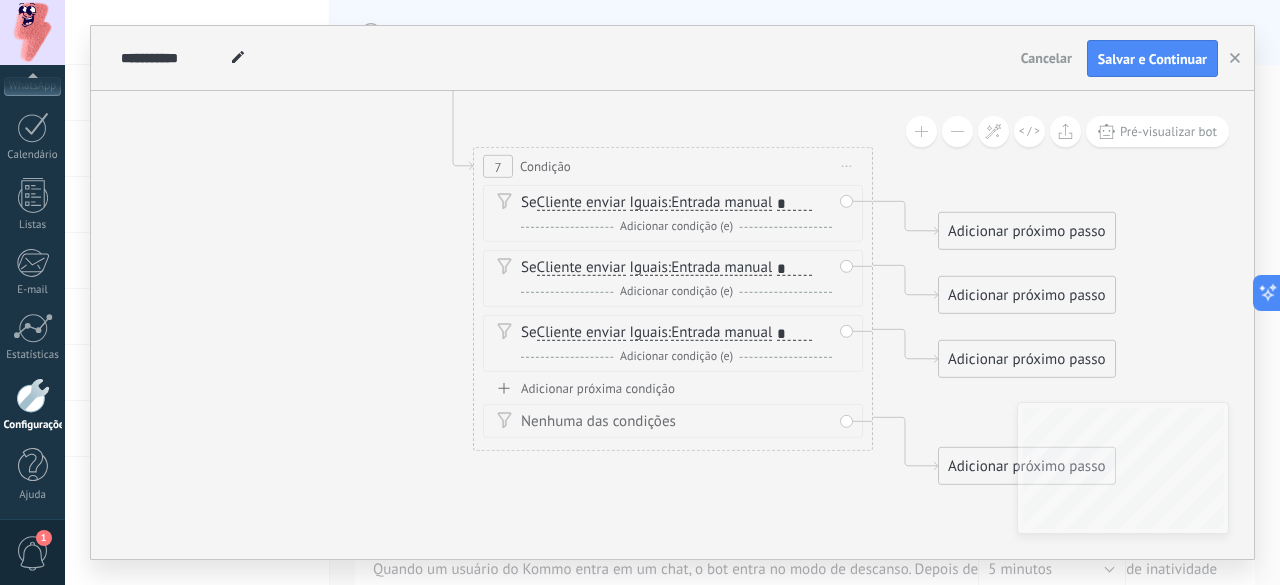 click on "Adicionar próxima condição" at bounding box center (673, 388) 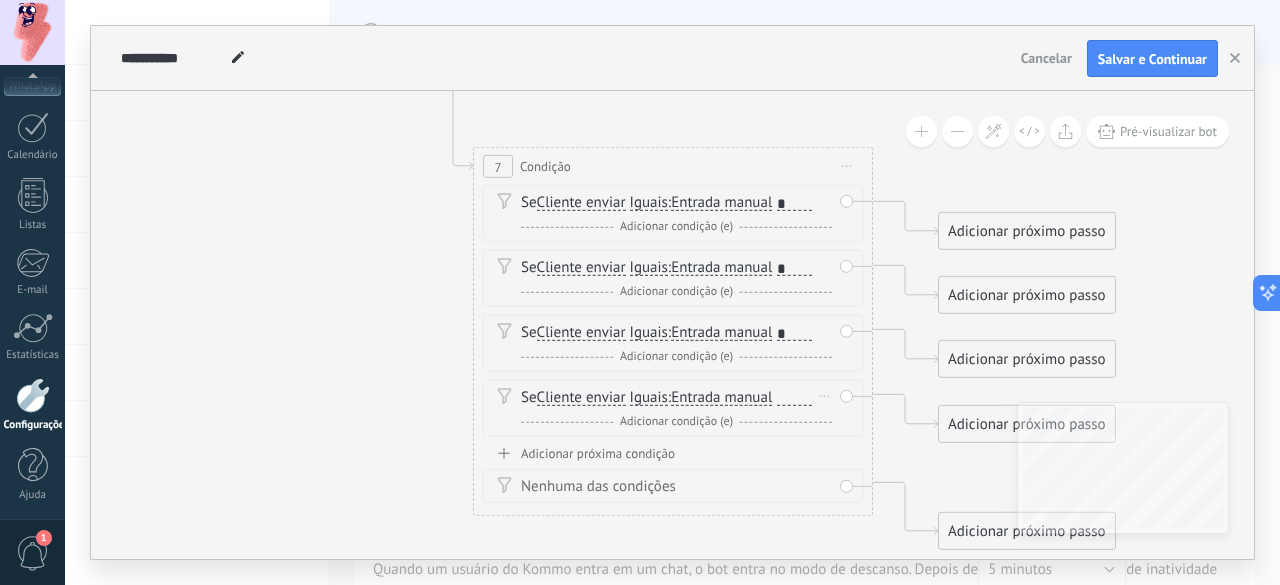 click at bounding box center (794, 398) 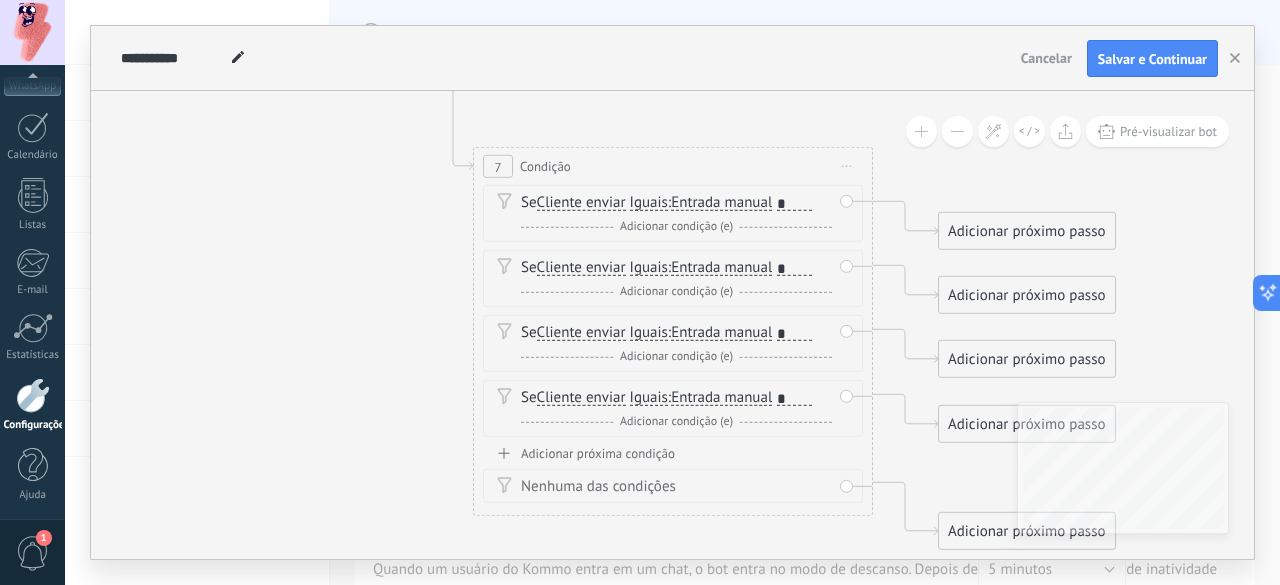 click on "Adicionar próxima condição" at bounding box center (673, 453) 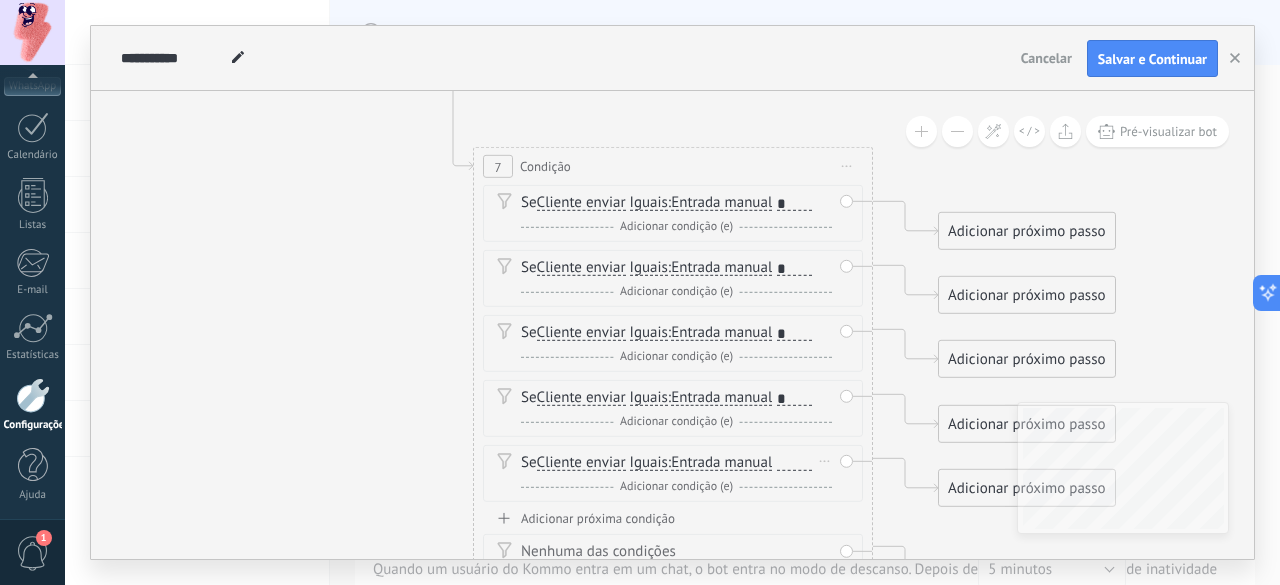 click at bounding box center (794, 463) 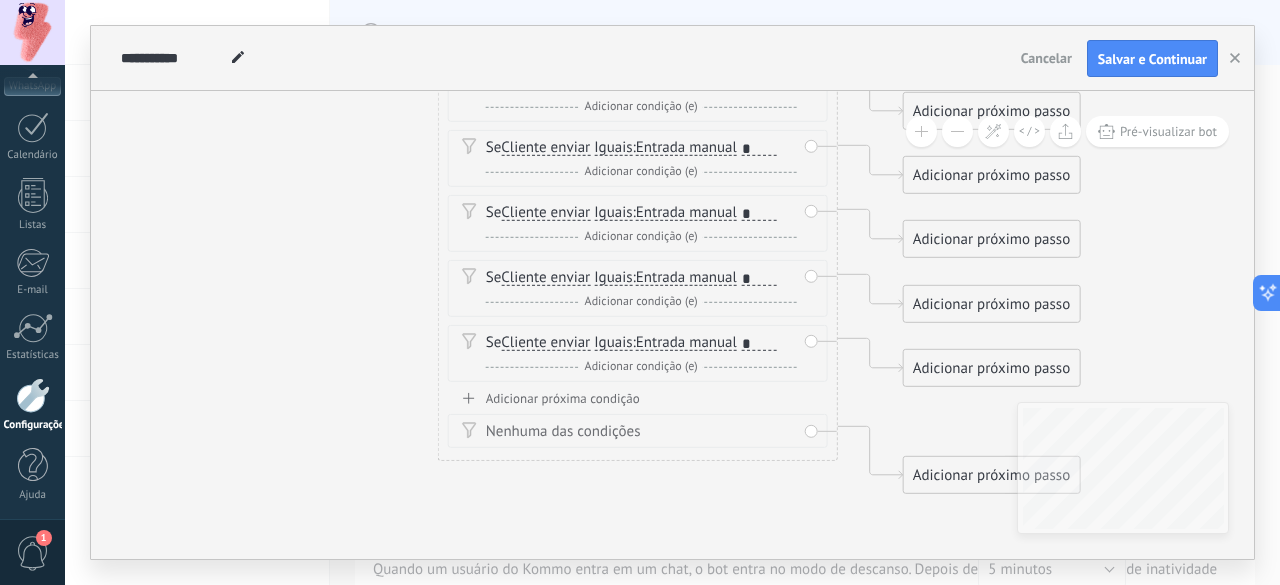 drag, startPoint x: 1166, startPoint y: 322, endPoint x: 1130, endPoint y: 202, distance: 125.283676 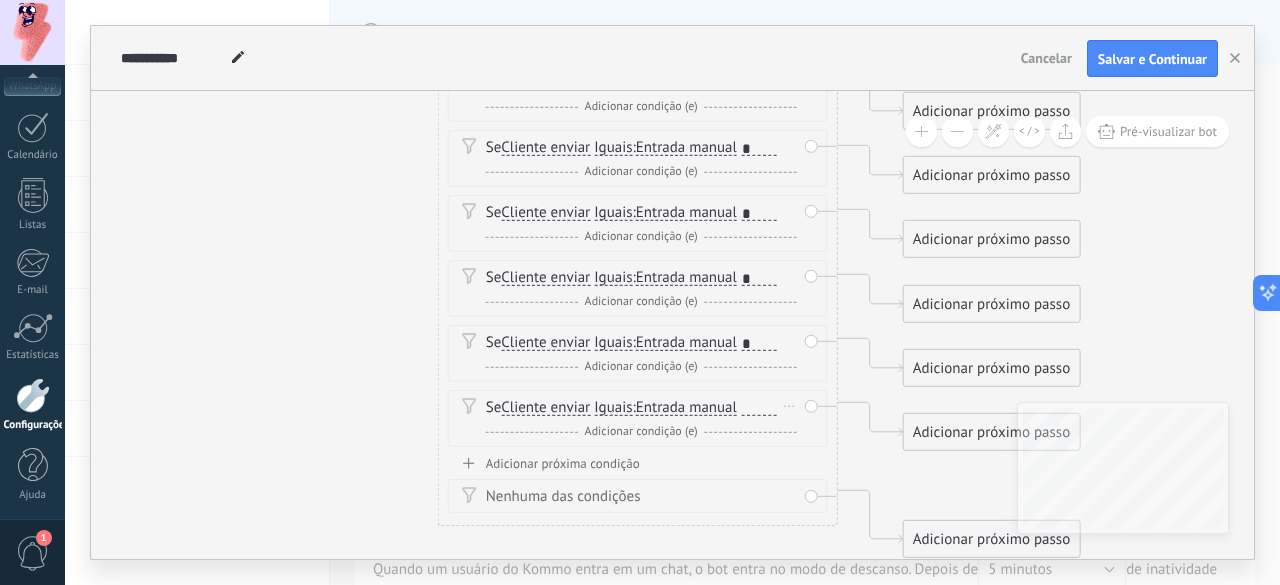 click at bounding box center [759, 408] 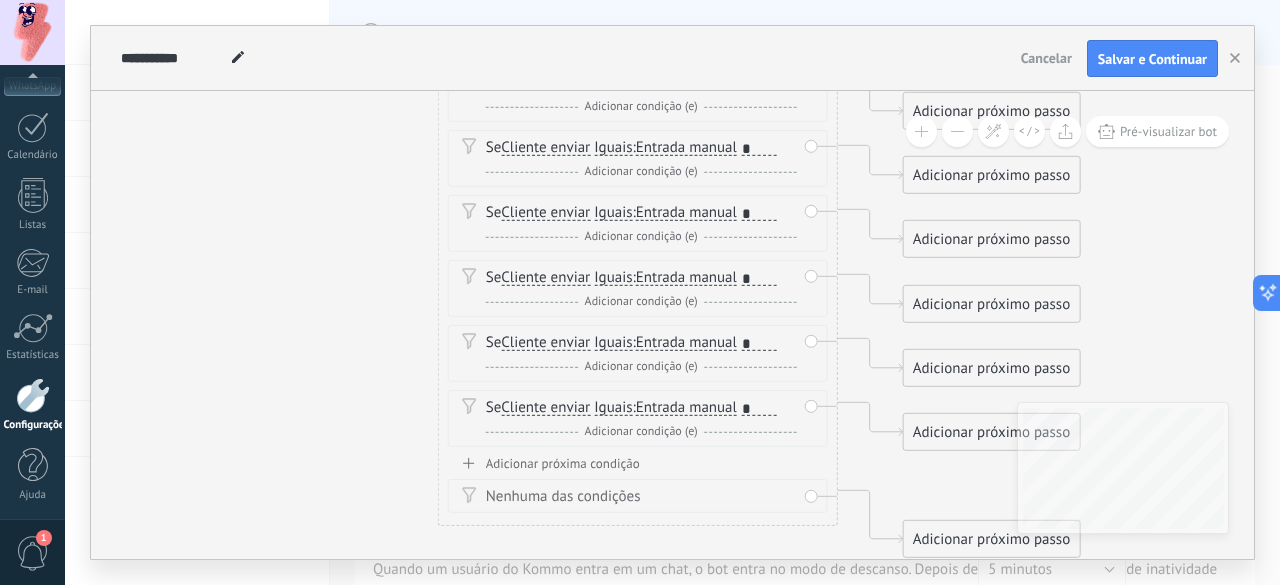click on "Adicionar próxima condição" at bounding box center (638, 463) 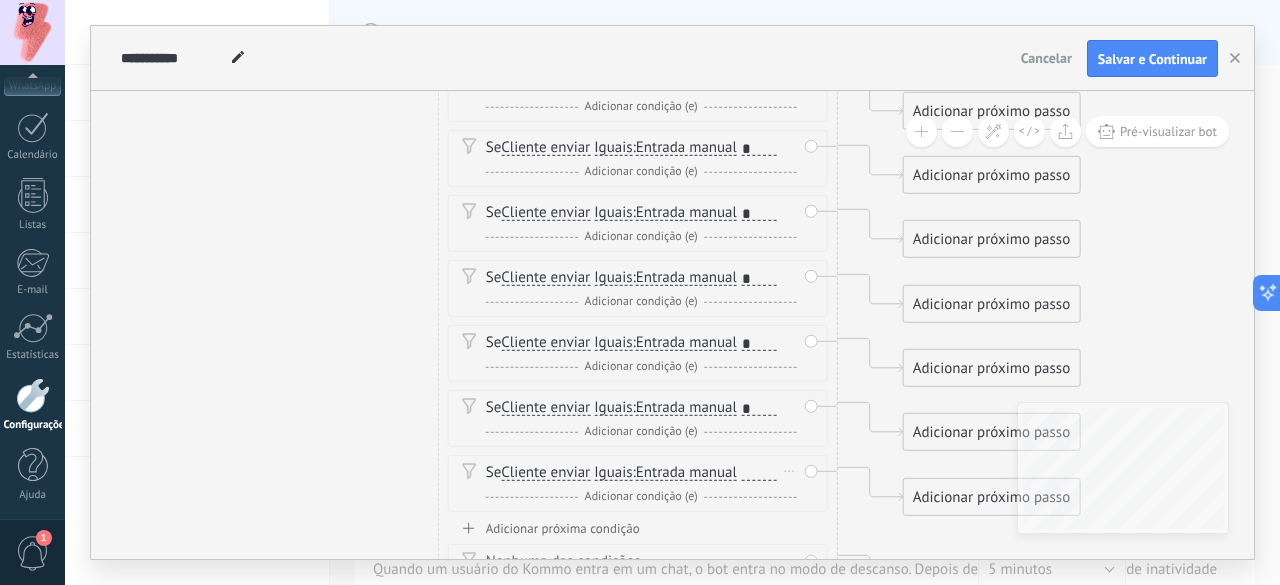click at bounding box center (759, 473) 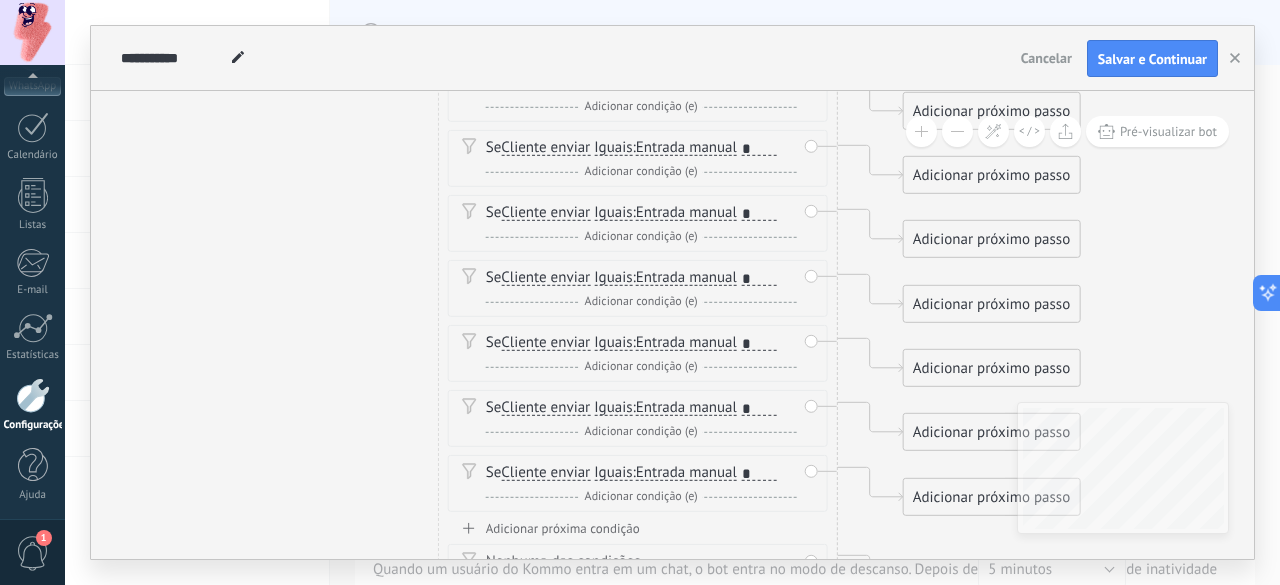 click on "Adicionar próxima condição" at bounding box center [638, 528] 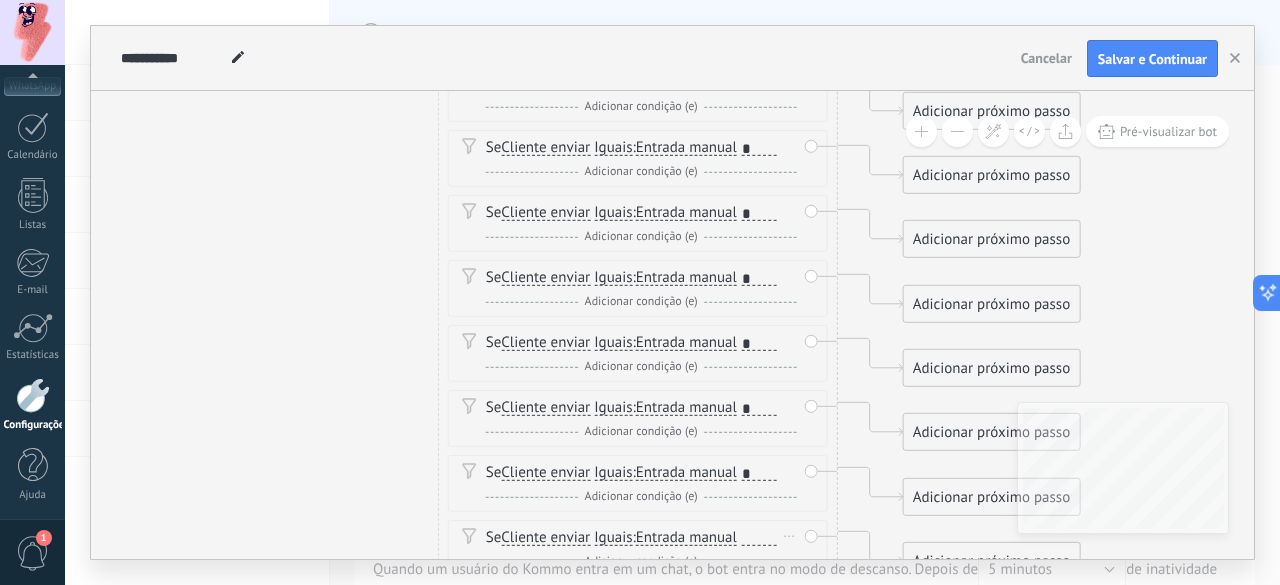 click at bounding box center (759, 538) 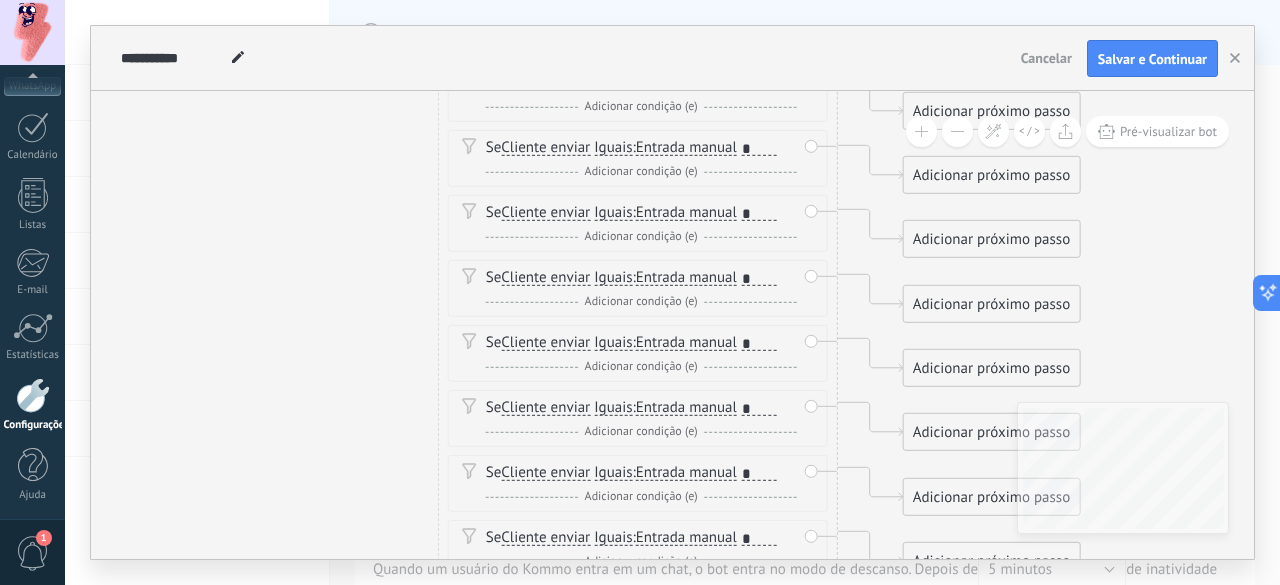 click 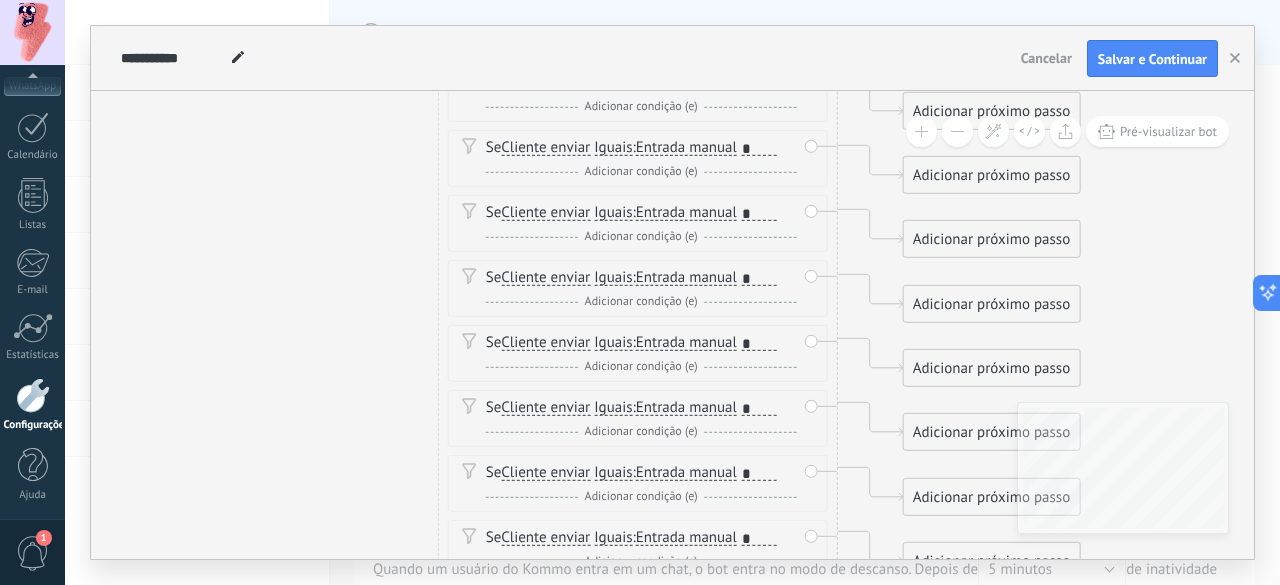 click 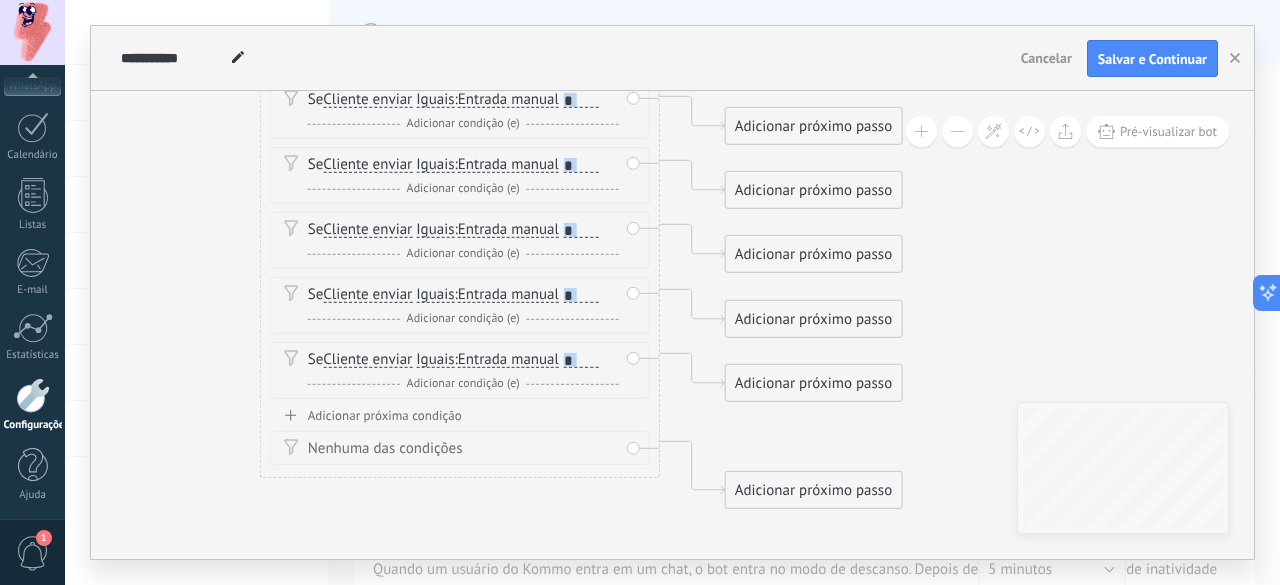 drag, startPoint x: 1132, startPoint y: 307, endPoint x: 954, endPoint y: 129, distance: 251.73001 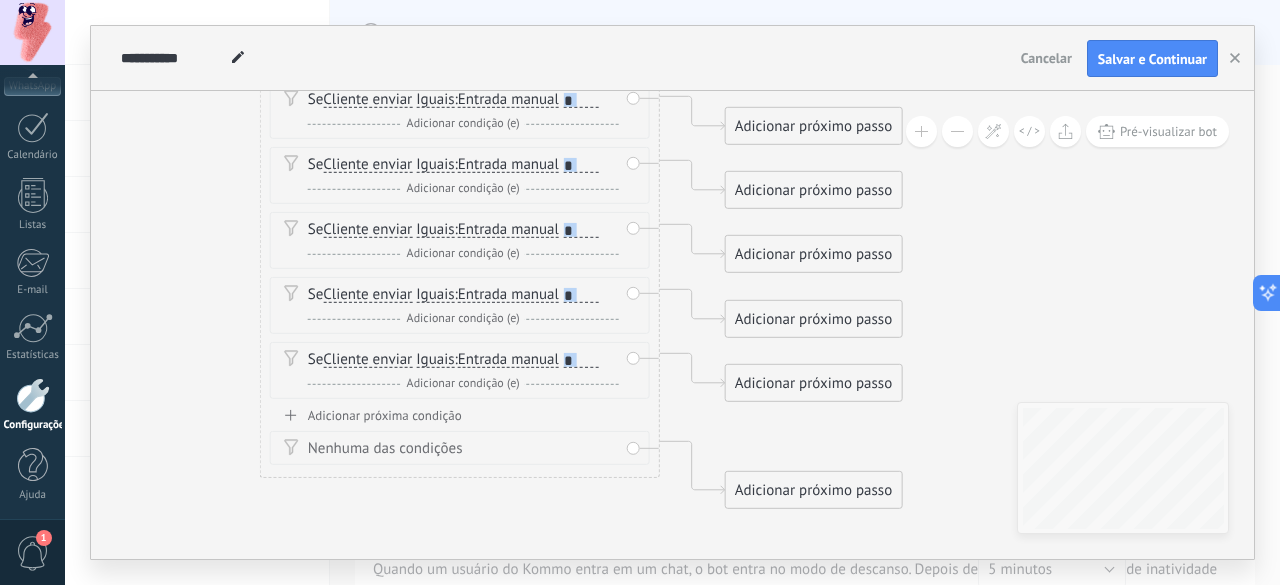 click on "Adicionar próximo passo" at bounding box center [814, 490] 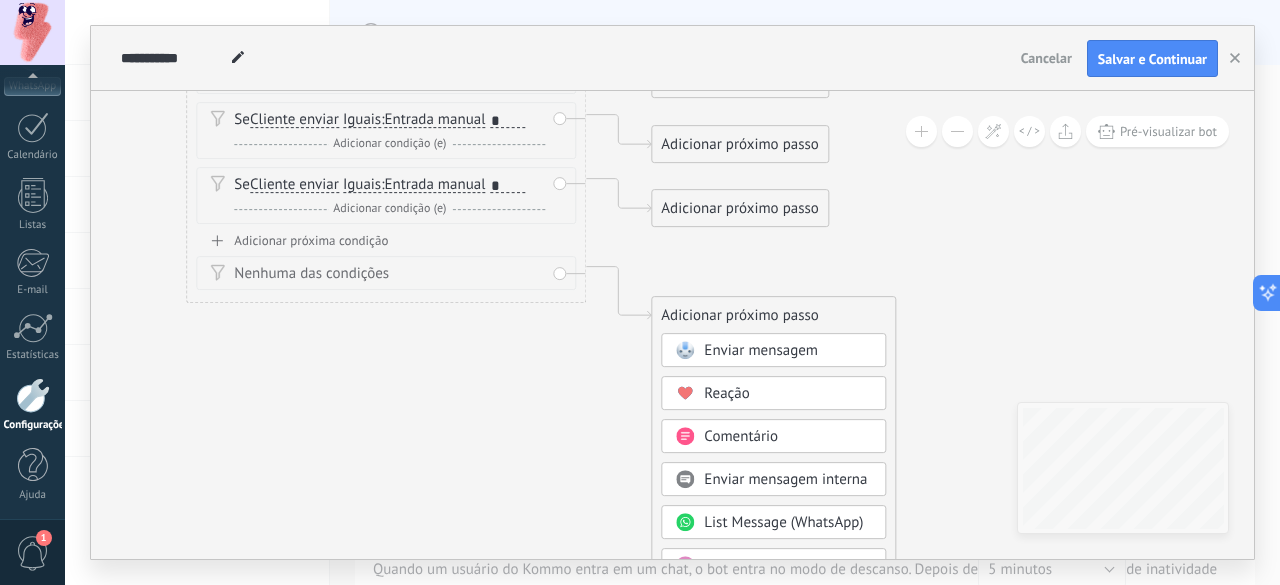 drag, startPoint x: 1034, startPoint y: 339, endPoint x: 961, endPoint y: 164, distance: 189.6154 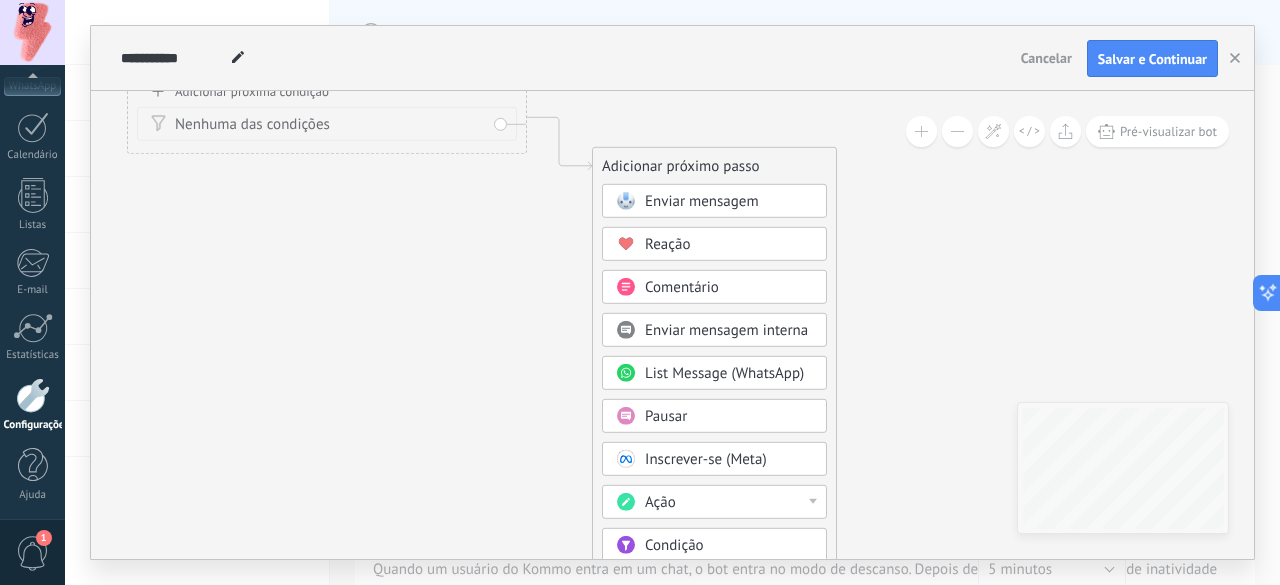 drag, startPoint x: 952, startPoint y: 410, endPoint x: 892, endPoint y: 151, distance: 265.85898 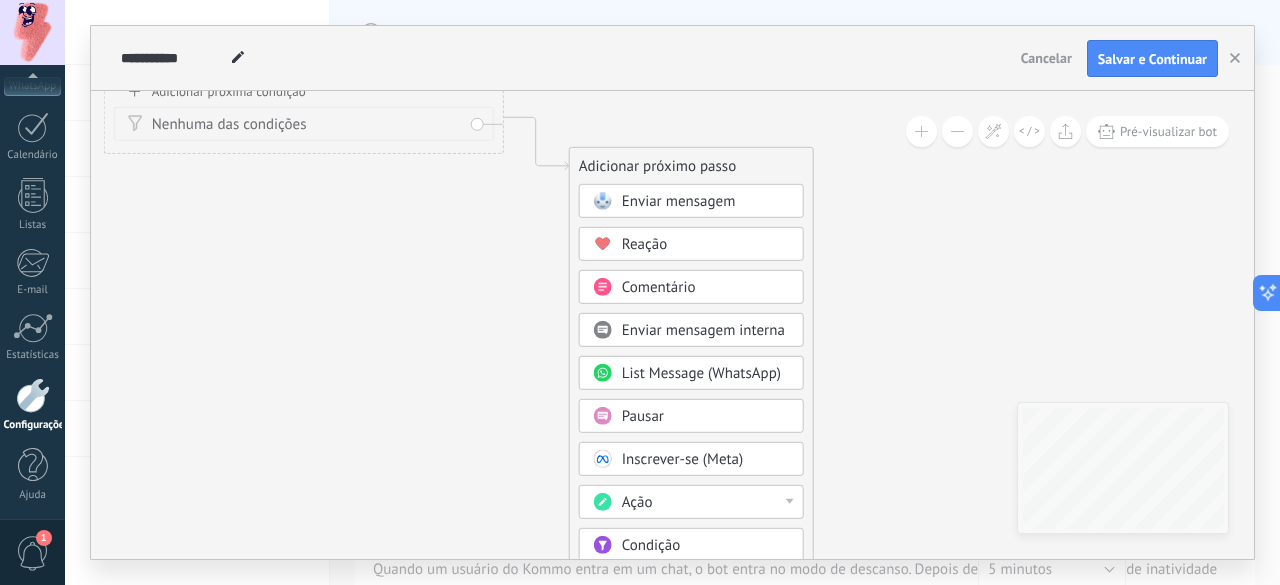 drag, startPoint x: 890, startPoint y: 418, endPoint x: 867, endPoint y: 183, distance: 236.12285 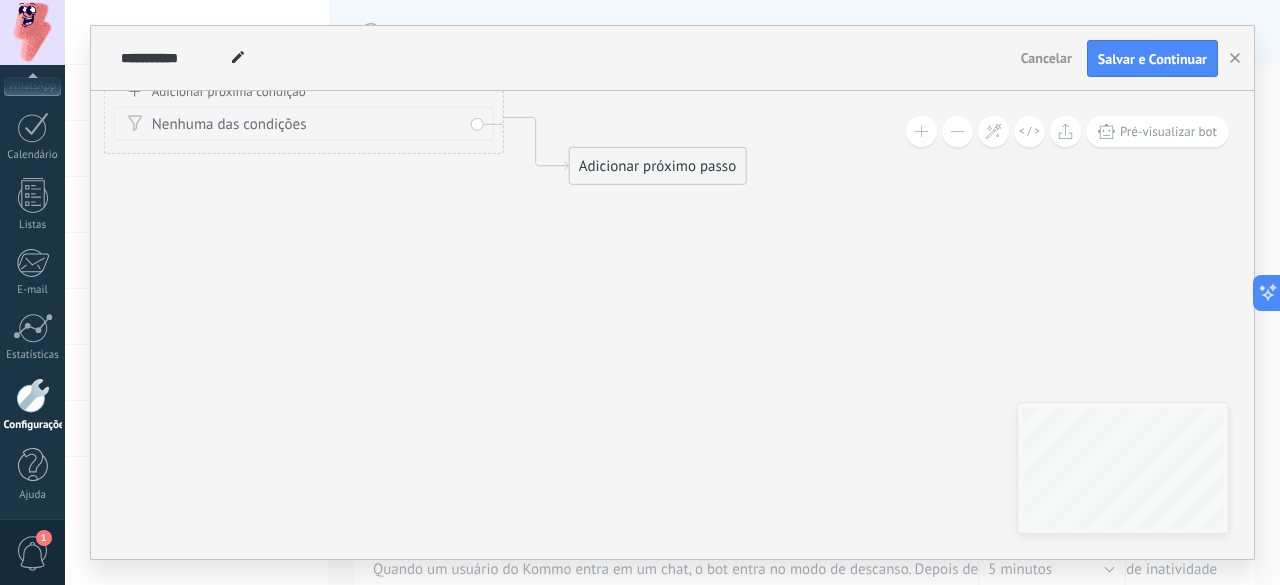 click on "Adicionar próximo passo" at bounding box center [658, 166] 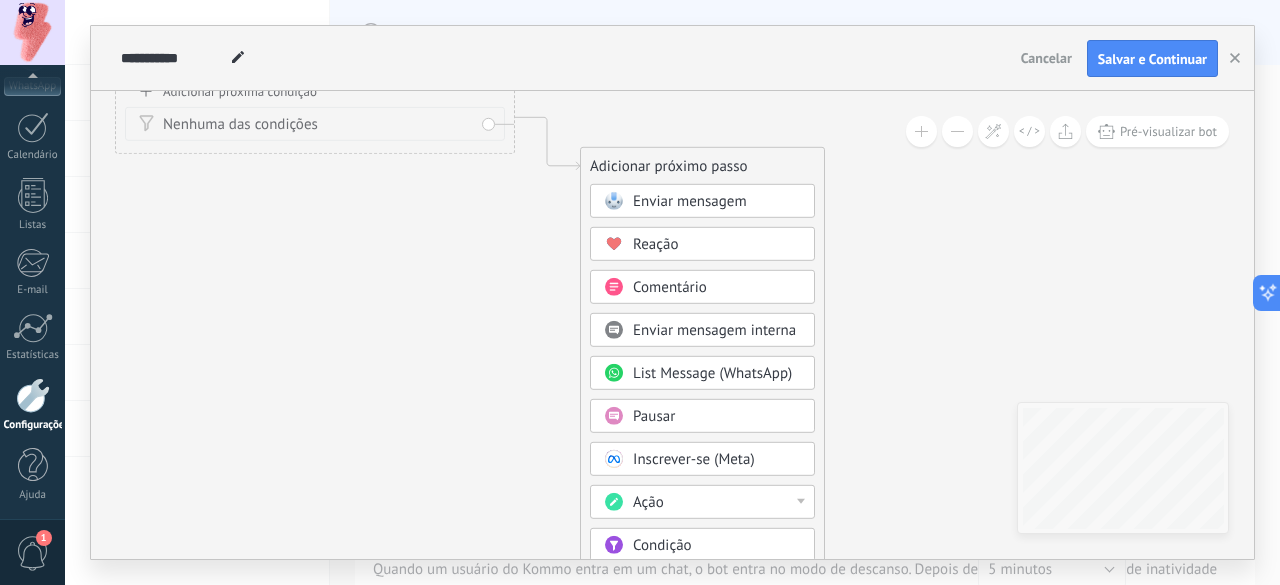 drag, startPoint x: 480, startPoint y: 448, endPoint x: 492, endPoint y: 303, distance: 145.4957 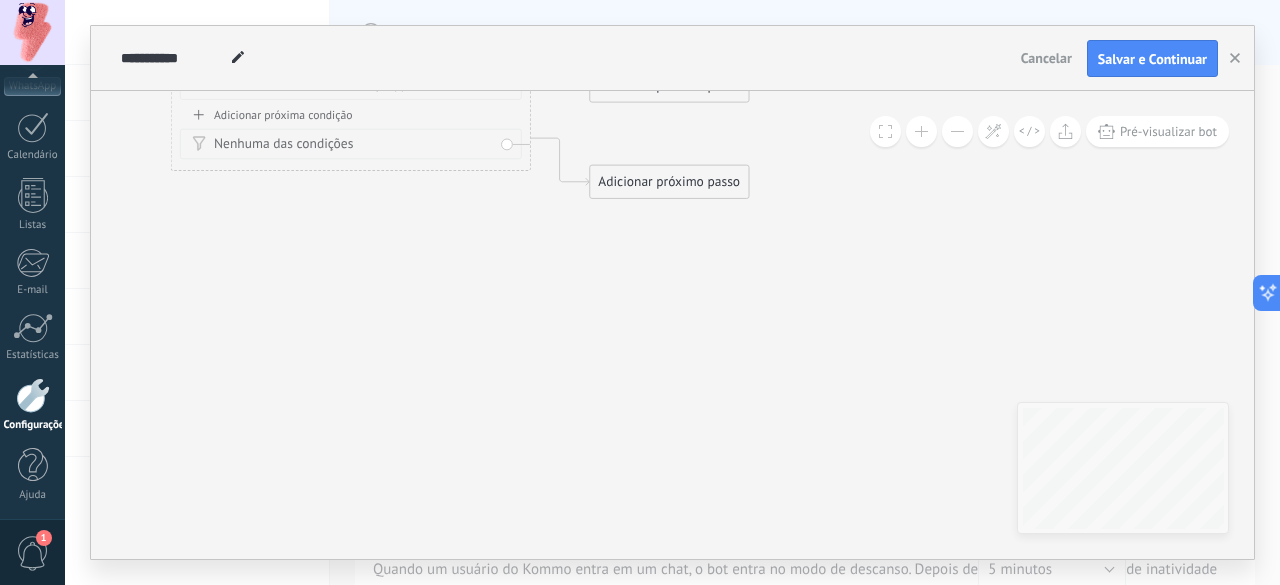 click on "Adicionar próximo passo" at bounding box center (669, 183) 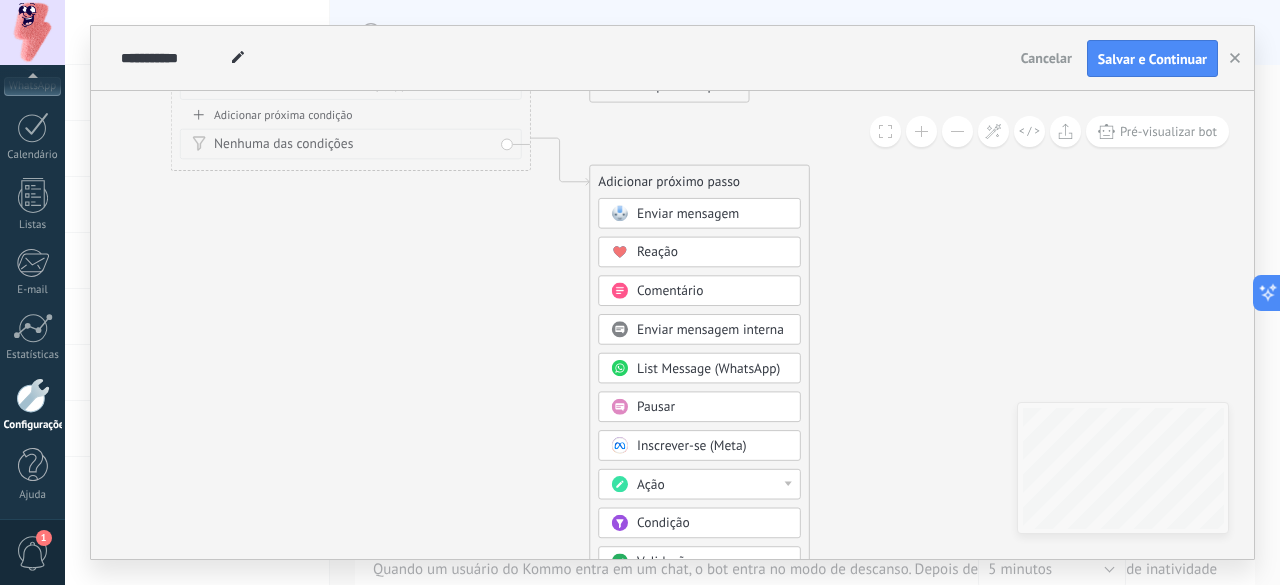click at bounding box center (957, 131) 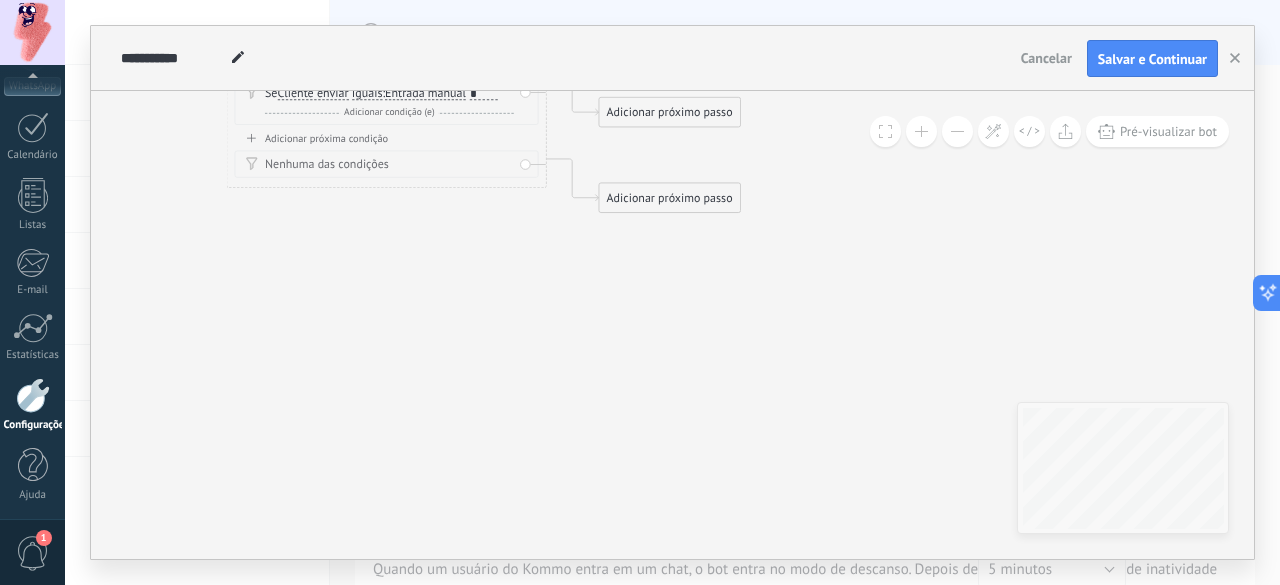 click on "Adicionar próximo passo" at bounding box center (669, 198) 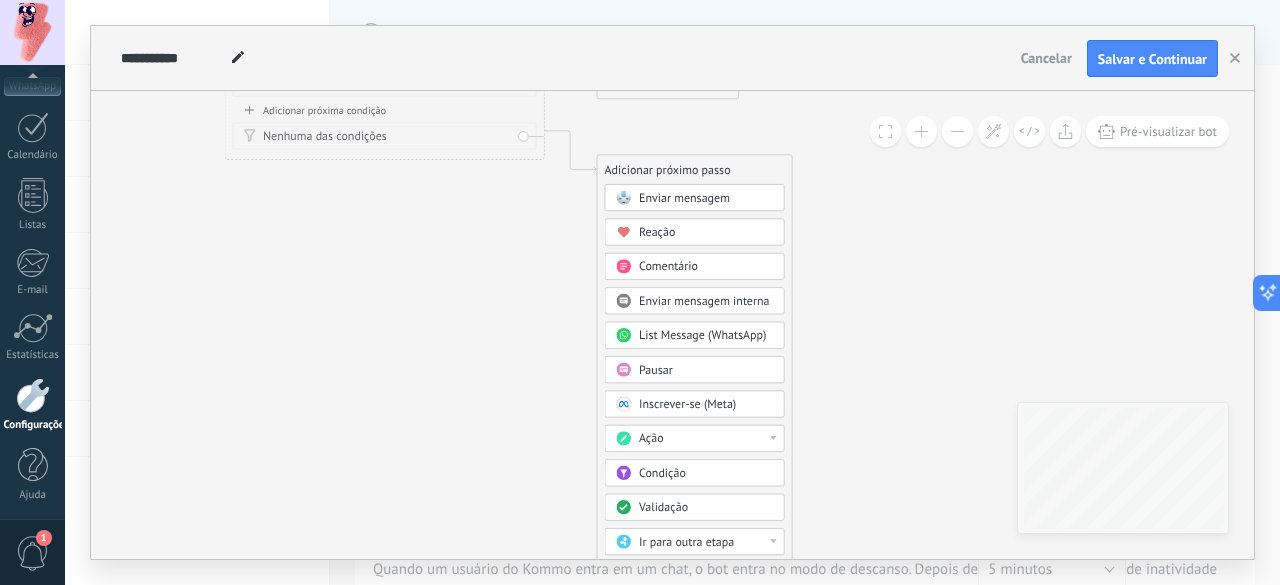 drag, startPoint x: 848, startPoint y: 395, endPoint x: 846, endPoint y: 294, distance: 101.0198 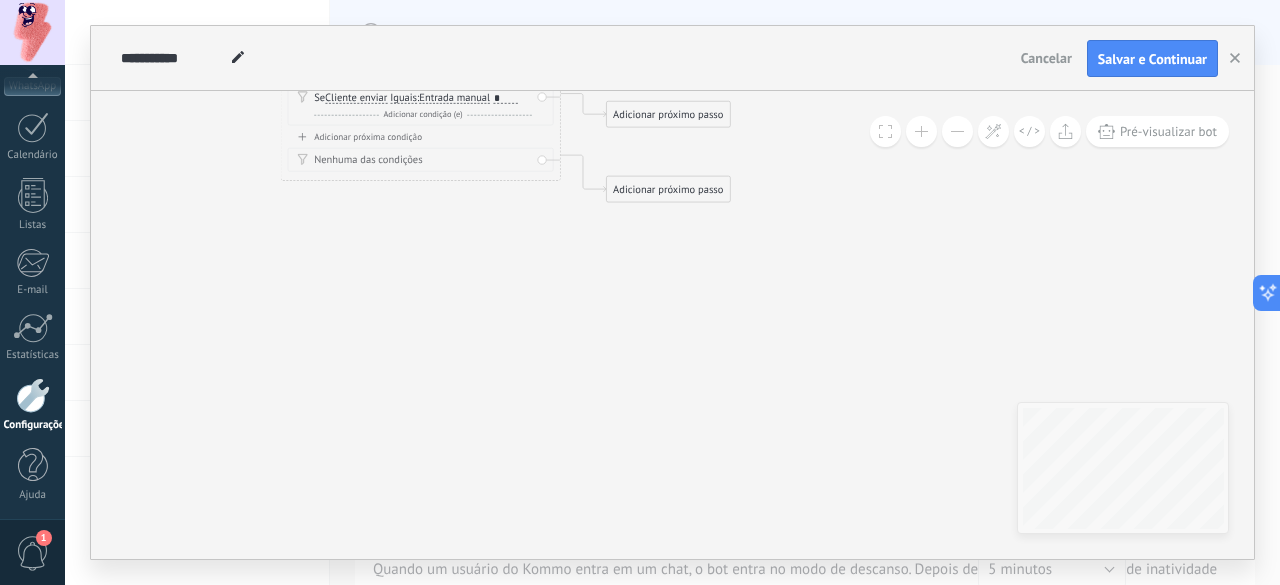 click on "Adicionar próximo passo" at bounding box center [668, 189] 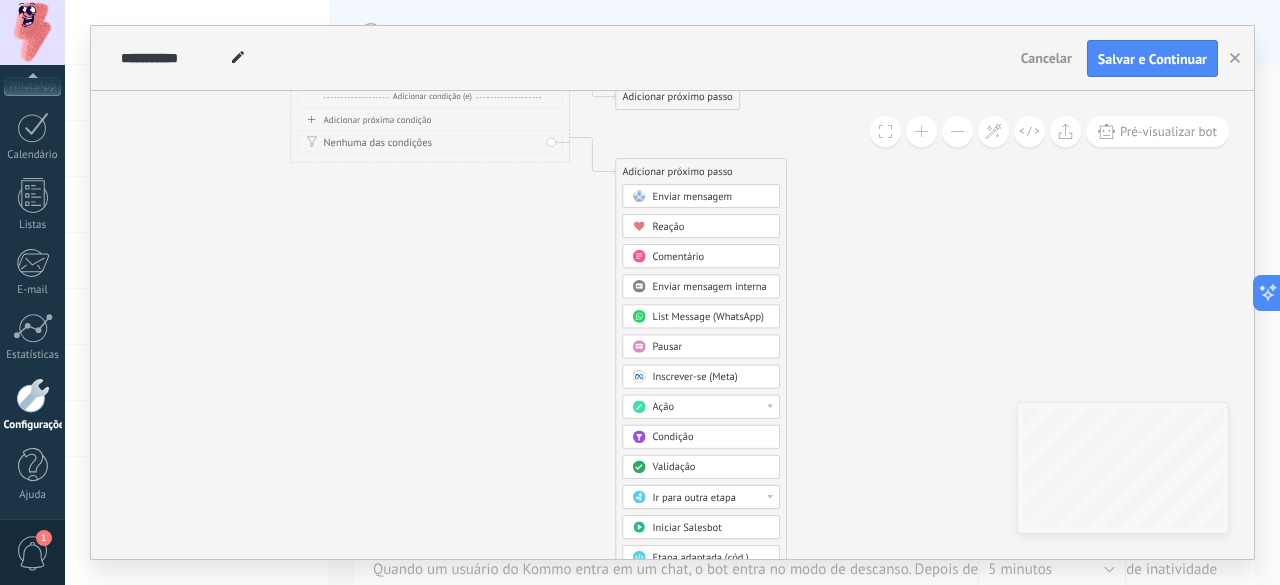 drag, startPoint x: 842, startPoint y: 433, endPoint x: 851, endPoint y: 292, distance: 141.28694 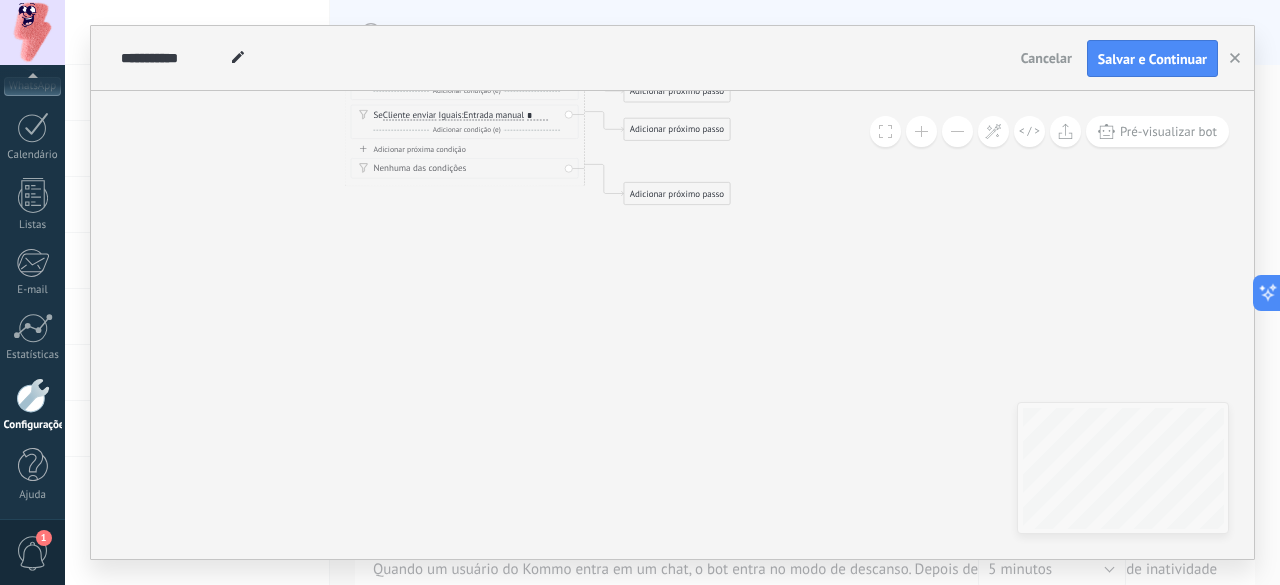 click on "Adicionar próximo passo" at bounding box center (676, 194) 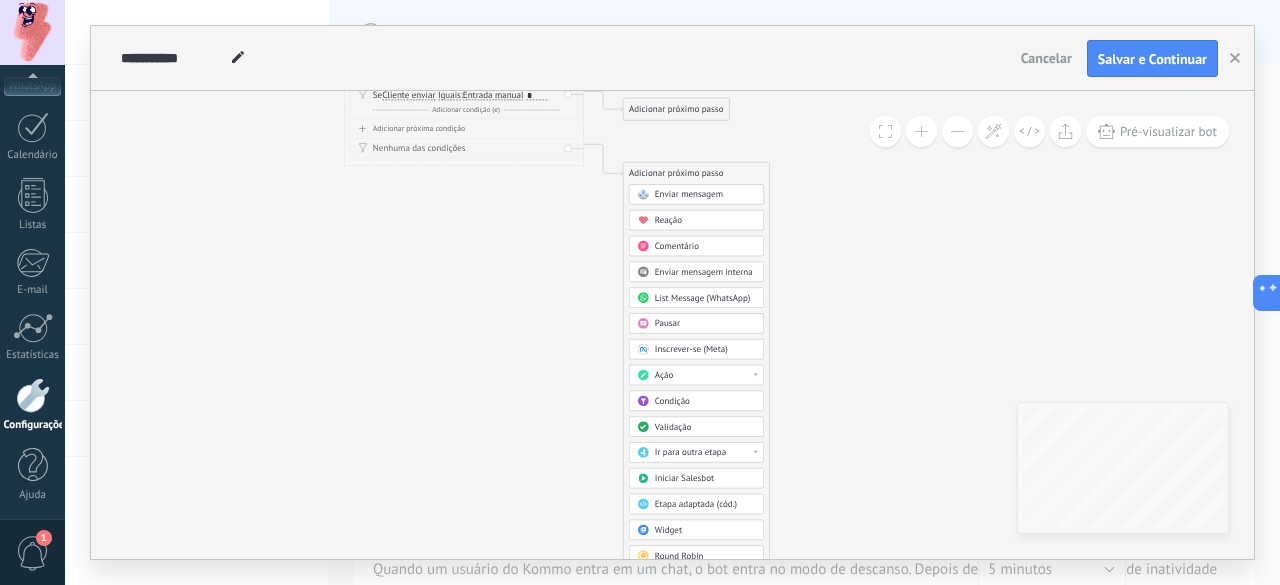 drag, startPoint x: 843, startPoint y: 405, endPoint x: 842, endPoint y: 268, distance: 137.00365 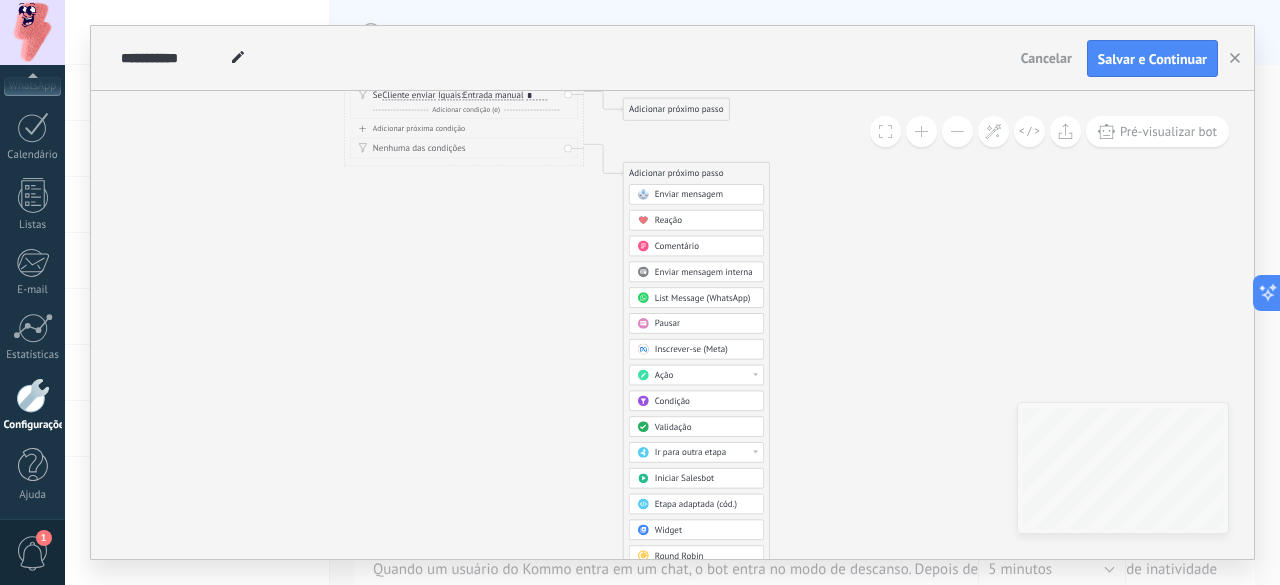 click at bounding box center (921, 131) 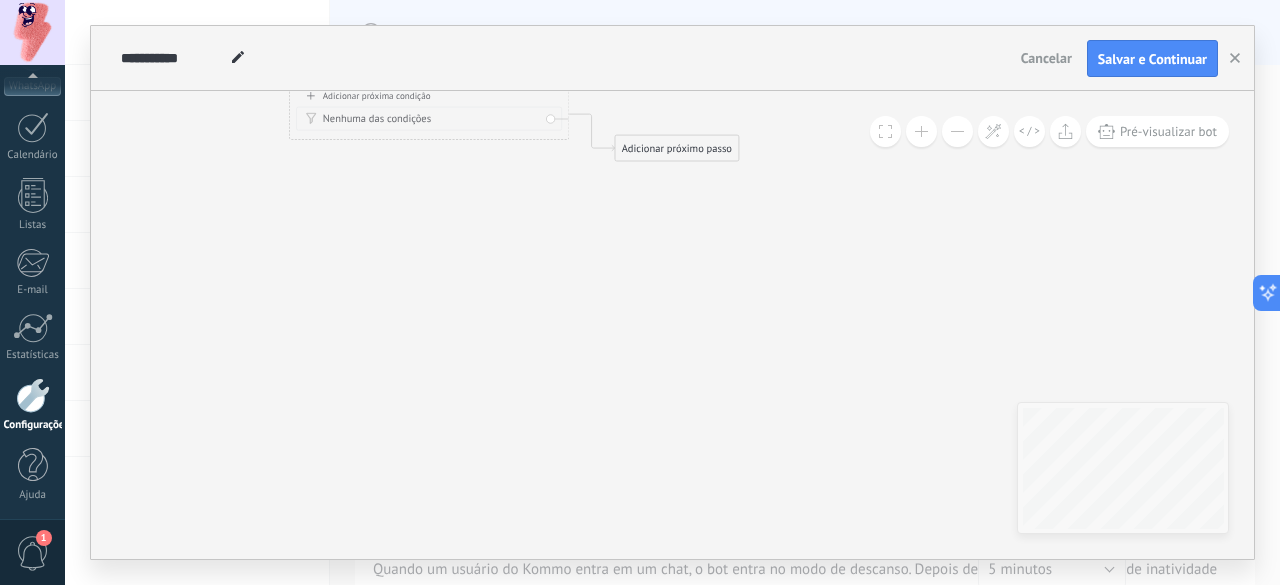 click at bounding box center (921, 131) 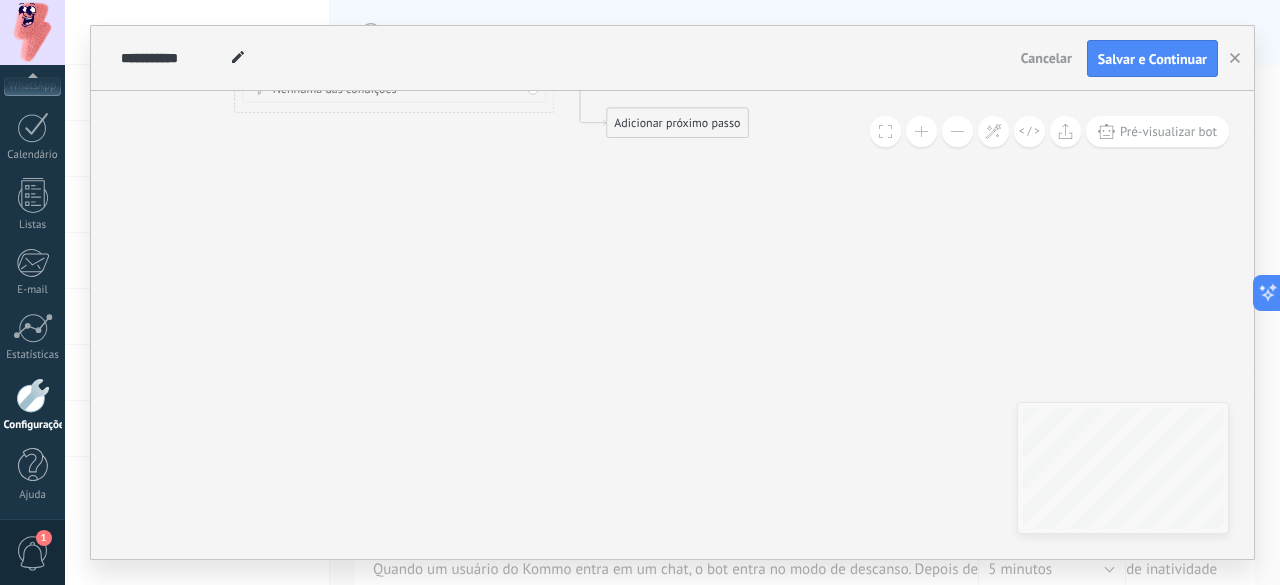 click at bounding box center [921, 131] 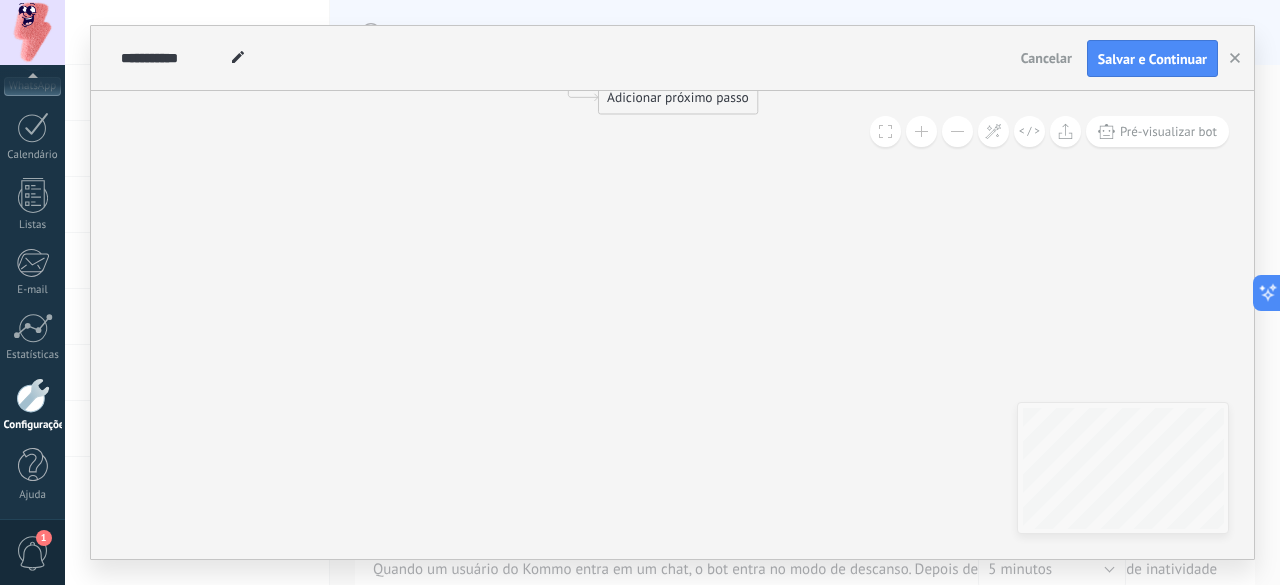 click at bounding box center (921, 131) 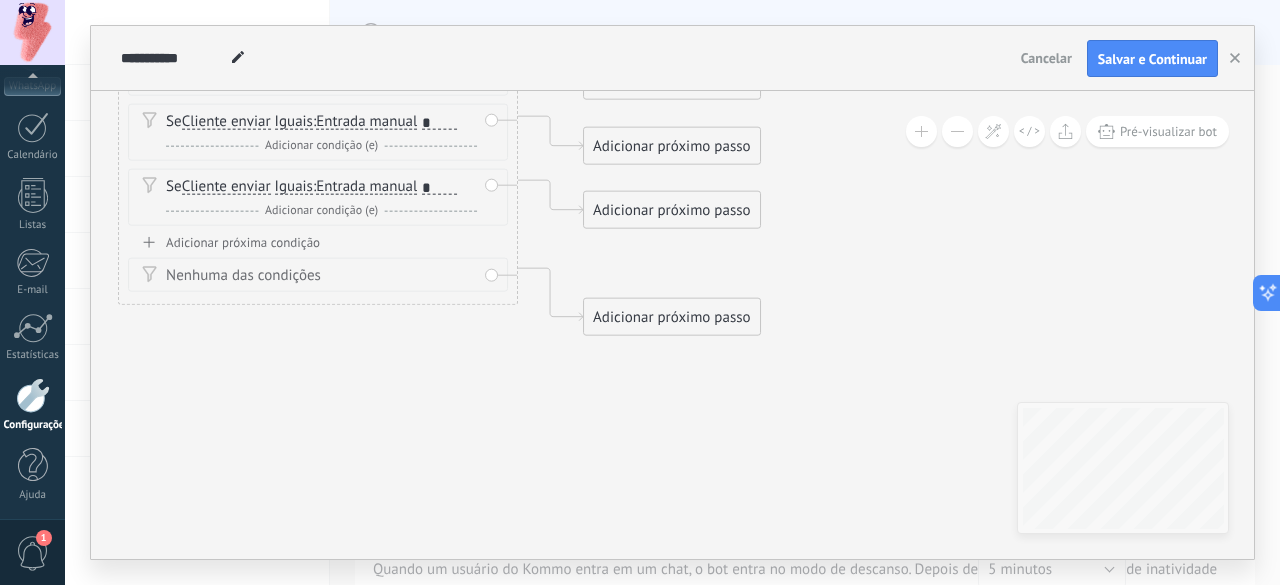 drag, startPoint x: 823, startPoint y: 114, endPoint x: 816, endPoint y: 356, distance: 242.10121 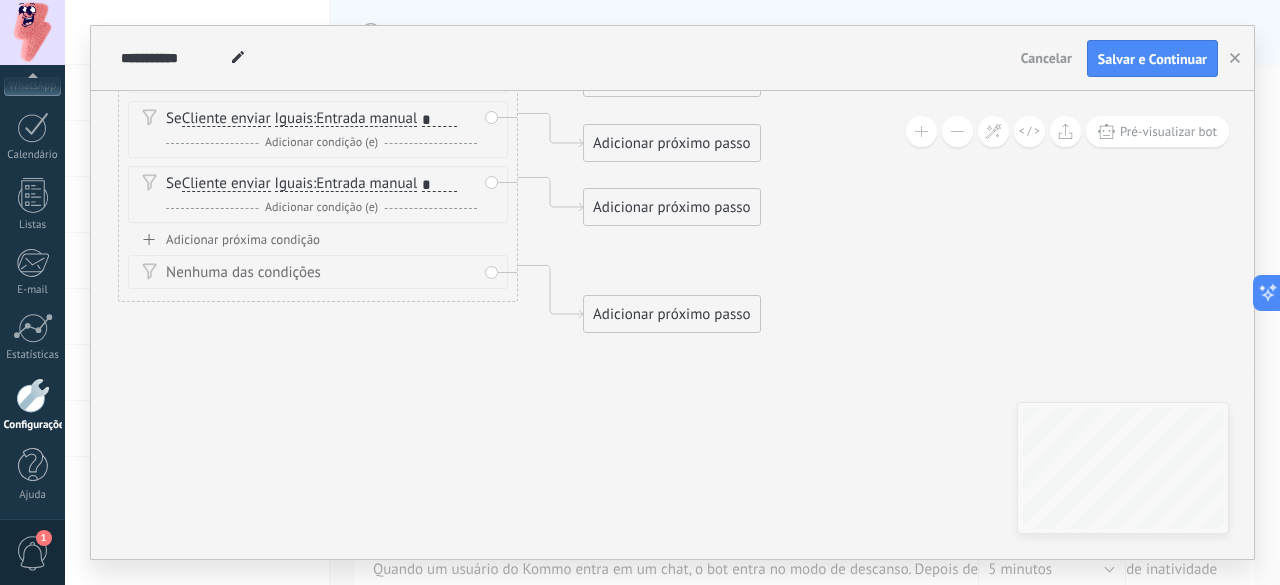 click on "Adicionar próximo passo" at bounding box center (672, 314) 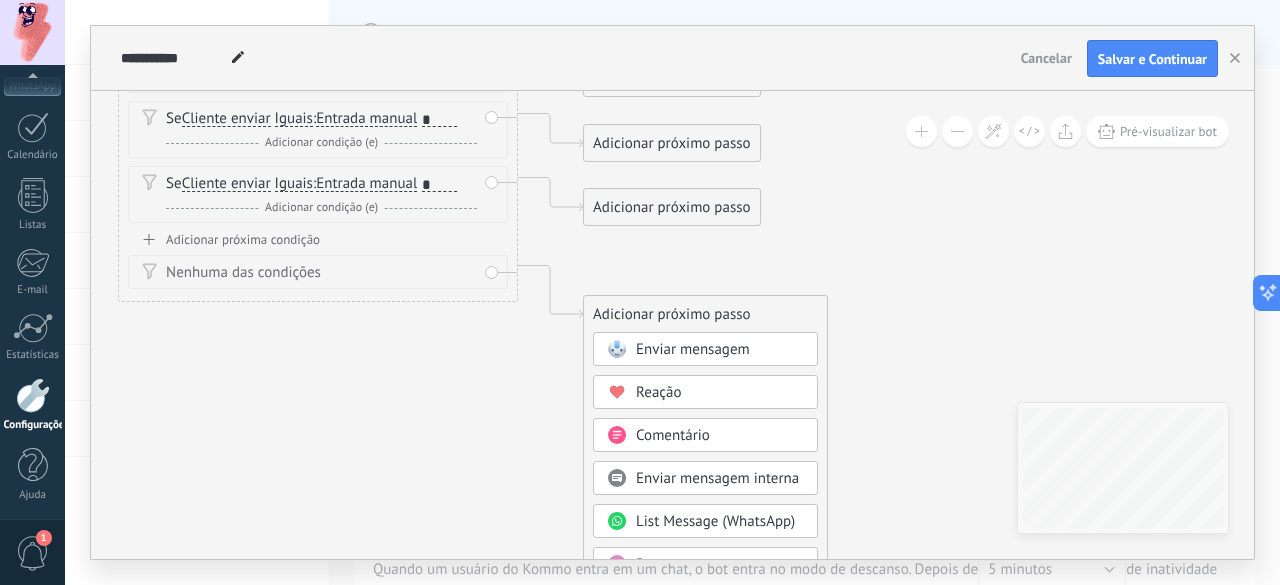 click on "Pausar" at bounding box center [705, 564] 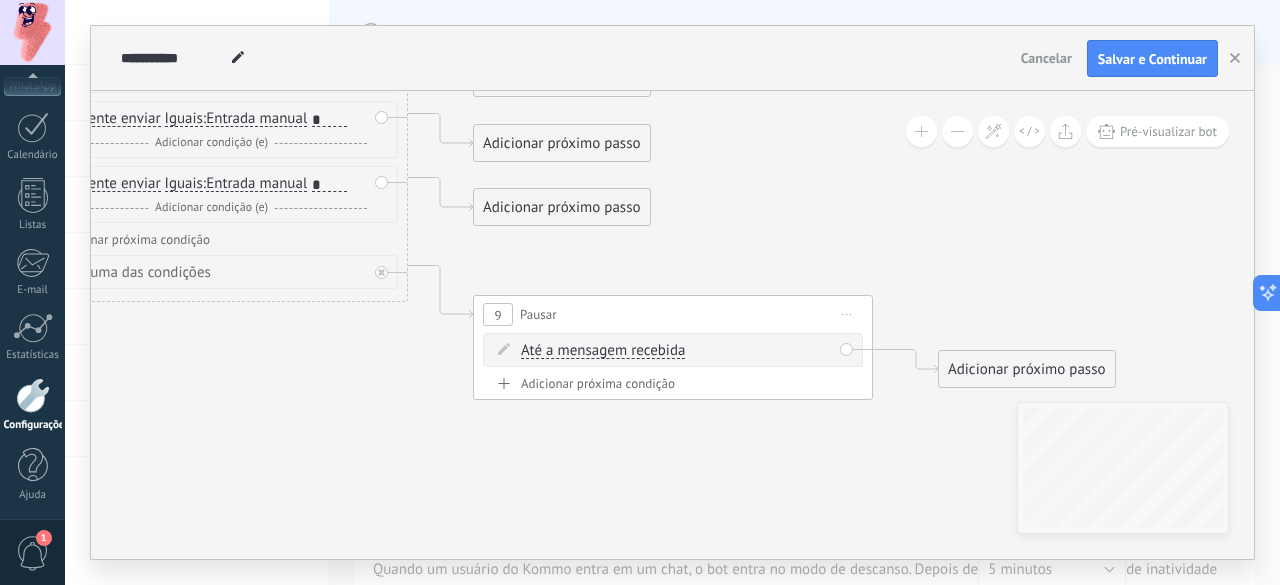 click on "Até a mensagem recebida" at bounding box center [603, 351] 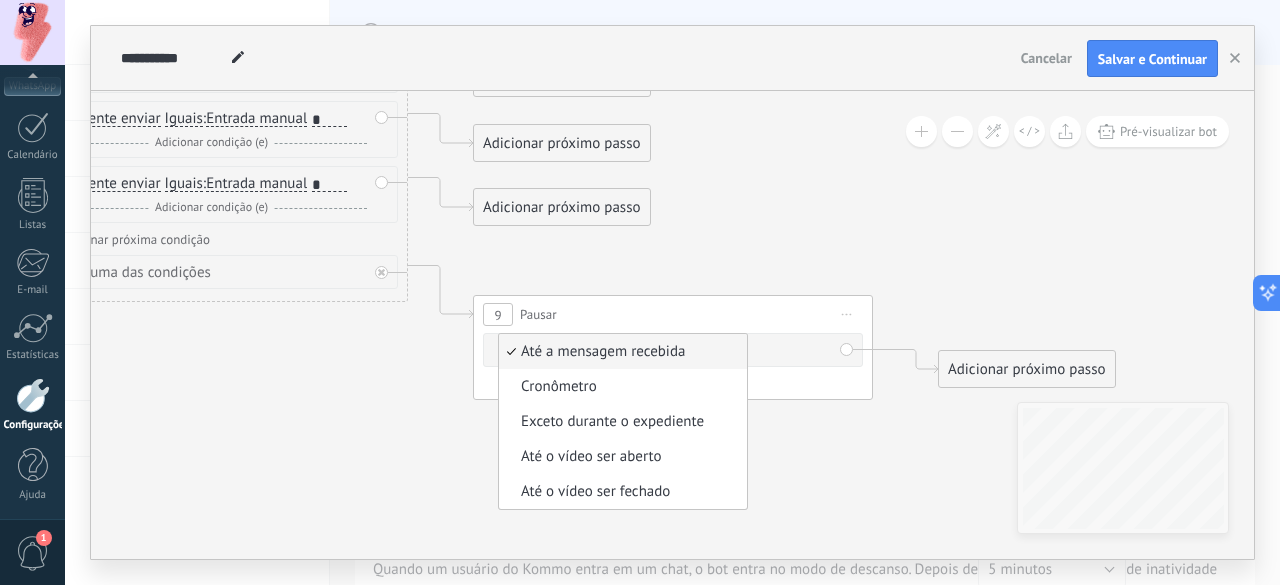 click on "Até a mensagem recebida" at bounding box center [620, 352] 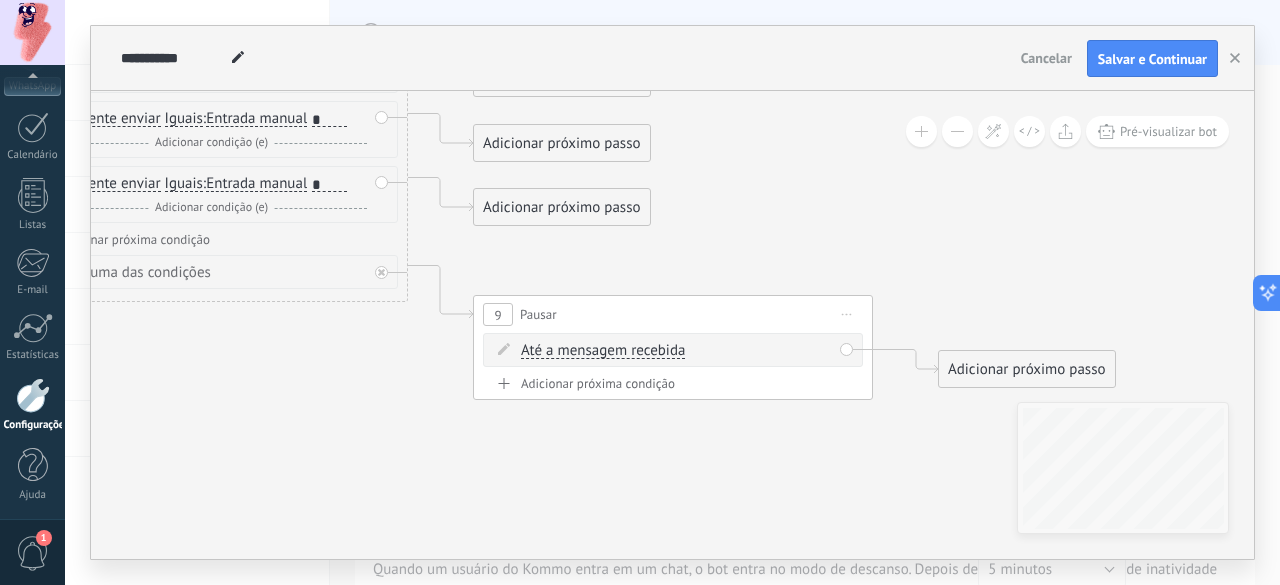 click on "Até a mensagem recebida" at bounding box center [603, 351] 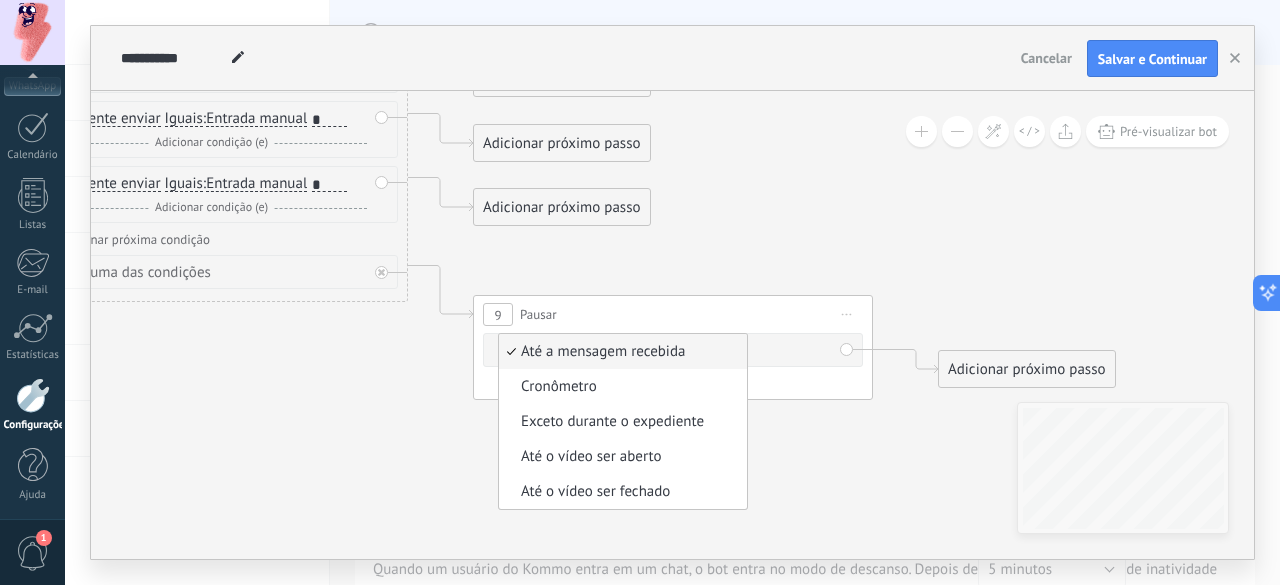 click 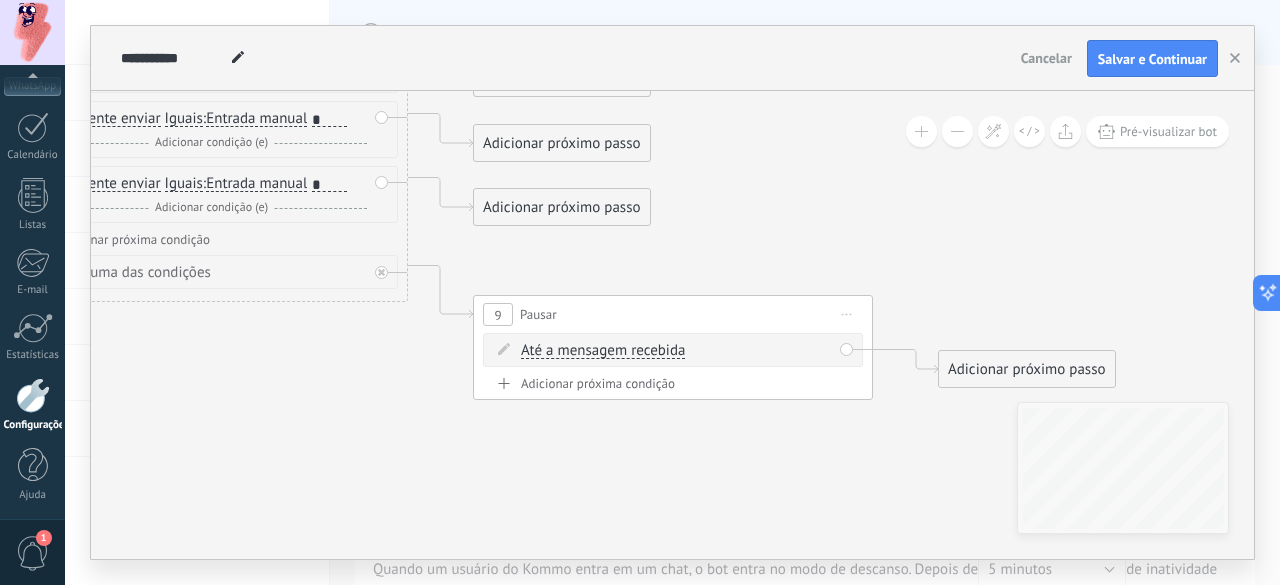 click on "Iniciar pré-visualização aqui
[GEOGRAPHIC_DATA]
Duplicar
Excluir" at bounding box center (847, 314) 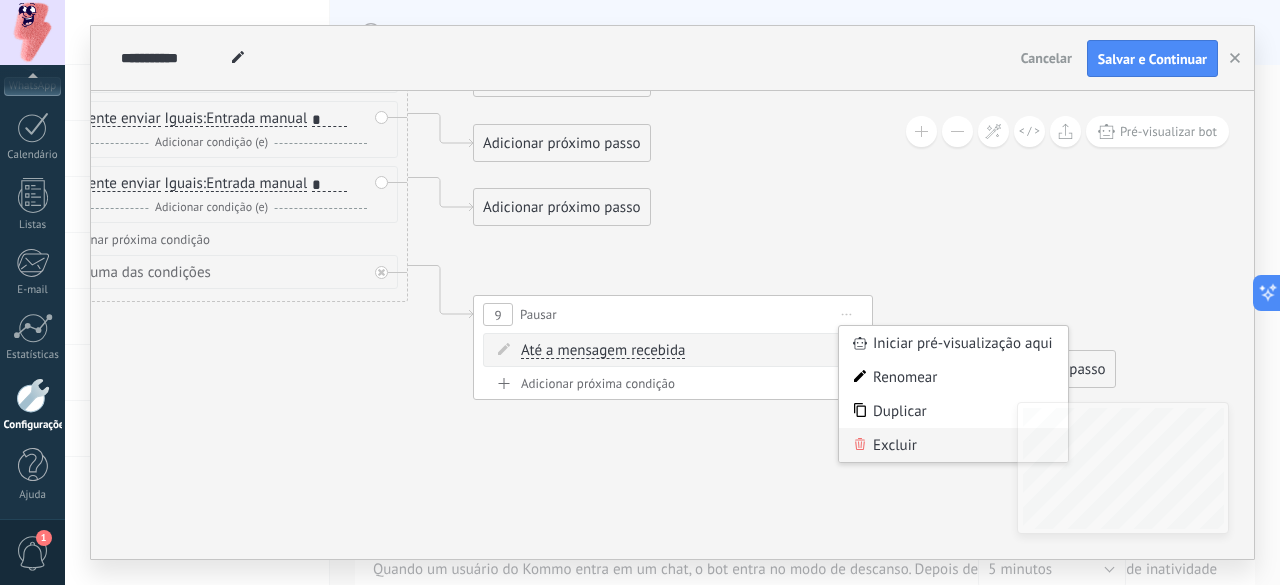 click on "Excluir" at bounding box center [953, 445] 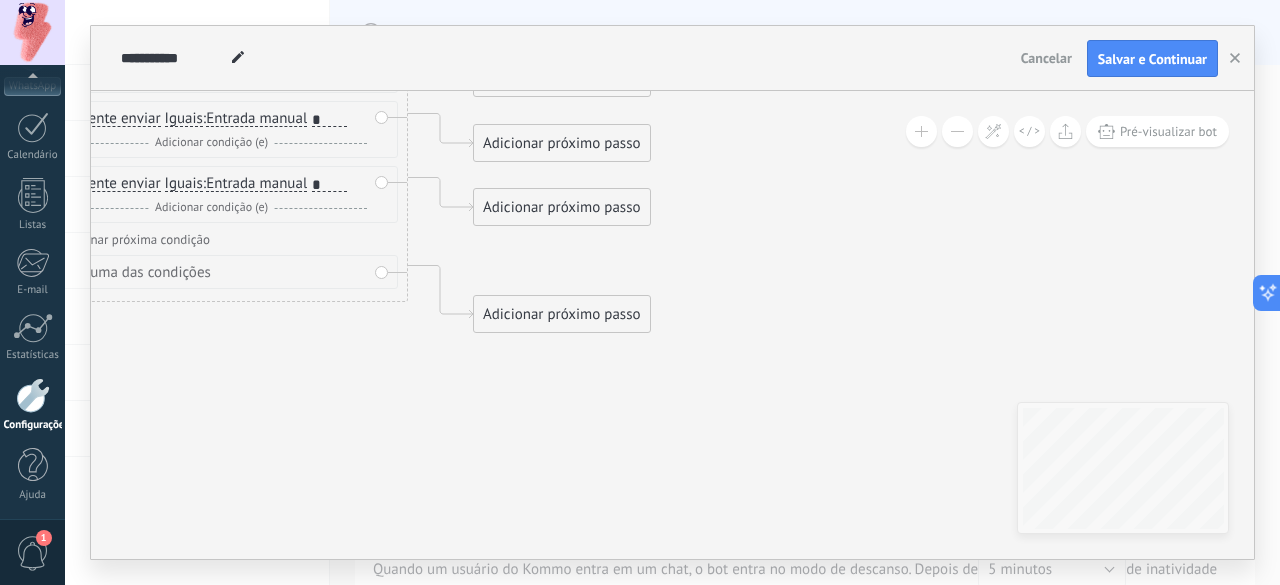 click on "Adicionar próximo passo" at bounding box center [562, 314] 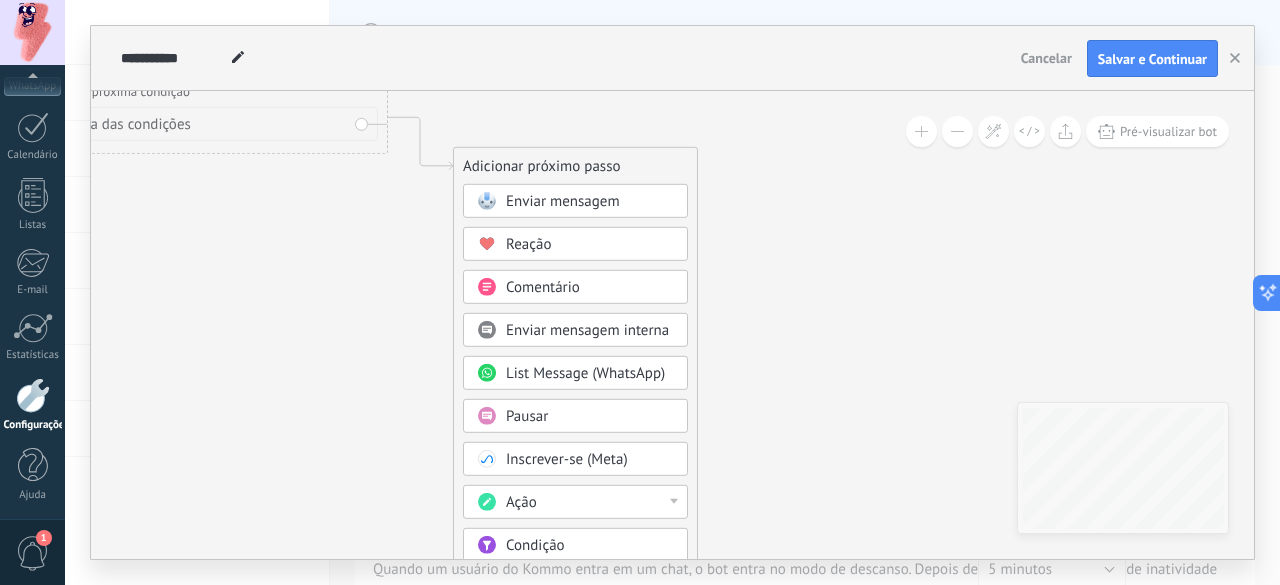 drag, startPoint x: 784, startPoint y: 419, endPoint x: 764, endPoint y: 93, distance: 326.6129 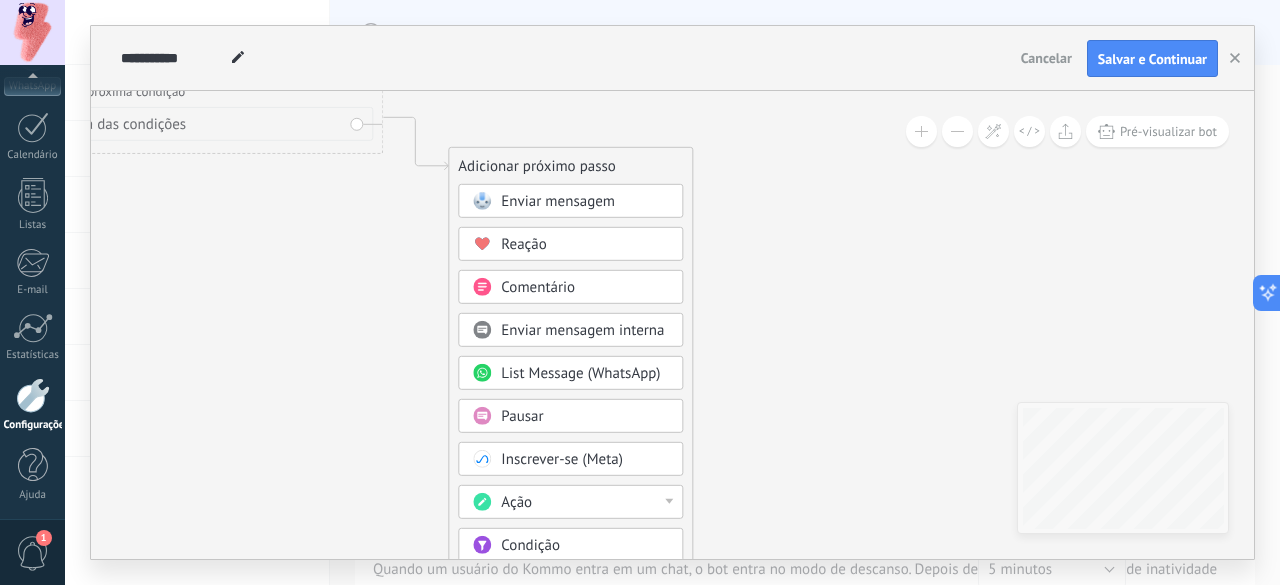 drag, startPoint x: 809, startPoint y: 404, endPoint x: 804, endPoint y: 249, distance: 155.08063 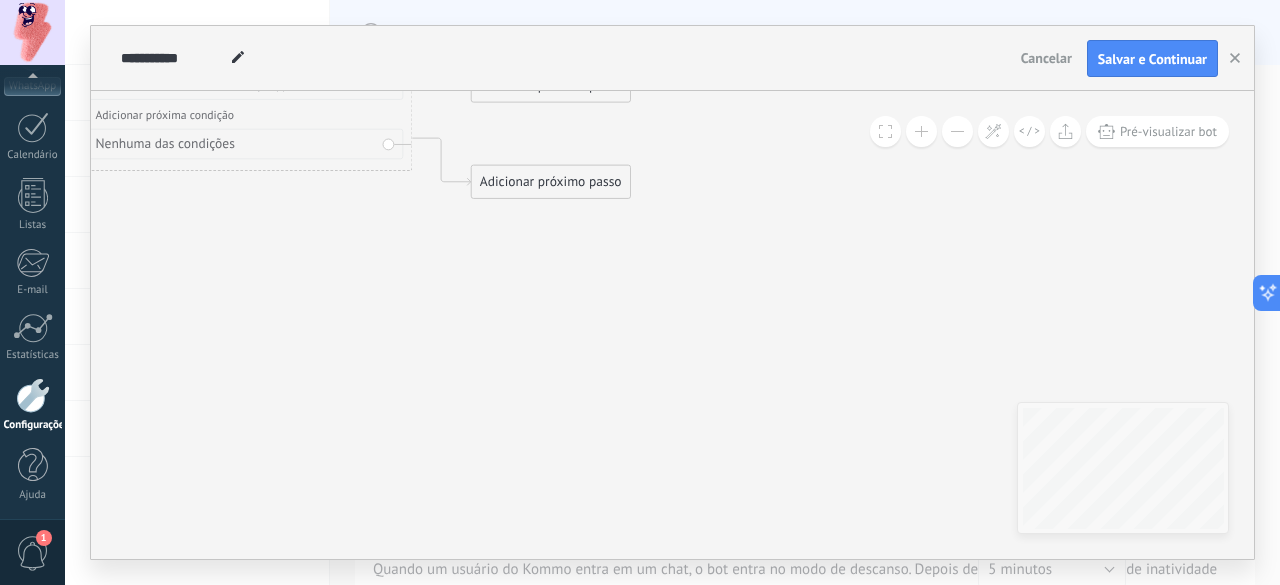 click at bounding box center (957, 131) 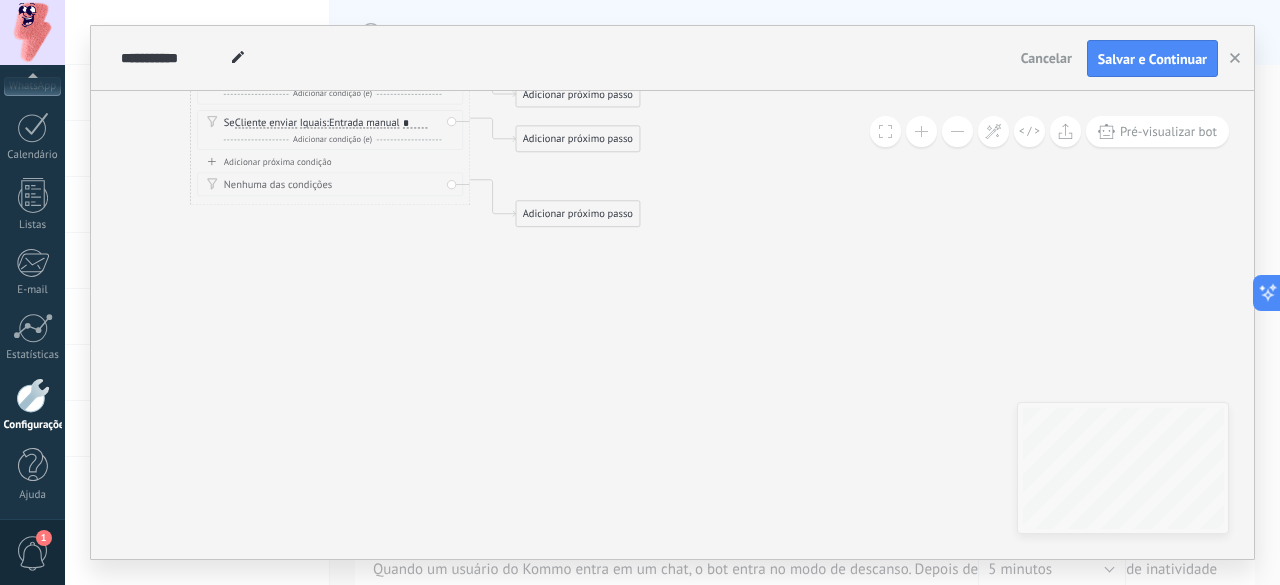 click at bounding box center (957, 131) 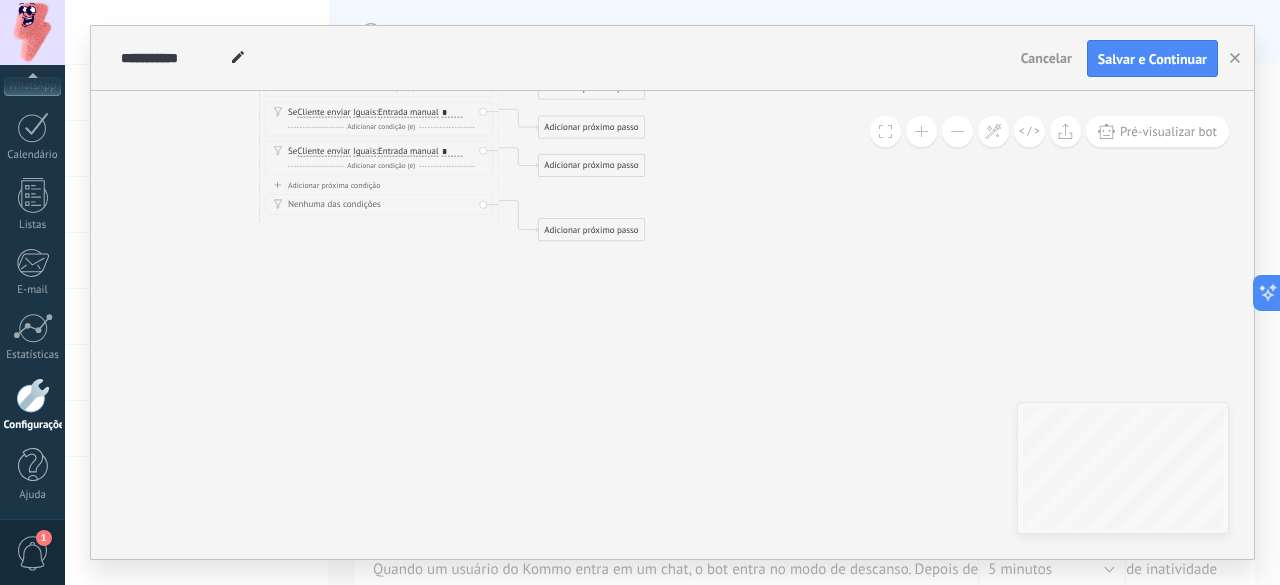 click at bounding box center (957, 131) 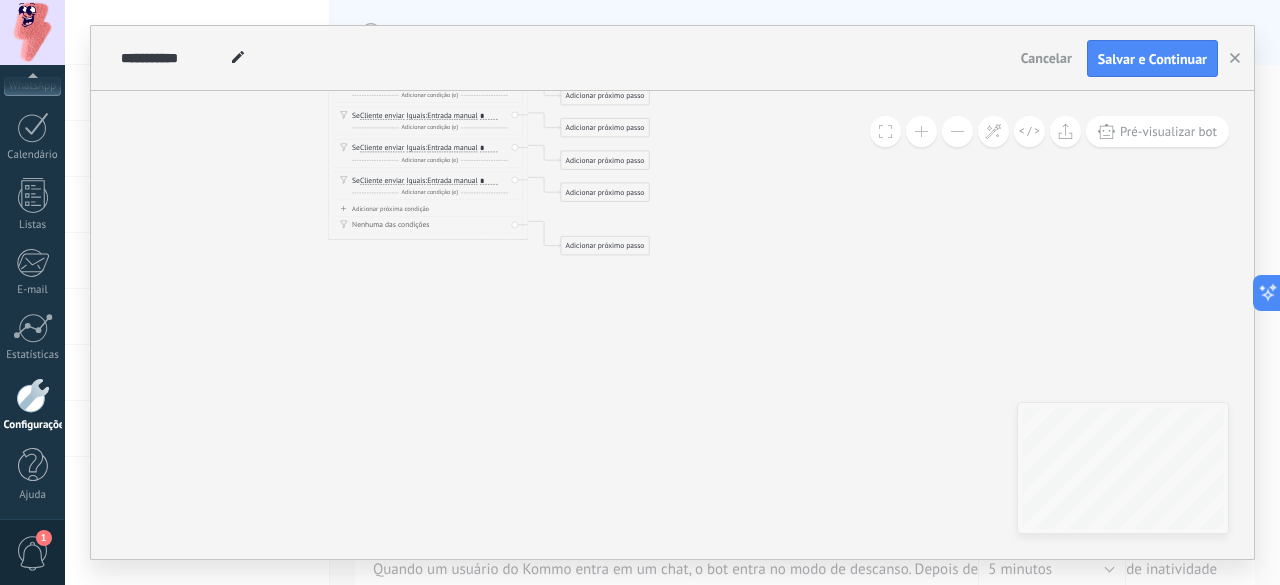click at bounding box center (957, 131) 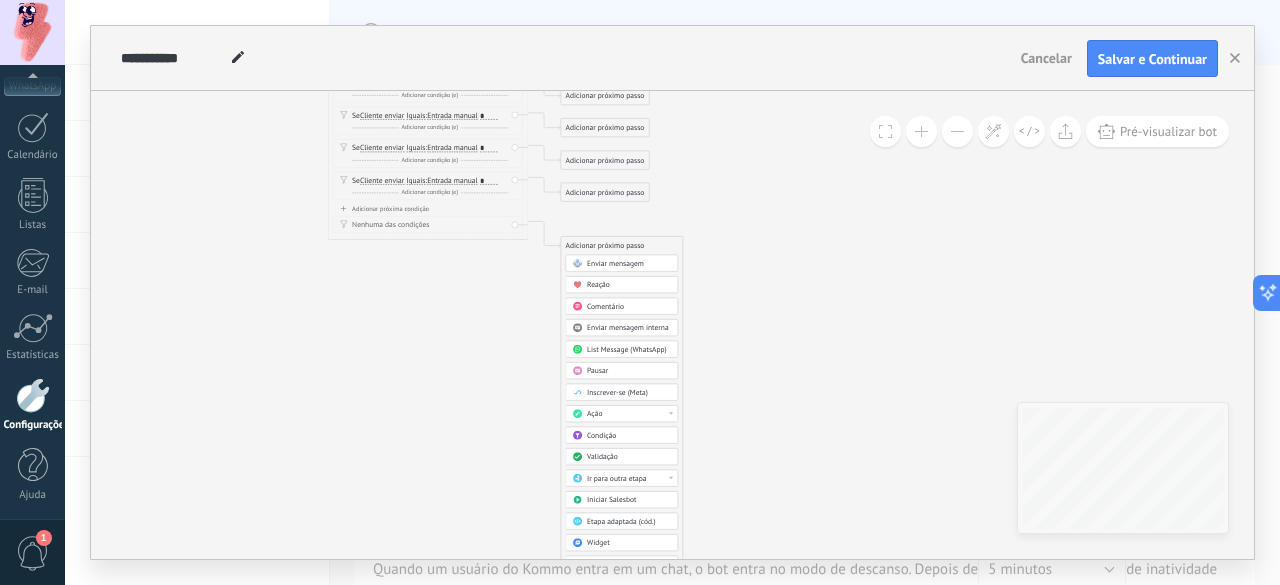 click at bounding box center [957, 131] 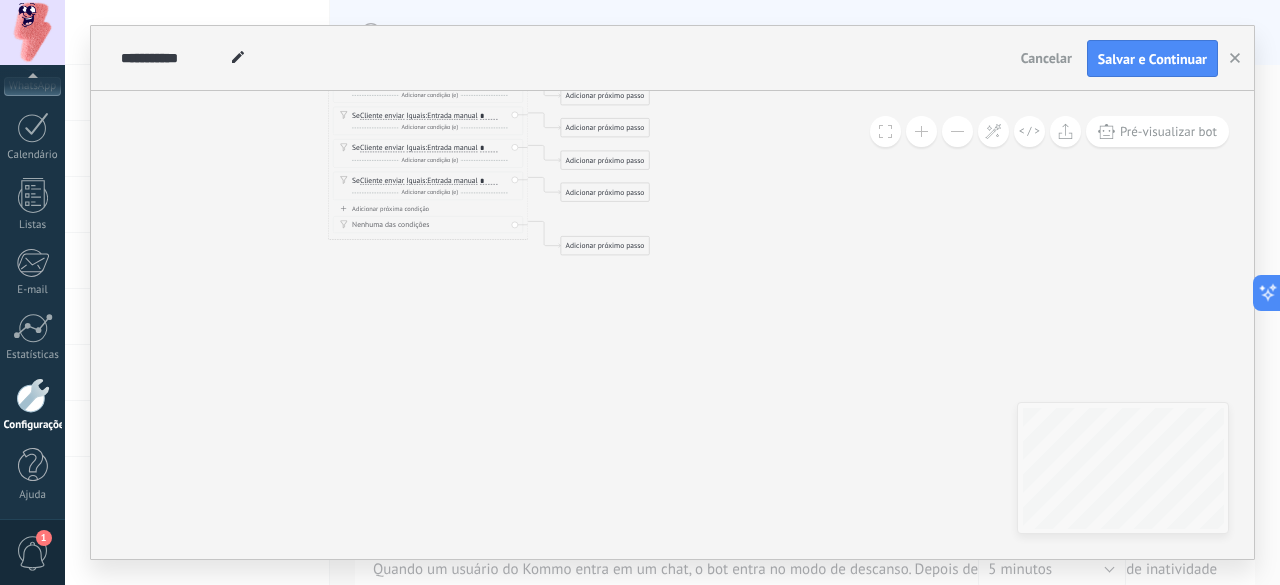 click on "Adicionar próximo passo" at bounding box center (605, 246) 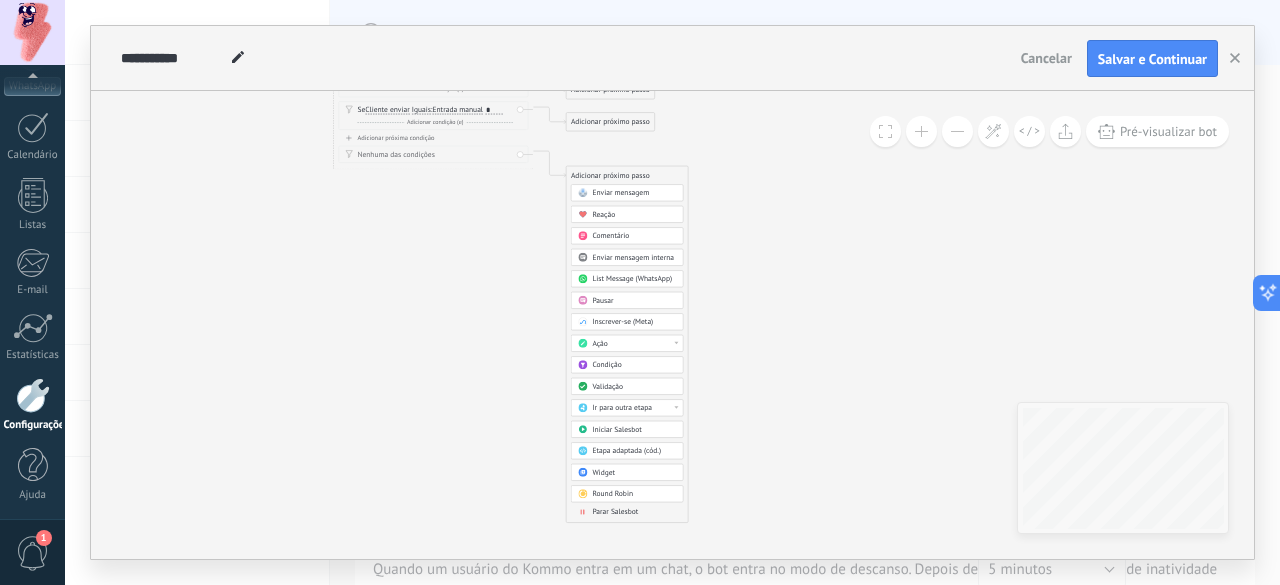 drag, startPoint x: 784, startPoint y: 353, endPoint x: 790, endPoint y: 245, distance: 108.16654 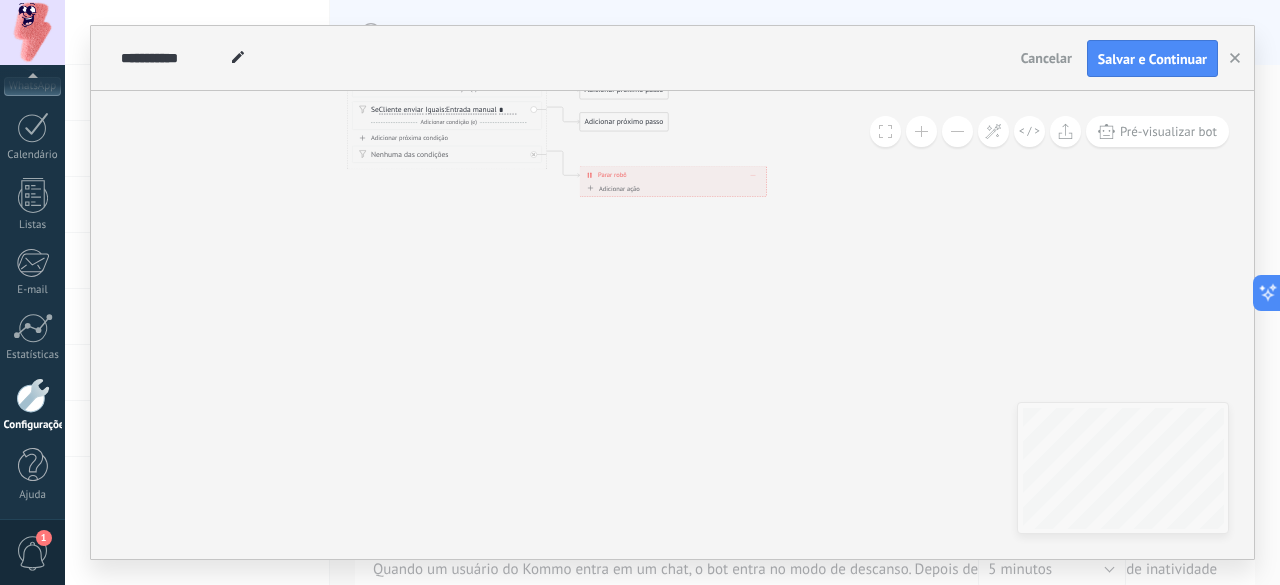 click at bounding box center (921, 131) 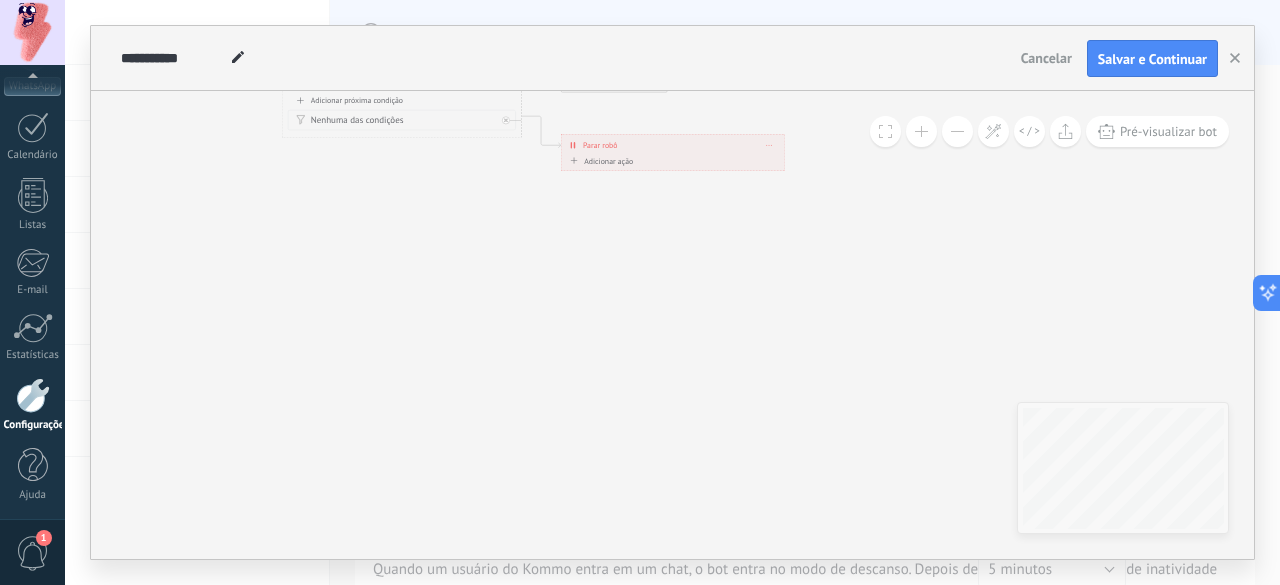 click at bounding box center [921, 131] 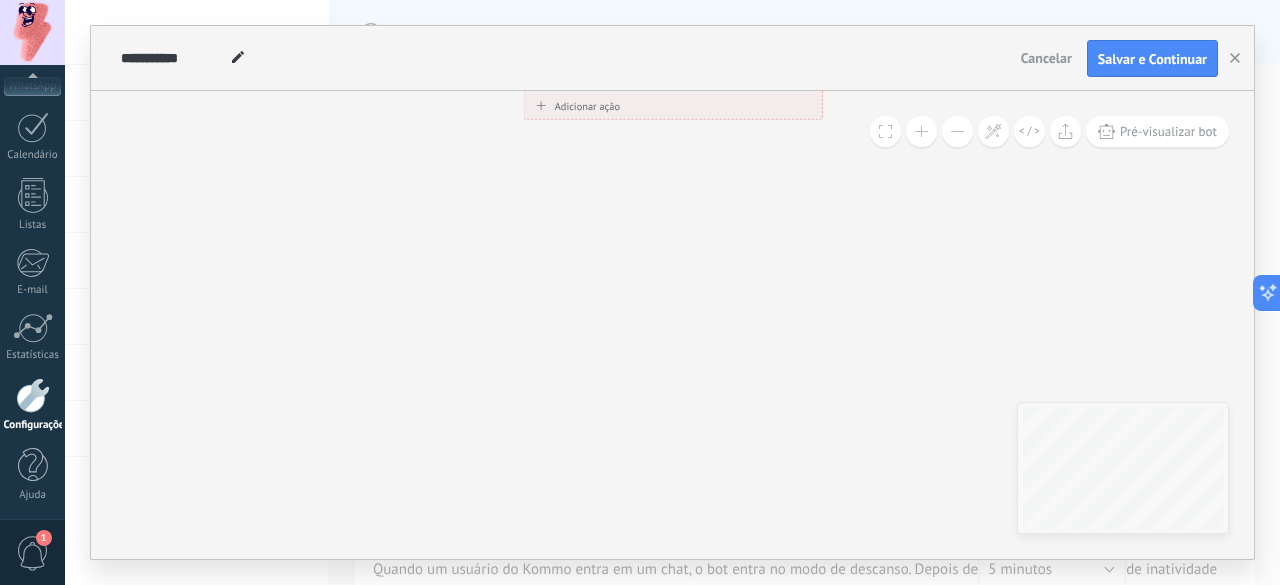 click at bounding box center [921, 131] 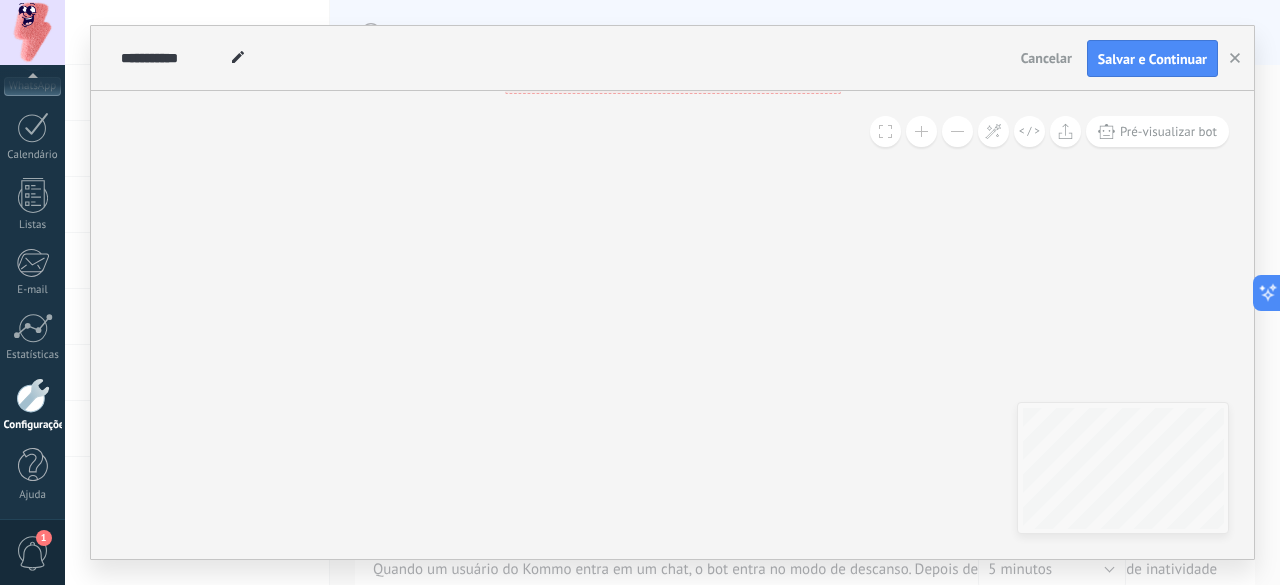 click at bounding box center [921, 131] 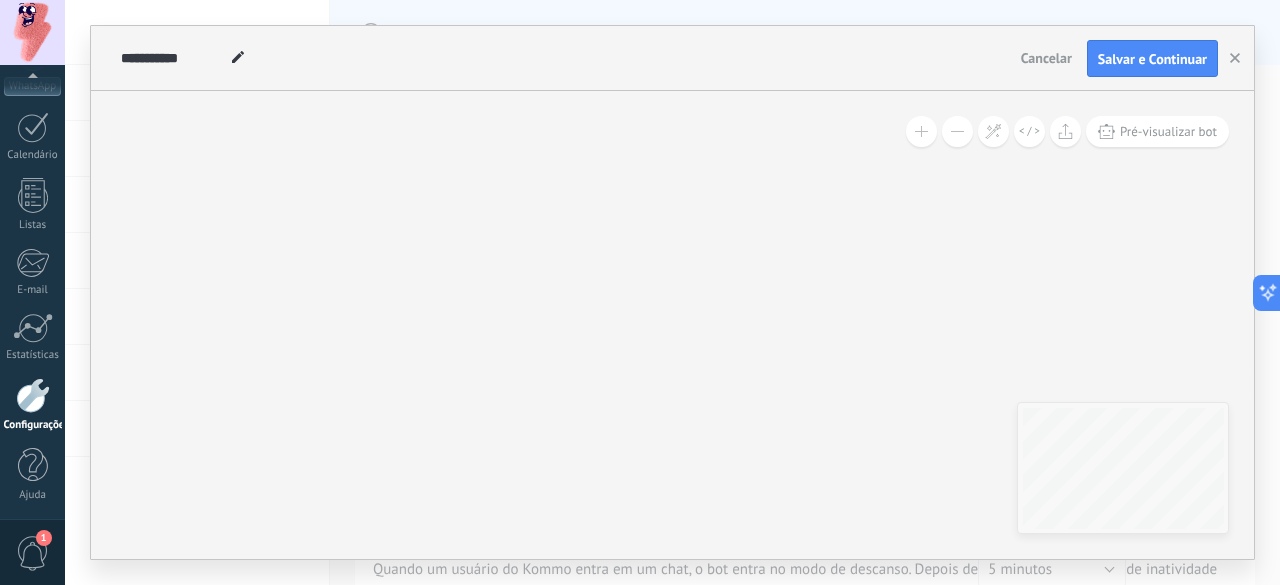 click at bounding box center [921, 131] 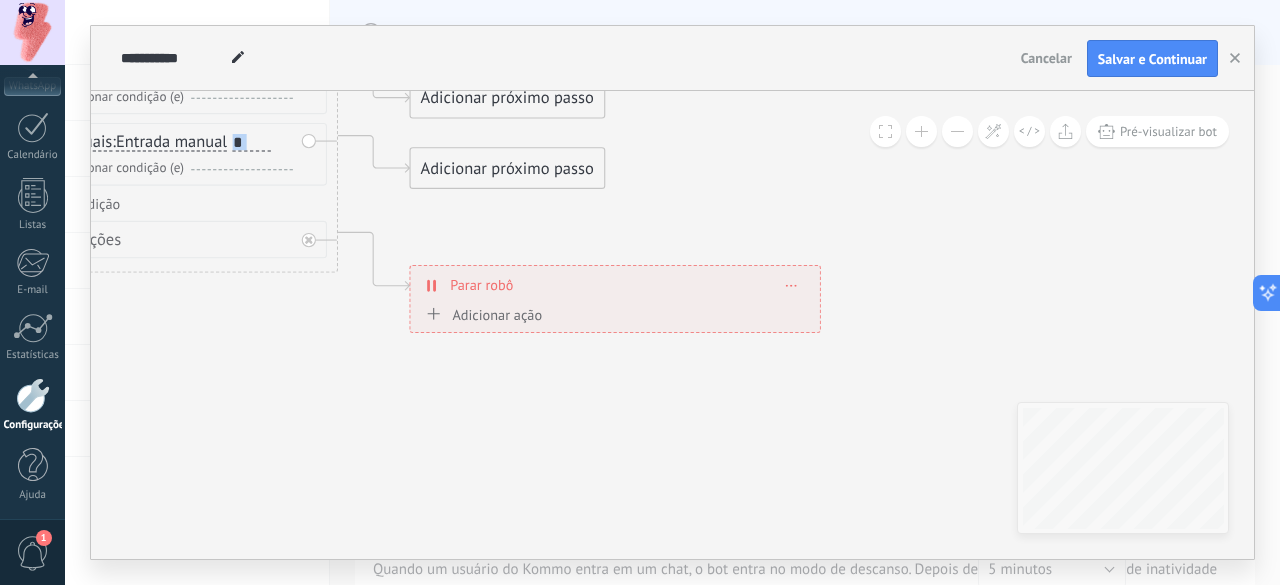 drag, startPoint x: 795, startPoint y: 154, endPoint x: 737, endPoint y: 445, distance: 296.7238 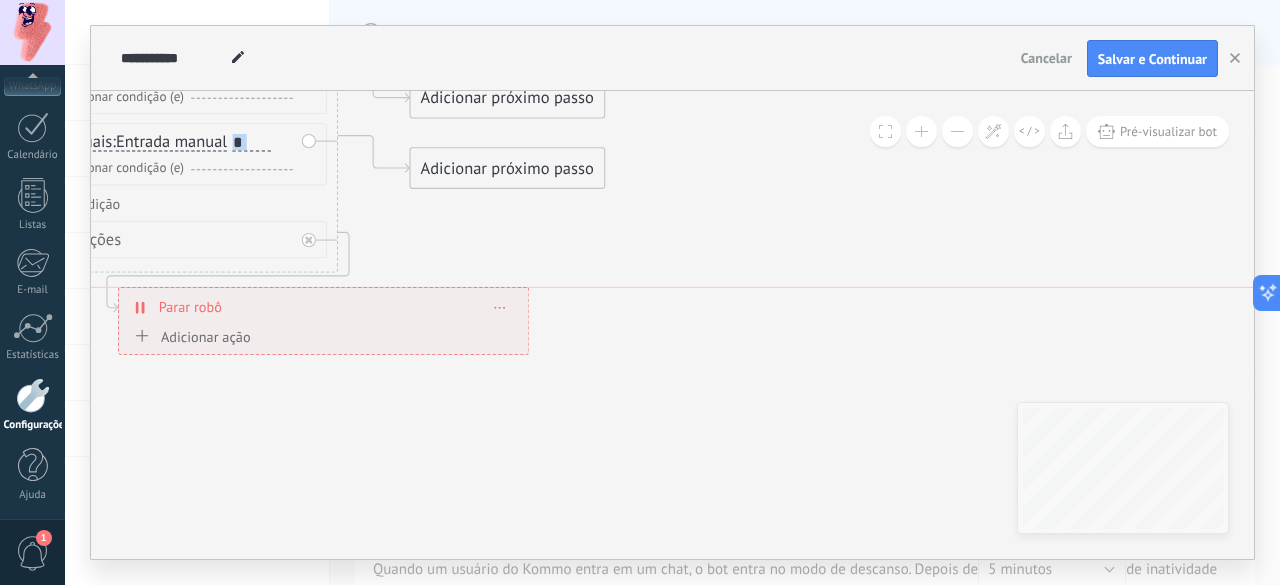 click on "**********" at bounding box center [323, 307] 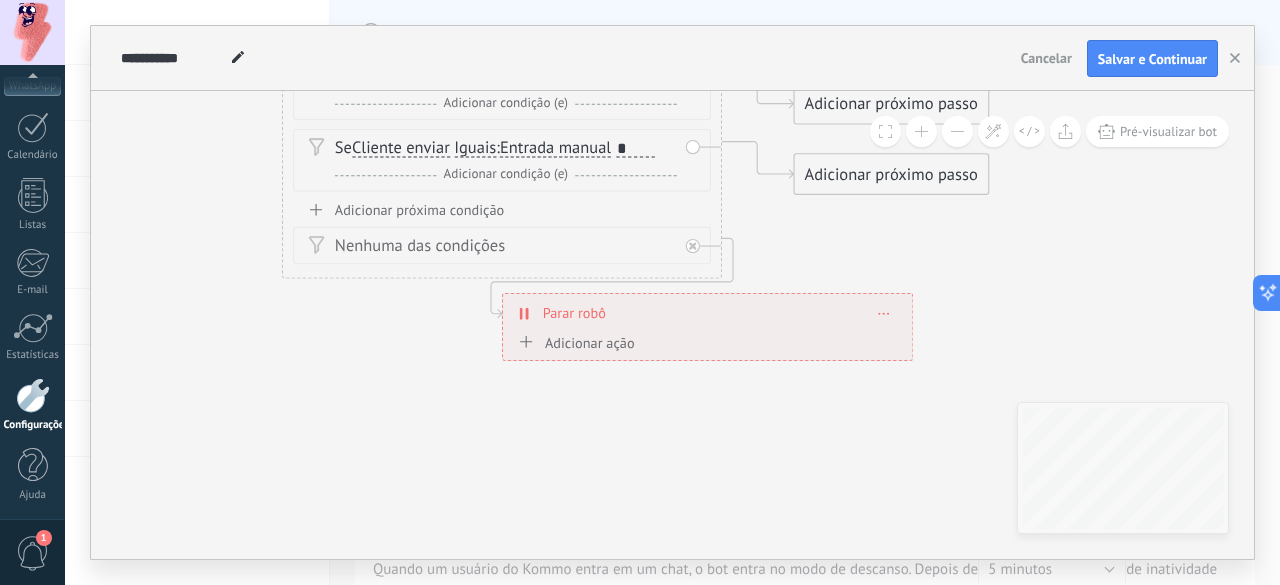drag, startPoint x: 291, startPoint y: 412, endPoint x: 674, endPoint y: 417, distance: 383.03262 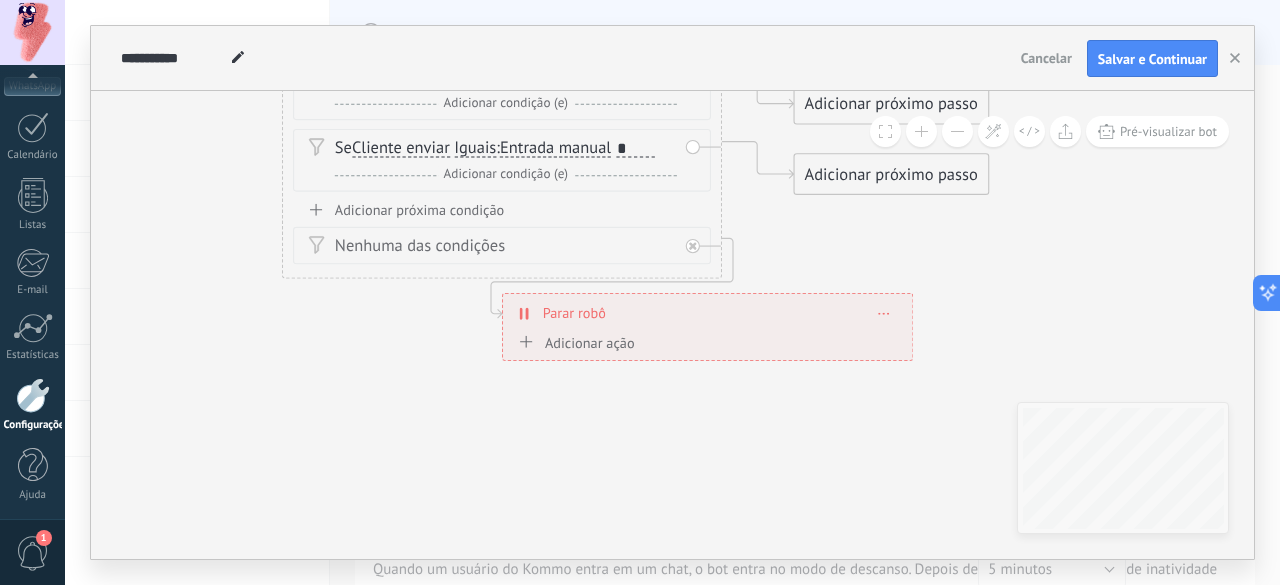 click 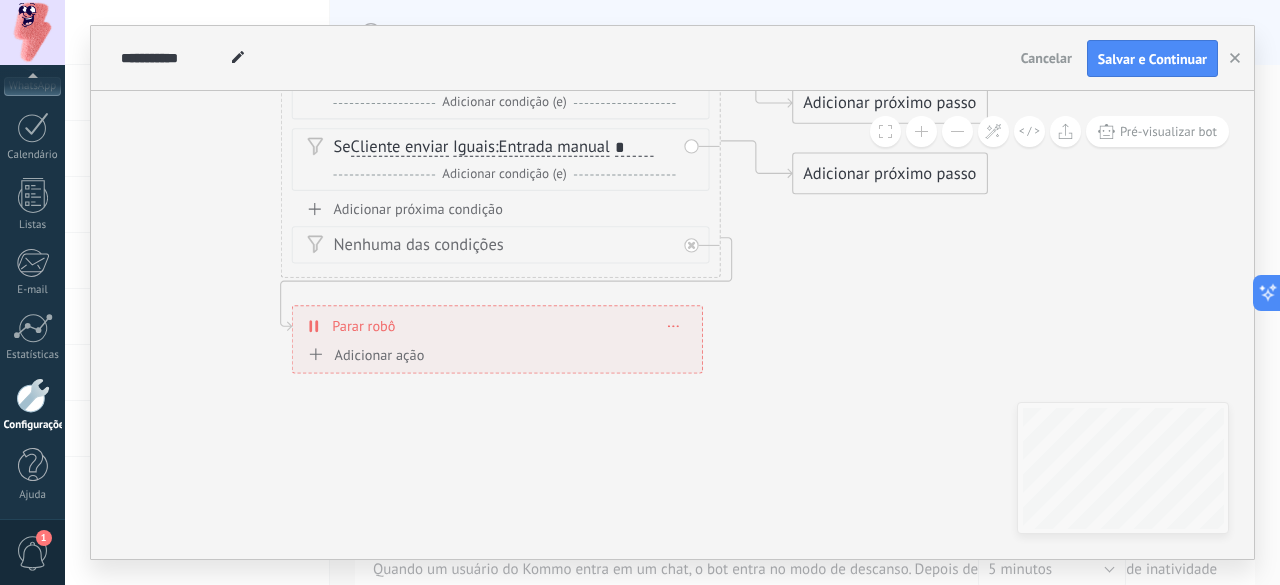 drag, startPoint x: 695, startPoint y: 317, endPoint x: 486, endPoint y: 330, distance: 209.40392 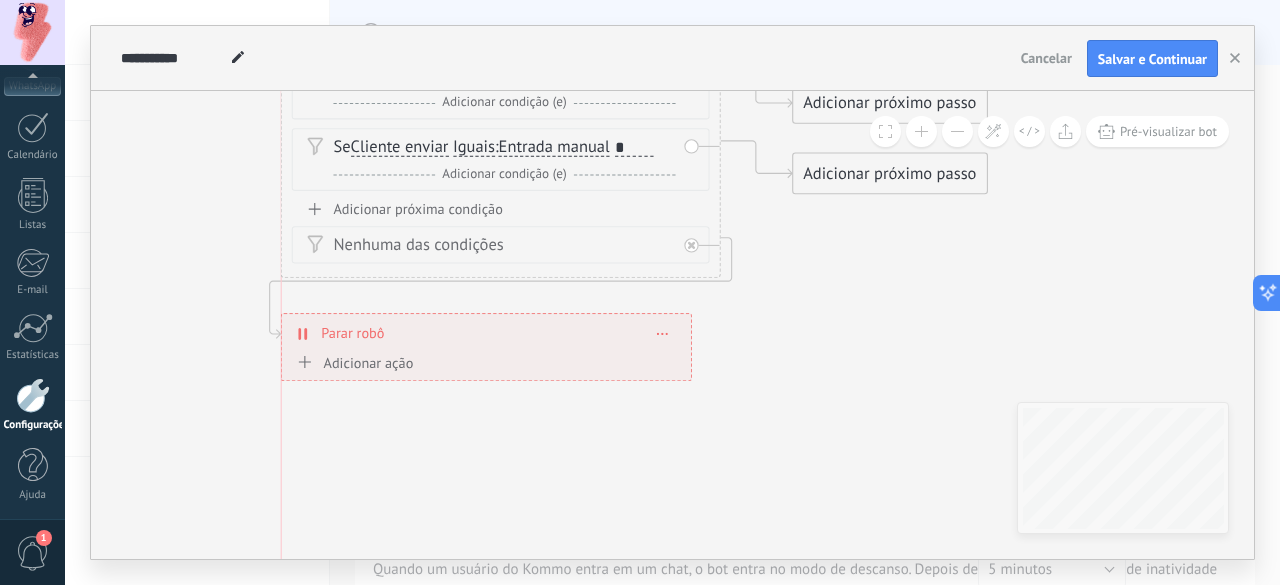 click on "**********" at bounding box center (486, 334) 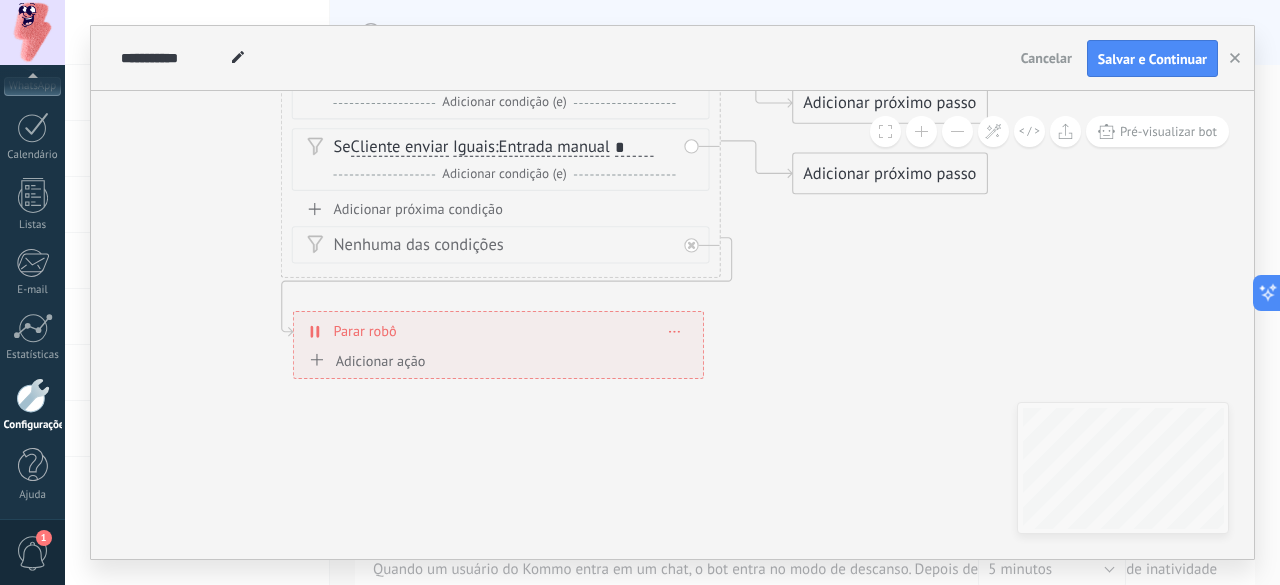 drag, startPoint x: 570, startPoint y: 325, endPoint x: 582, endPoint y: 323, distance: 12.165525 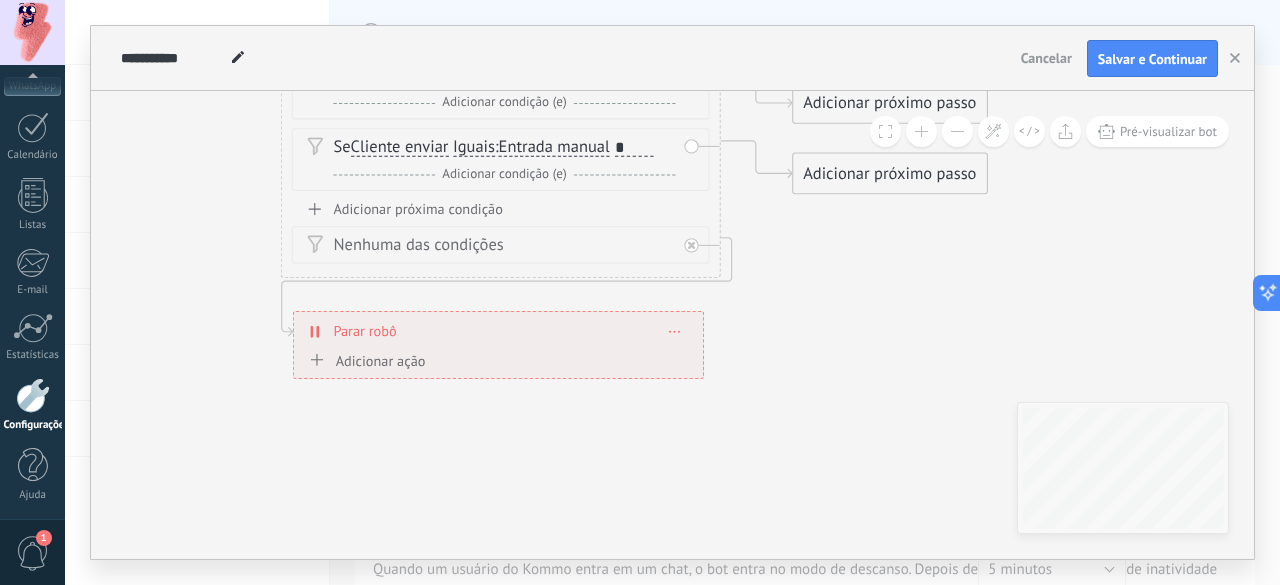 click on "**********" at bounding box center [498, 331] 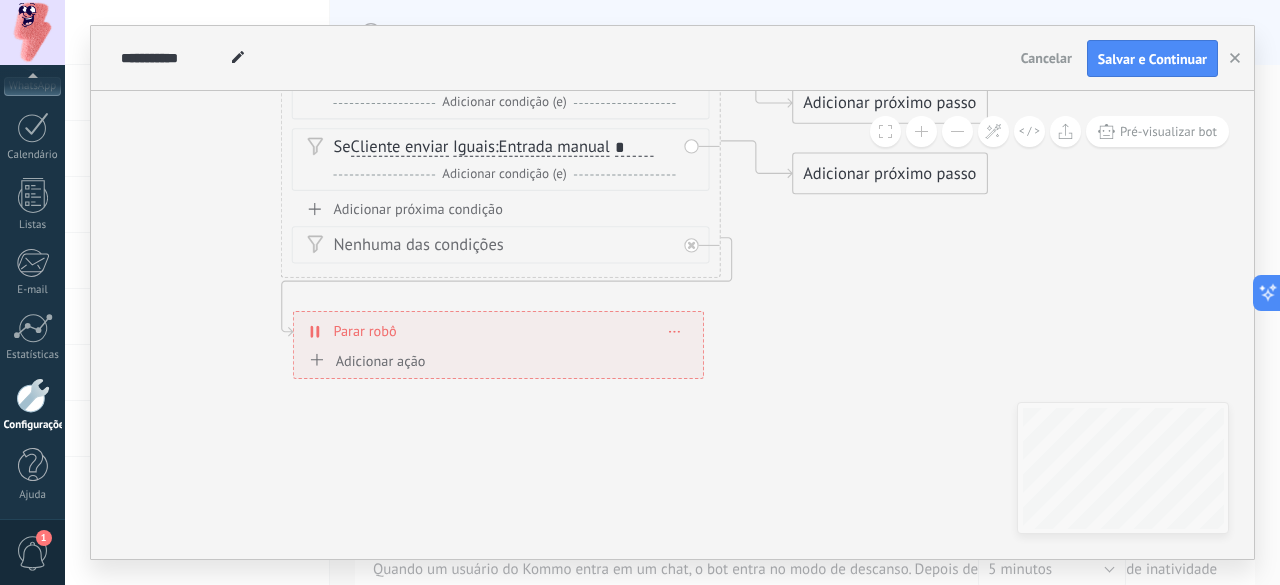 click 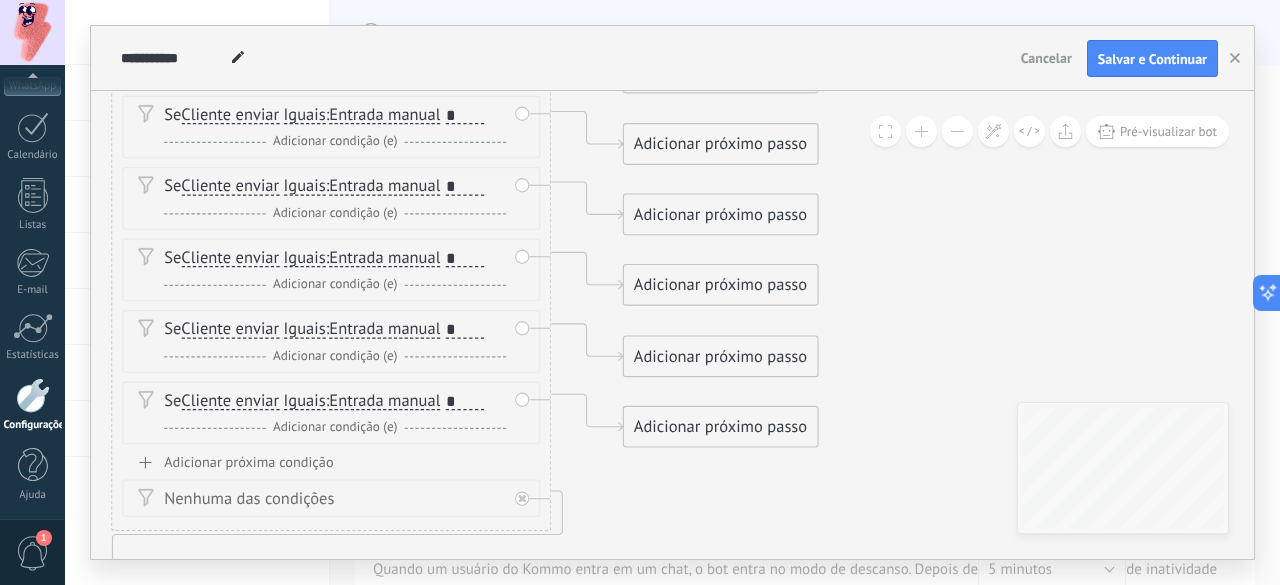 drag, startPoint x: 896, startPoint y: 272, endPoint x: 727, endPoint y: 525, distance: 304.25317 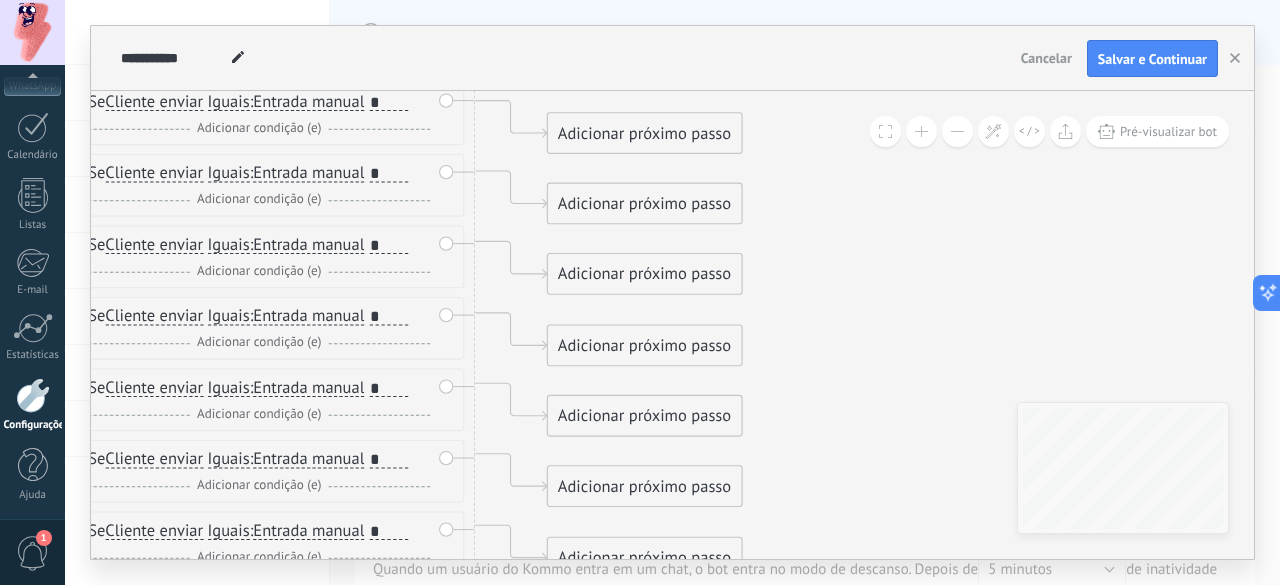drag, startPoint x: 926, startPoint y: 233, endPoint x: 850, endPoint y: 434, distance: 214.88834 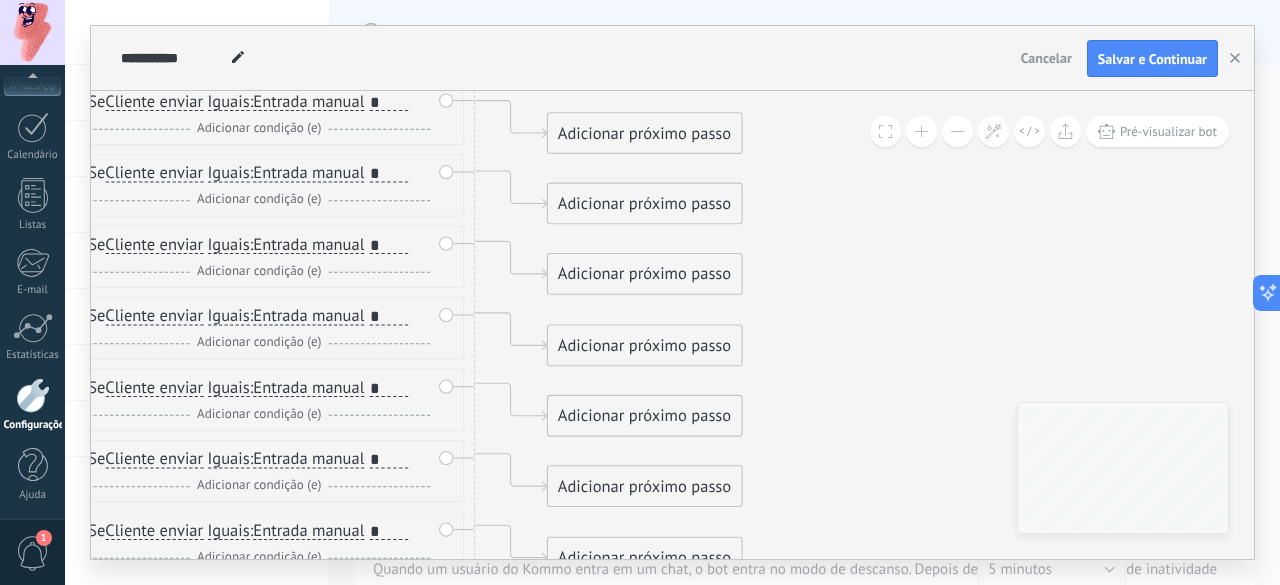 click 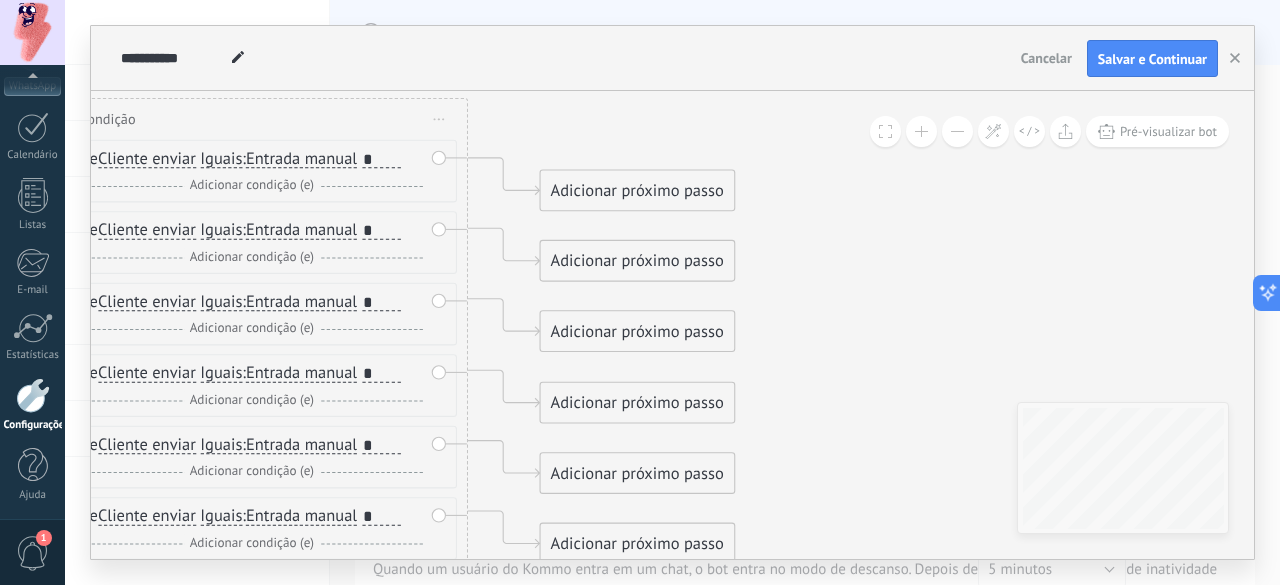 drag, startPoint x: 850, startPoint y: 285, endPoint x: 843, endPoint y: 343, distance: 58.420887 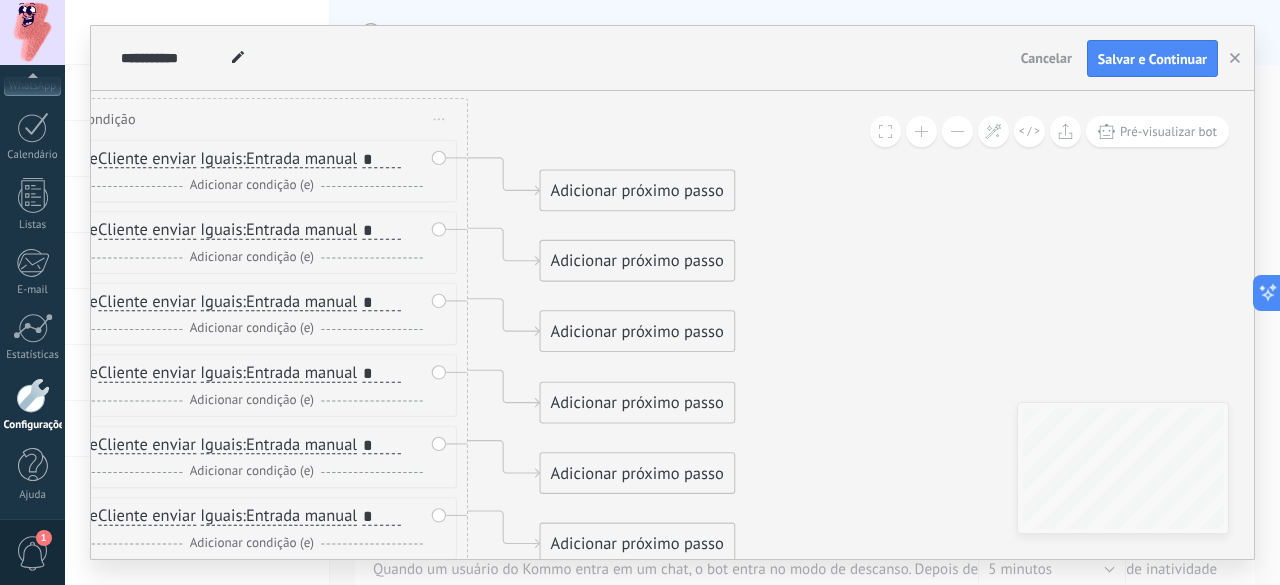 click 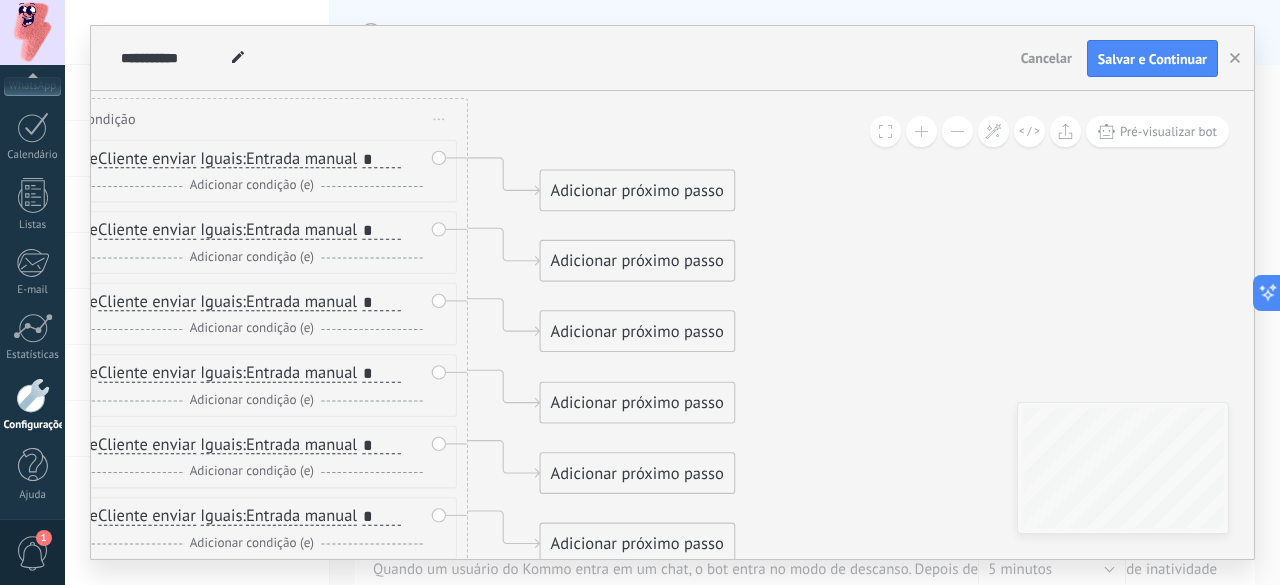 click on "Adicionar próximo passo" at bounding box center [637, 191] 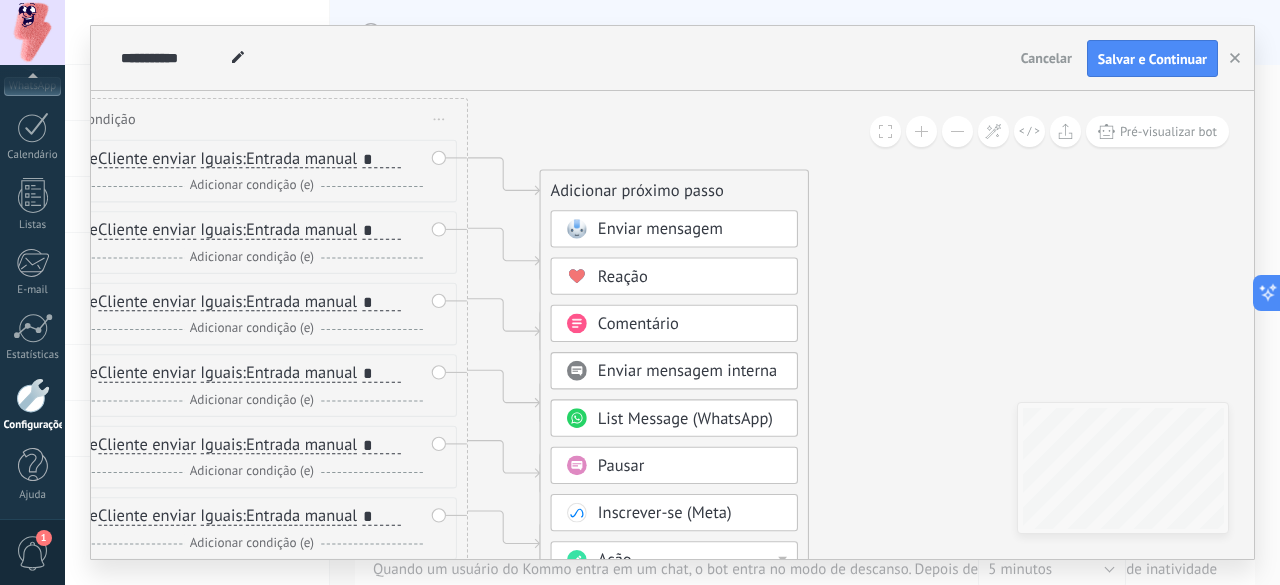 click on "Ação" at bounding box center (615, 560) 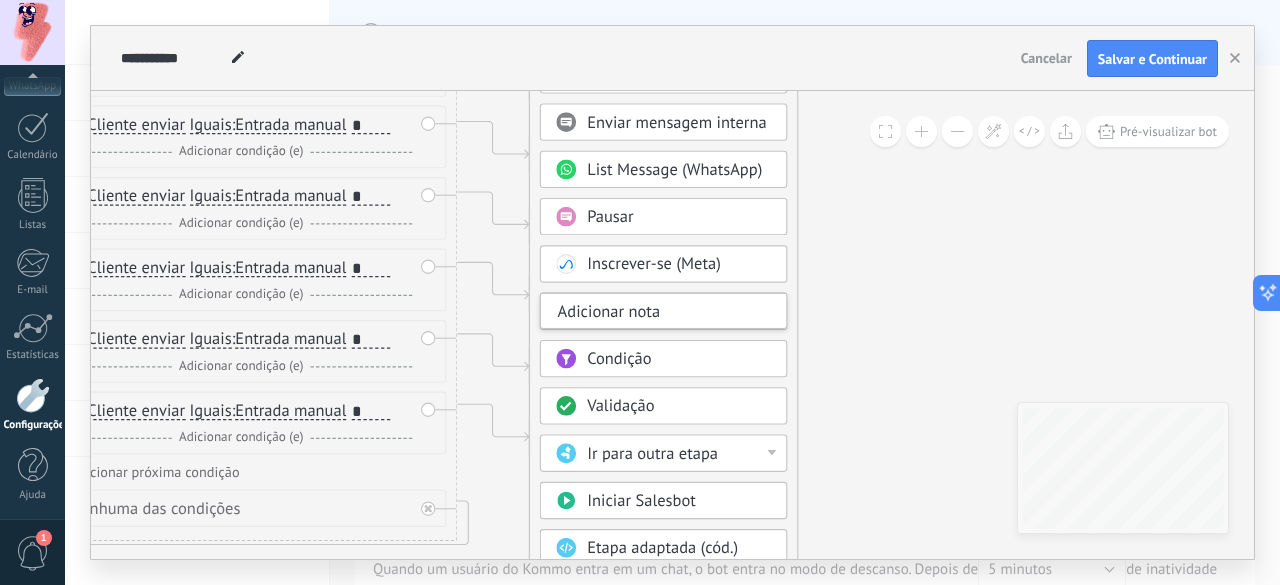 drag, startPoint x: 862, startPoint y: 449, endPoint x: 852, endPoint y: 201, distance: 248.20154 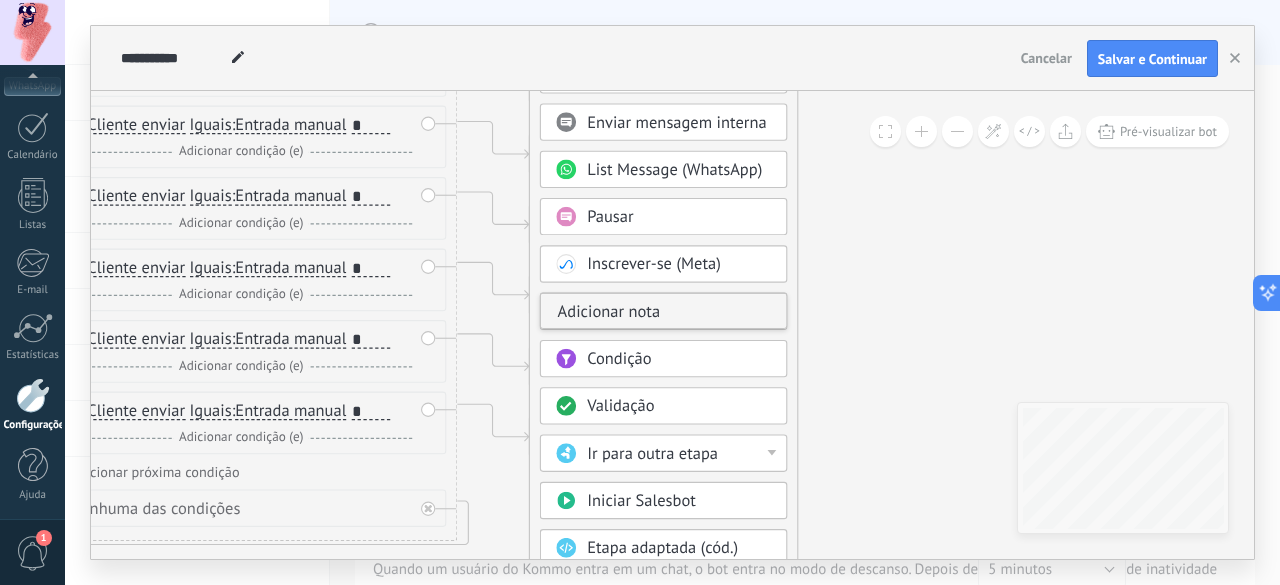 click on "Adicionar nota" at bounding box center (663, 312) 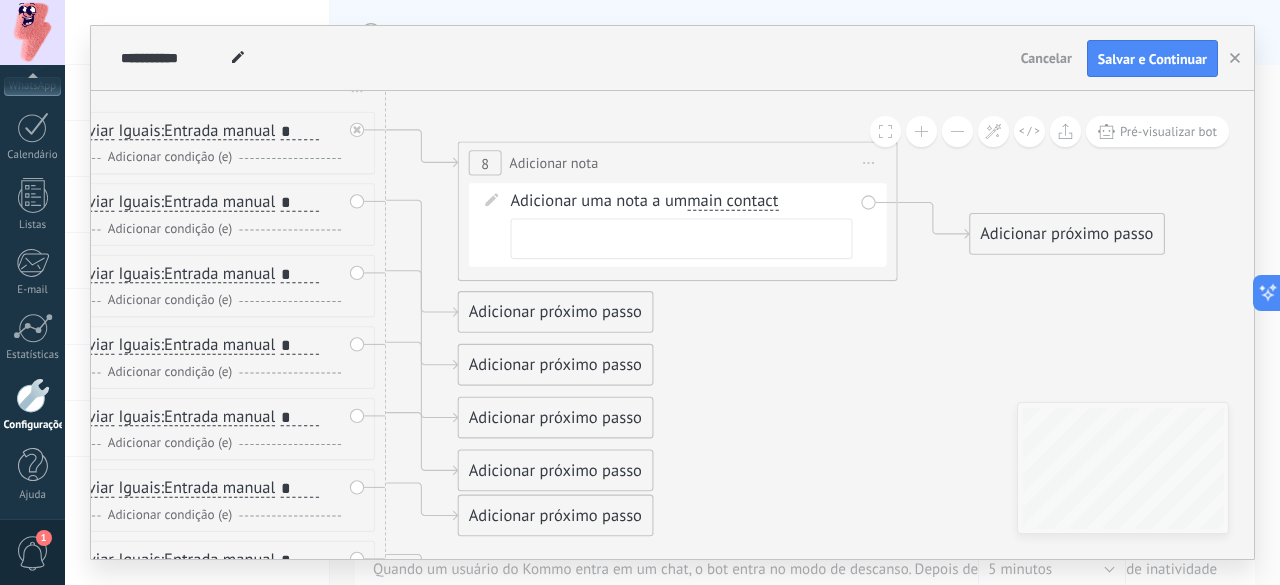 drag, startPoint x: 726, startPoint y: 348, endPoint x: 730, endPoint y: 487, distance: 139.05754 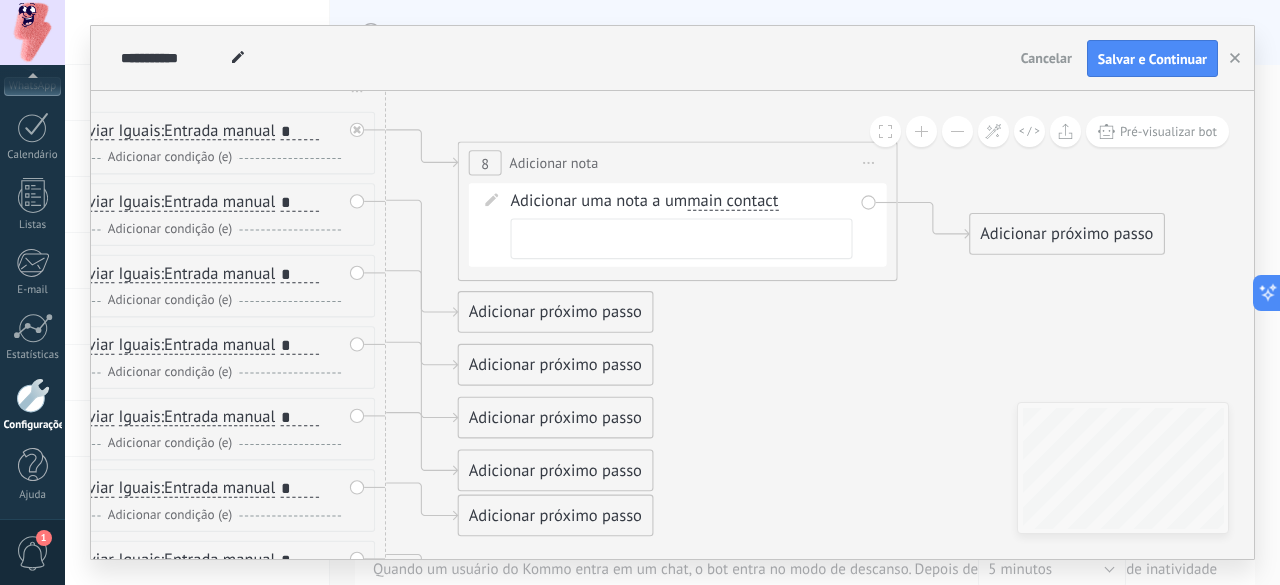 click on "Iniciar pré-visualização aqui
[GEOGRAPHIC_DATA]
Duplicar
Excluir" at bounding box center (868, 163) 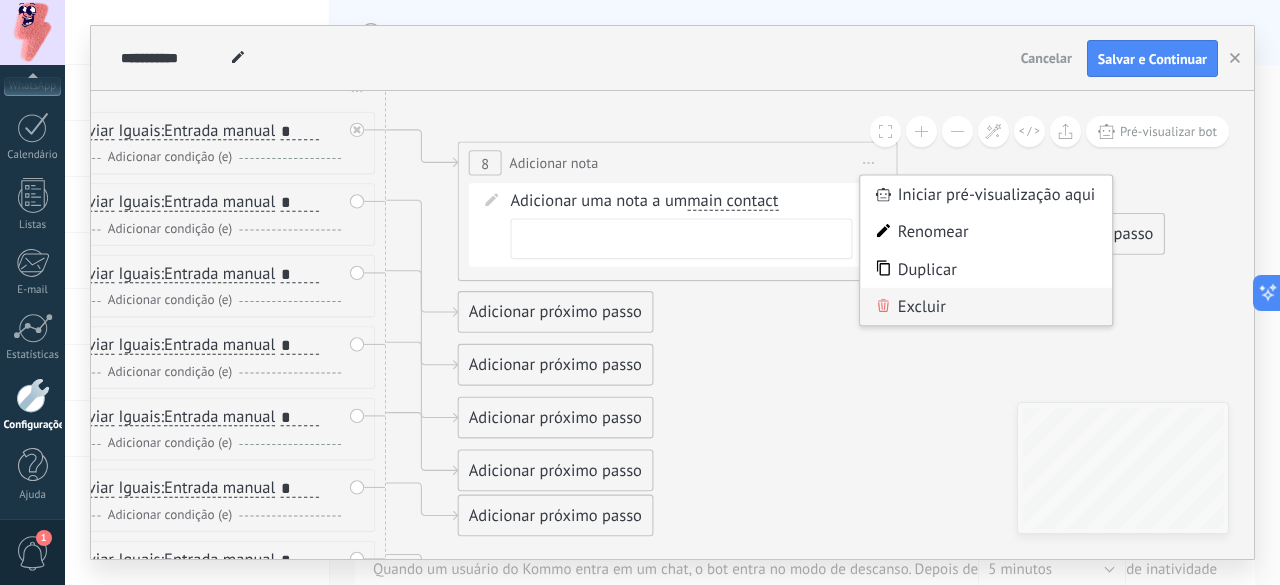 click on "Excluir" at bounding box center (986, 306) 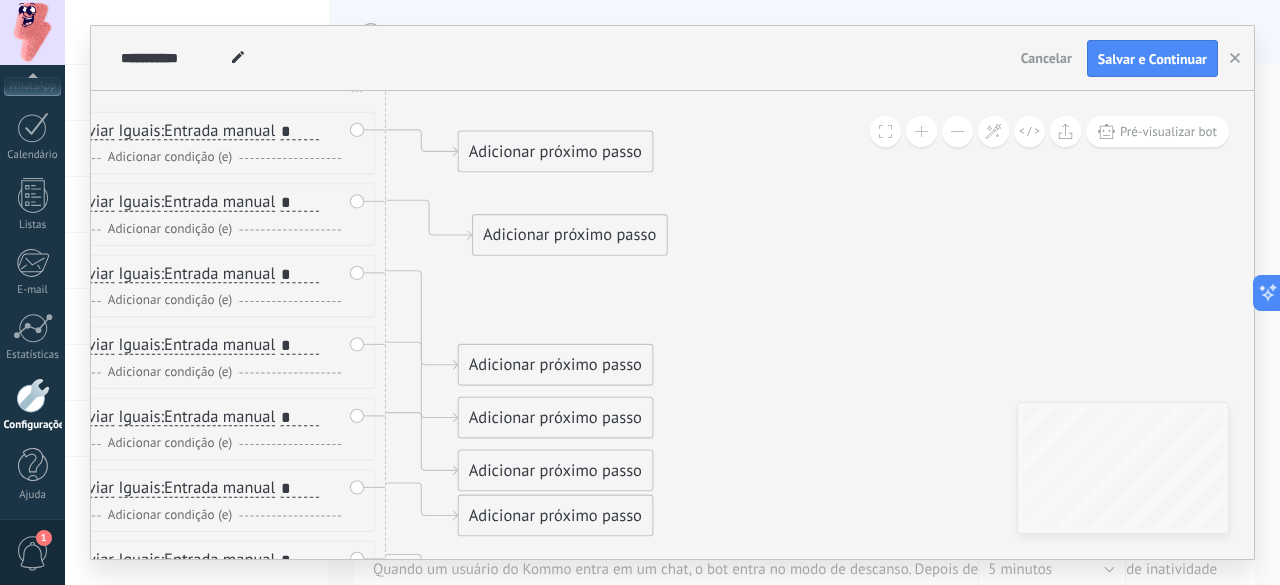 drag, startPoint x: 539, startPoint y: 295, endPoint x: 554, endPoint y: 219, distance: 77.46612 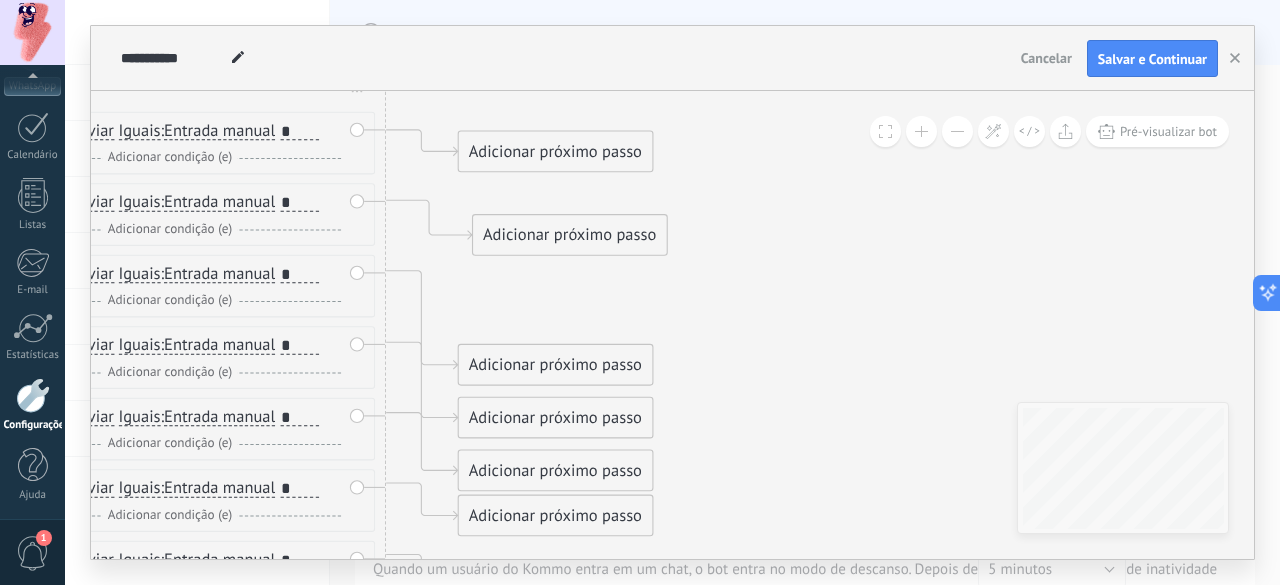 click on "Adicionar próximo passo" at bounding box center [569, 236] 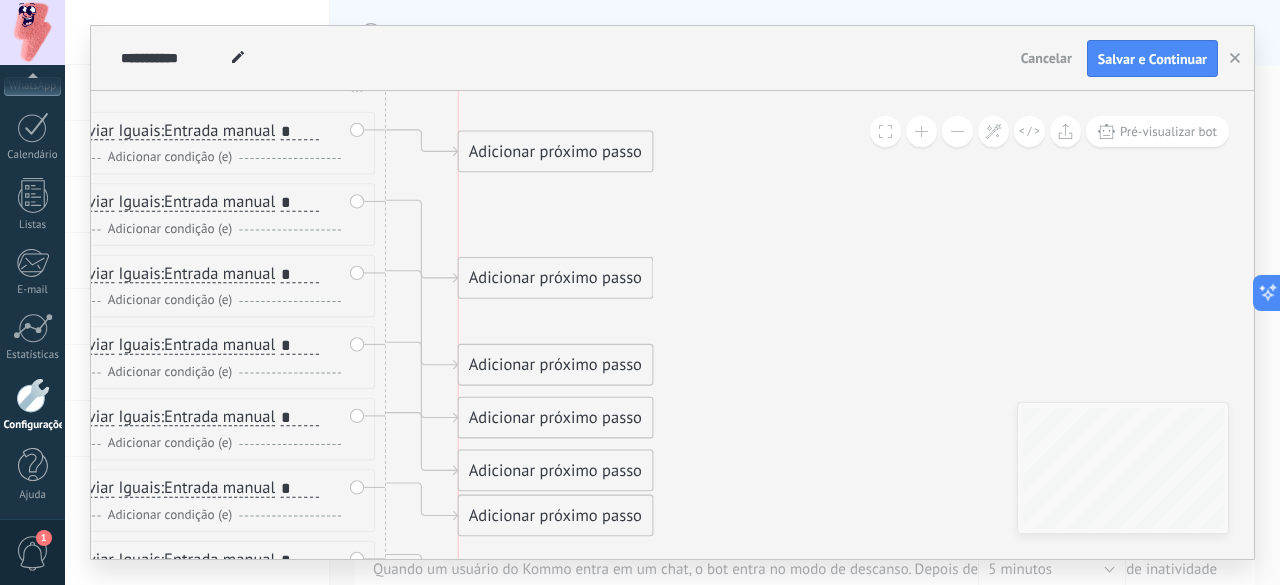 drag, startPoint x: 515, startPoint y: 248, endPoint x: 502, endPoint y: 291, distance: 44.922153 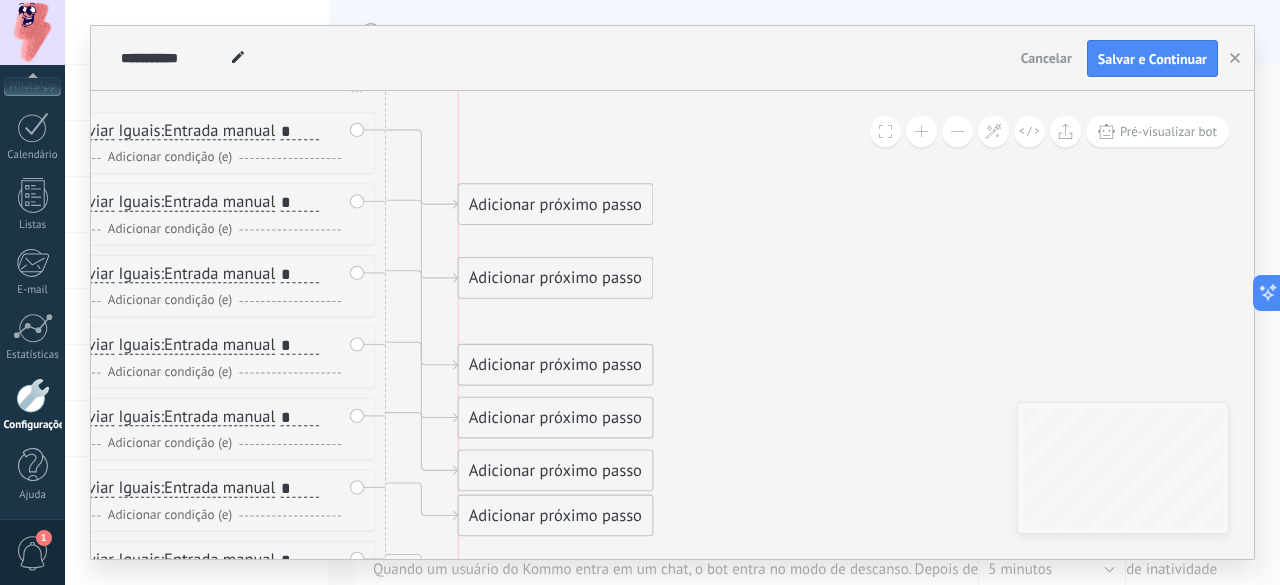 drag, startPoint x: 490, startPoint y: 135, endPoint x: 482, endPoint y: 189, distance: 54.589375 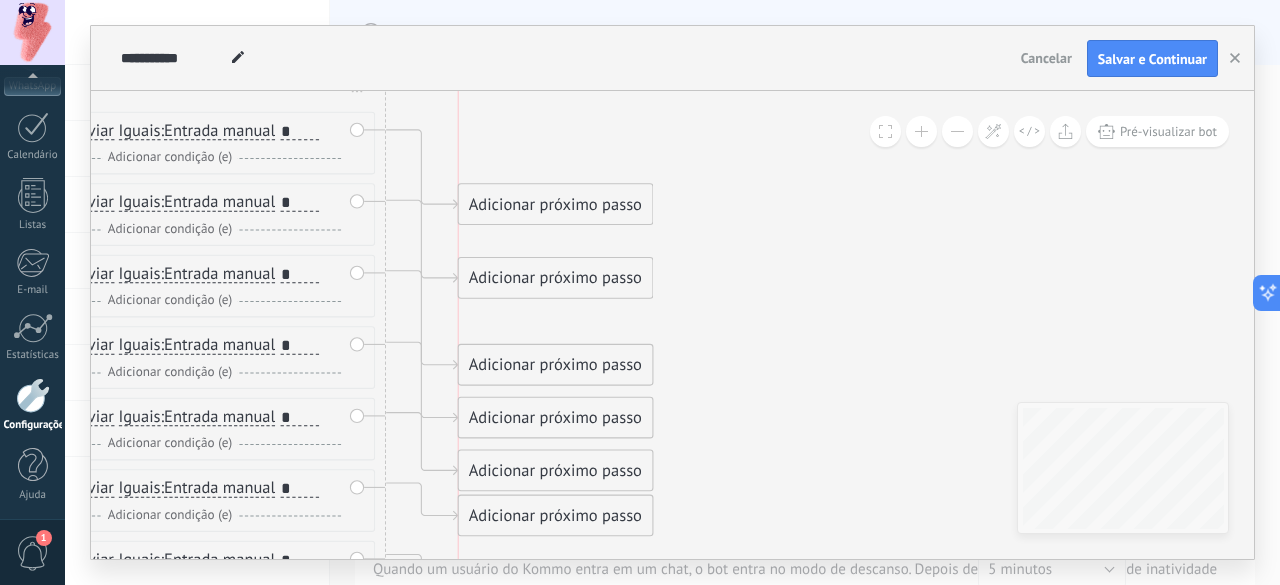 click on "Adicionar próximo passo" at bounding box center (555, 205) 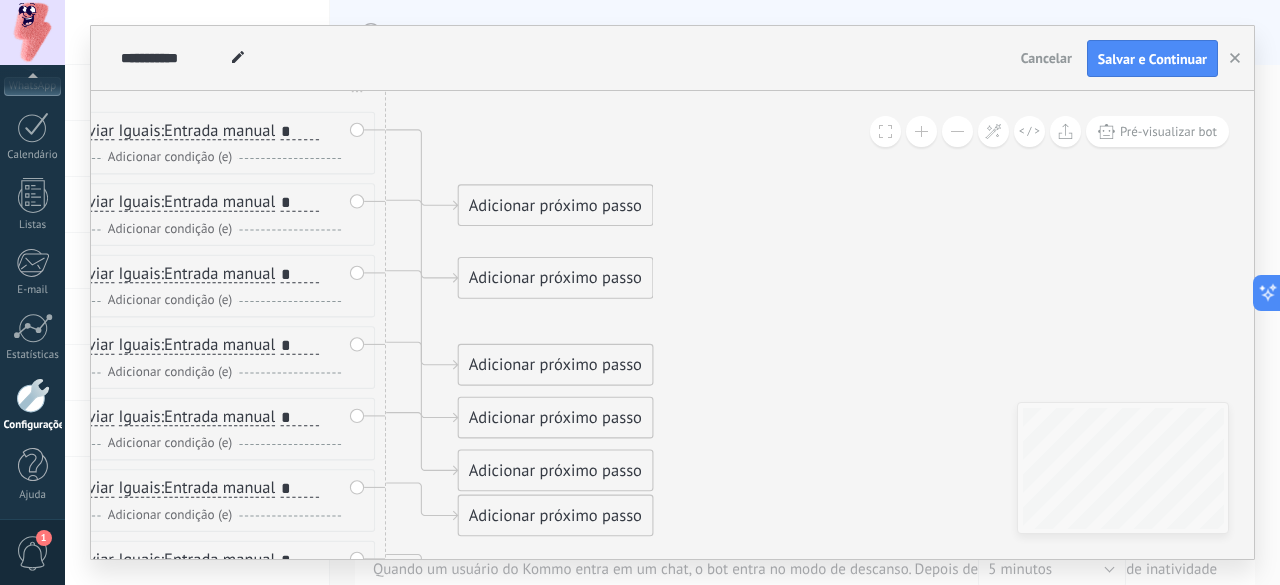 click on "Adicionar próximo passo" at bounding box center (555, 206) 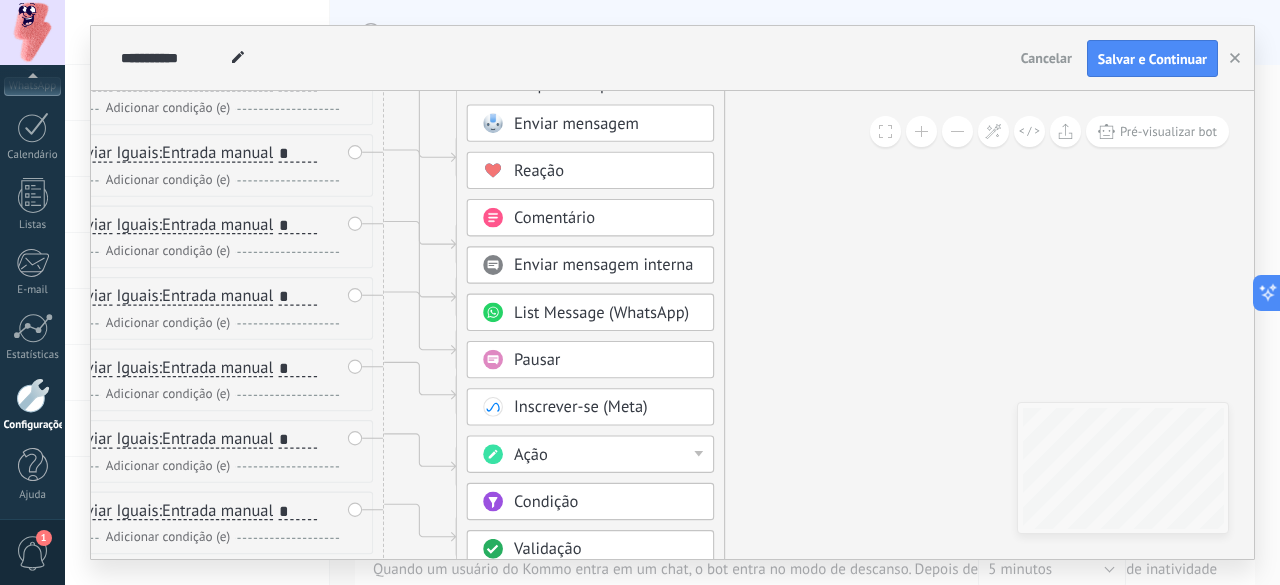 drag, startPoint x: 784, startPoint y: 410, endPoint x: 782, endPoint y: 289, distance: 121.016525 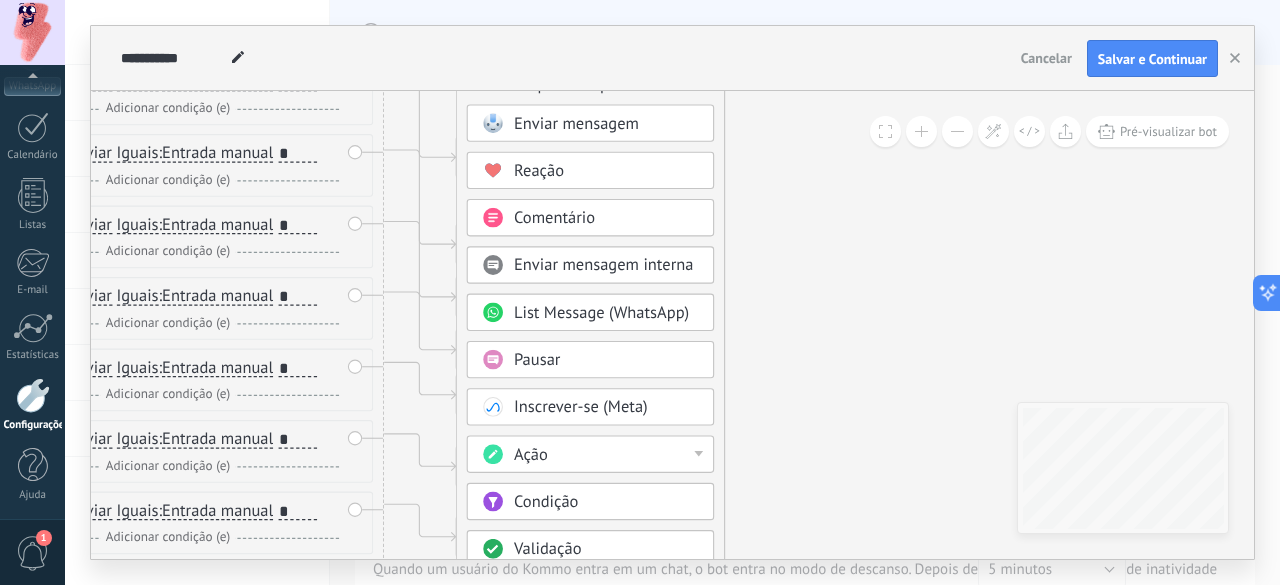 click 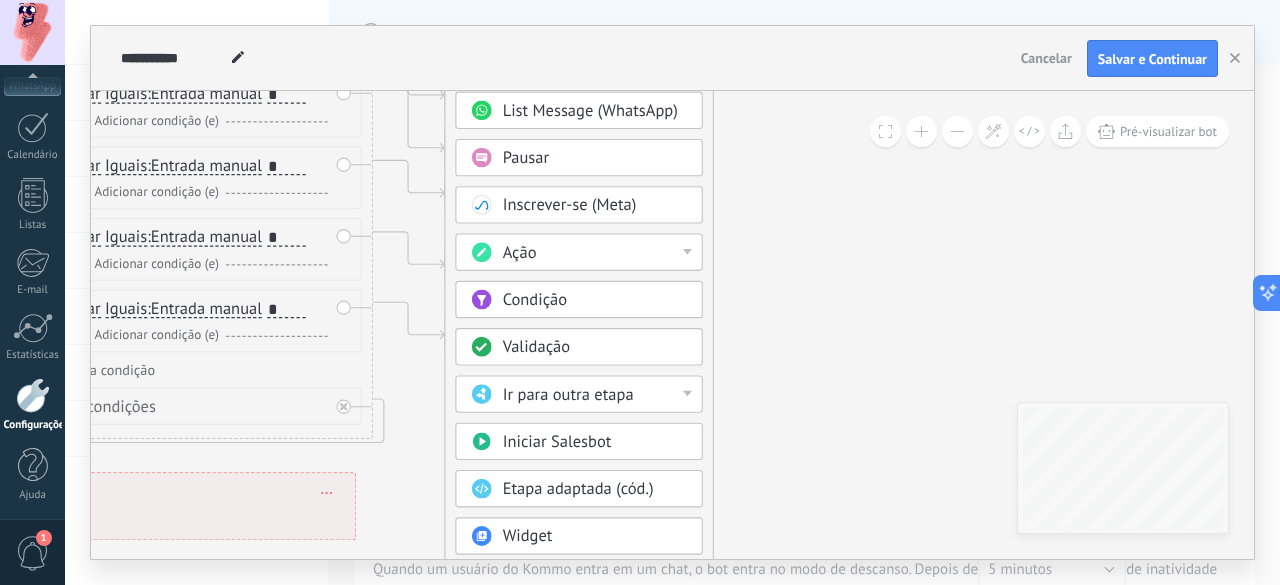 drag, startPoint x: 803, startPoint y: 481, endPoint x: 793, endPoint y: 276, distance: 205.24376 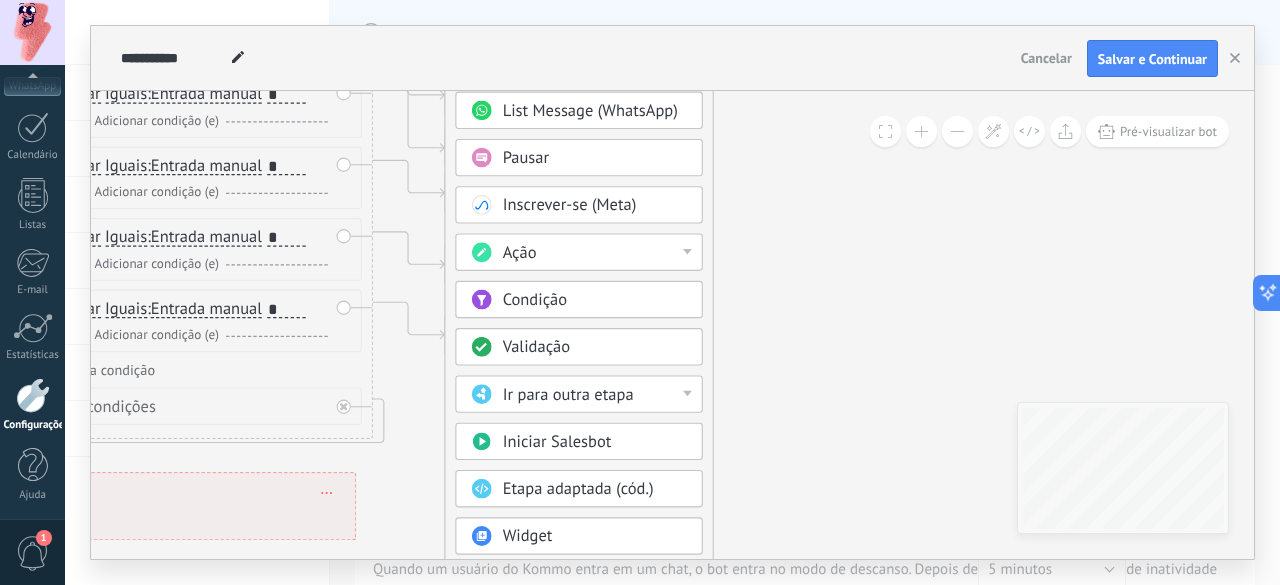 click 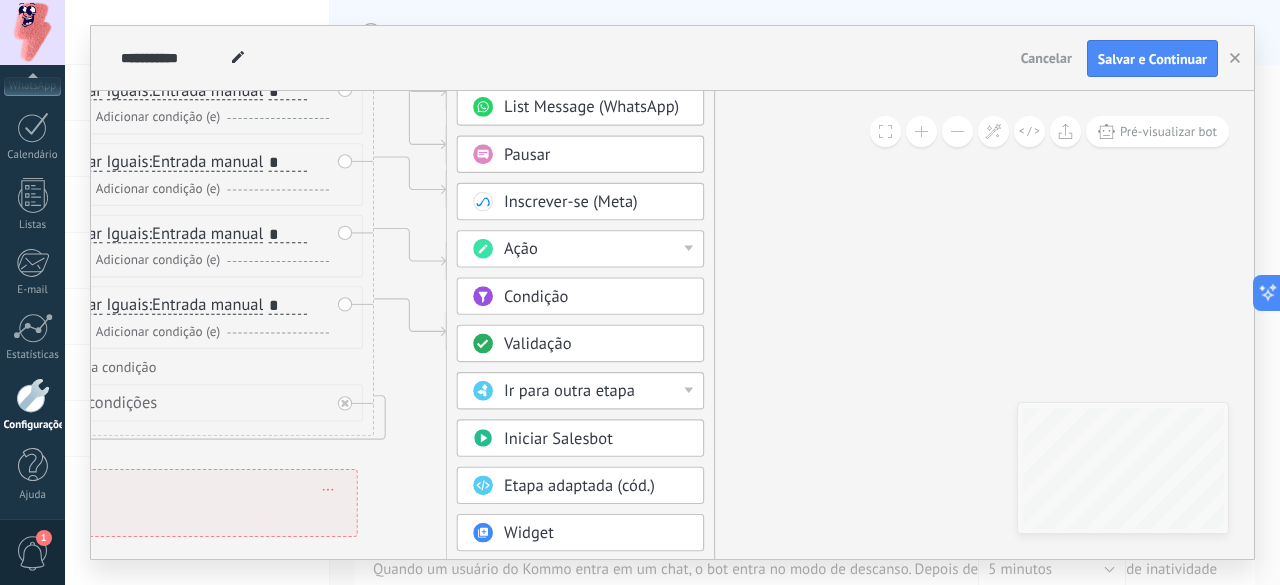 click on "Ação" at bounding box center [596, 250] 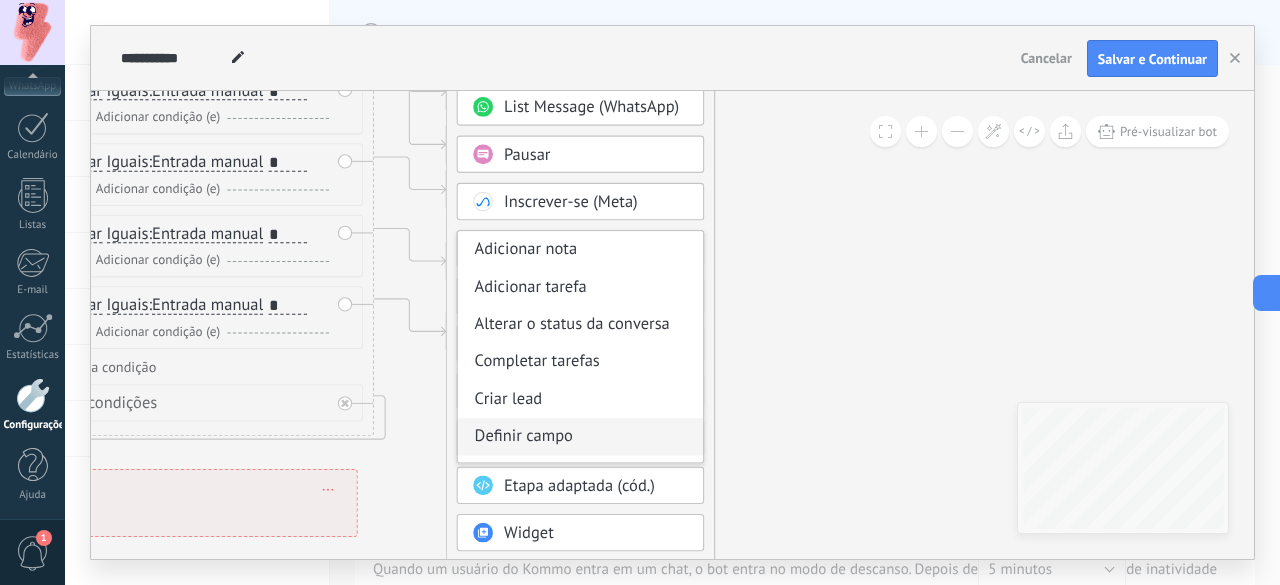 click on "Definir campo" at bounding box center (580, 437) 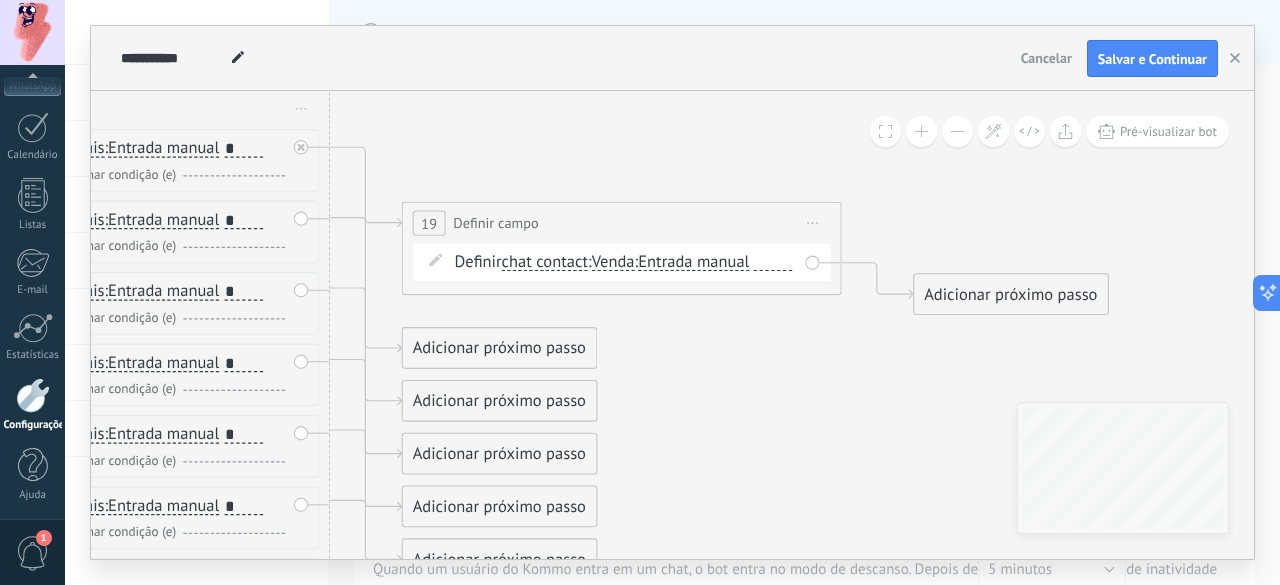 drag, startPoint x: 738, startPoint y: 178, endPoint x: 687, endPoint y: 521, distance: 346.7708 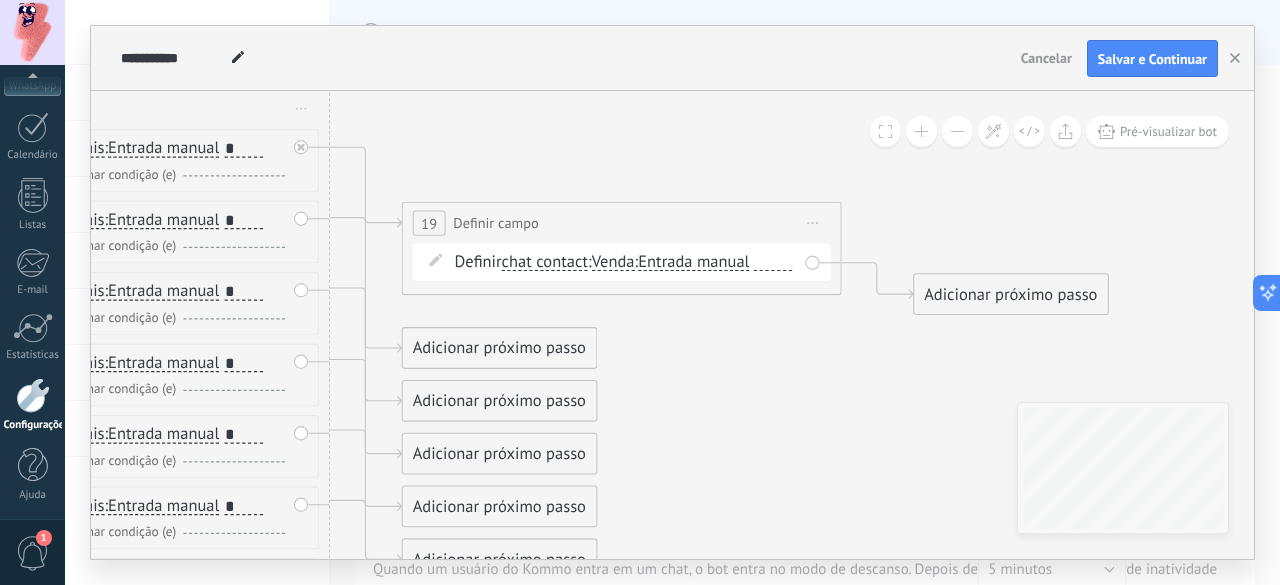 click 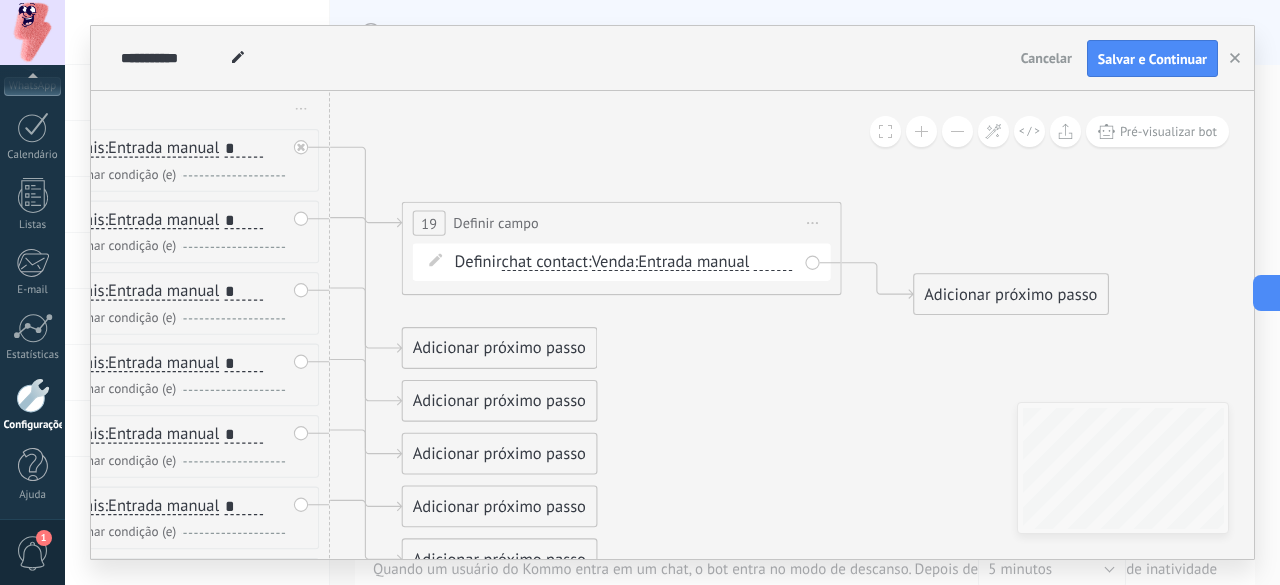 click on "chat contact" at bounding box center (545, 263) 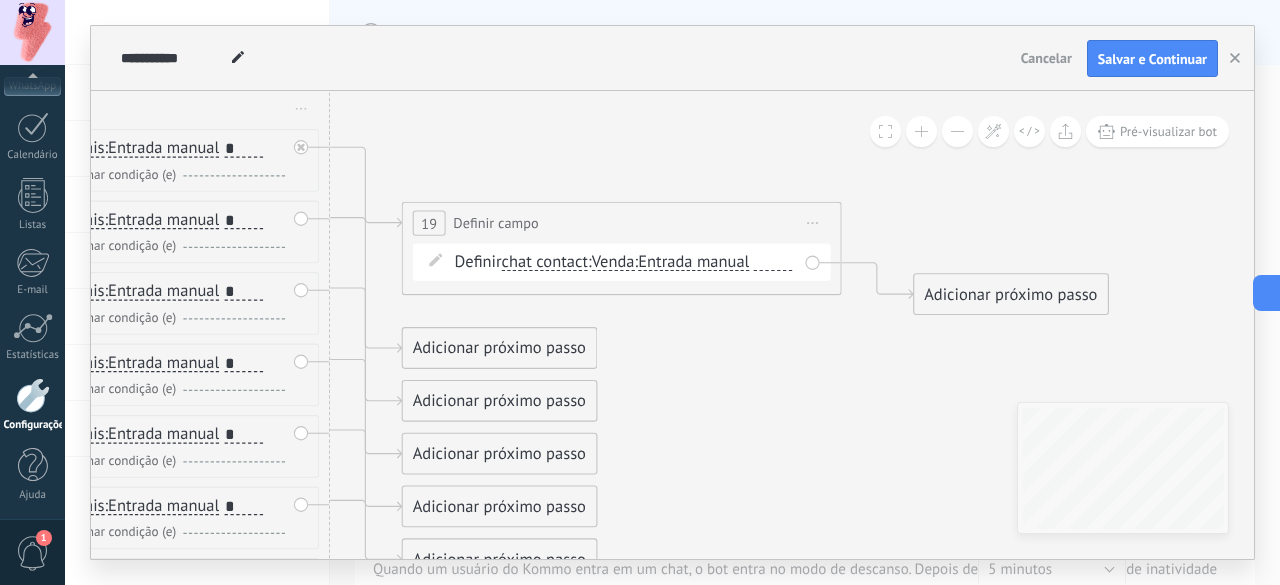 click on "chat contact" at bounding box center (628, 263) 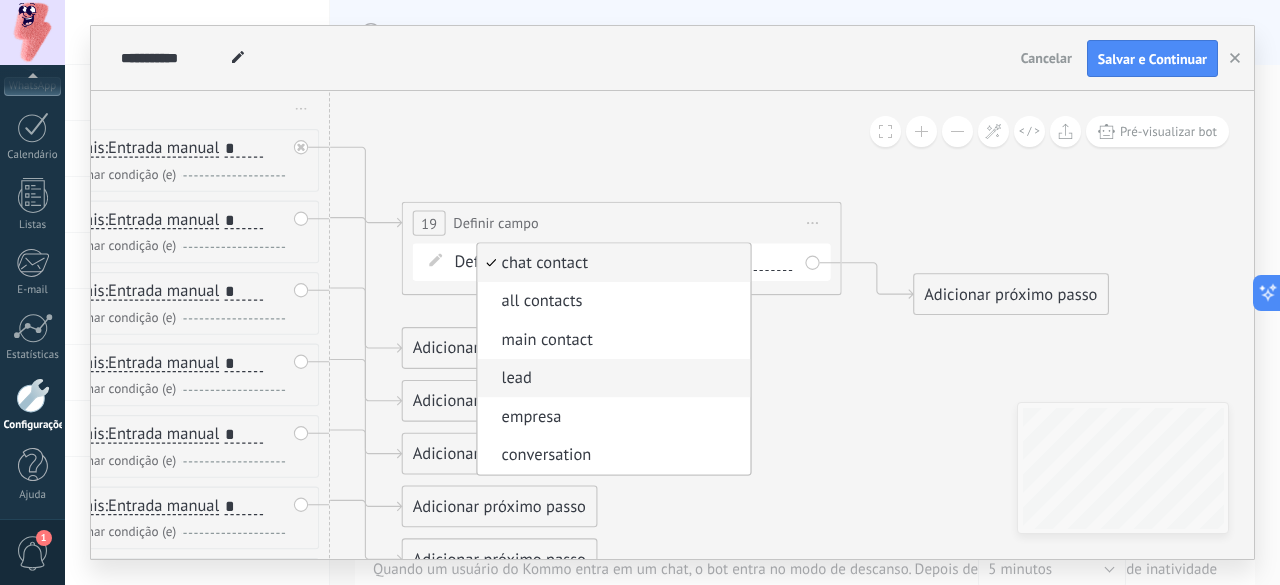click on "lead" at bounding box center [610, 379] 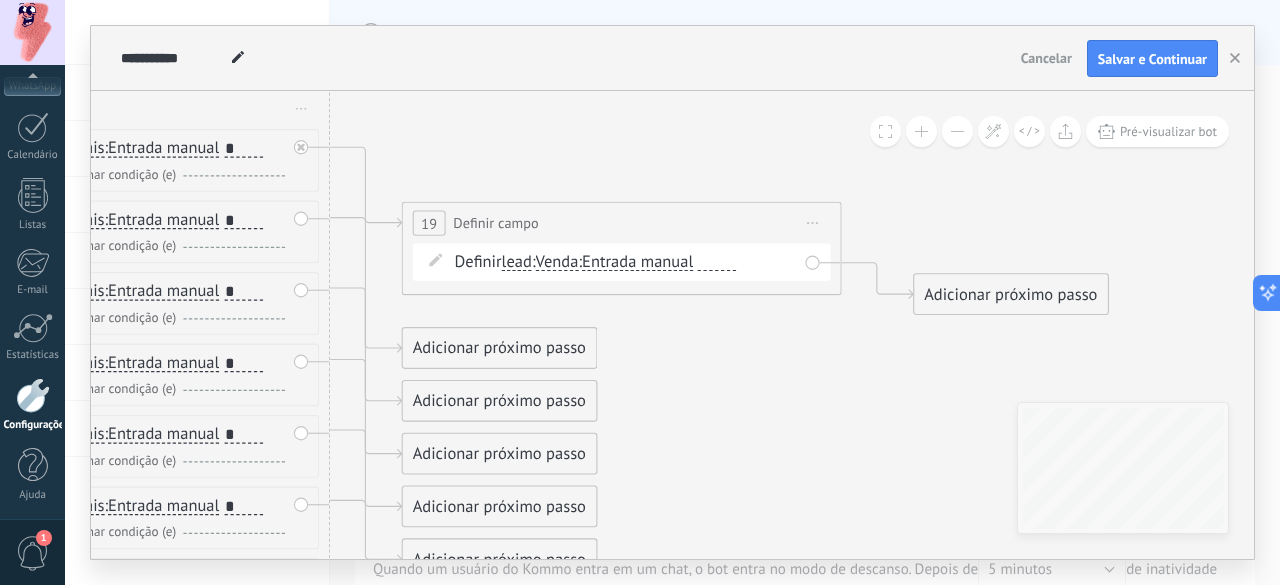 type 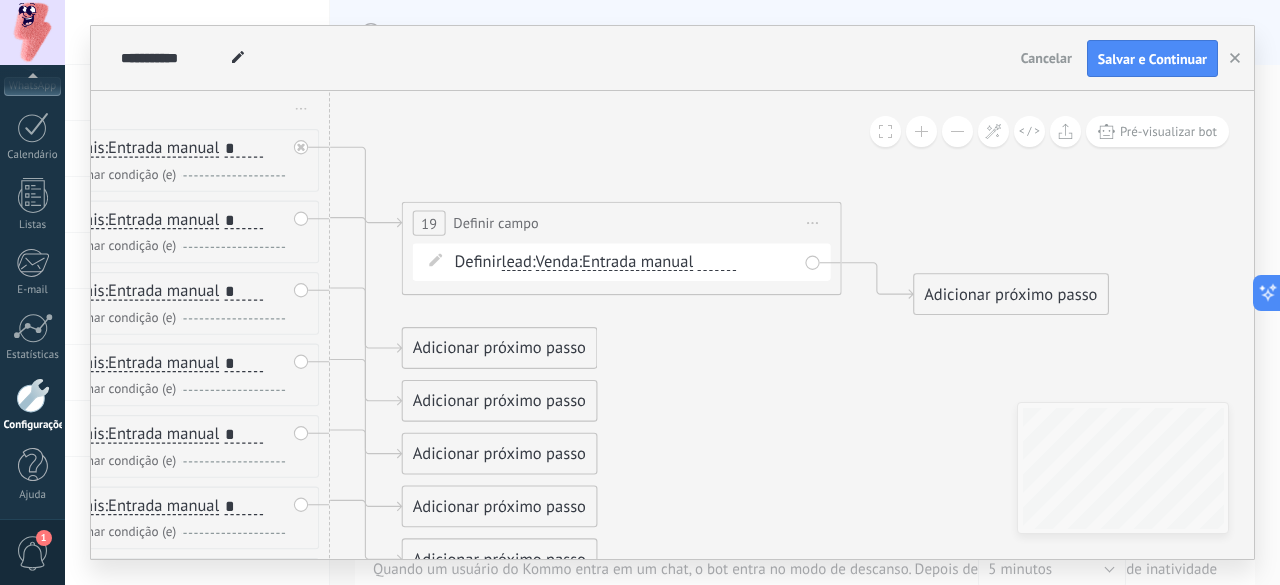 click on "Venda" at bounding box center (557, 263) 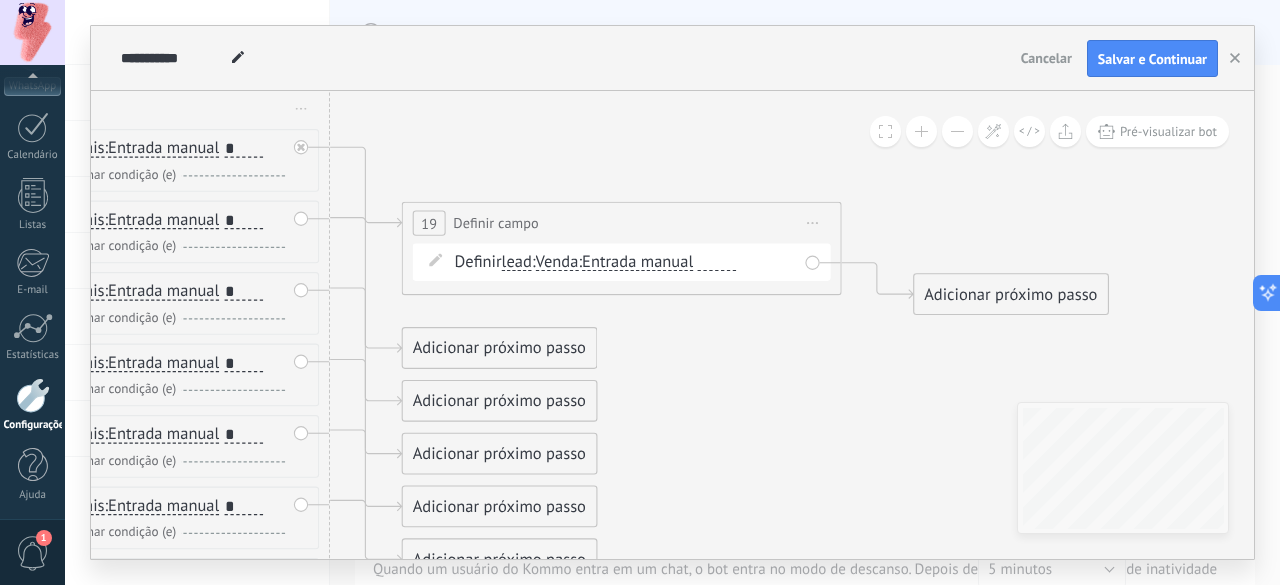 click on "Venda" at bounding box center [662, 263] 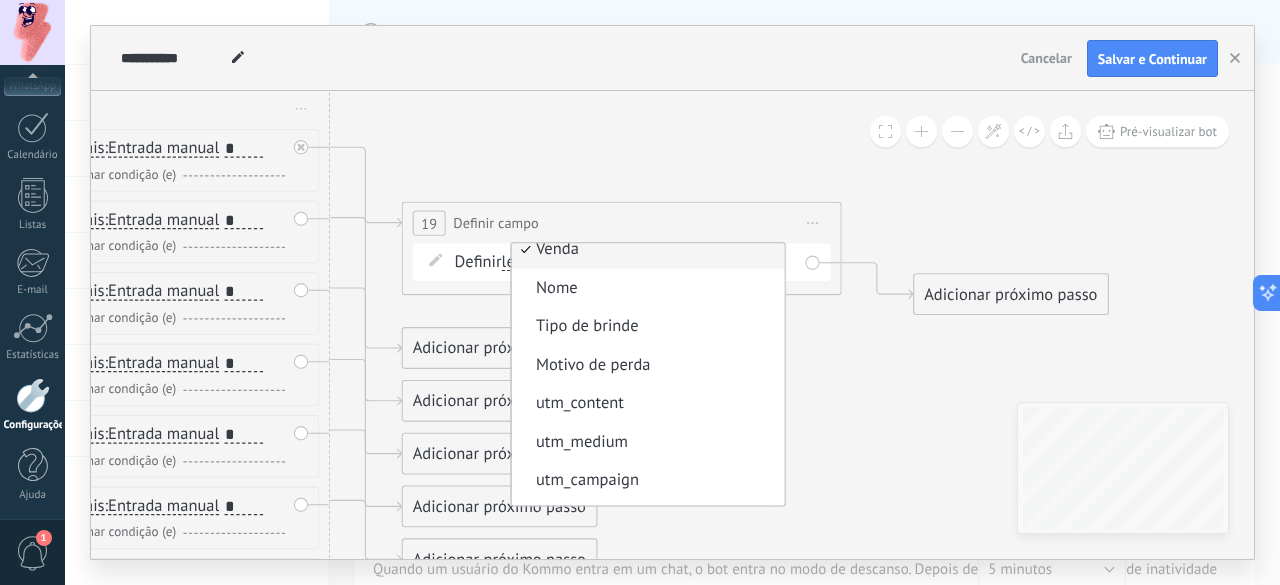 scroll, scrollTop: 0, scrollLeft: 0, axis: both 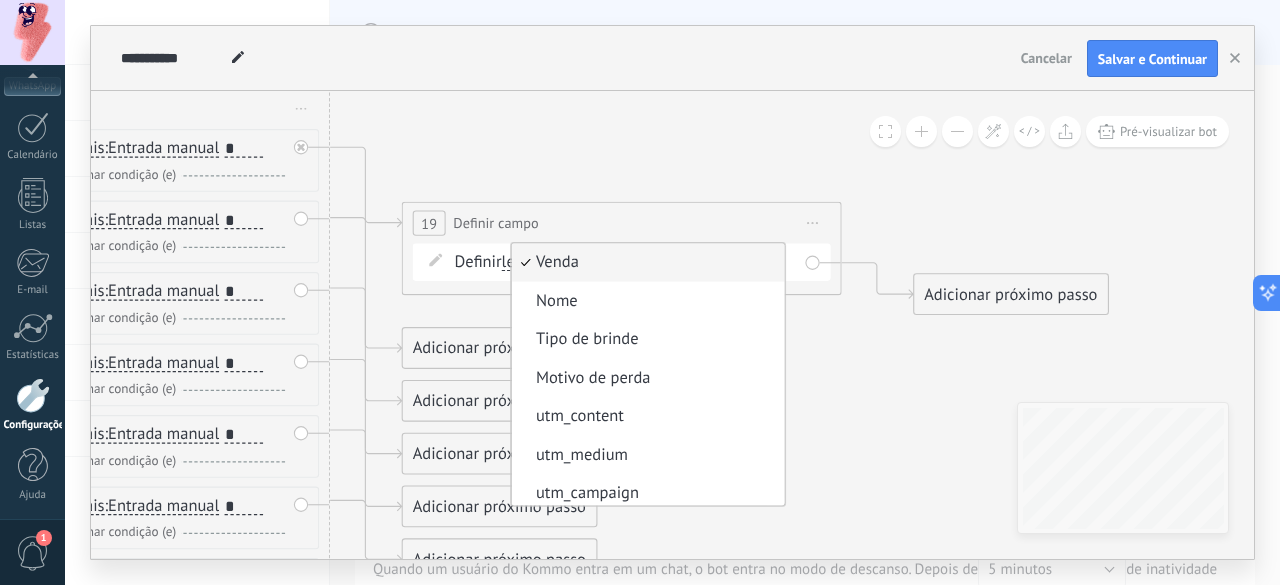 drag, startPoint x: 792, startPoint y: 293, endPoint x: 790, endPoint y: 431, distance: 138.0145 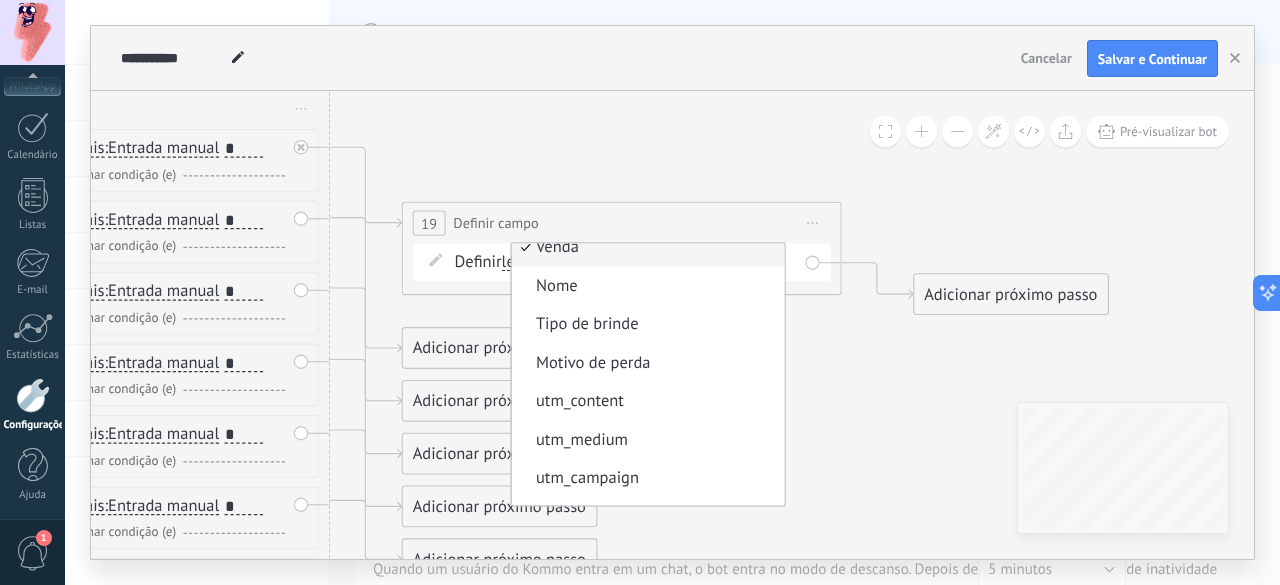 scroll, scrollTop: 0, scrollLeft: 0, axis: both 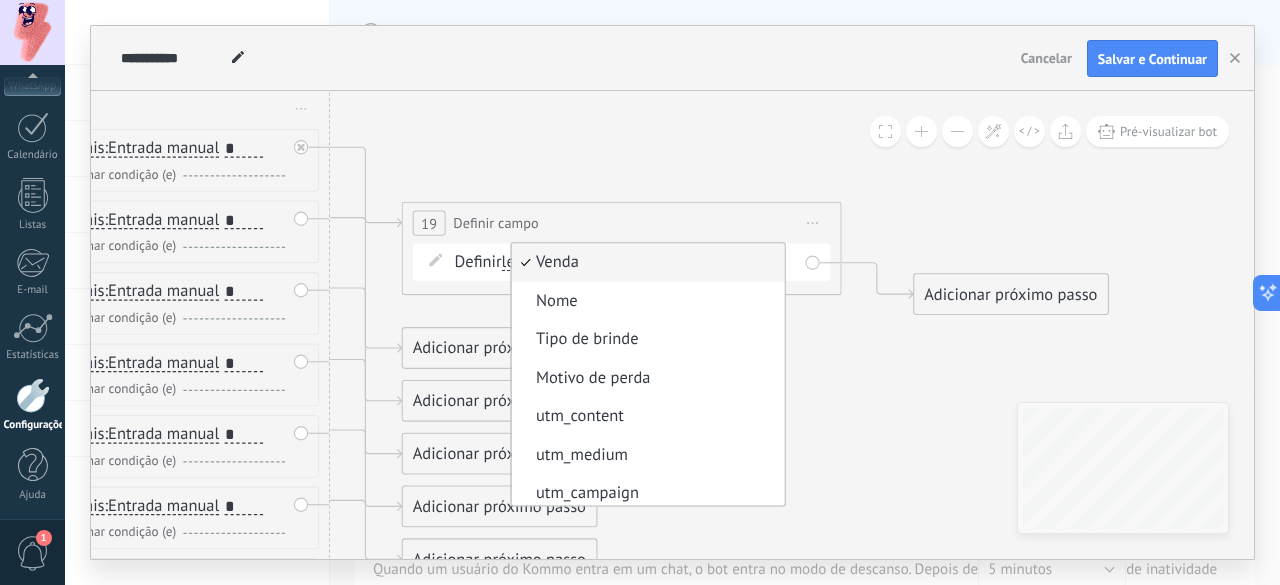 click 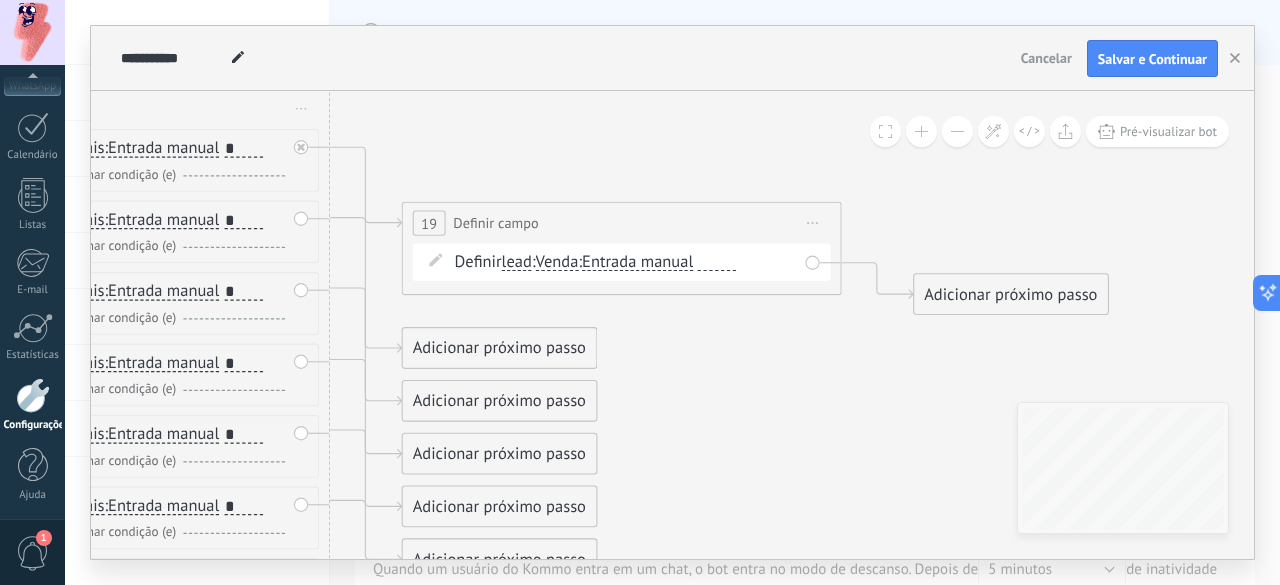 click on "Venda" at bounding box center [557, 263] 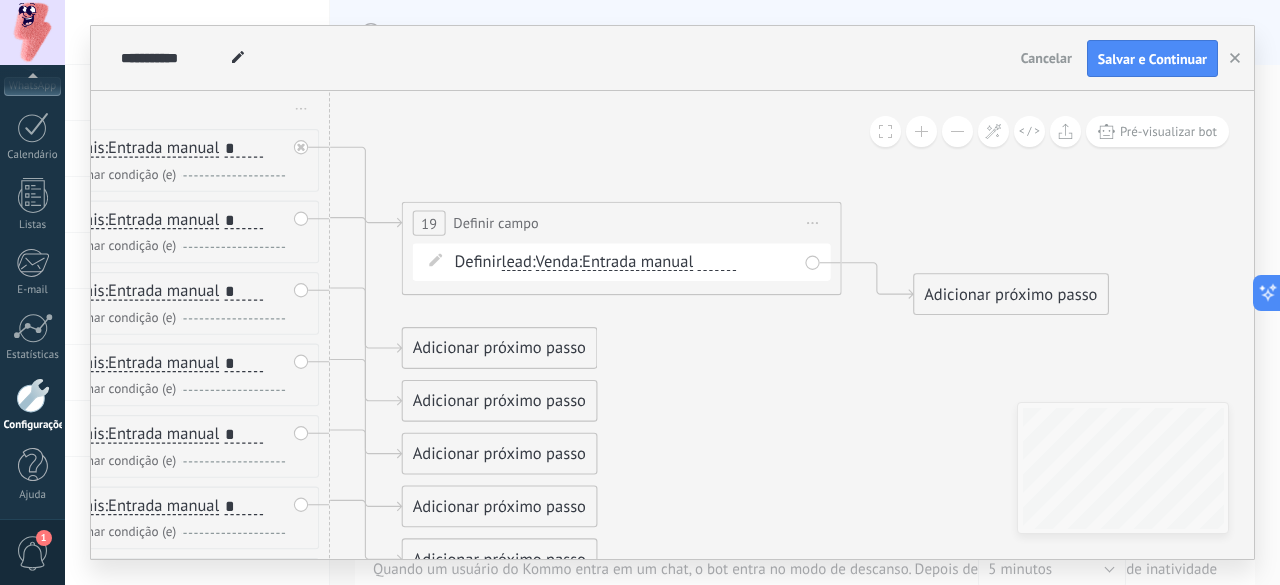 click on "Venda" at bounding box center (662, 263) 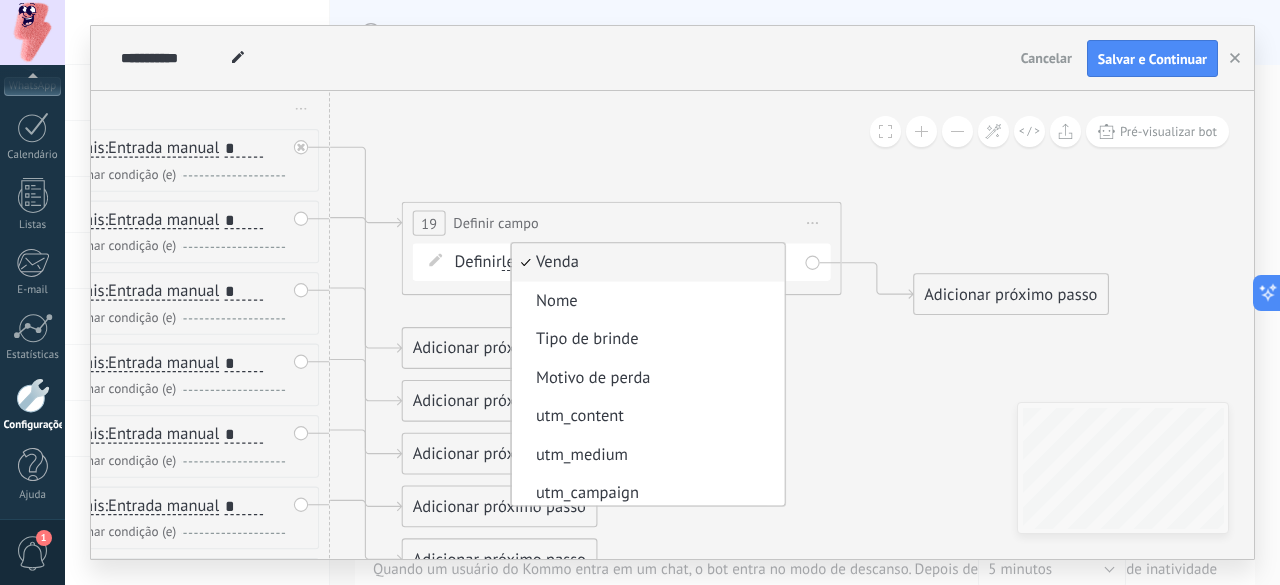 drag, startPoint x: 793, startPoint y: 274, endPoint x: 800, endPoint y: 342, distance: 68.359344 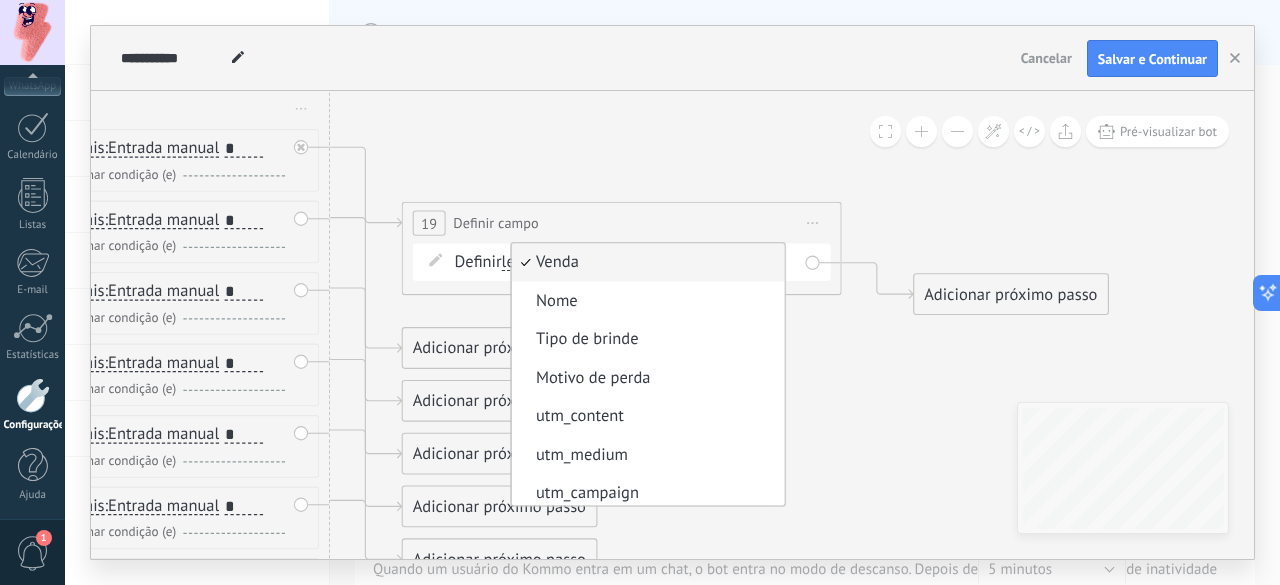 click on "**********" at bounding box center (-1967, -340) 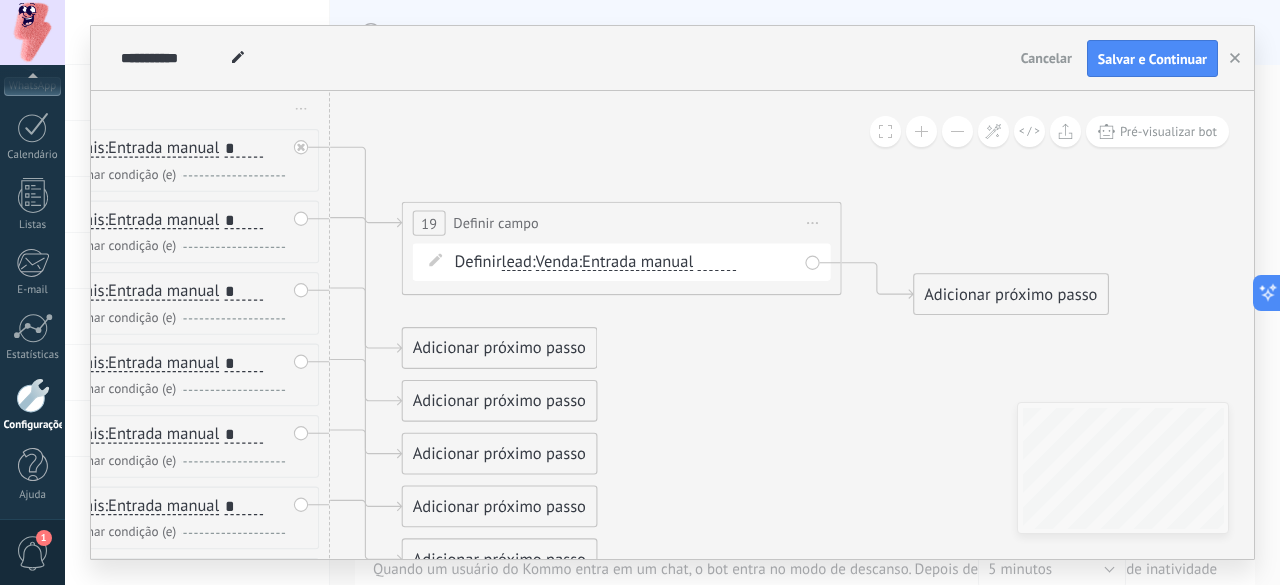 click on "lead" at bounding box center [517, 263] 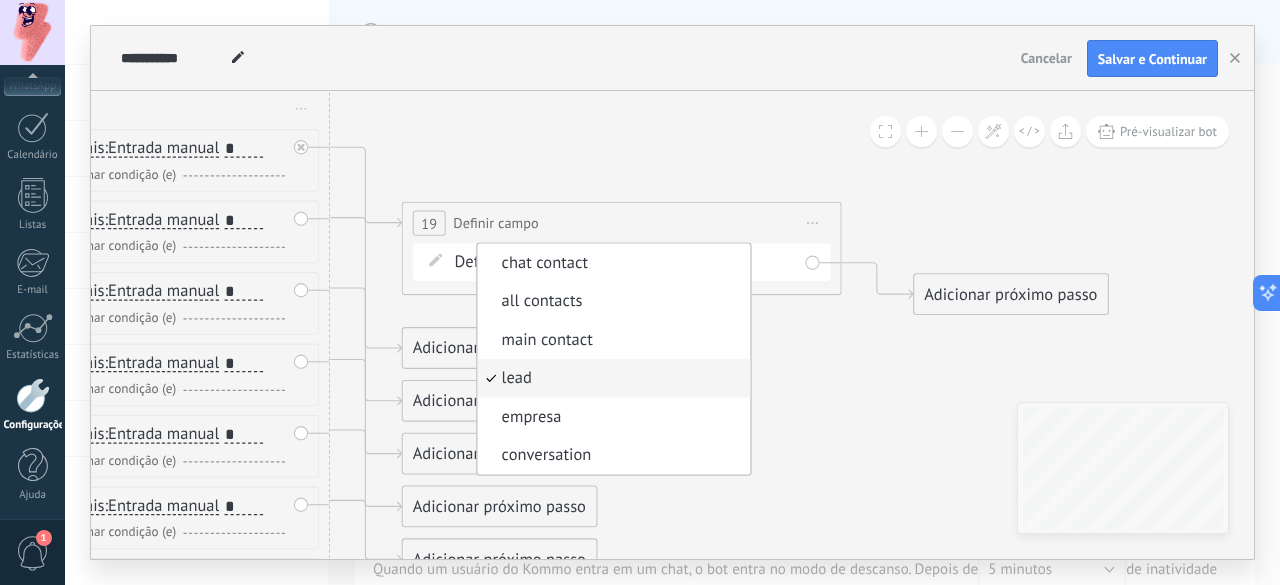 click 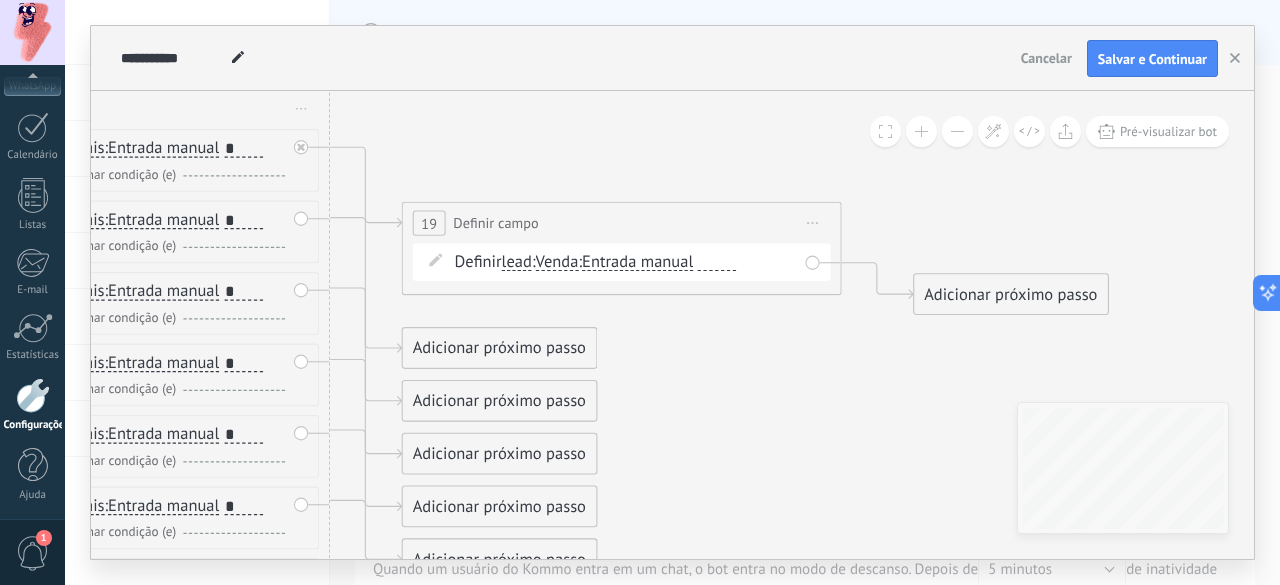 click on "Venda" at bounding box center (557, 263) 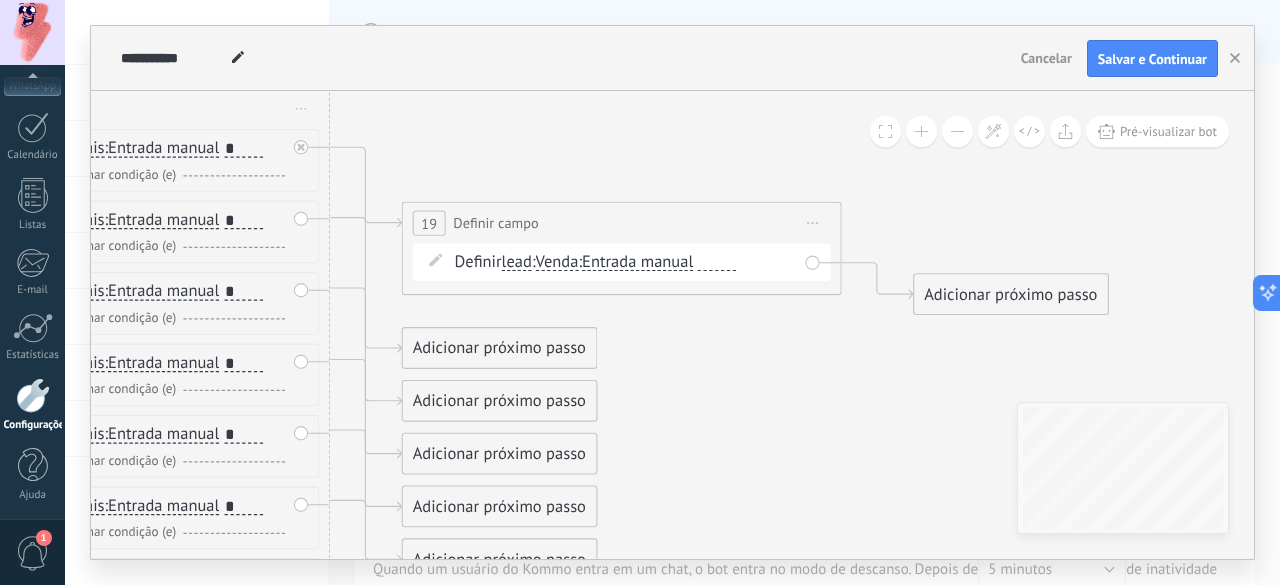 click on "Venda" at bounding box center [662, 263] 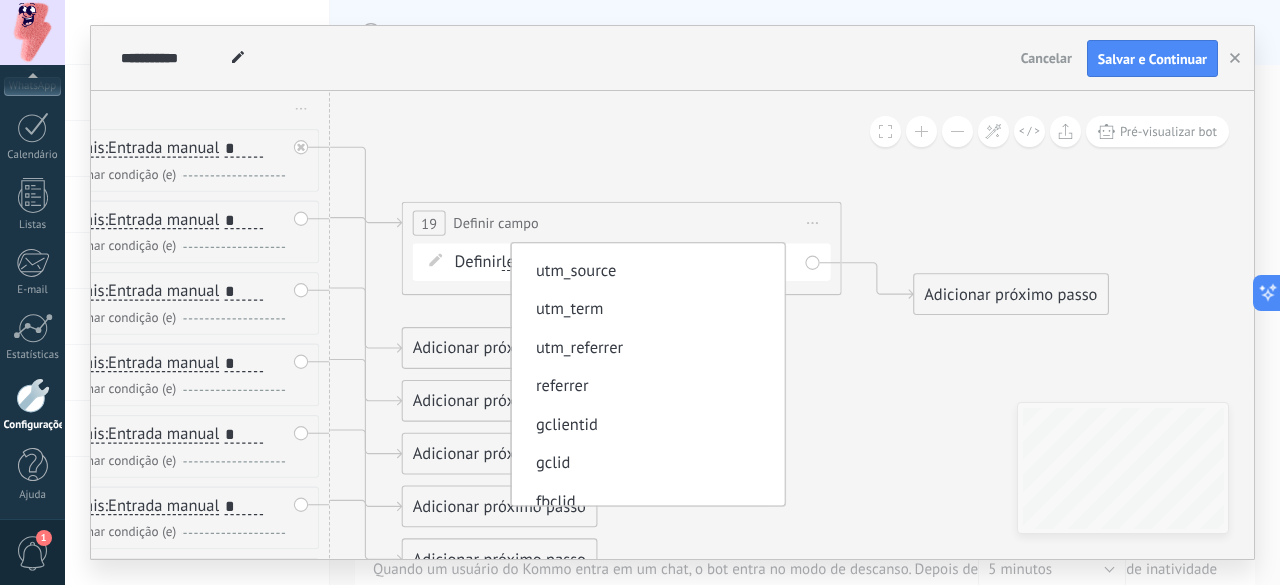 scroll, scrollTop: 251, scrollLeft: 0, axis: vertical 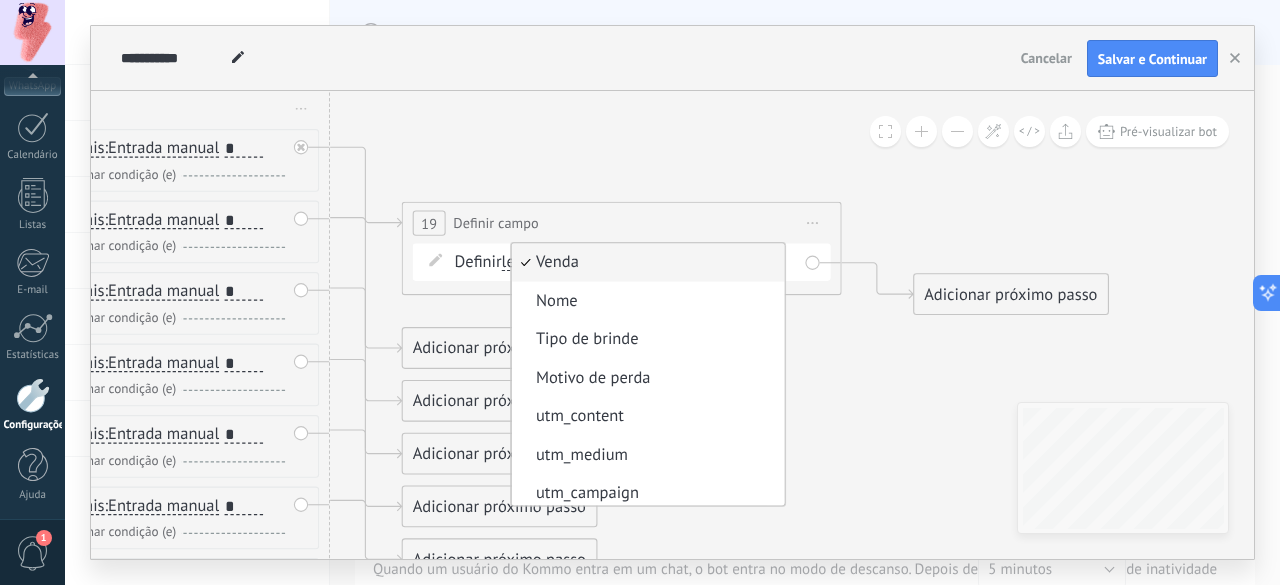 click 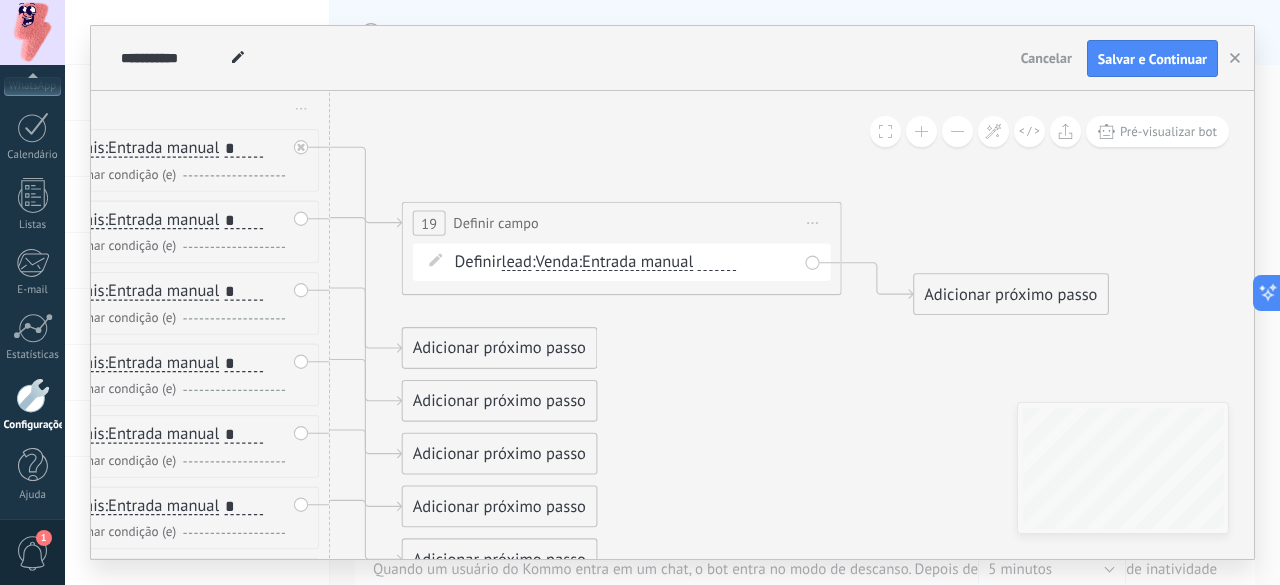 click on "Venda" at bounding box center (557, 263) 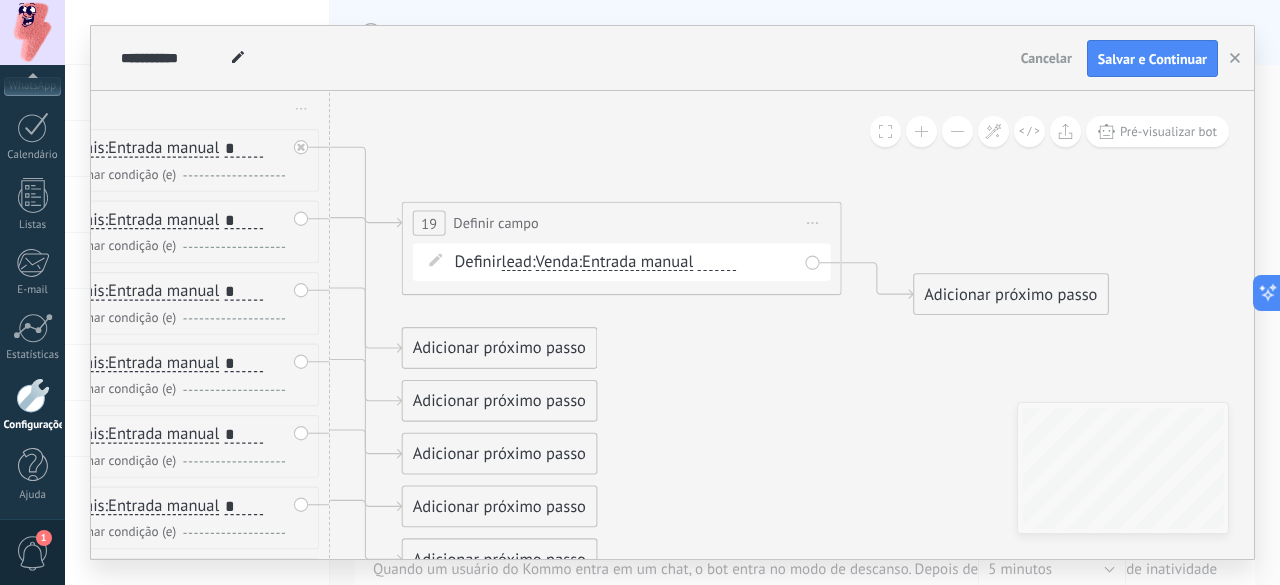 click on "Venda" at bounding box center (662, 263) 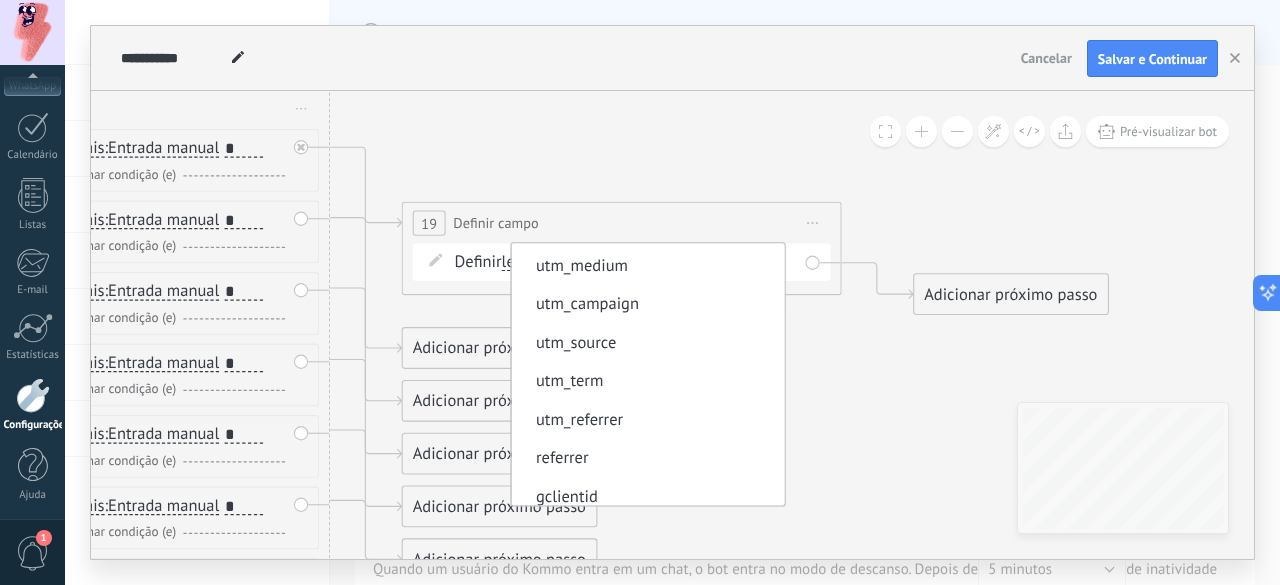 scroll, scrollTop: 169, scrollLeft: 0, axis: vertical 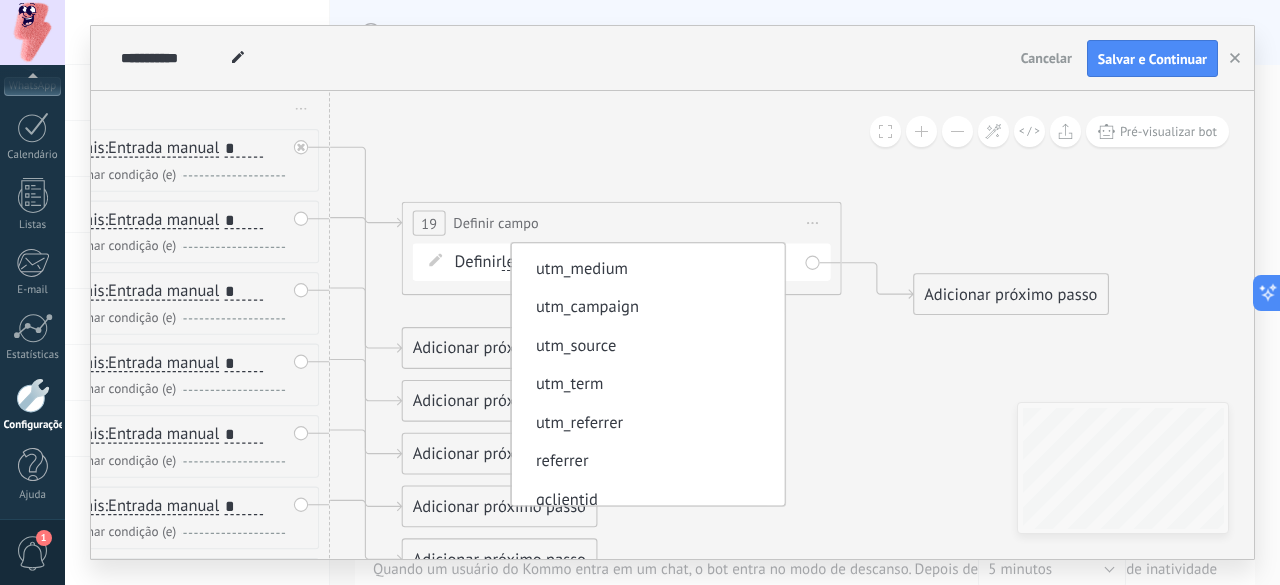 drag, startPoint x: 792, startPoint y: 390, endPoint x: 794, endPoint y: 459, distance: 69.02898 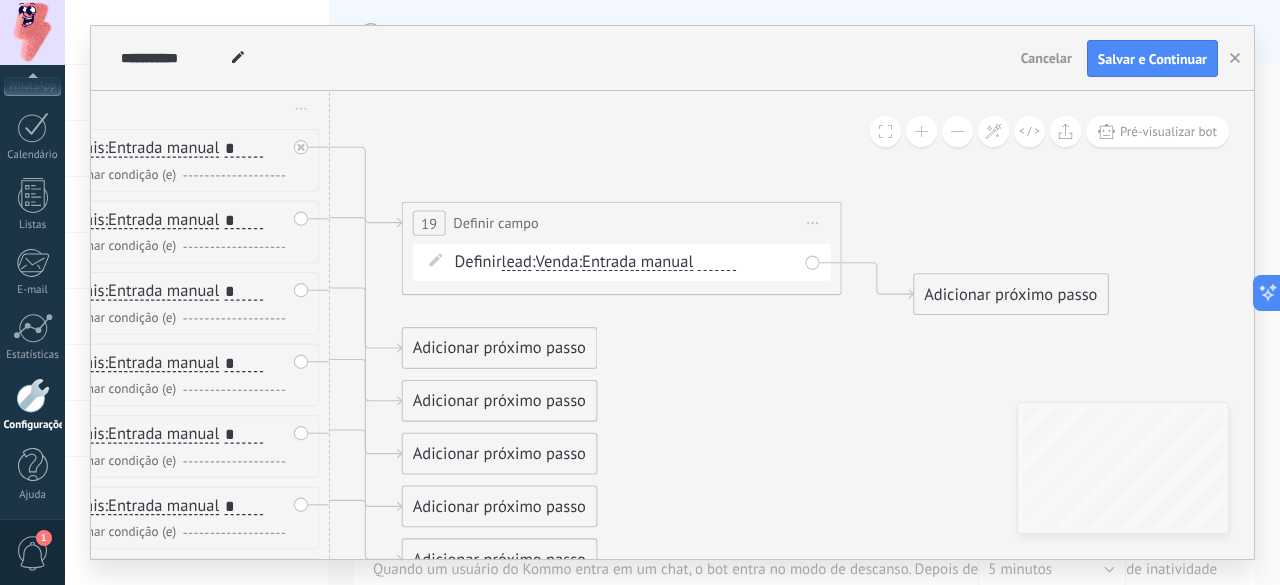 click on "Venda" at bounding box center [557, 263] 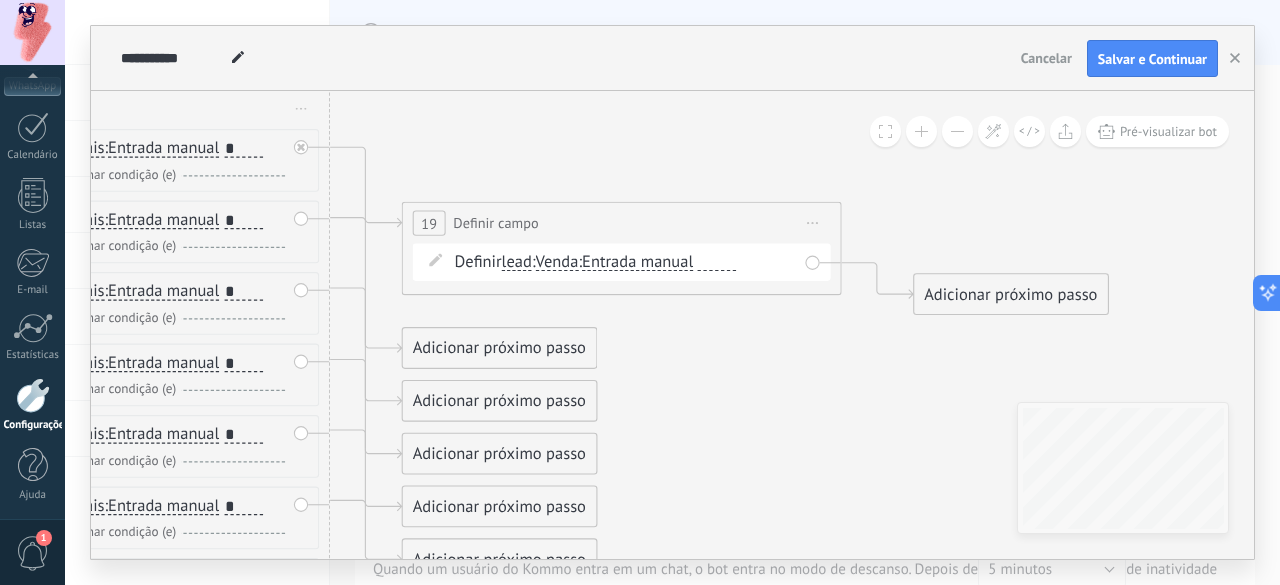 click on "Venda" at bounding box center [662, 263] 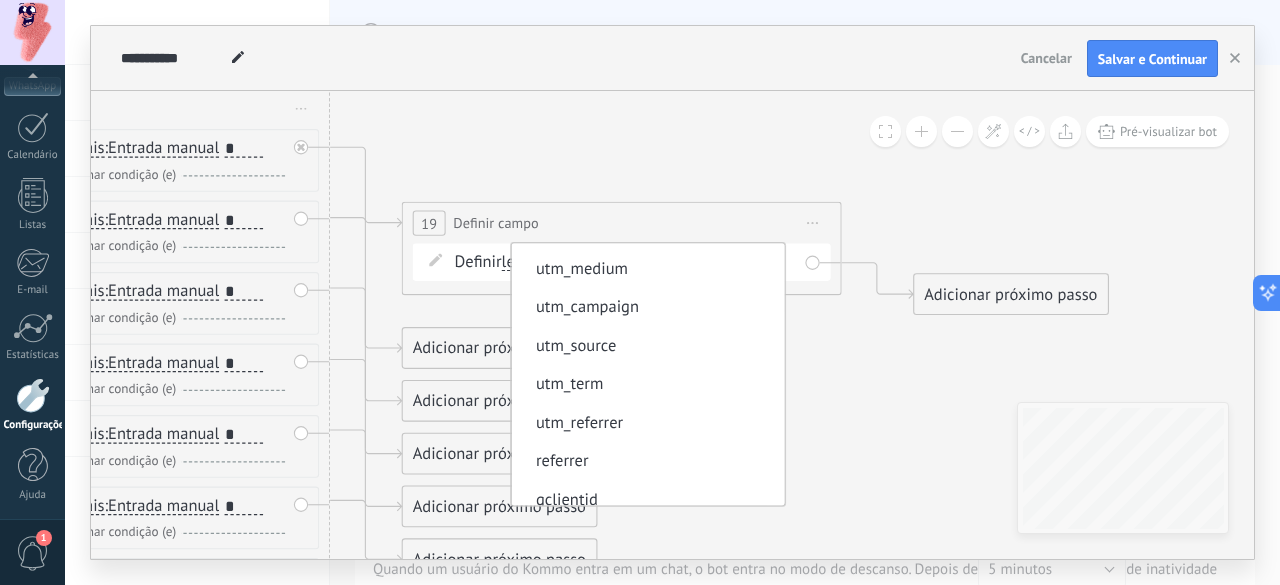 scroll, scrollTop: 0, scrollLeft: 0, axis: both 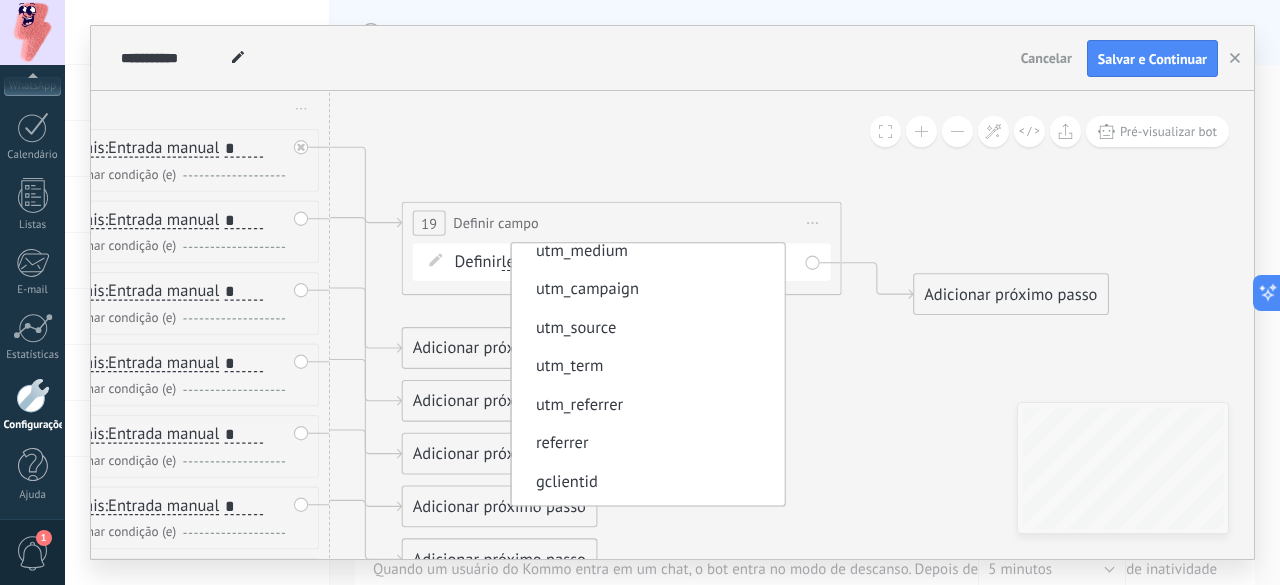drag, startPoint x: 792, startPoint y: 401, endPoint x: 794, endPoint y: 324, distance: 77.02597 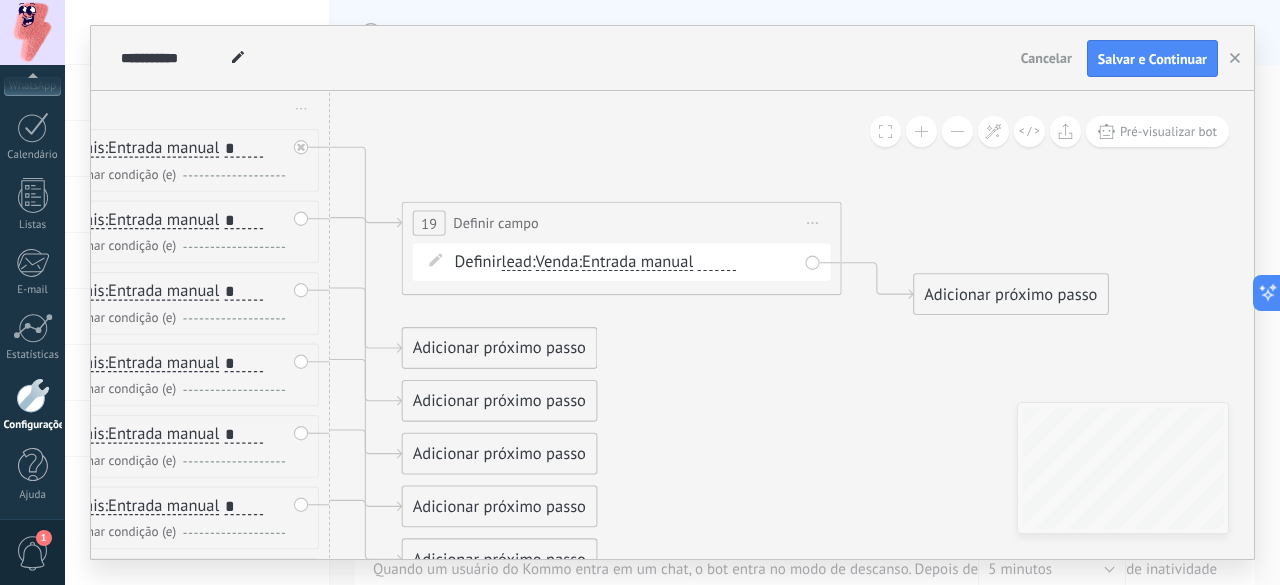 click on "Venda" at bounding box center (557, 263) 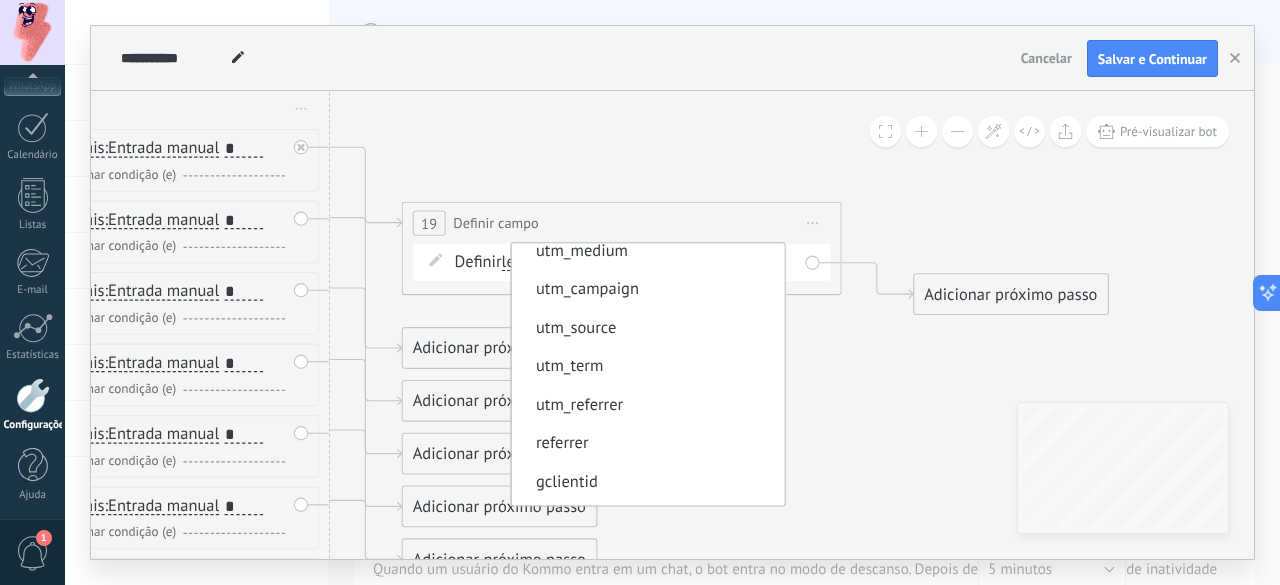scroll, scrollTop: 0, scrollLeft: 0, axis: both 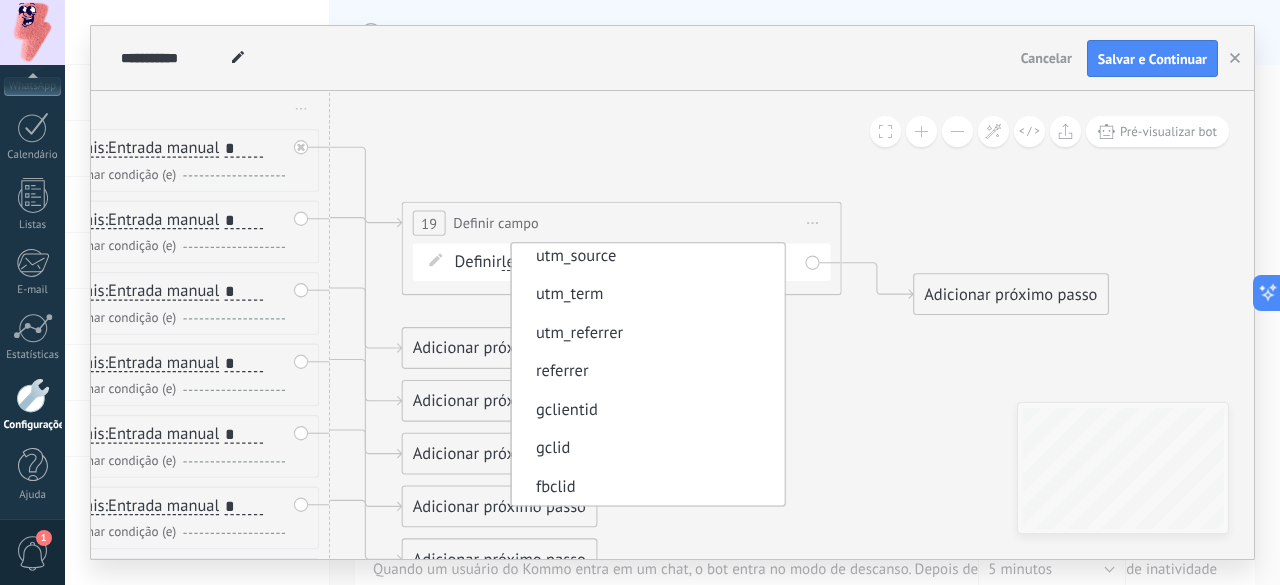 type 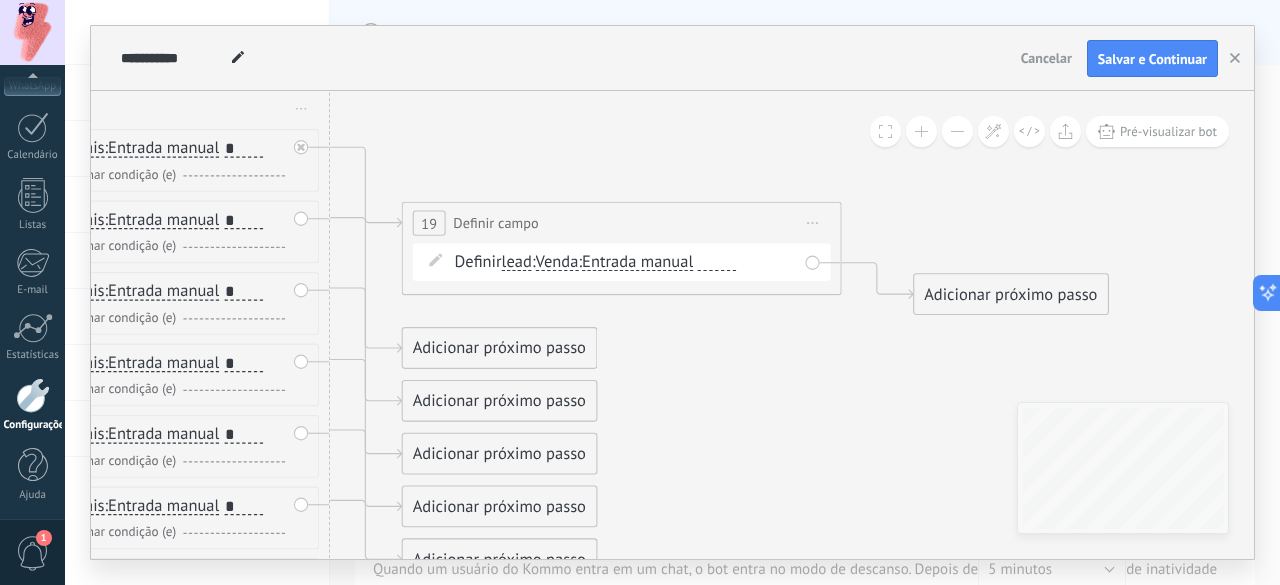 click on "Definir campo" at bounding box center [495, 223] 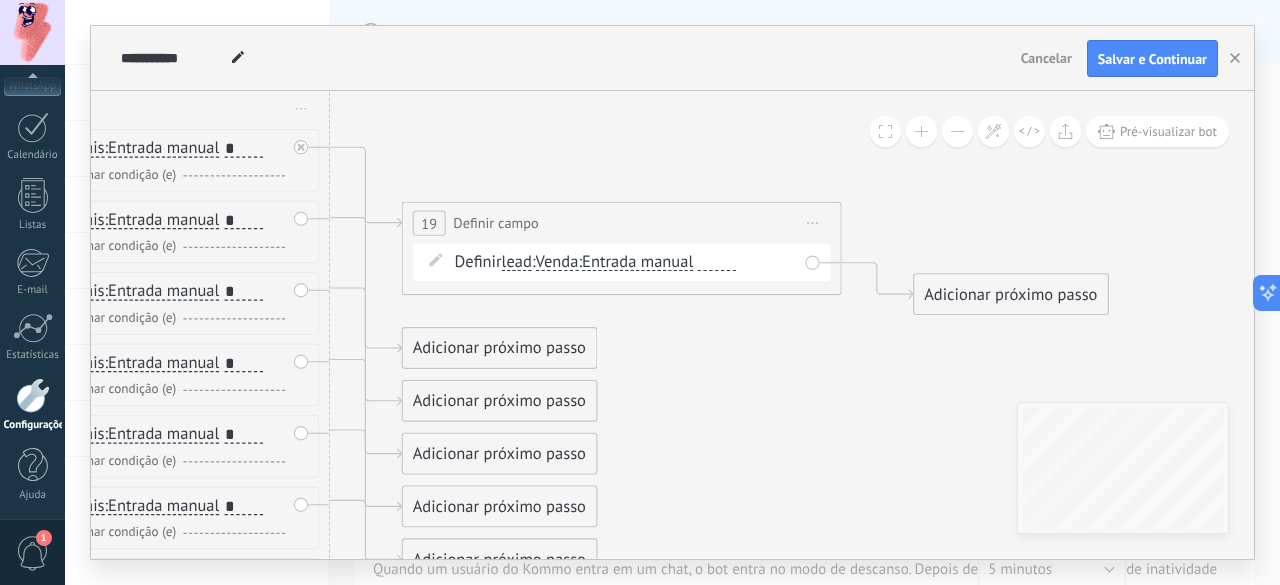 click on "Definir campo" at bounding box center [495, 223] 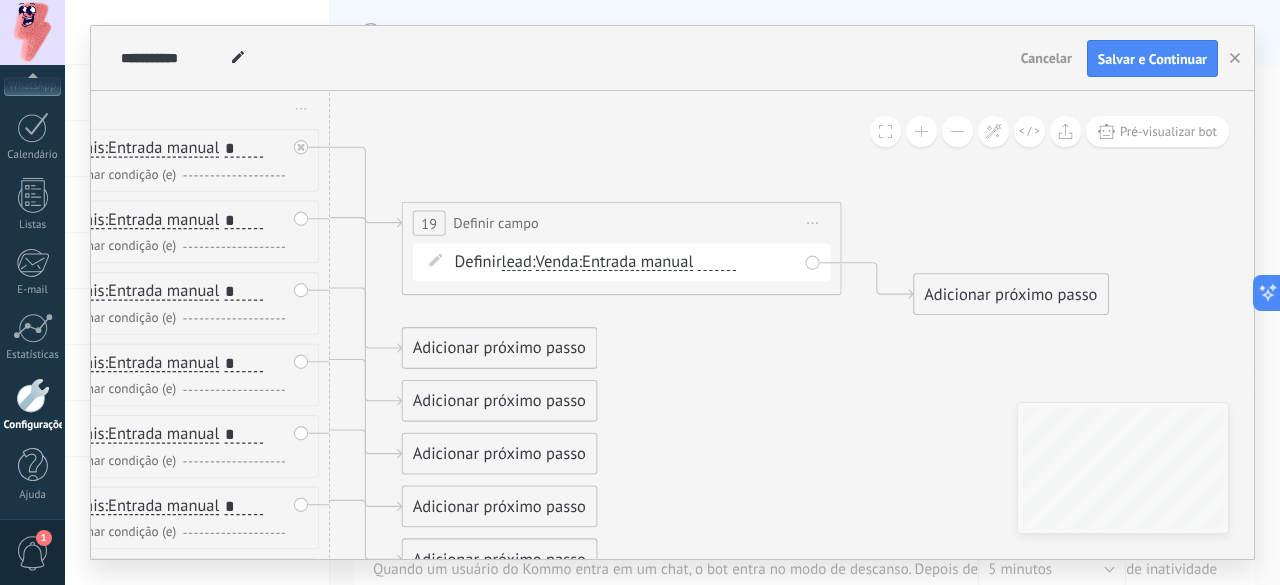 click on "Definir campo" at bounding box center [495, 223] 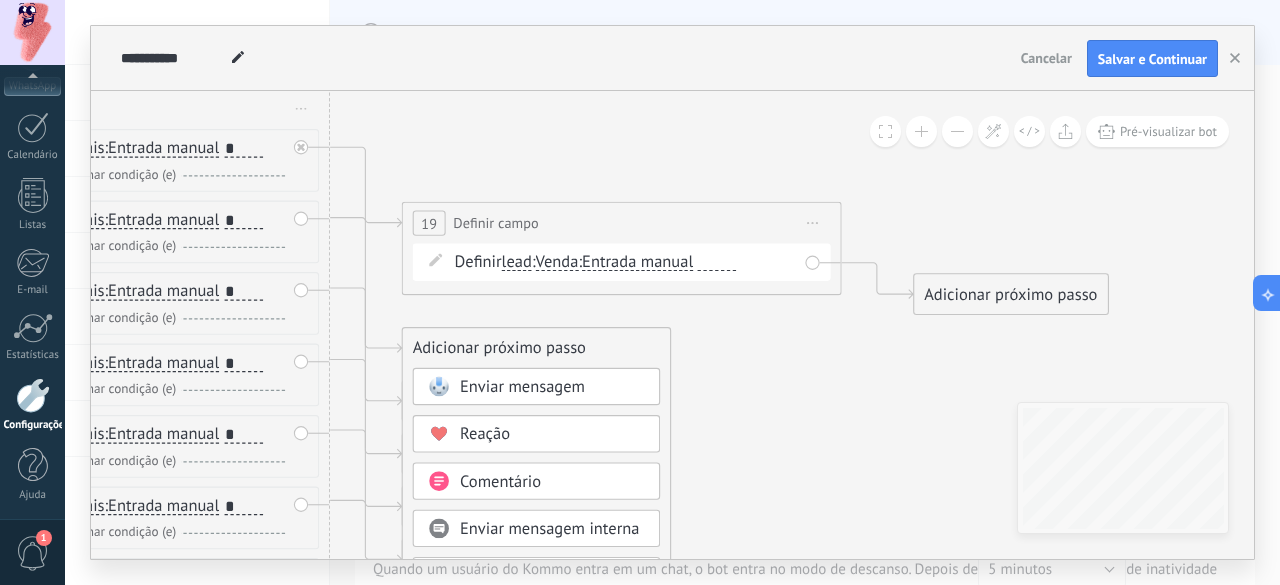 click 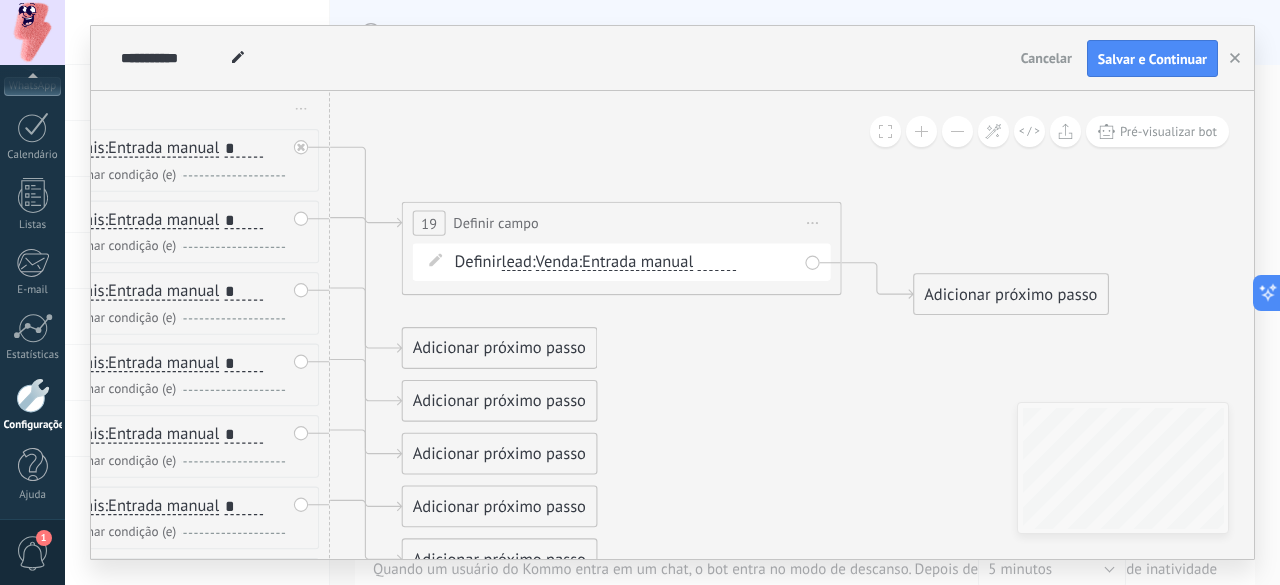 click on "Adicionar próximo passo" at bounding box center [499, 349] 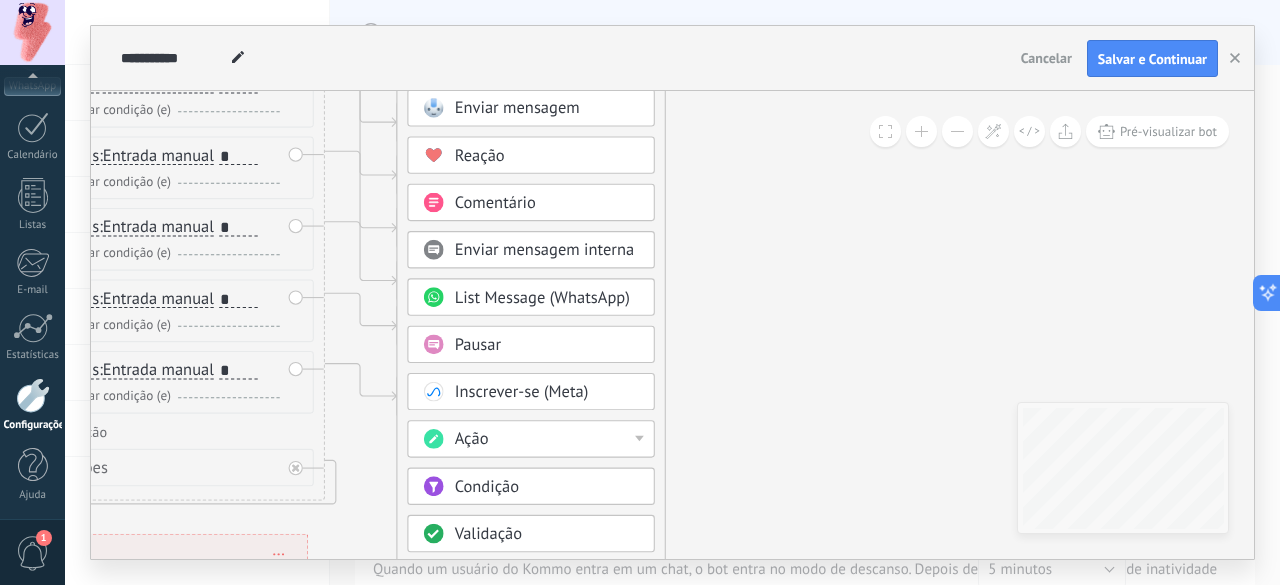drag, startPoint x: 766, startPoint y: 421, endPoint x: 761, endPoint y: 142, distance: 279.0448 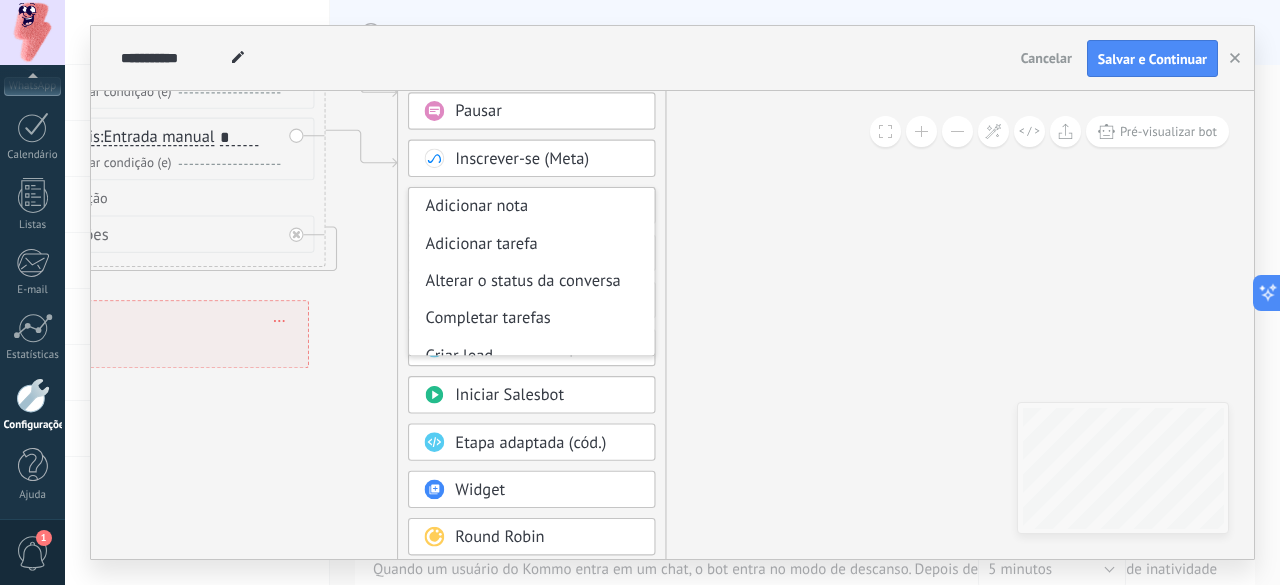 drag, startPoint x: 788, startPoint y: 441, endPoint x: 789, endPoint y: 208, distance: 233.00215 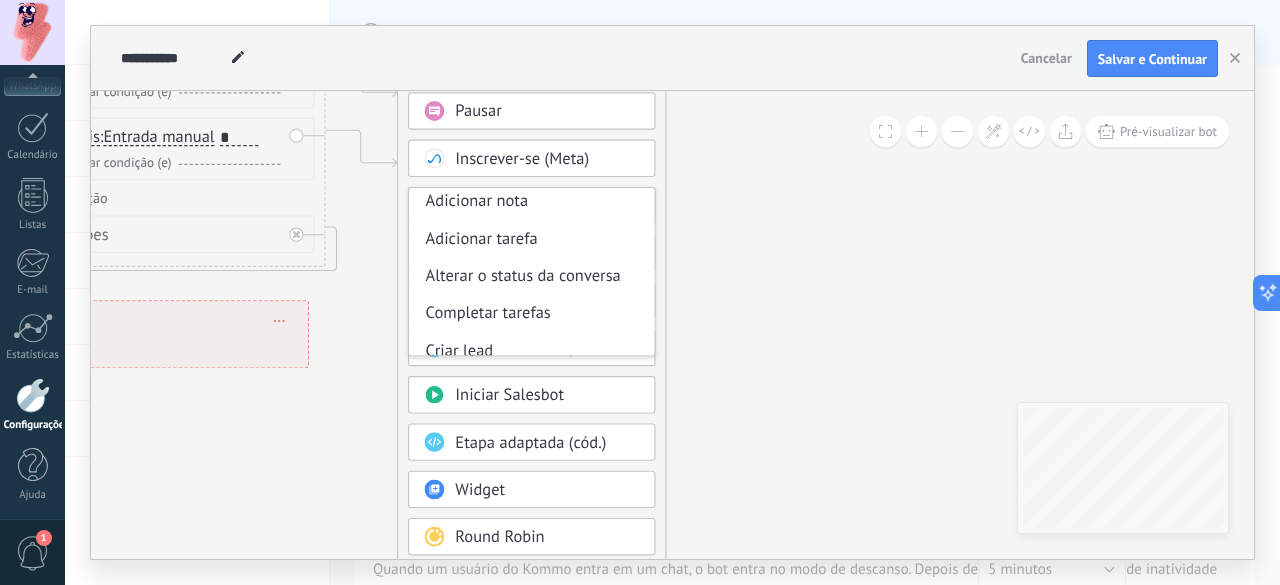 scroll, scrollTop: 0, scrollLeft: 0, axis: both 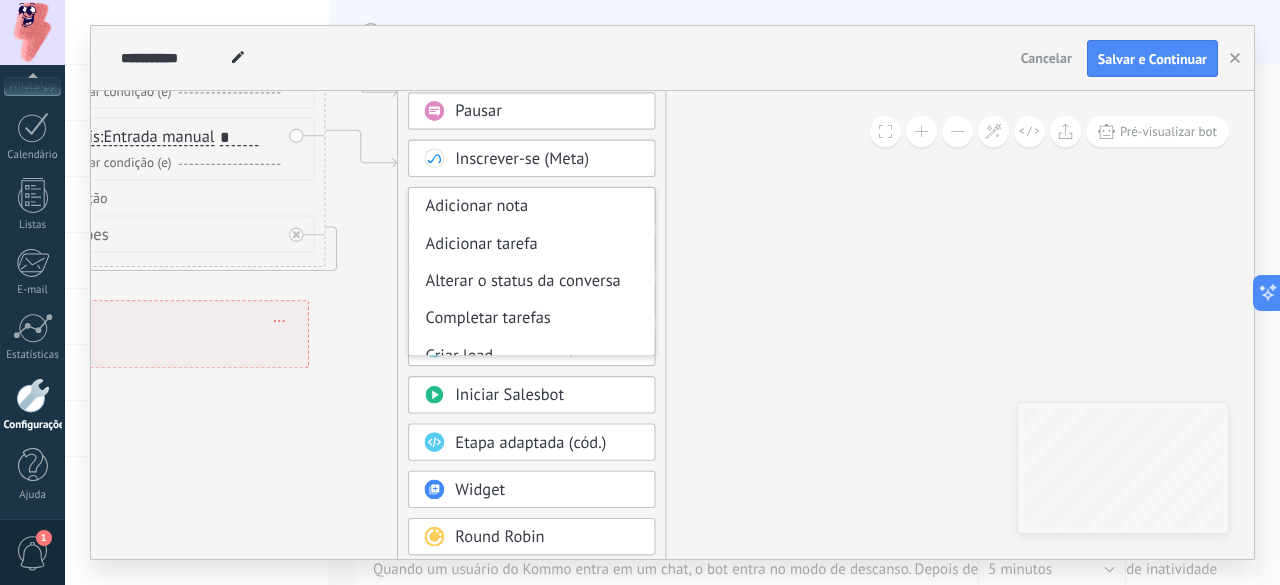click 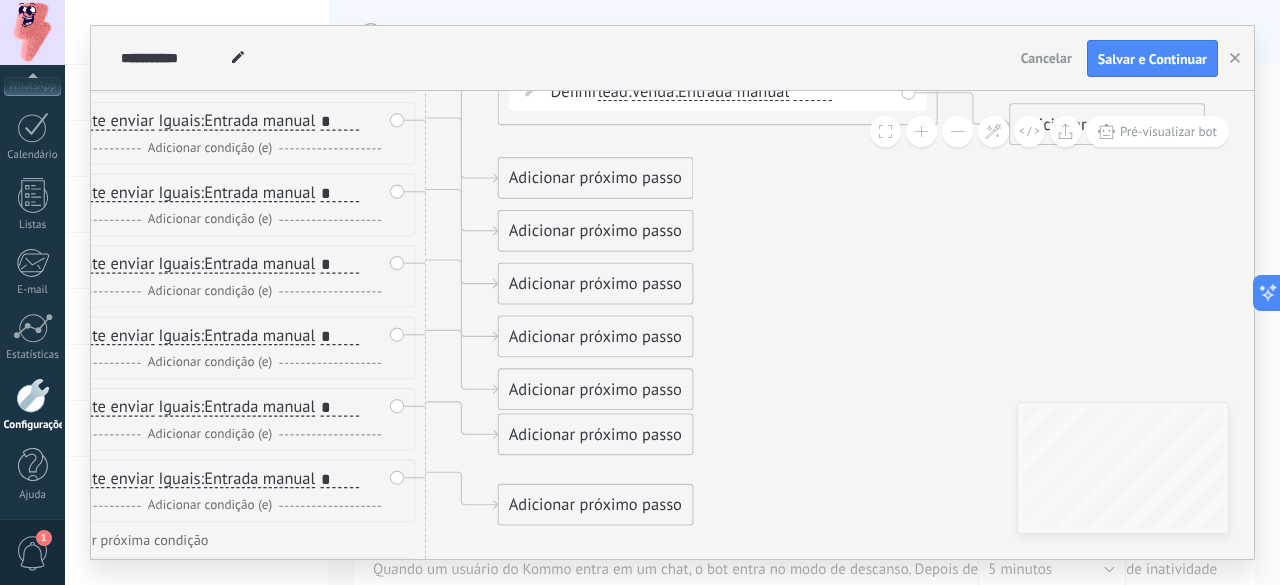drag, startPoint x: 724, startPoint y: 155, endPoint x: 825, endPoint y: 497, distance: 356.60202 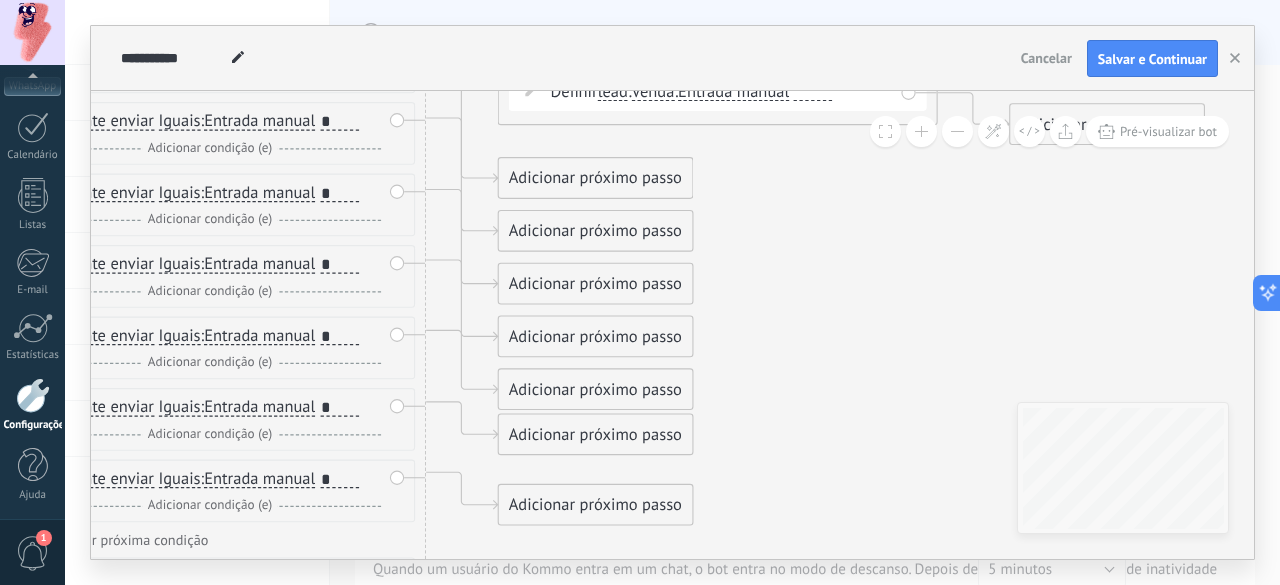 click 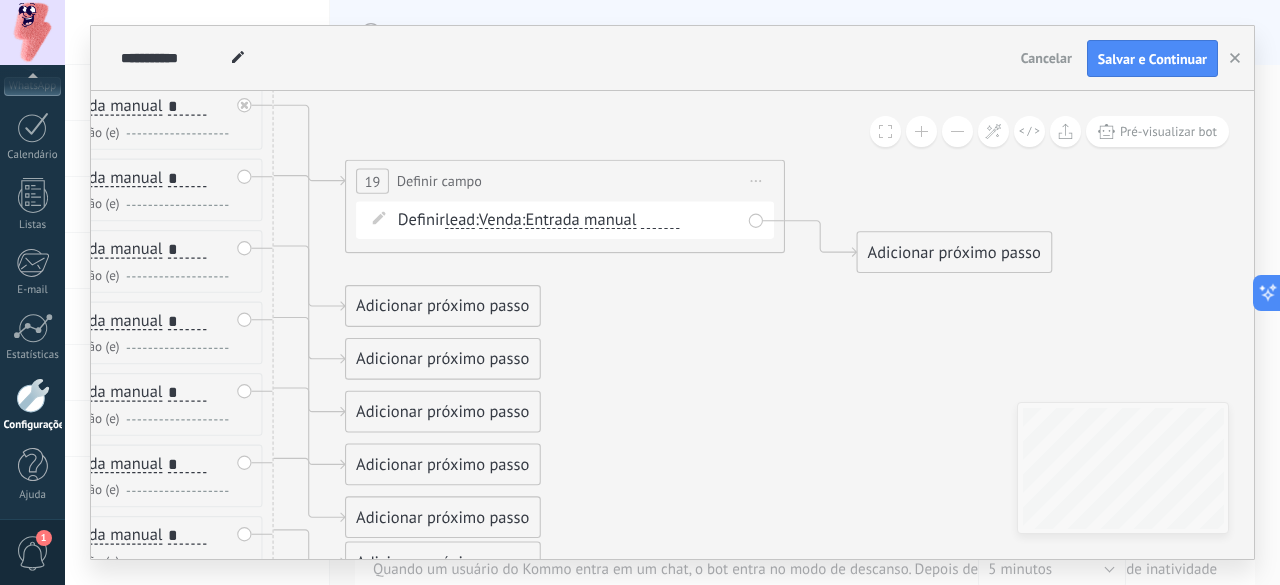 drag, startPoint x: 803, startPoint y: 221, endPoint x: 650, endPoint y: 349, distance: 199.48183 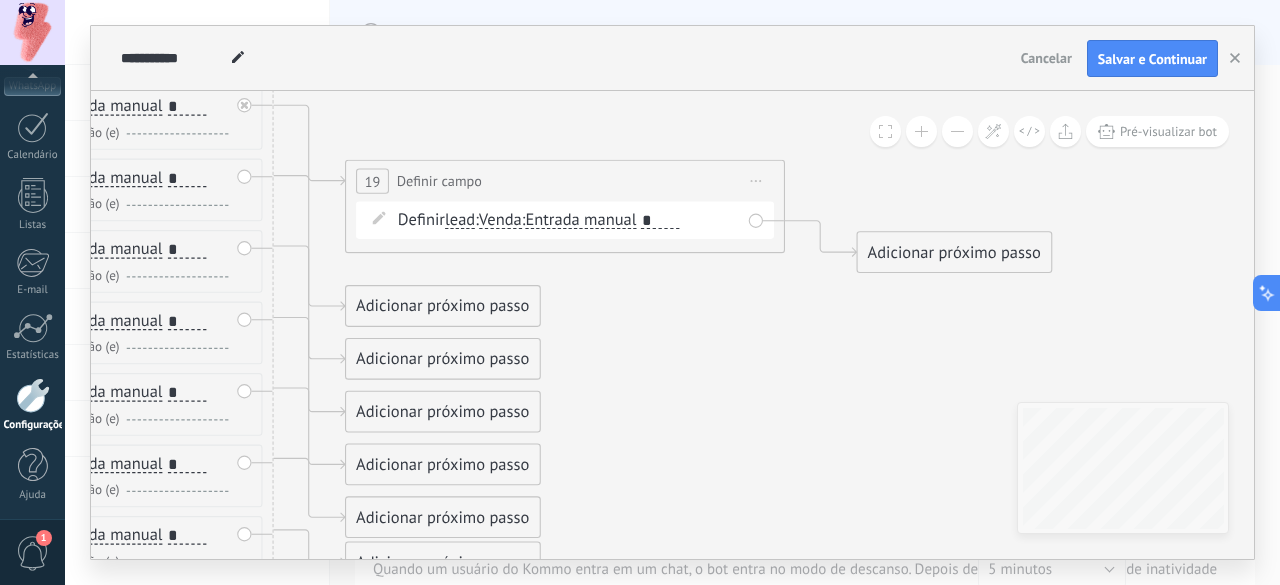 type 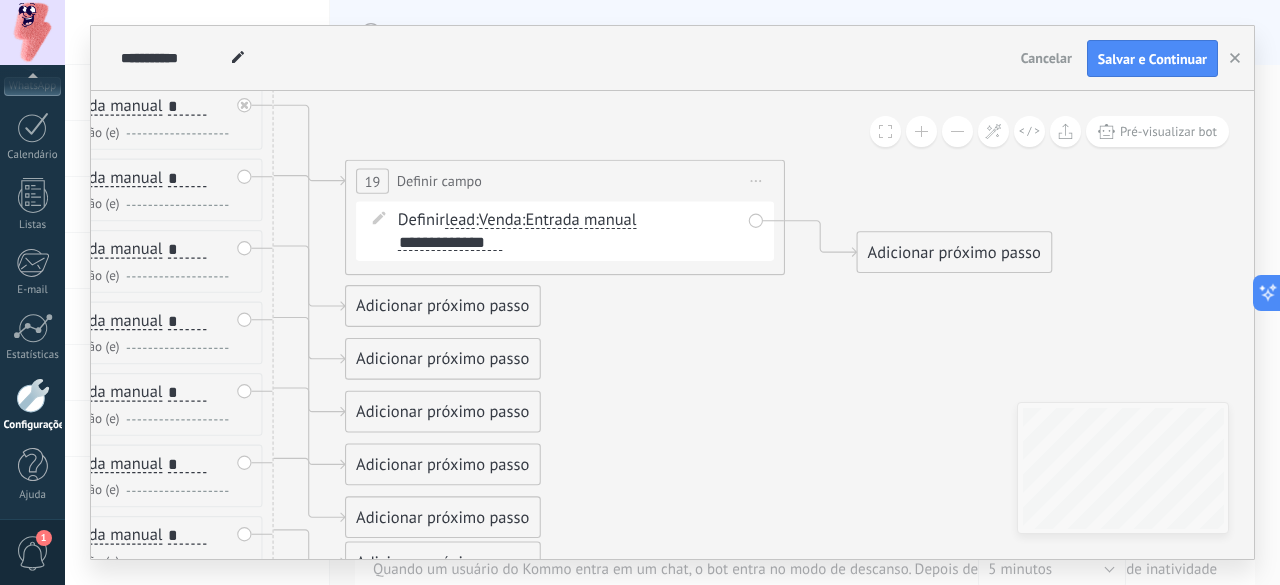 click 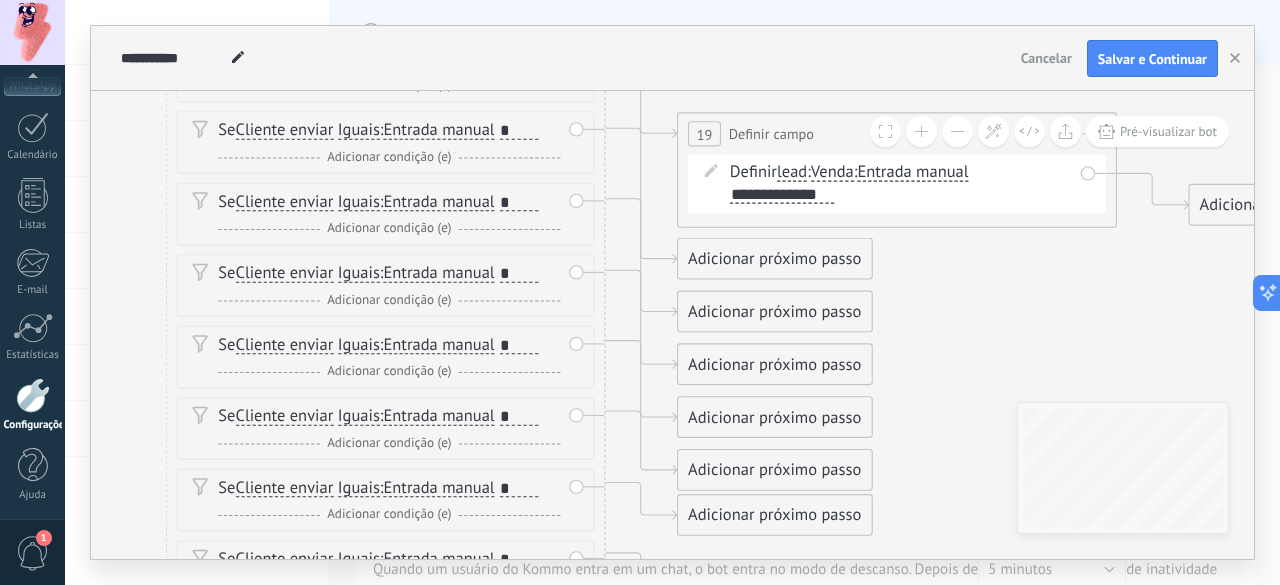 drag, startPoint x: 639, startPoint y: 425, endPoint x: 971, endPoint y: 378, distance: 335.3103 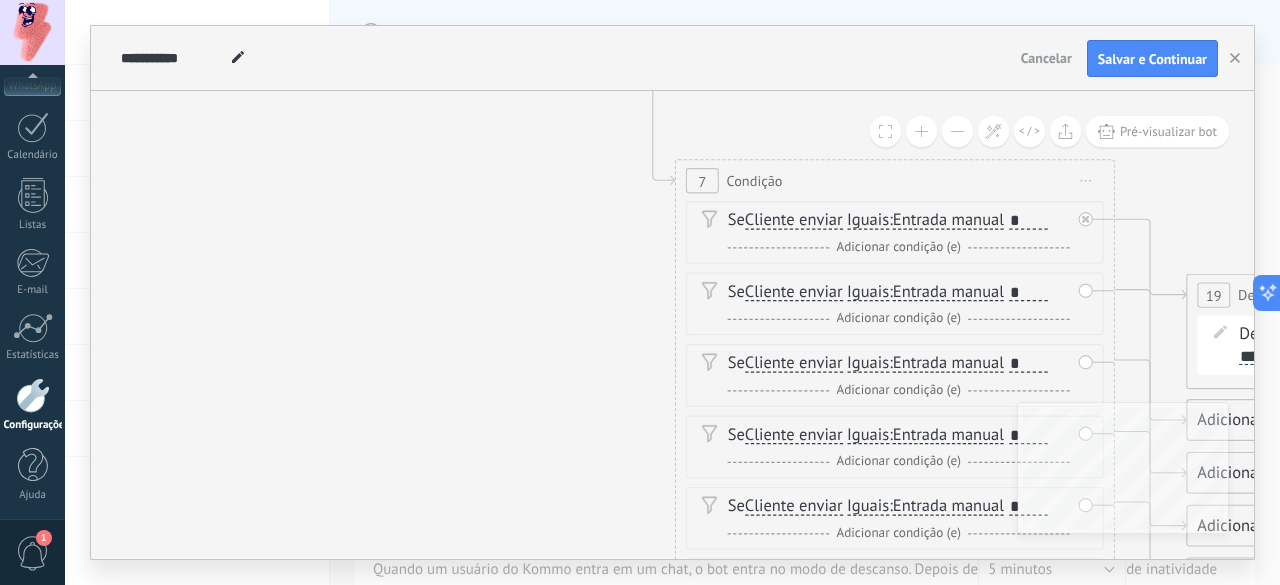 drag, startPoint x: 120, startPoint y: 249, endPoint x: 629, endPoint y: 411, distance: 534.1582 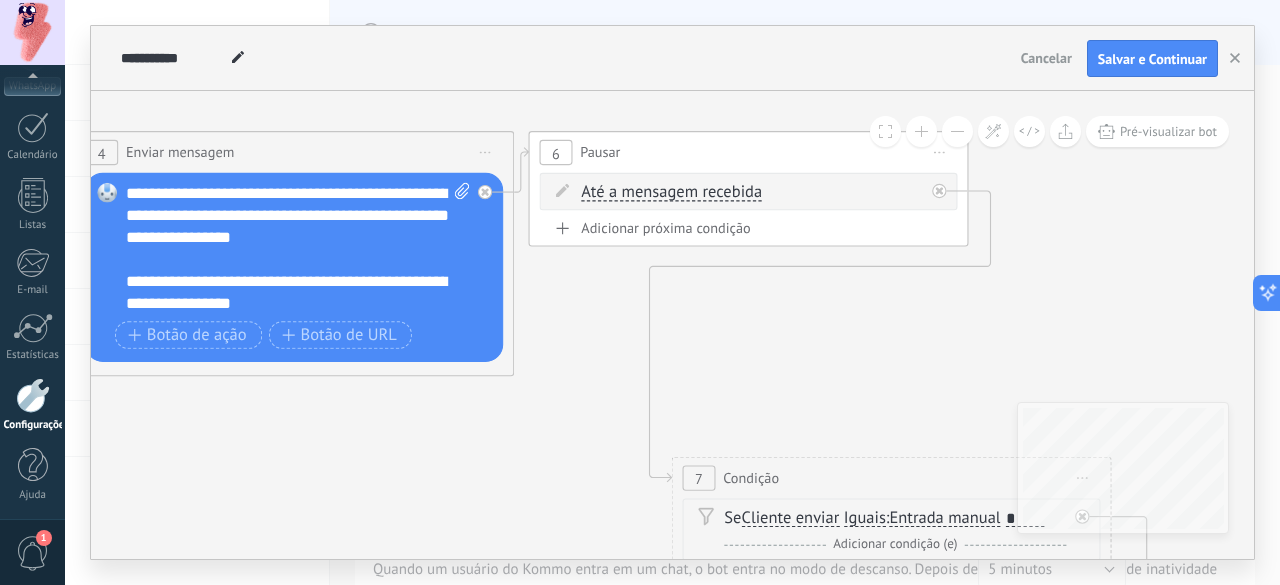 drag, startPoint x: 450, startPoint y: 233, endPoint x: 447, endPoint y: 530, distance: 297.01514 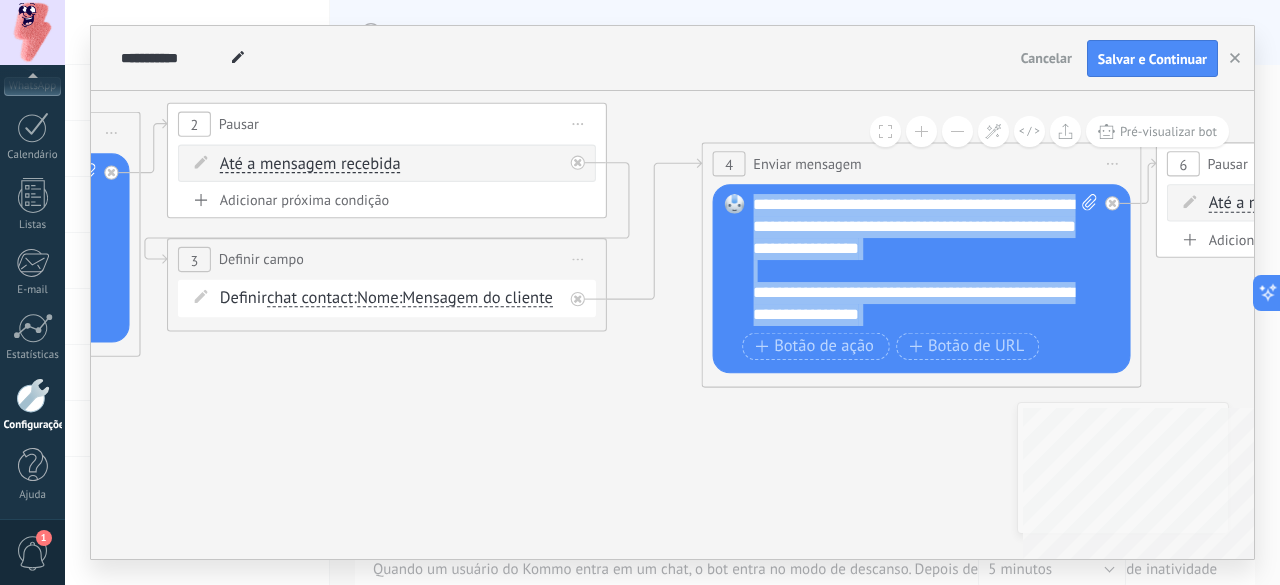 click on "**********" at bounding box center (672, 325) 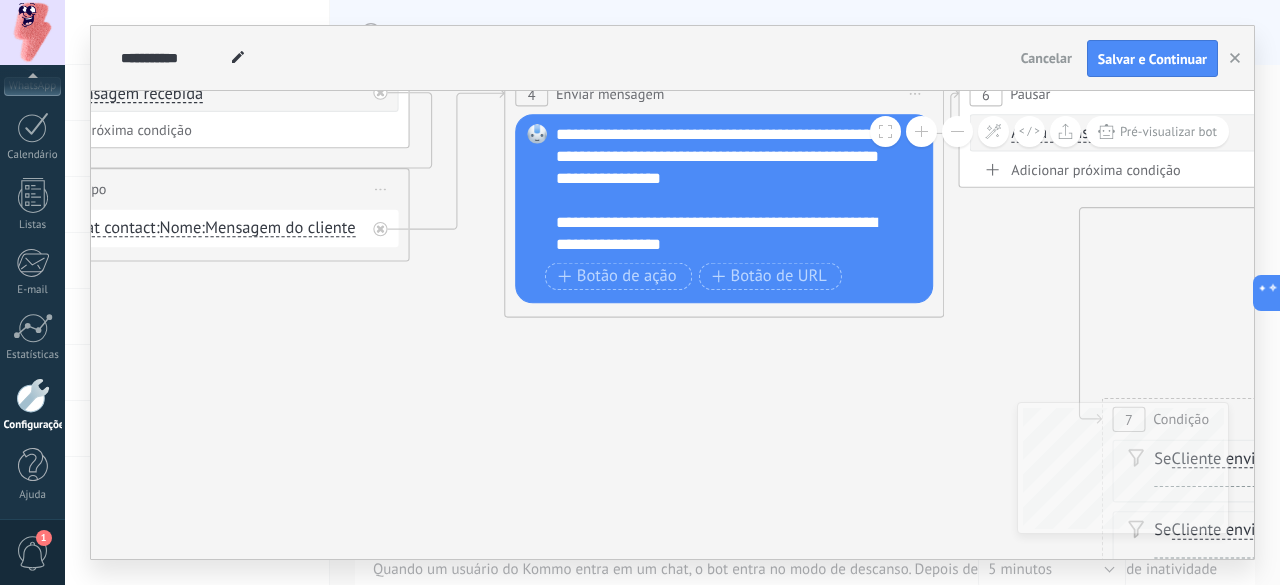 drag, startPoint x: 278, startPoint y: 475, endPoint x: 76, endPoint y: 407, distance: 213.13846 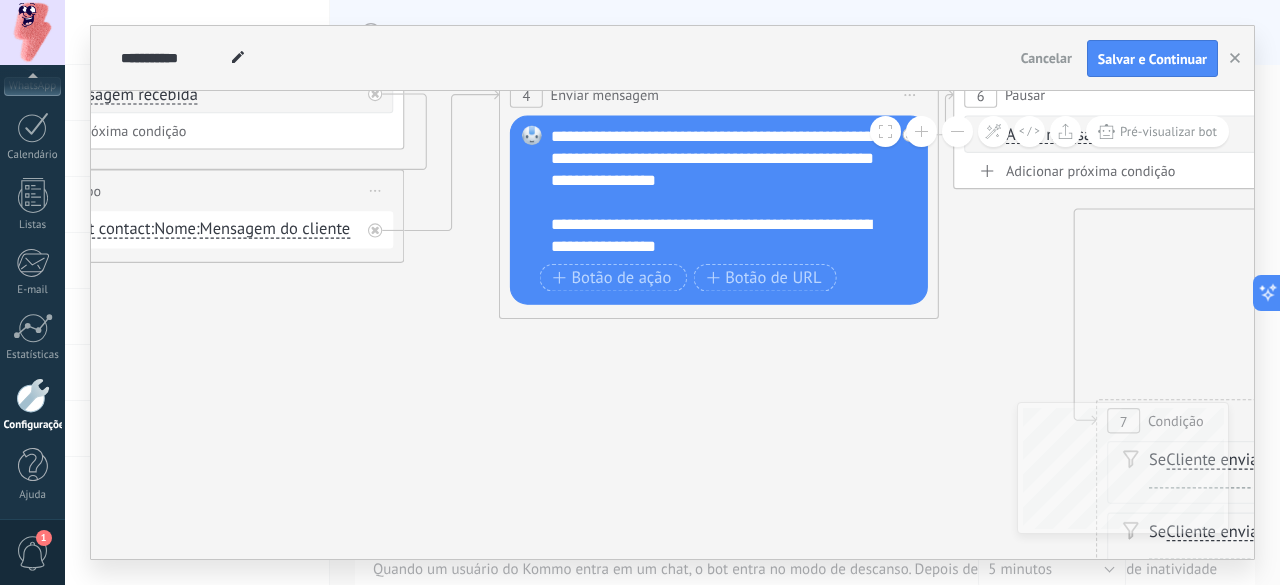 click on "**********" at bounding box center (724, 192) 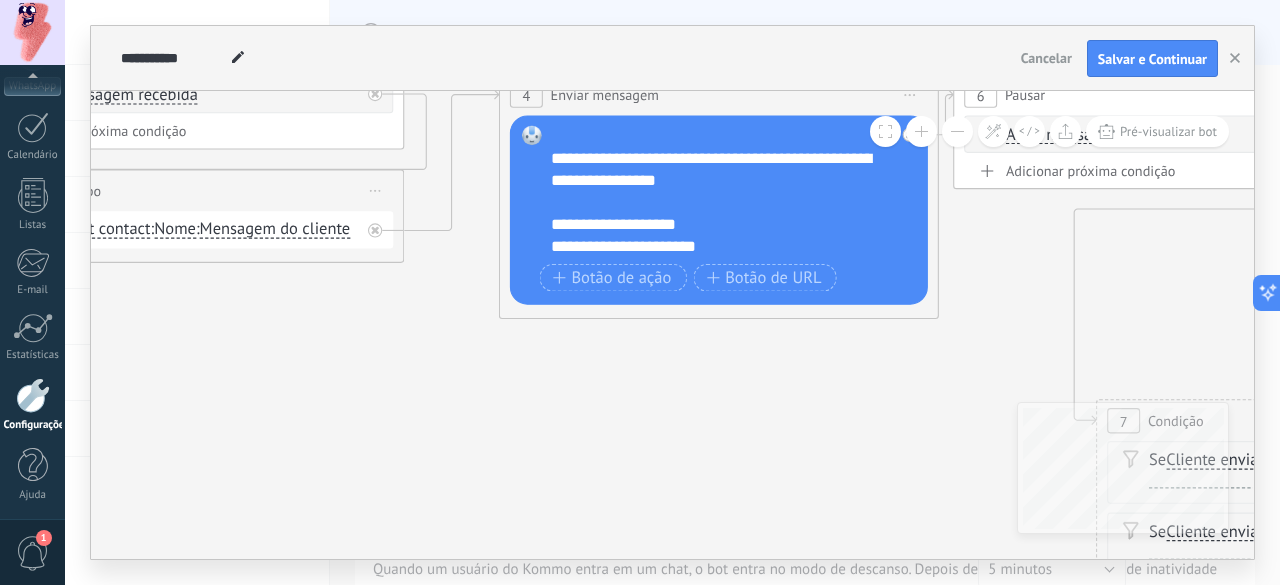 scroll, scrollTop: 80, scrollLeft: 0, axis: vertical 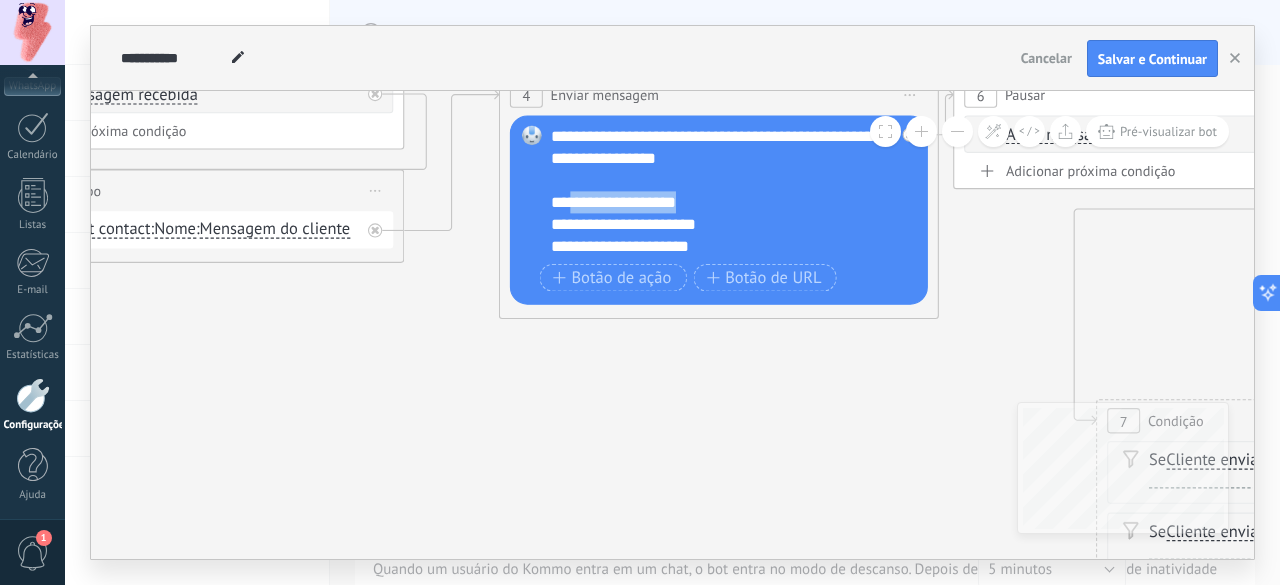 click on "**********" at bounding box center [724, 192] 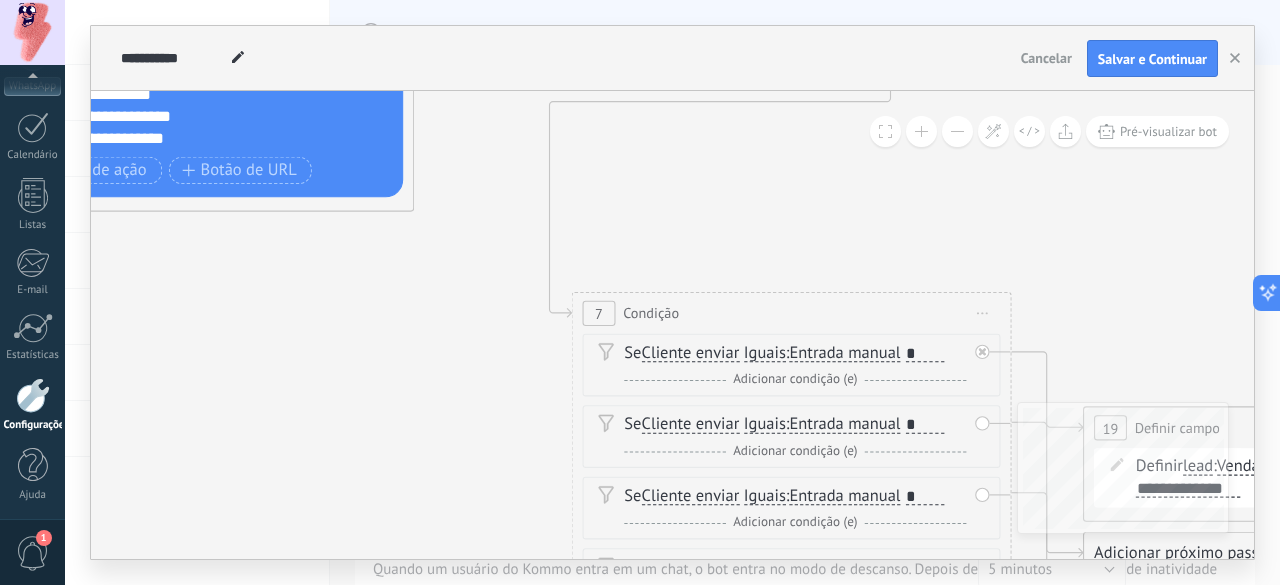 drag, startPoint x: 818, startPoint y: 411, endPoint x: 293, endPoint y: 304, distance: 535.79285 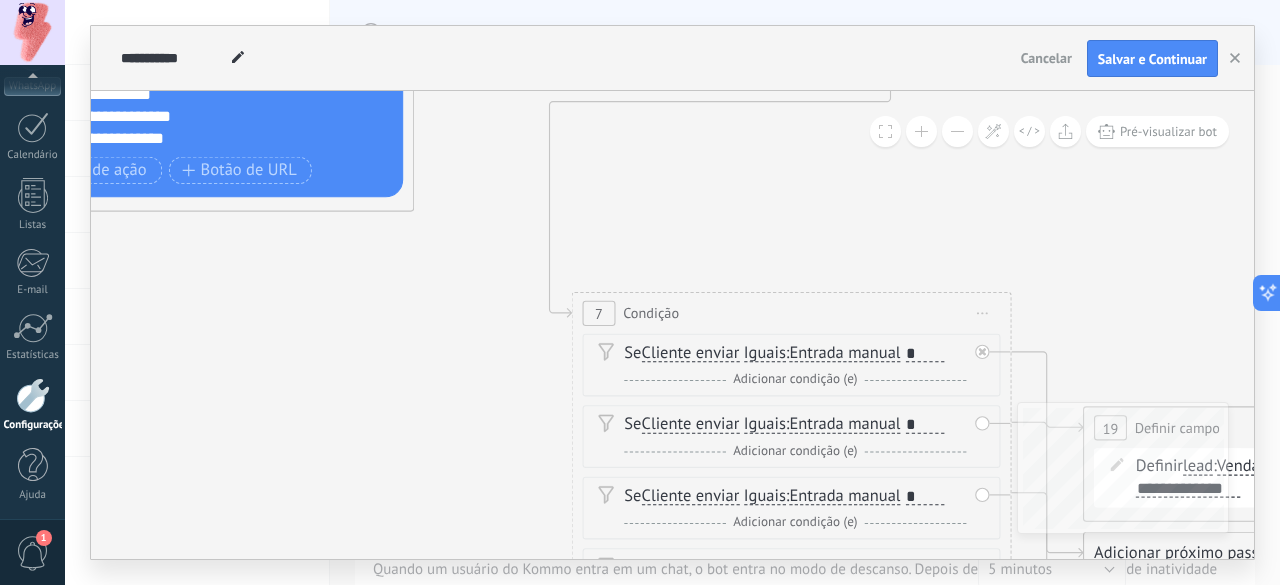 click 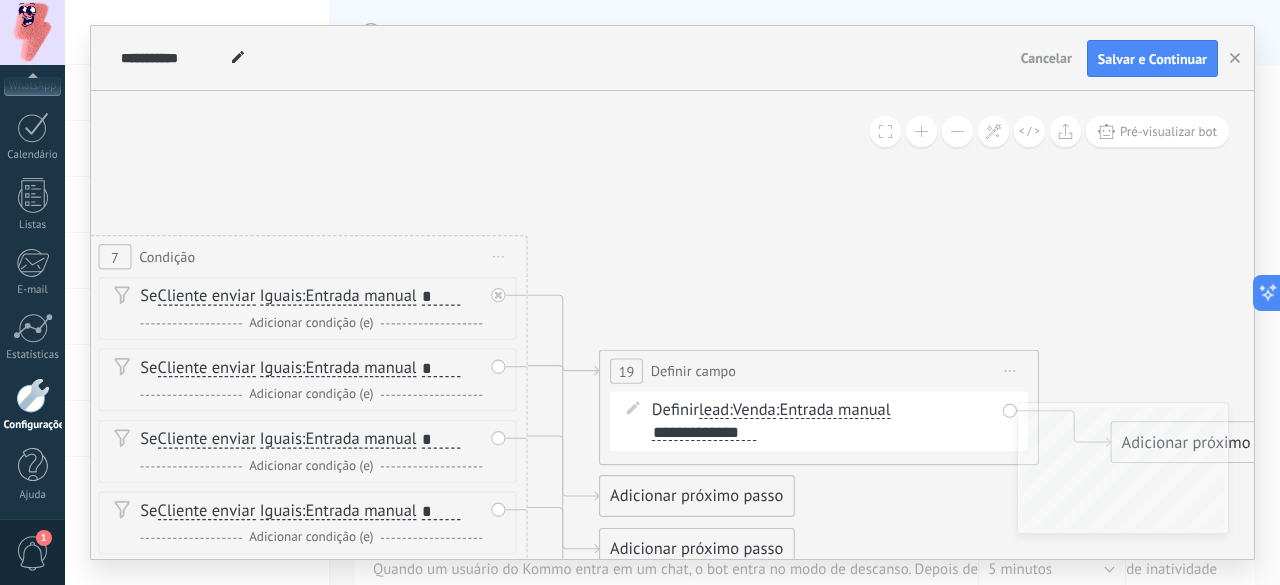 drag, startPoint x: 946, startPoint y: 217, endPoint x: 462, endPoint y: 161, distance: 487.2289 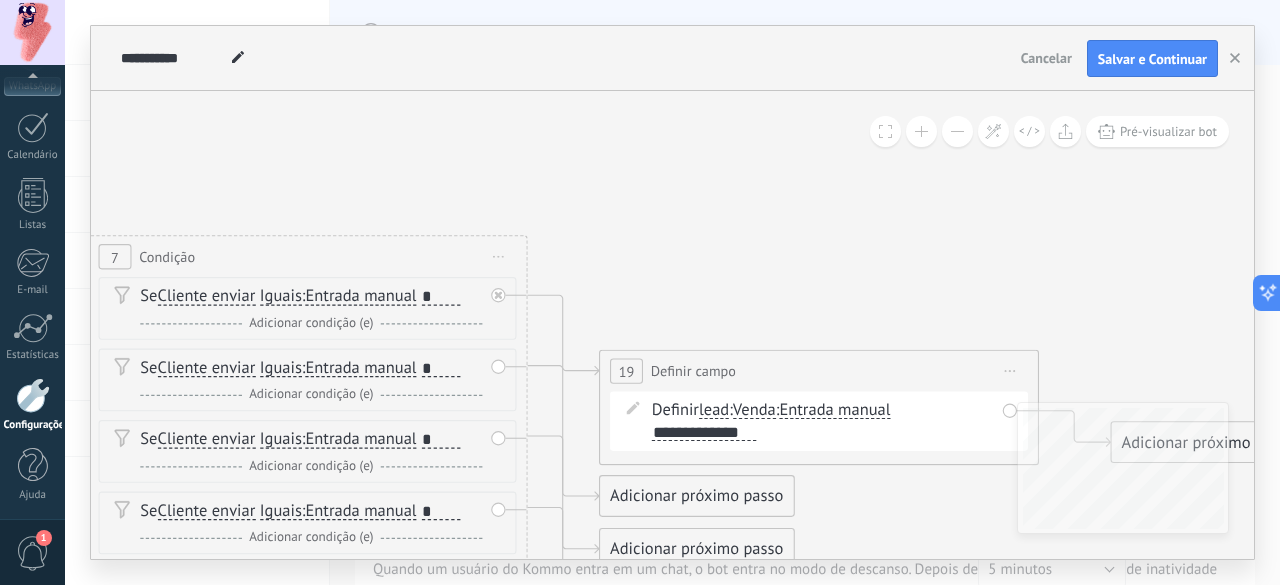 click 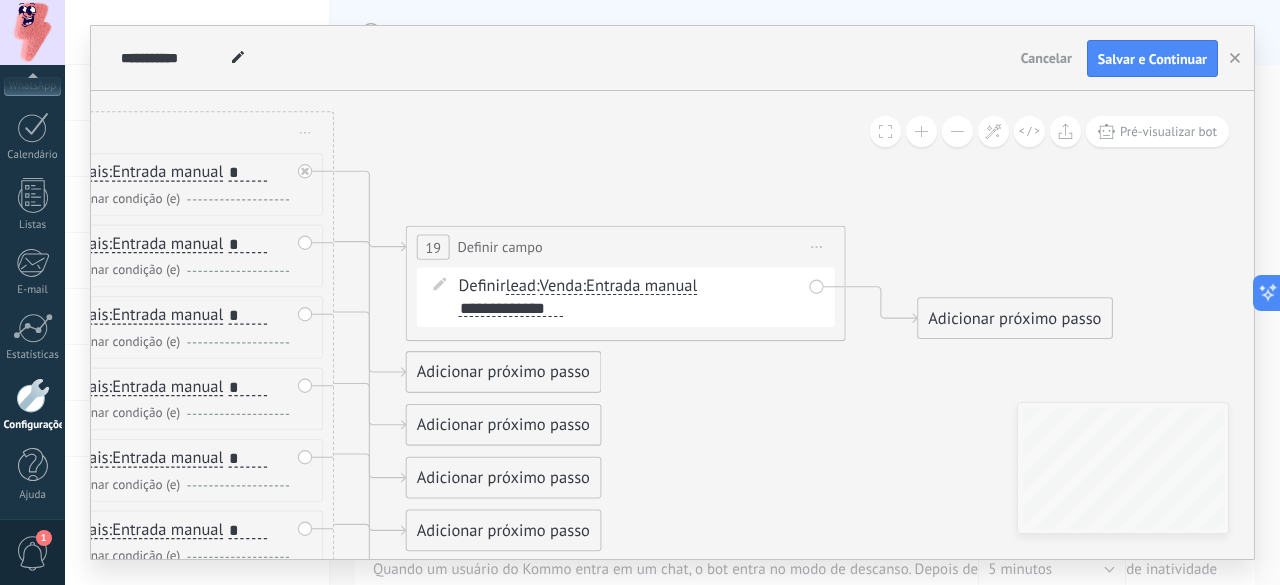 drag, startPoint x: 858, startPoint y: 242, endPoint x: 663, endPoint y: 119, distance: 230.55151 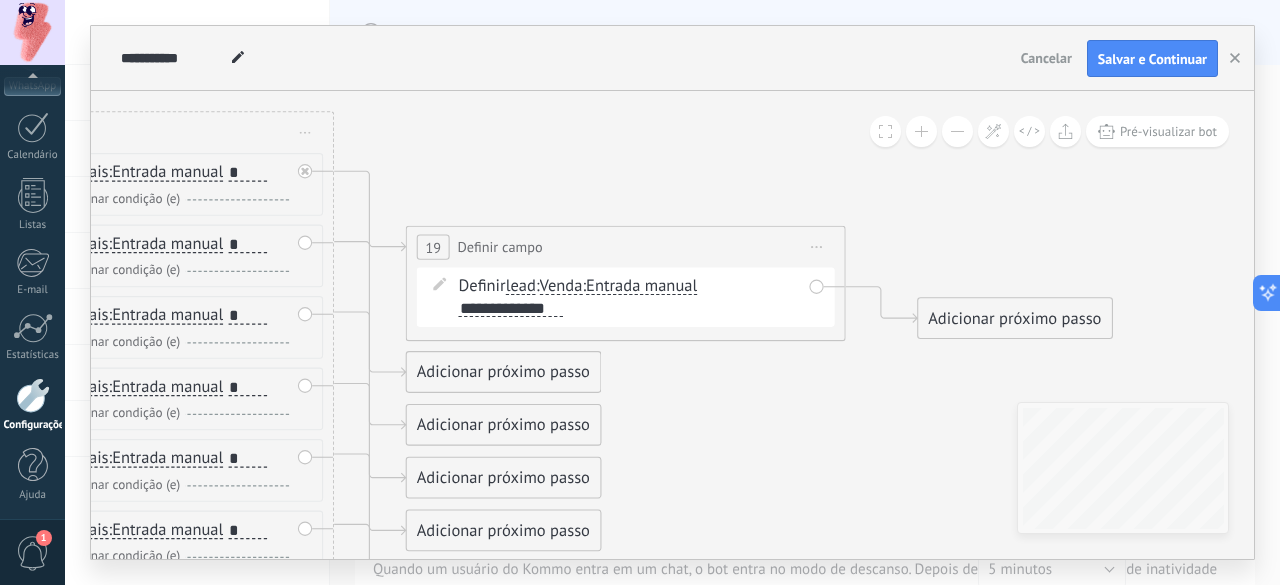 click 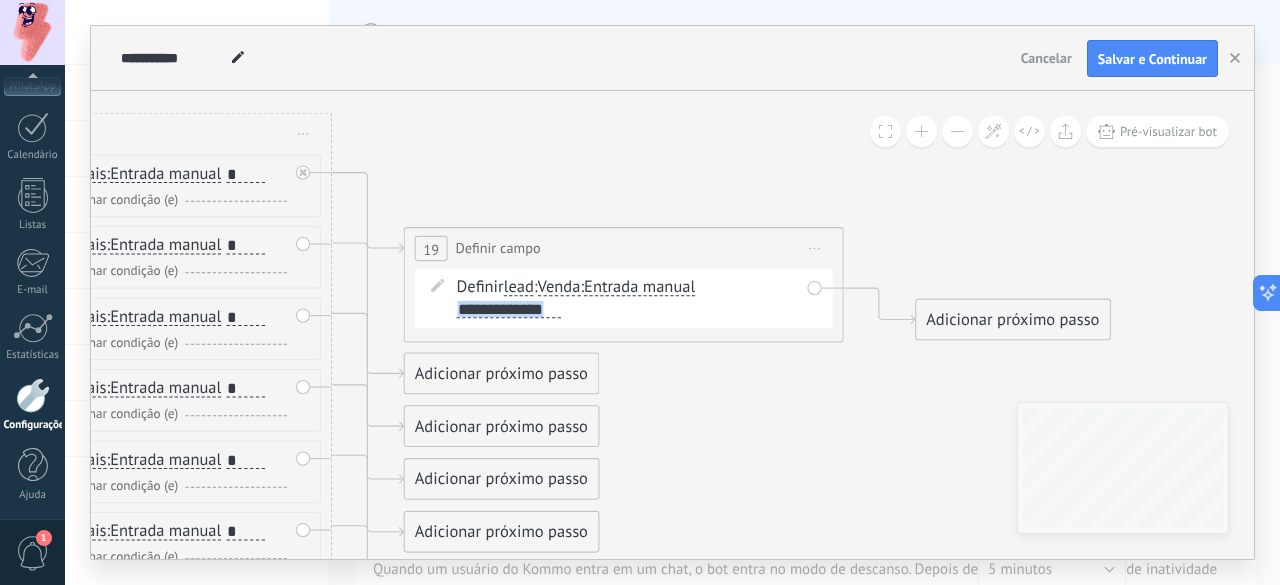 drag, startPoint x: 559, startPoint y: 310, endPoint x: 460, endPoint y: 308, distance: 99.0202 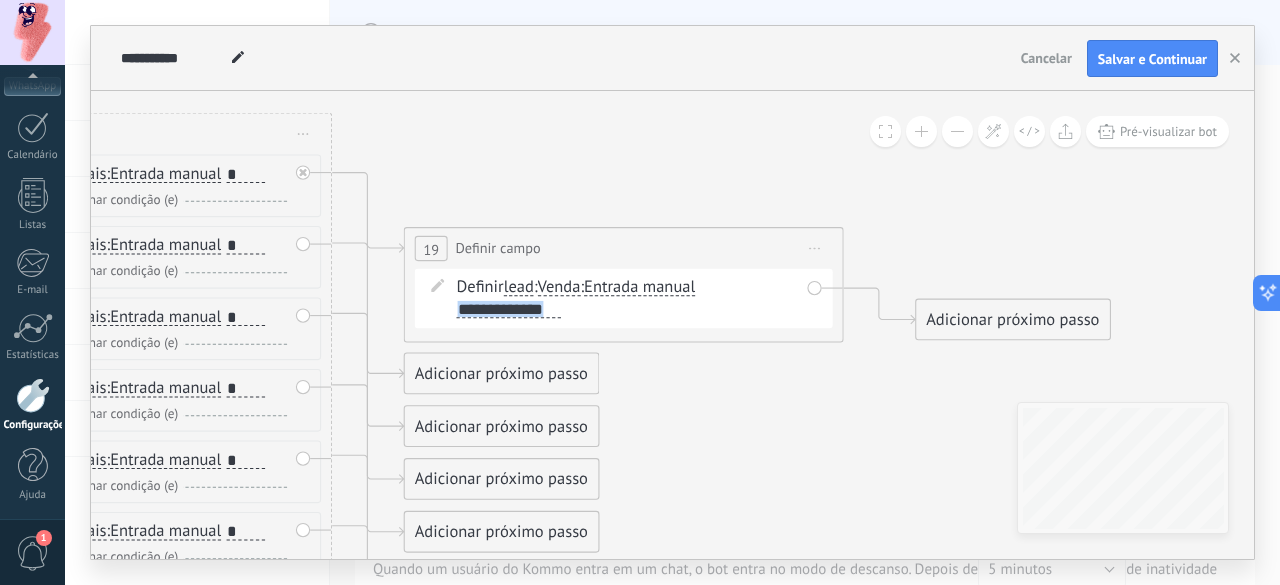 click on "**********" at bounding box center (508, 309) 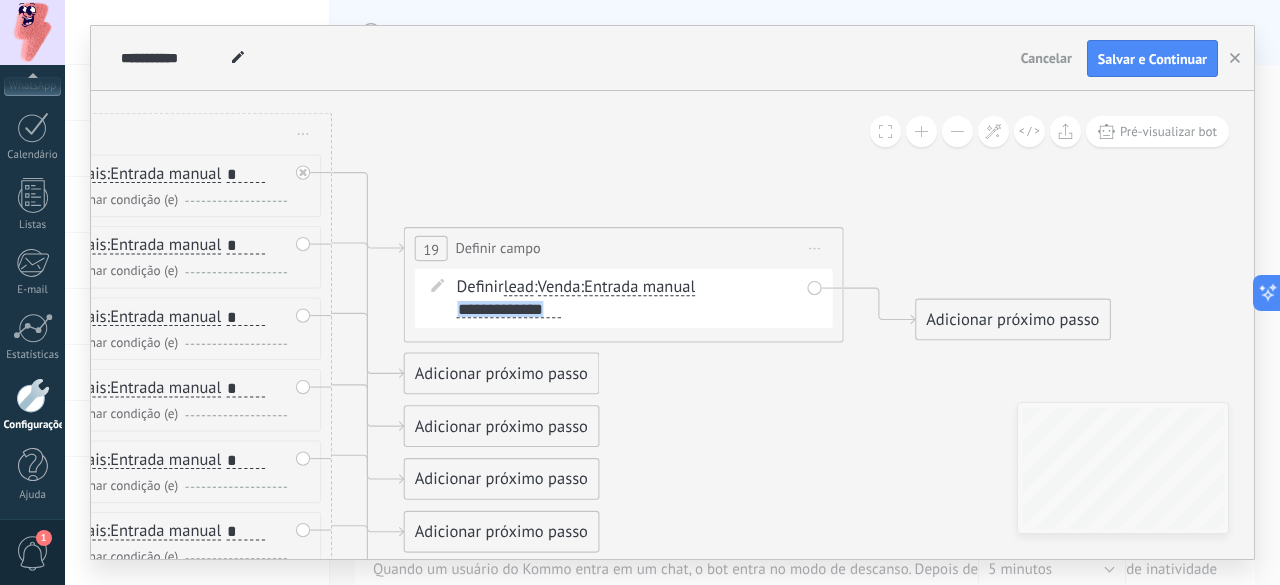 type 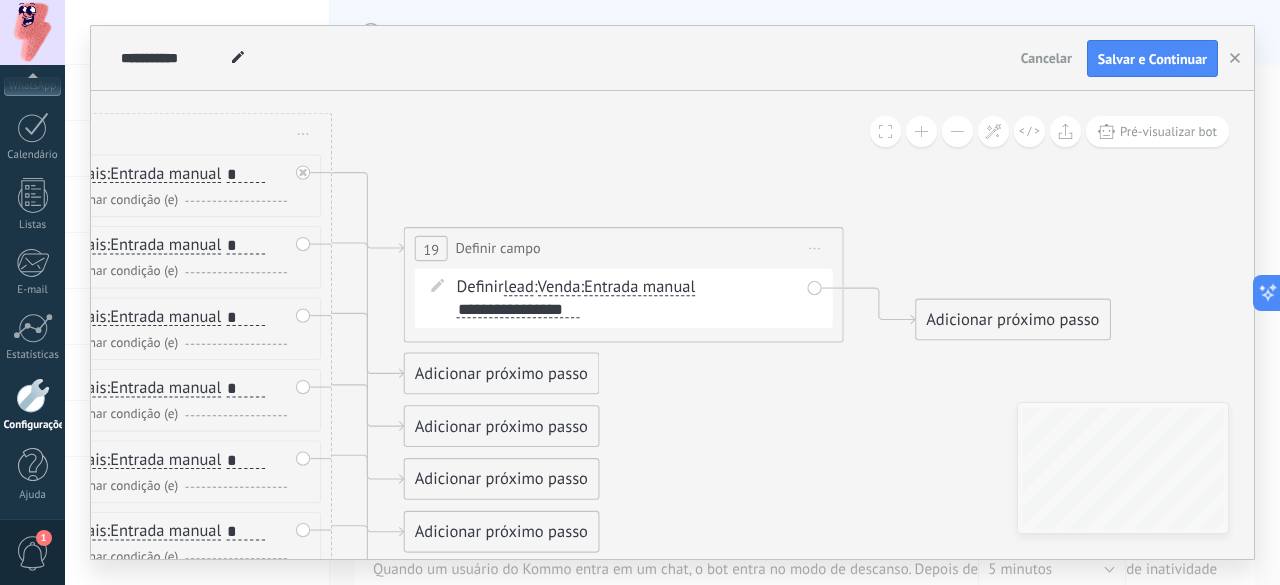click 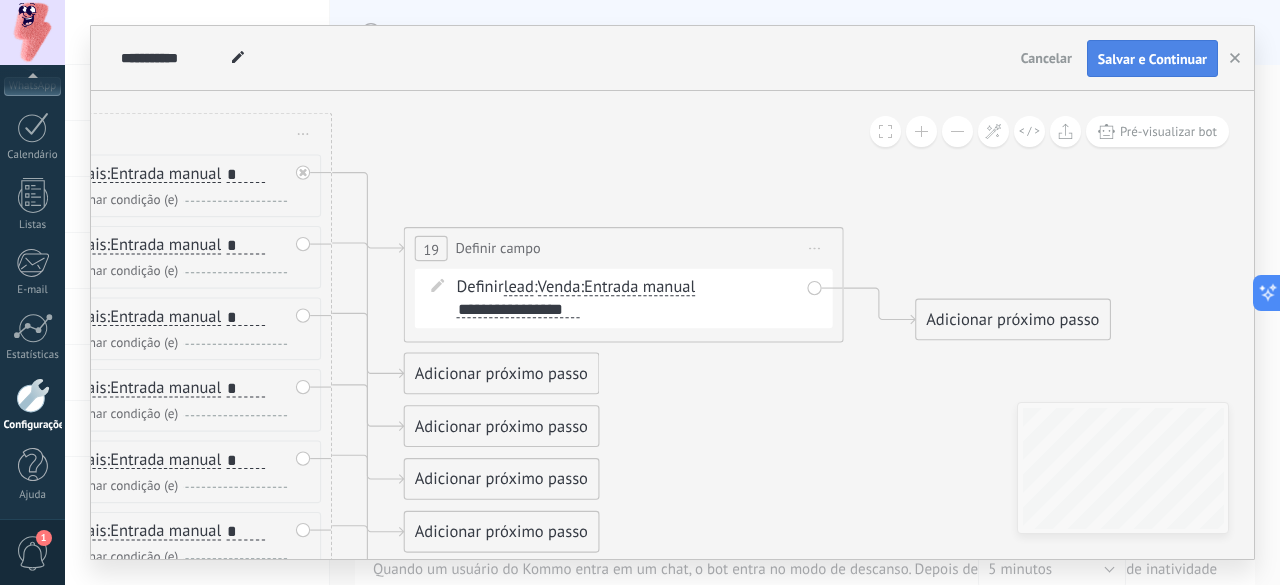 click on "Salvar e Continuar" at bounding box center [1152, 59] 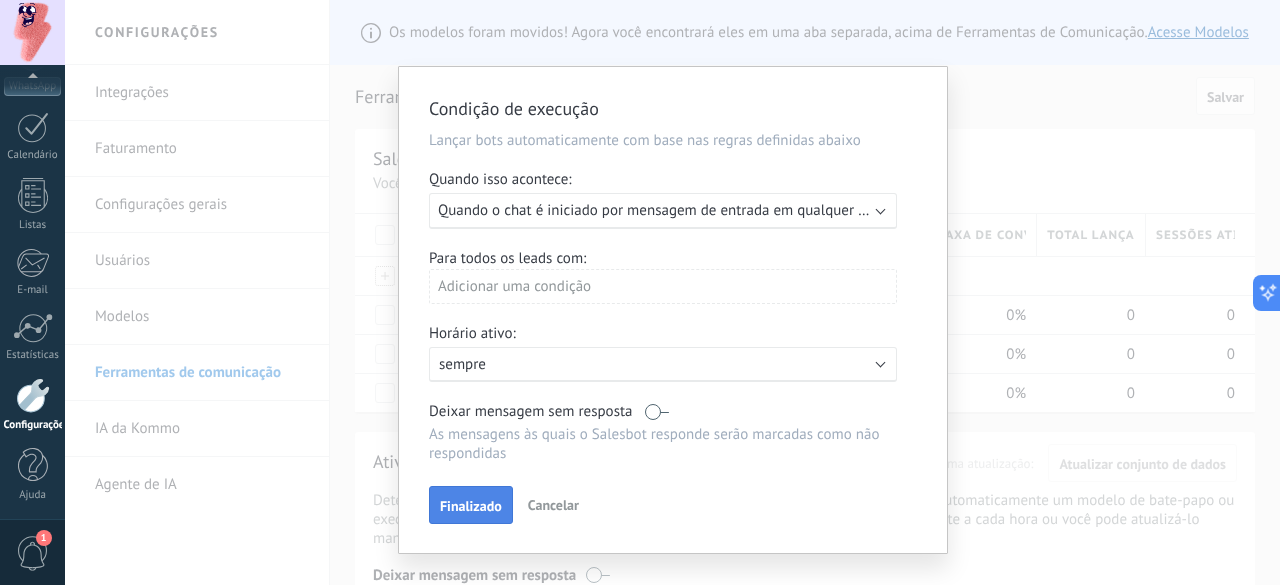 click on "Finalizado" at bounding box center (471, 506) 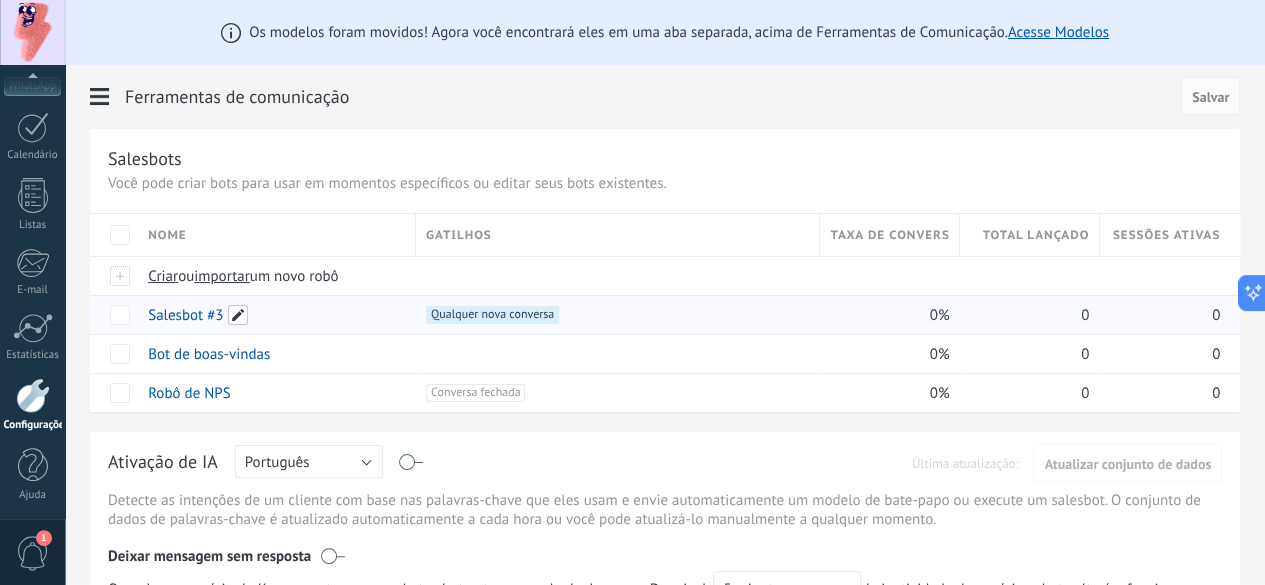 click at bounding box center [238, 315] 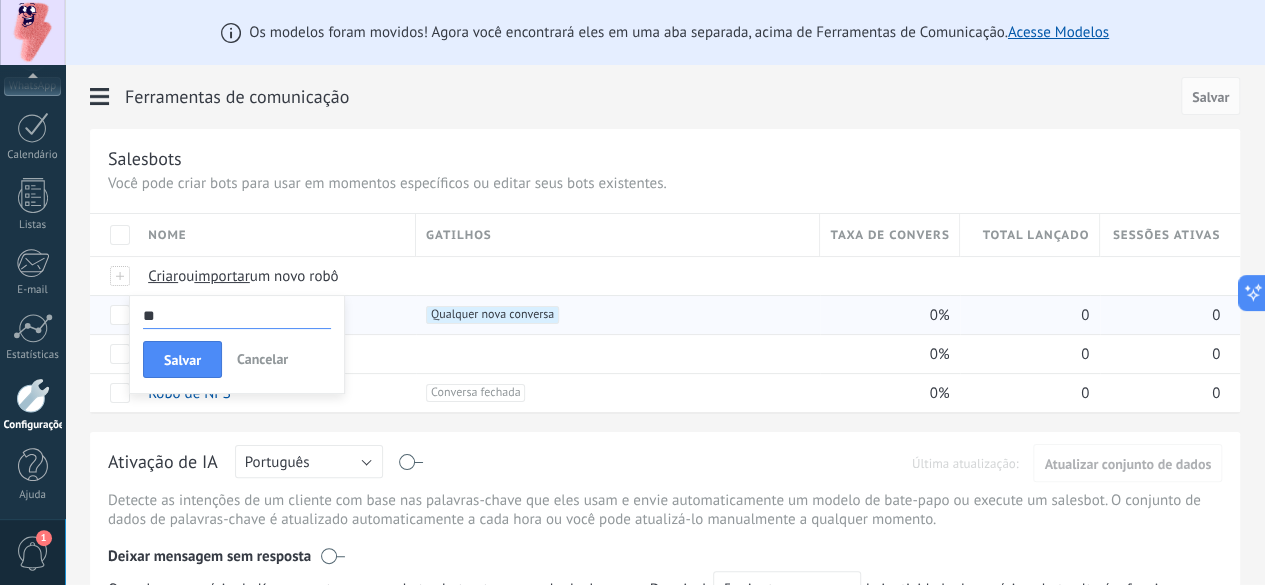 type on "*" 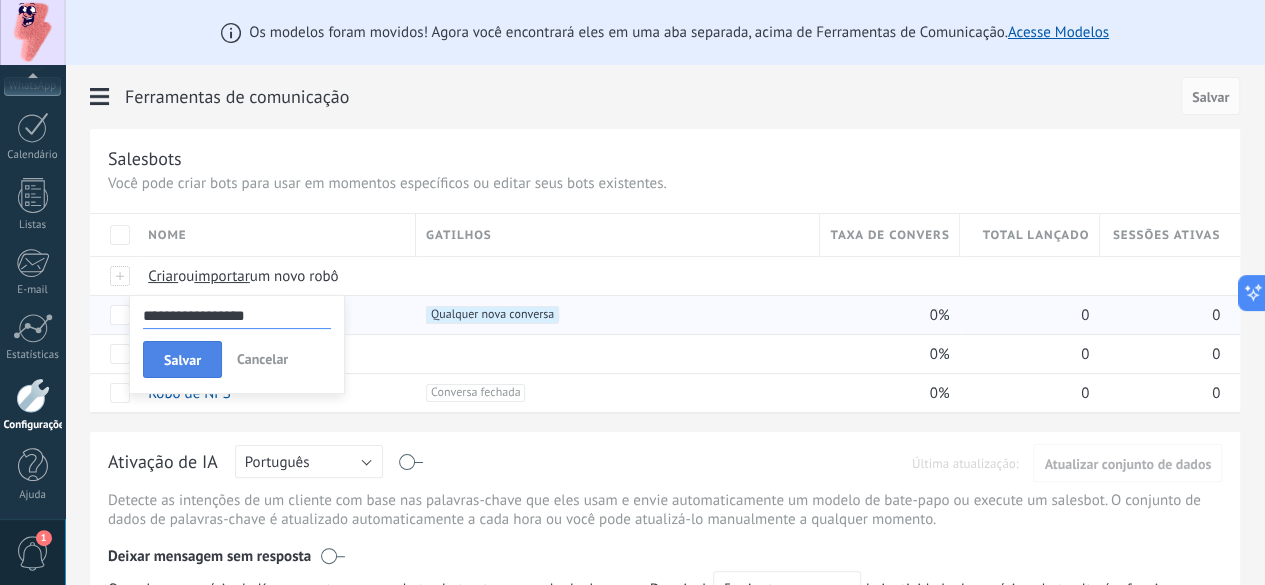 type on "**********" 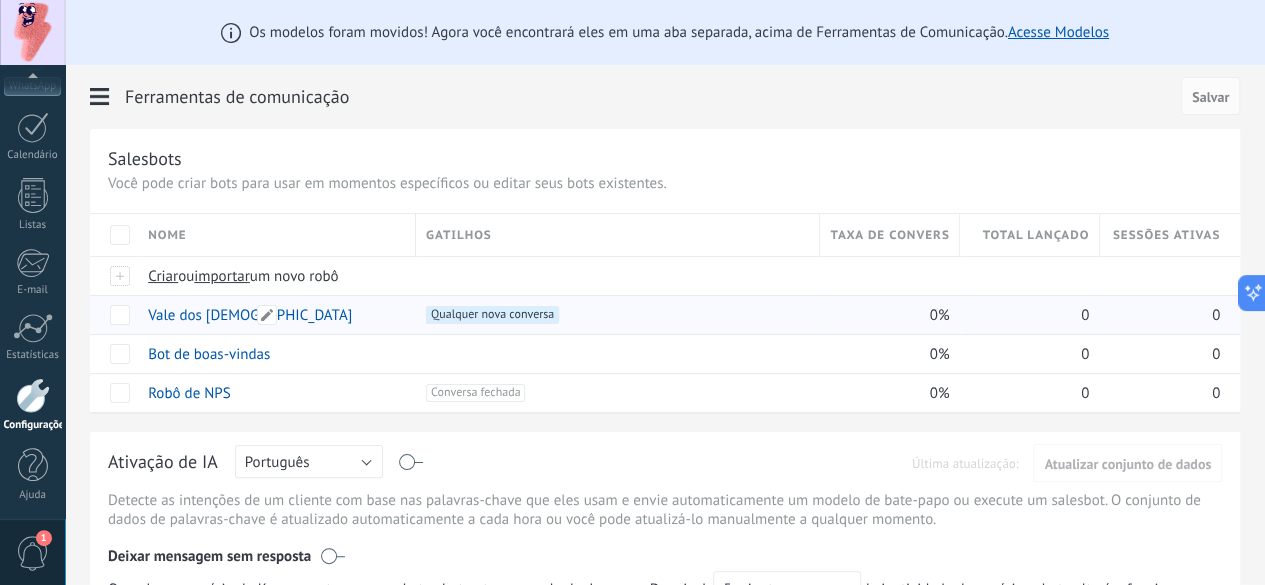 click on "Vale dos [DEMOGRAPHIC_DATA]" at bounding box center (250, 315) 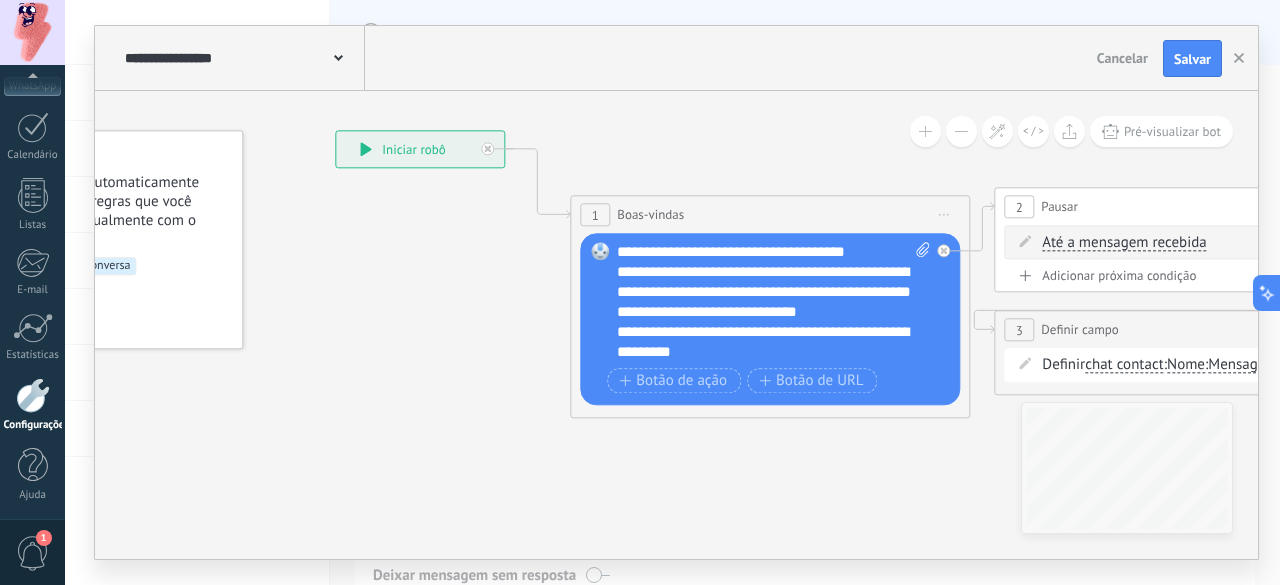 drag, startPoint x: 608, startPoint y: 367, endPoint x: 423, endPoint y: 256, distance: 215.74522 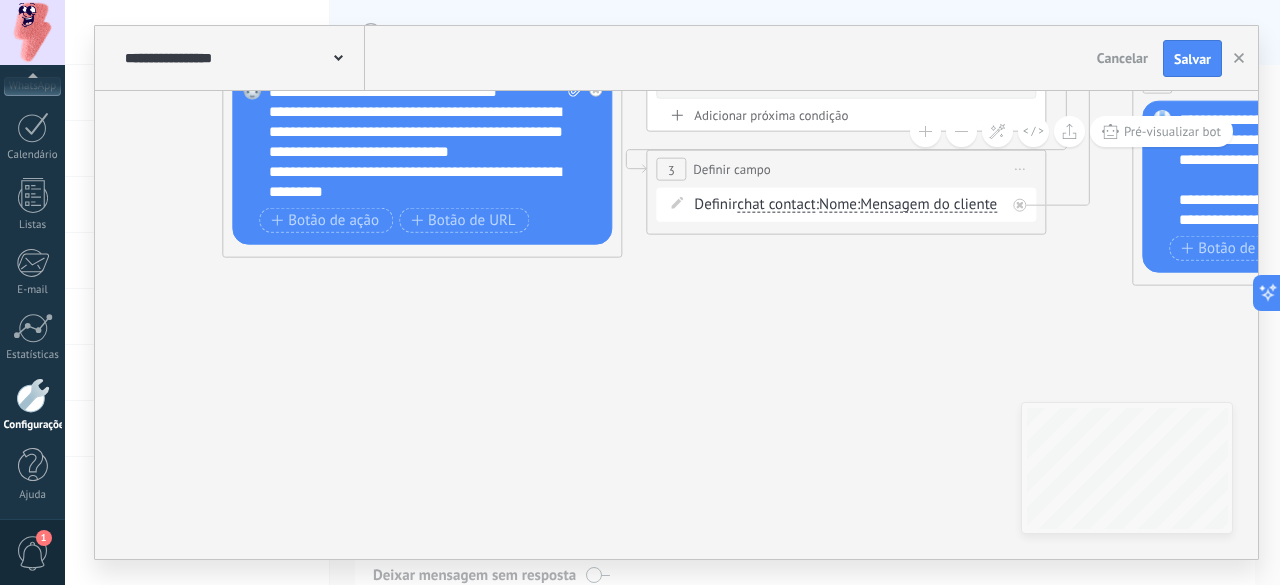 drag, startPoint x: 670, startPoint y: 477, endPoint x: 319, endPoint y: 315, distance: 386.58118 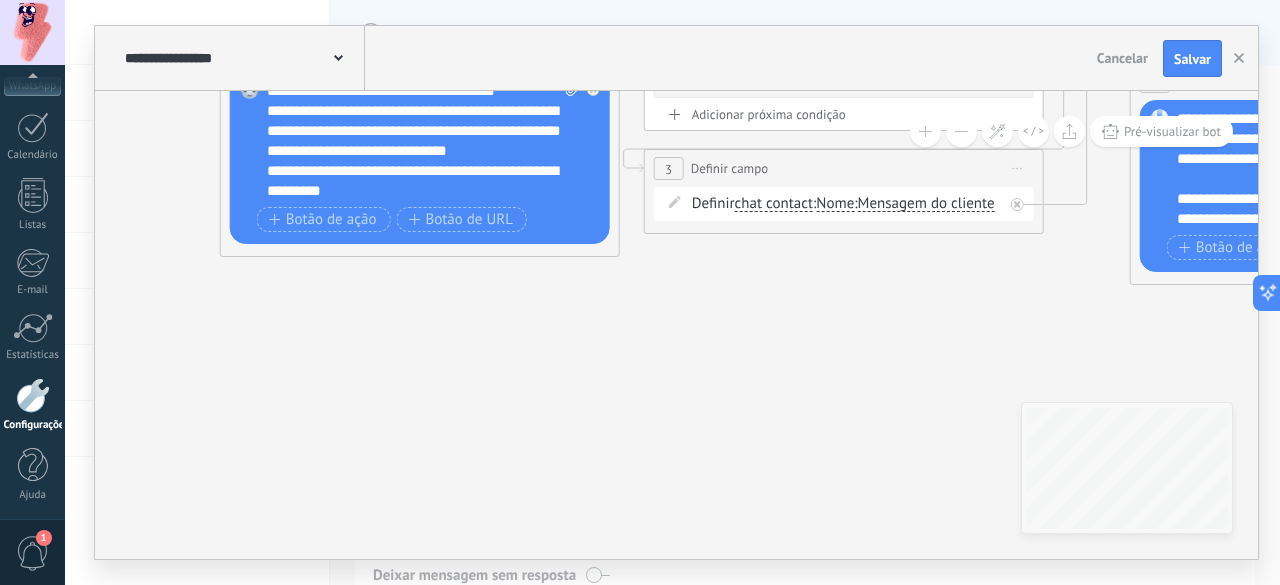 drag, startPoint x: 768, startPoint y: 357, endPoint x: 340, endPoint y: 372, distance: 428.26276 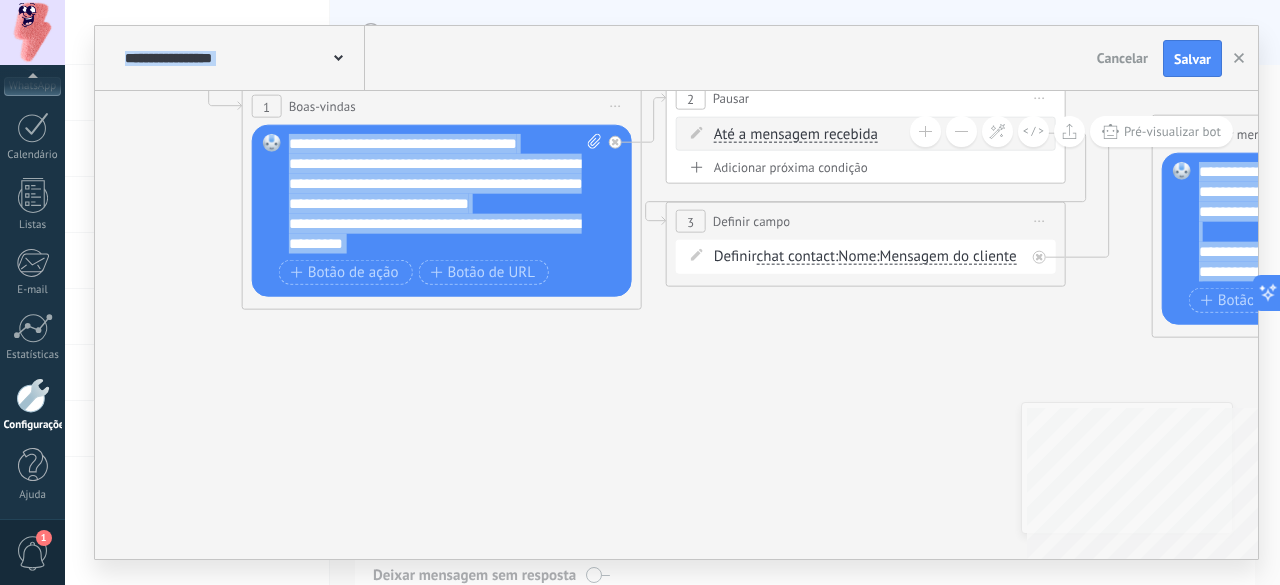 click on "**********" at bounding box center (676, 325) 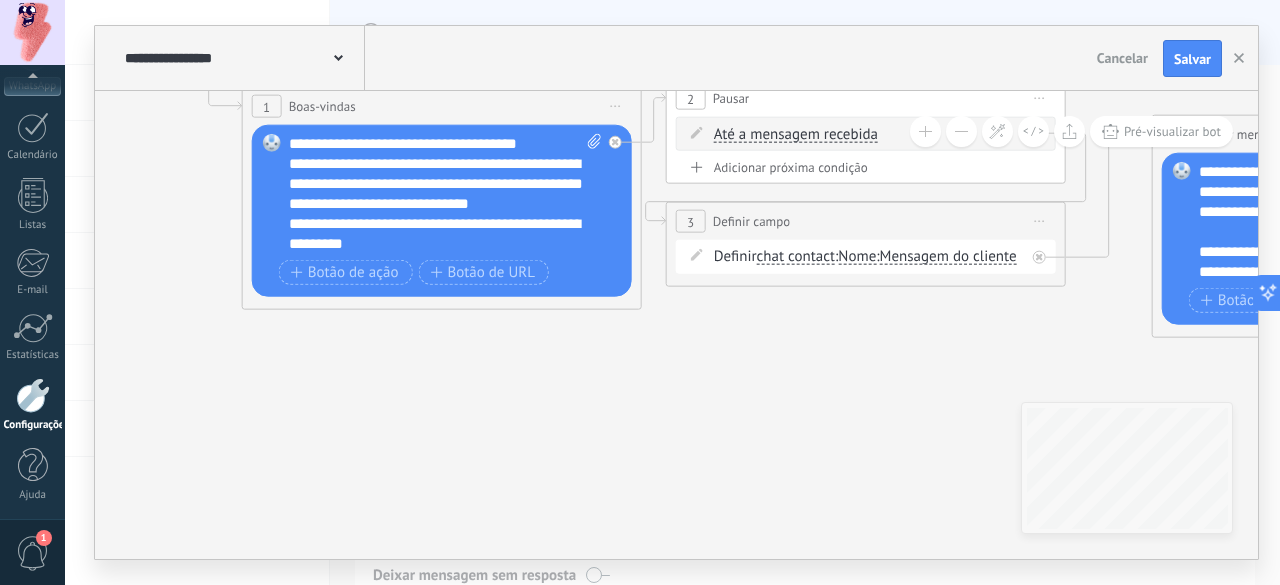 click 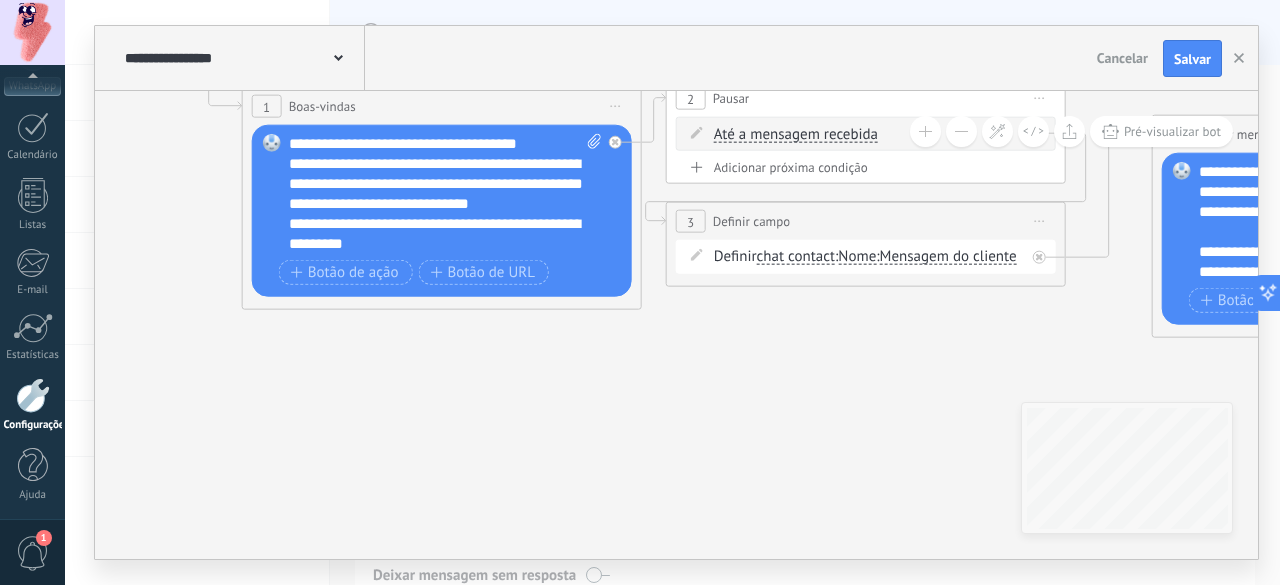 click on "**********" at bounding box center (446, 194) 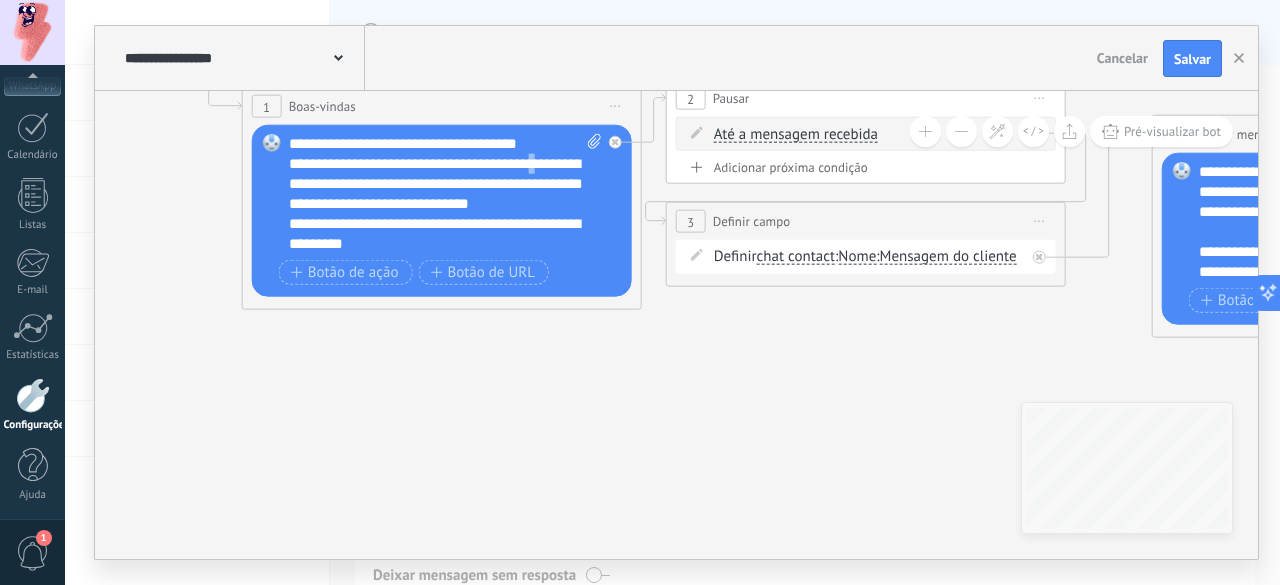 click on "**********" at bounding box center (446, 194) 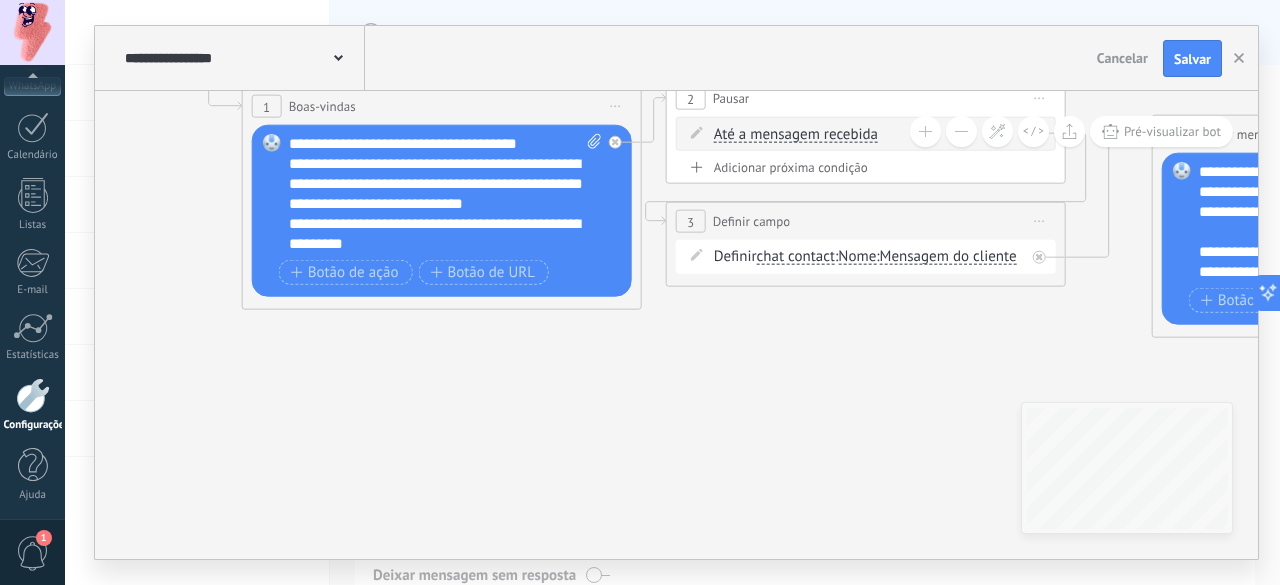 click on "**********" at bounding box center (446, 194) 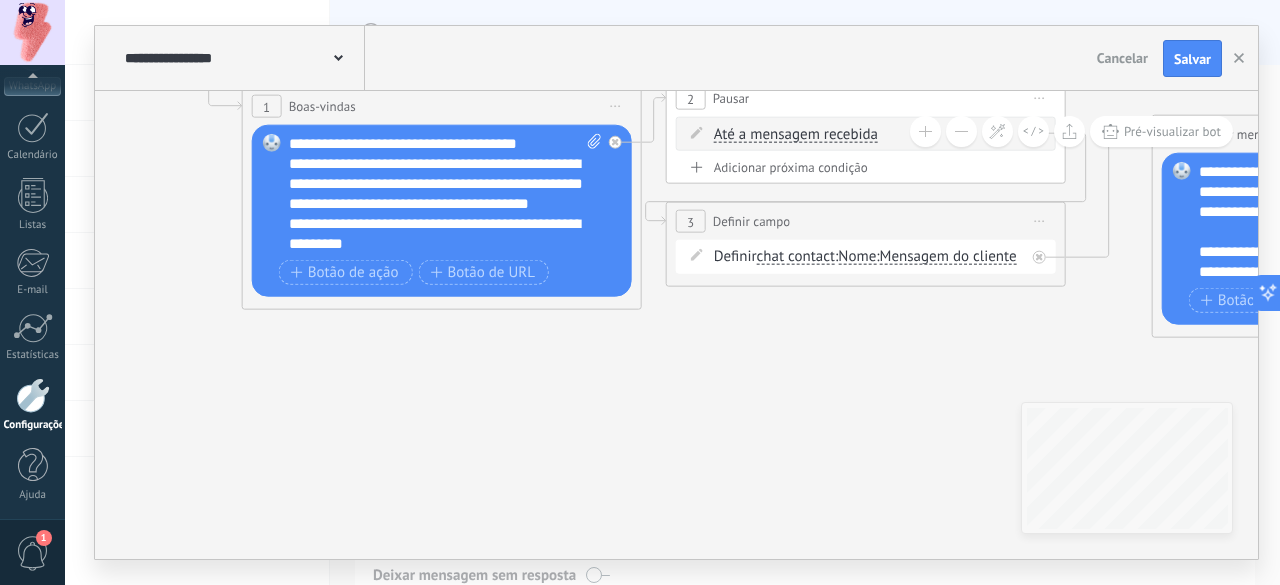 click 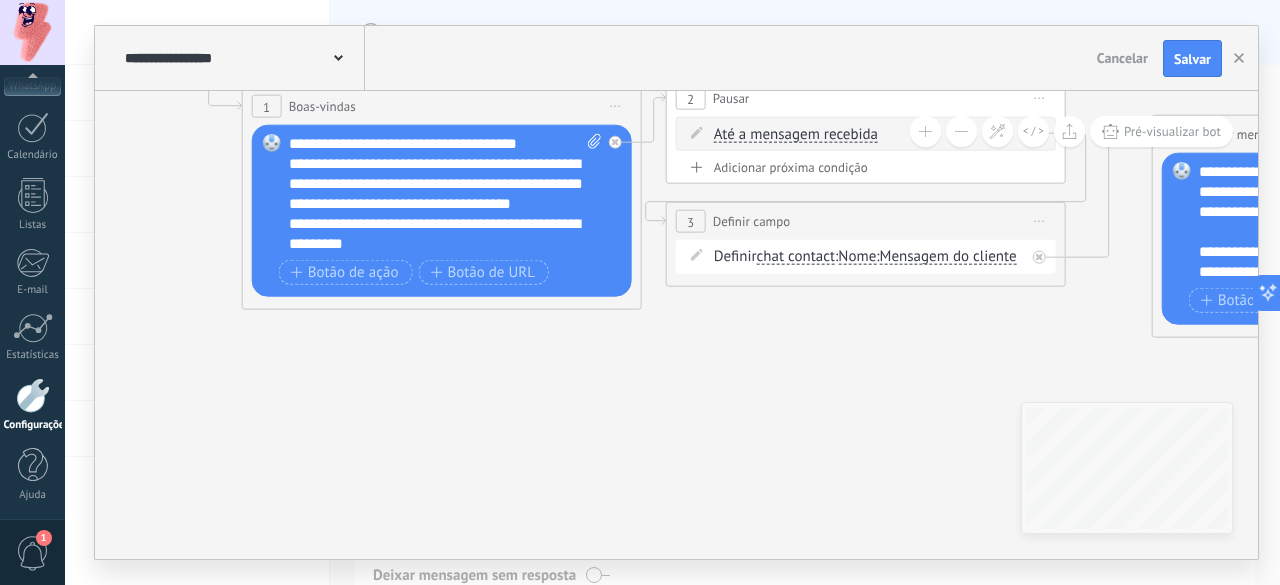 click 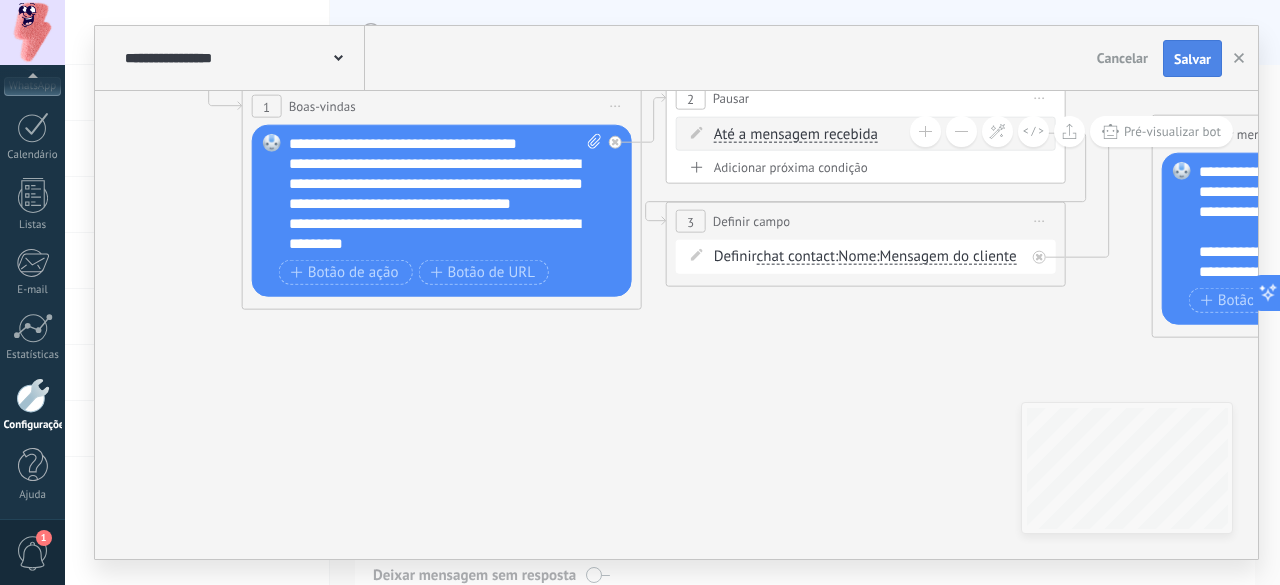 click on "Salvar" at bounding box center [1192, 59] 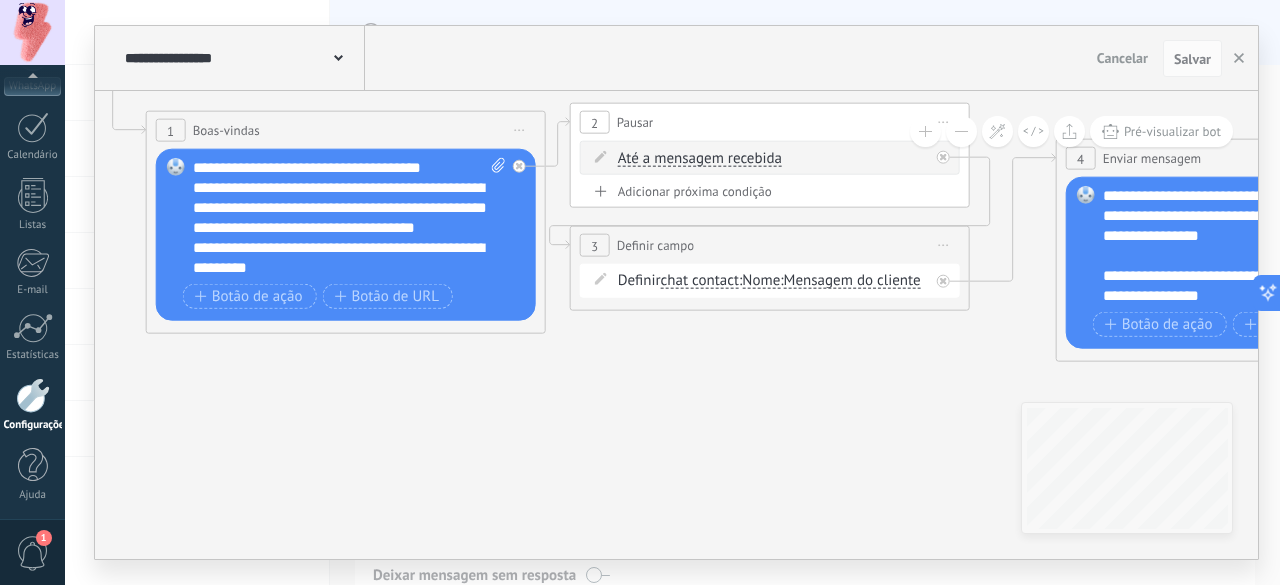drag, startPoint x: 203, startPoint y: 249, endPoint x: 107, endPoint y: 273, distance: 98.95454 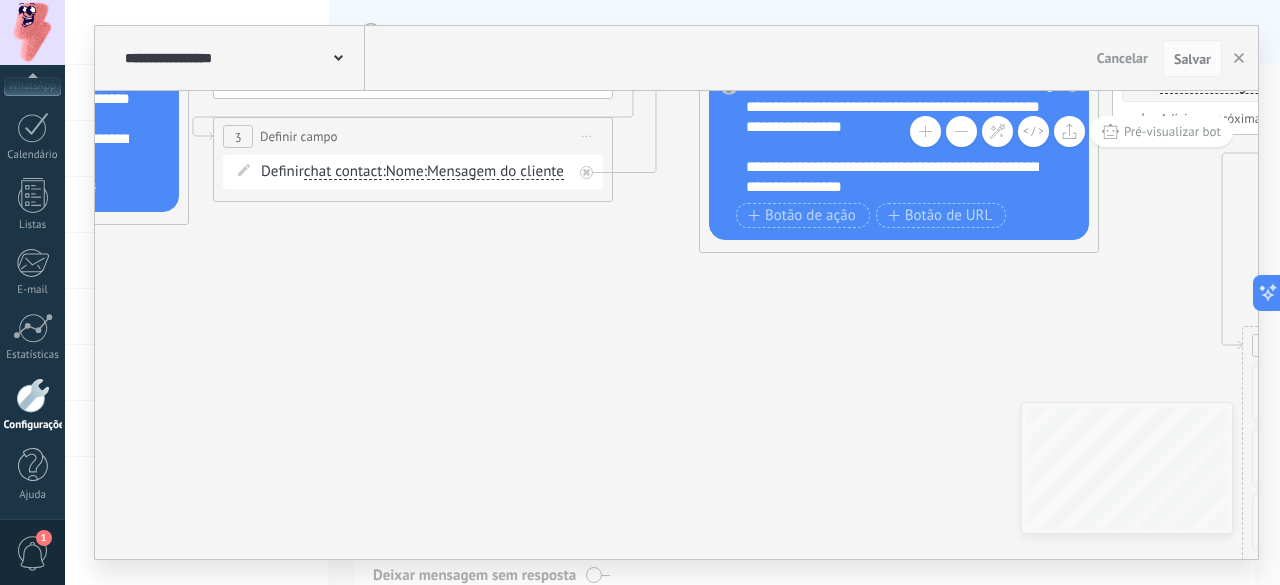 drag, startPoint x: 721, startPoint y: 429, endPoint x: 364, endPoint y: 320, distance: 373.26935 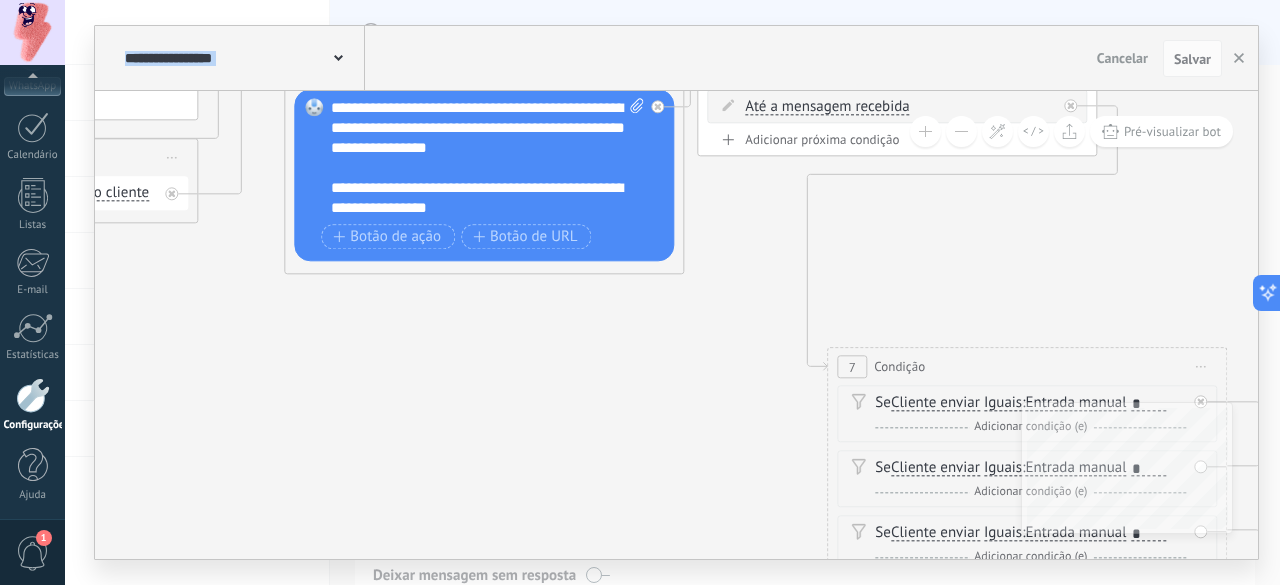 drag, startPoint x: 862, startPoint y: 330, endPoint x: 448, endPoint y: 351, distance: 414.53226 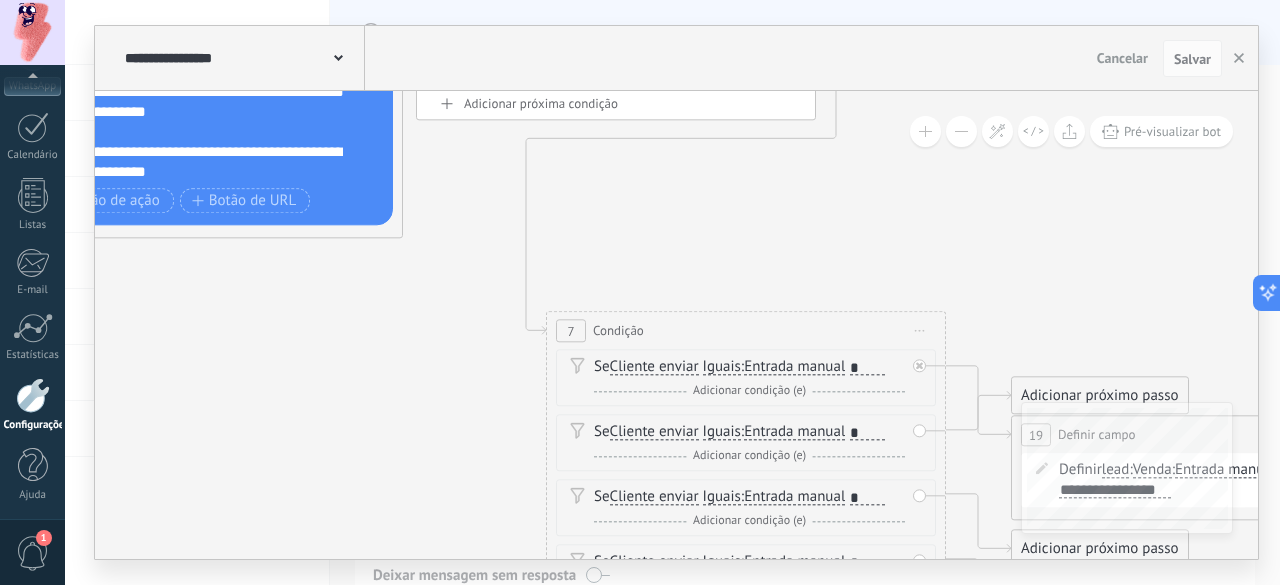 drag, startPoint x: 690, startPoint y: 387, endPoint x: 408, endPoint y: 351, distance: 284.28857 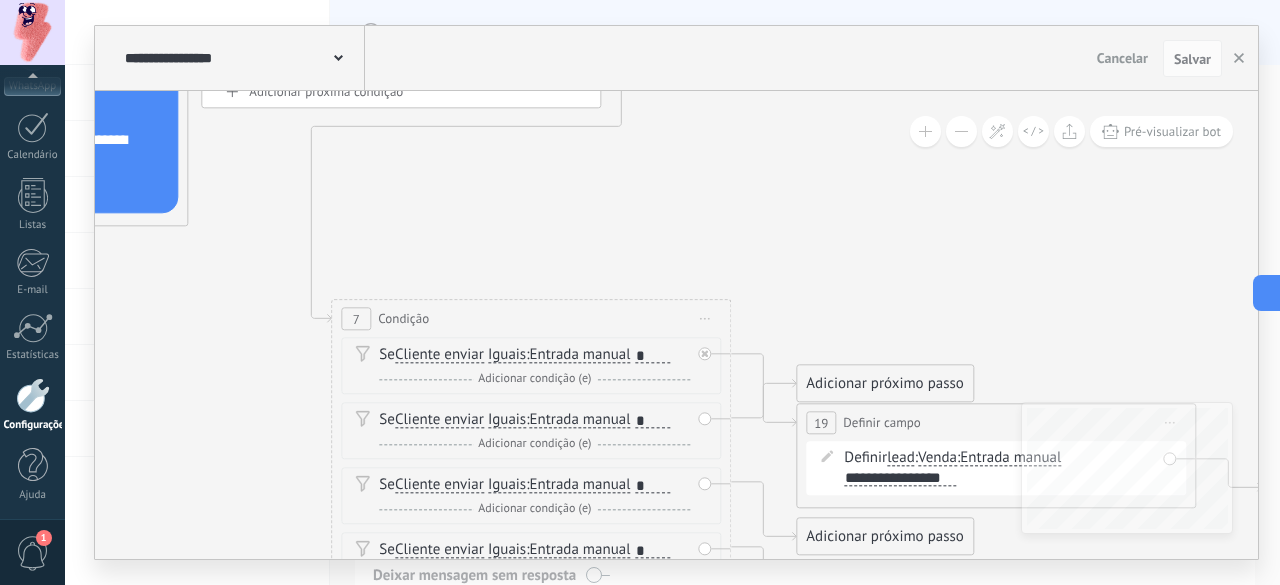drag, startPoint x: 482, startPoint y: 406, endPoint x: 266, endPoint y: 391, distance: 216.5202 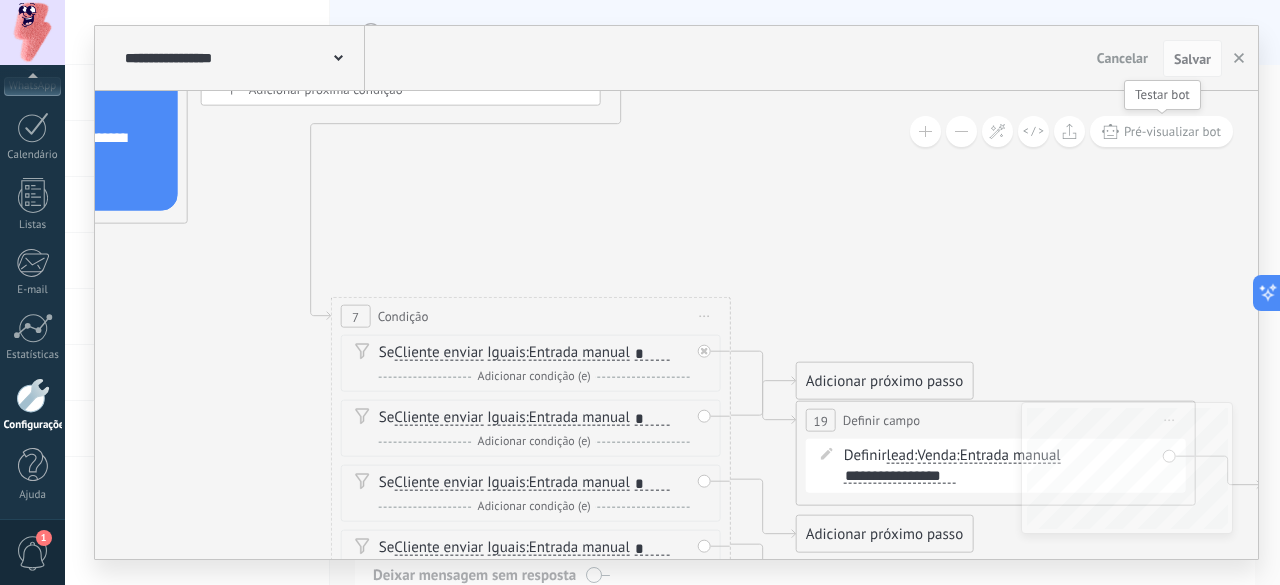 click on "Pré-visualizar bot" at bounding box center (1172, 131) 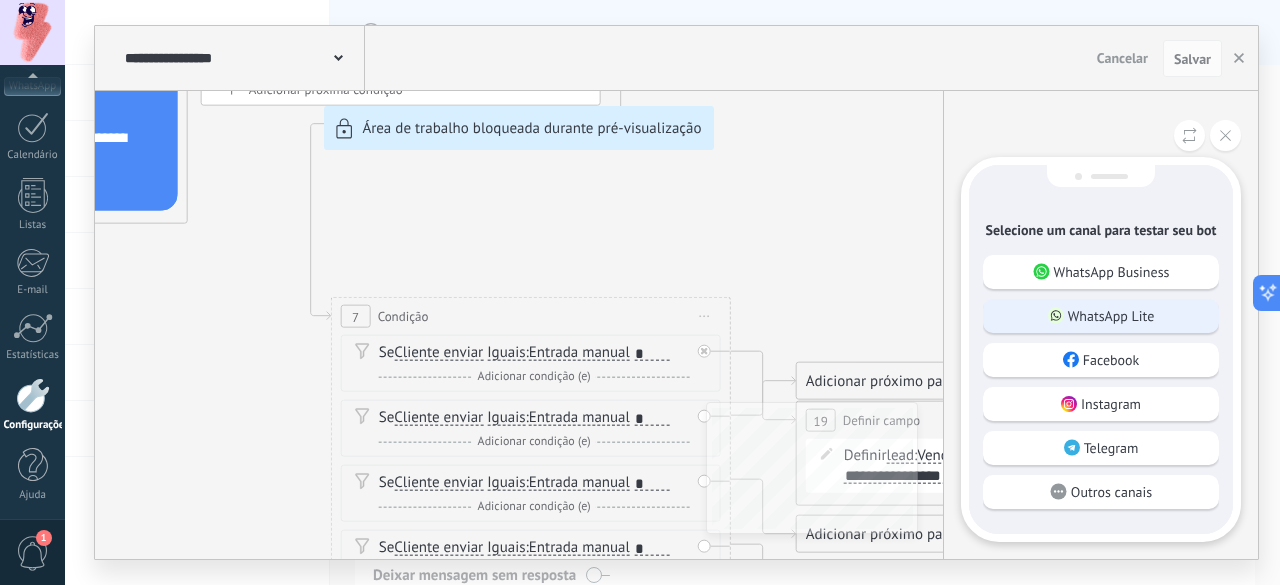 click on "WhatsApp Lite" at bounding box center (1111, 316) 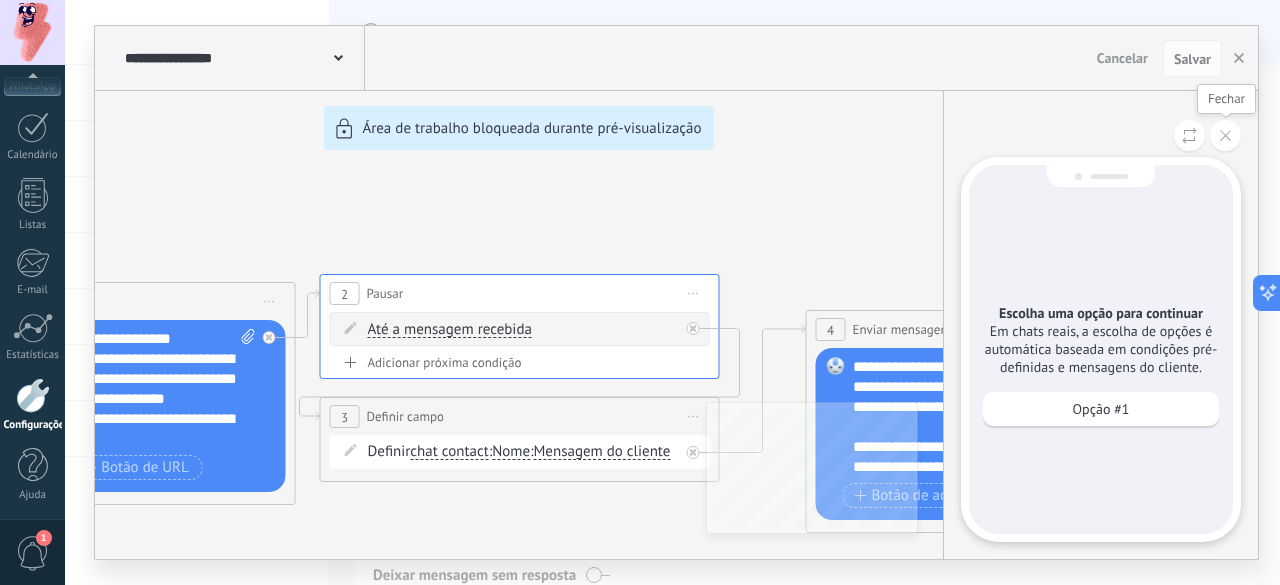 click at bounding box center [1225, 135] 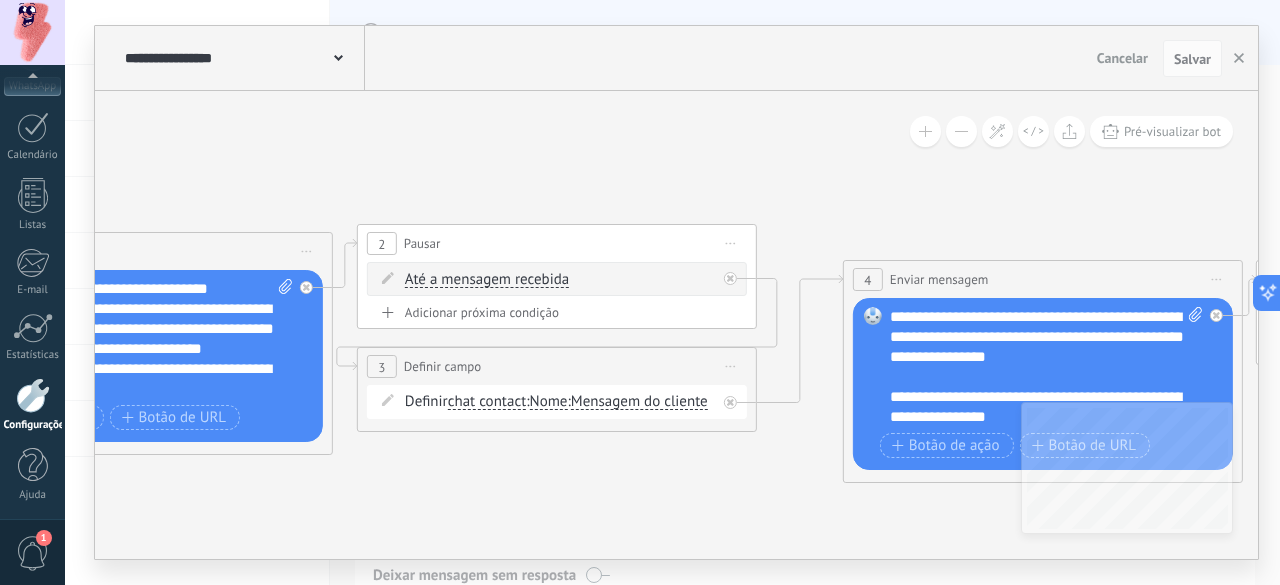 drag, startPoint x: 1096, startPoint y: 254, endPoint x: 1134, endPoint y: 204, distance: 62.801273 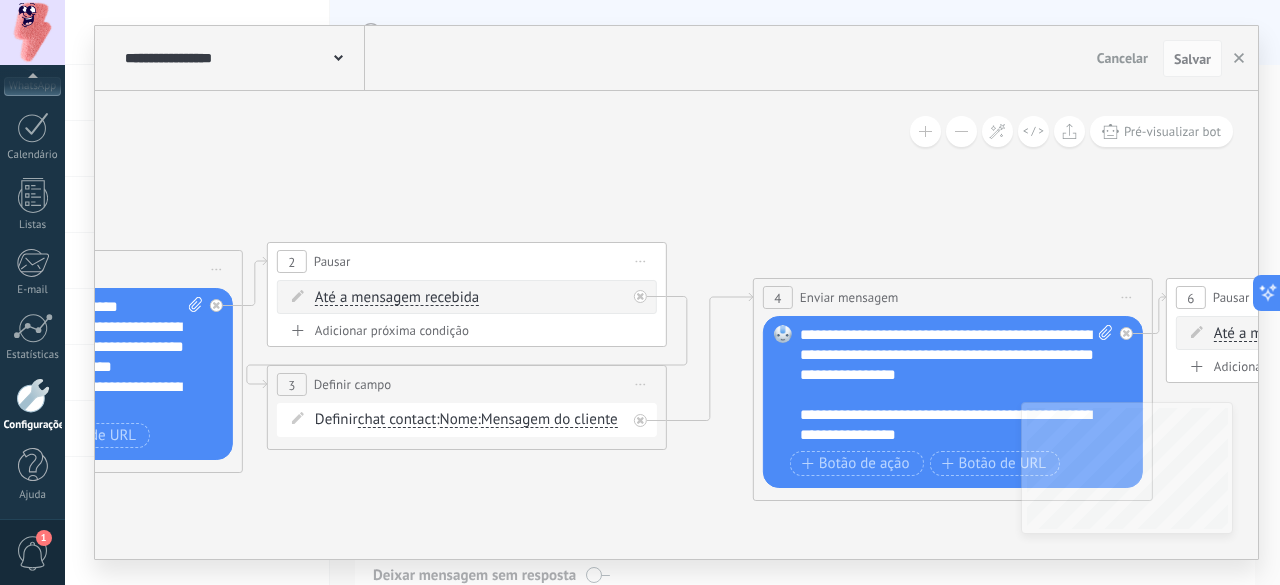 drag, startPoint x: 607, startPoint y: 208, endPoint x: 517, endPoint y: 226, distance: 91.78235 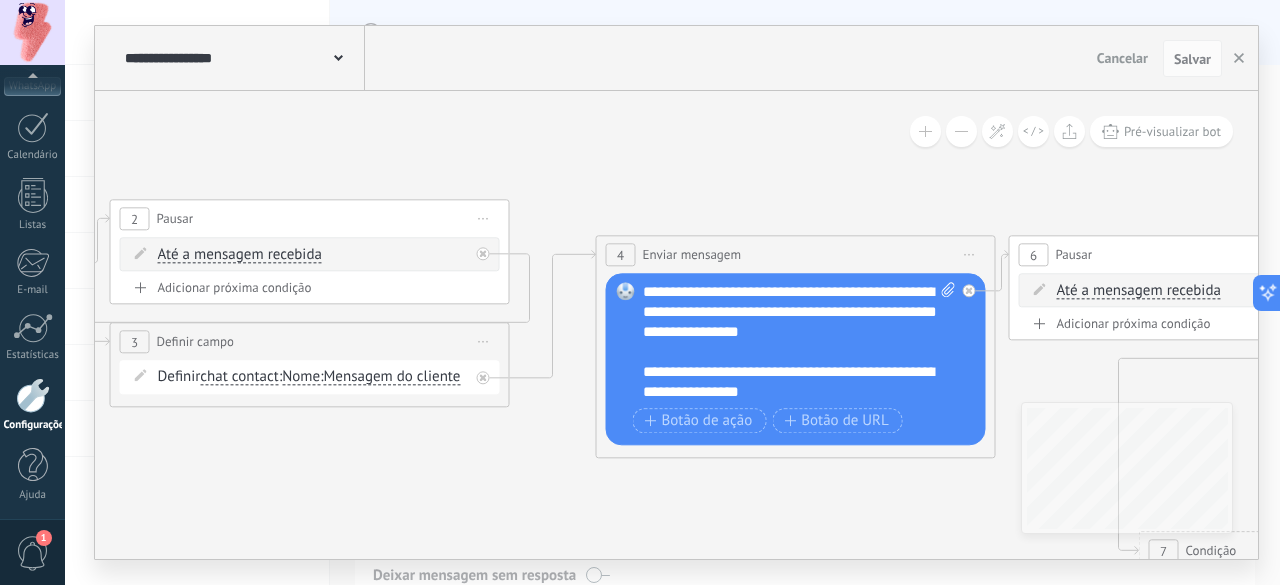 drag, startPoint x: 861, startPoint y: 236, endPoint x: 704, endPoint y: 193, distance: 162.78206 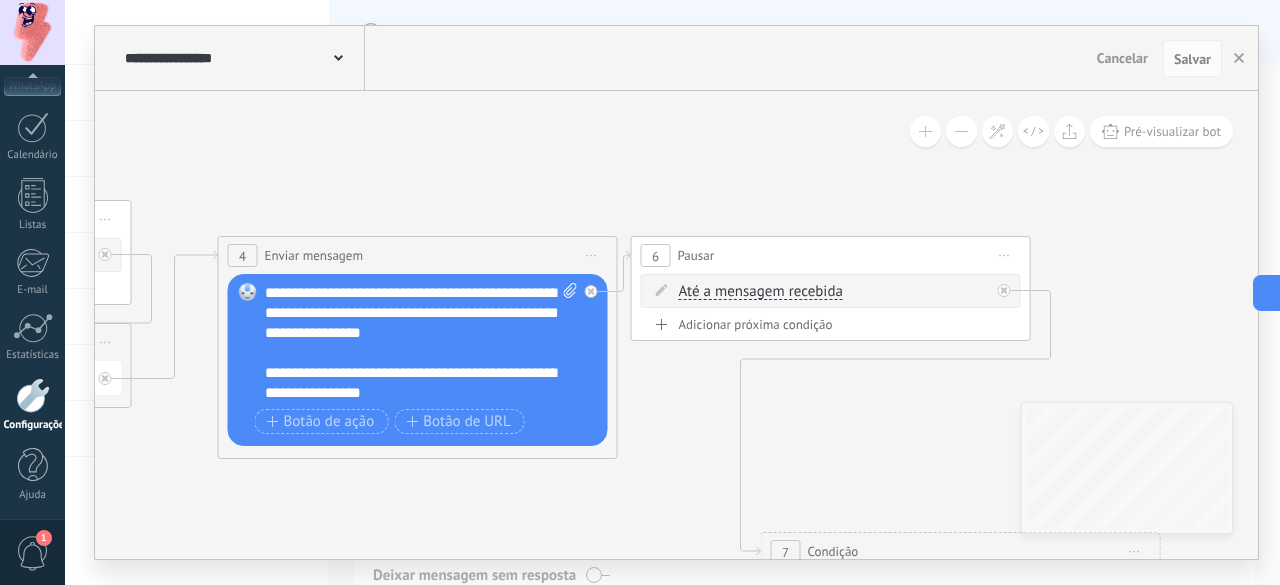 drag, startPoint x: 828, startPoint y: 200, endPoint x: 450, endPoint y: 204, distance: 378.02115 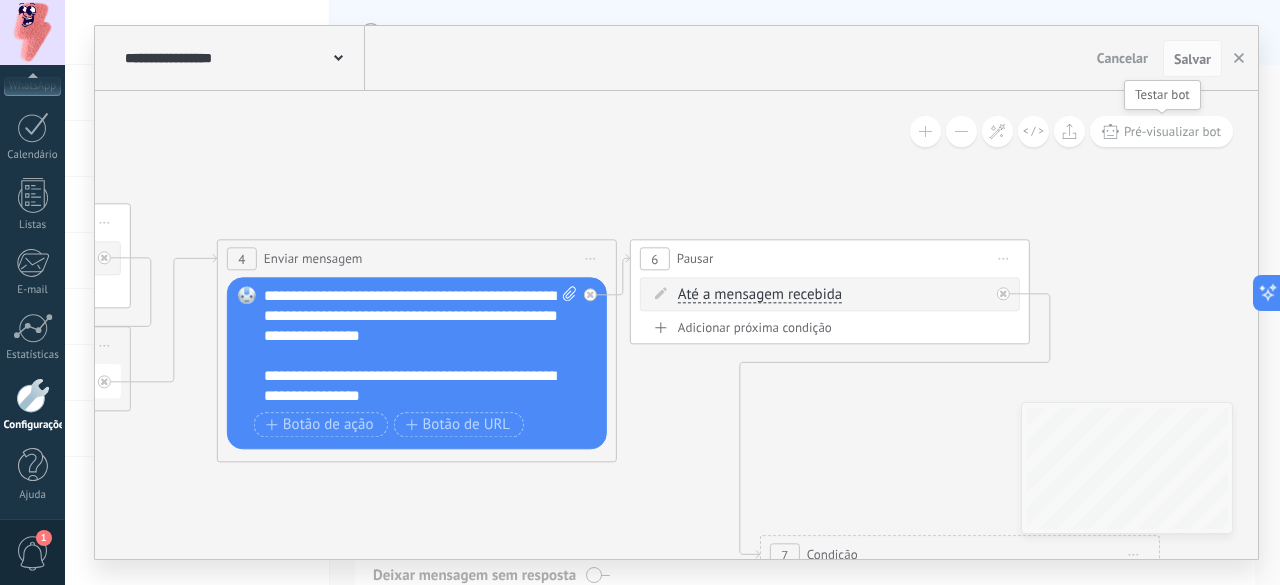 click on "Pré-visualizar bot" at bounding box center [1161, 131] 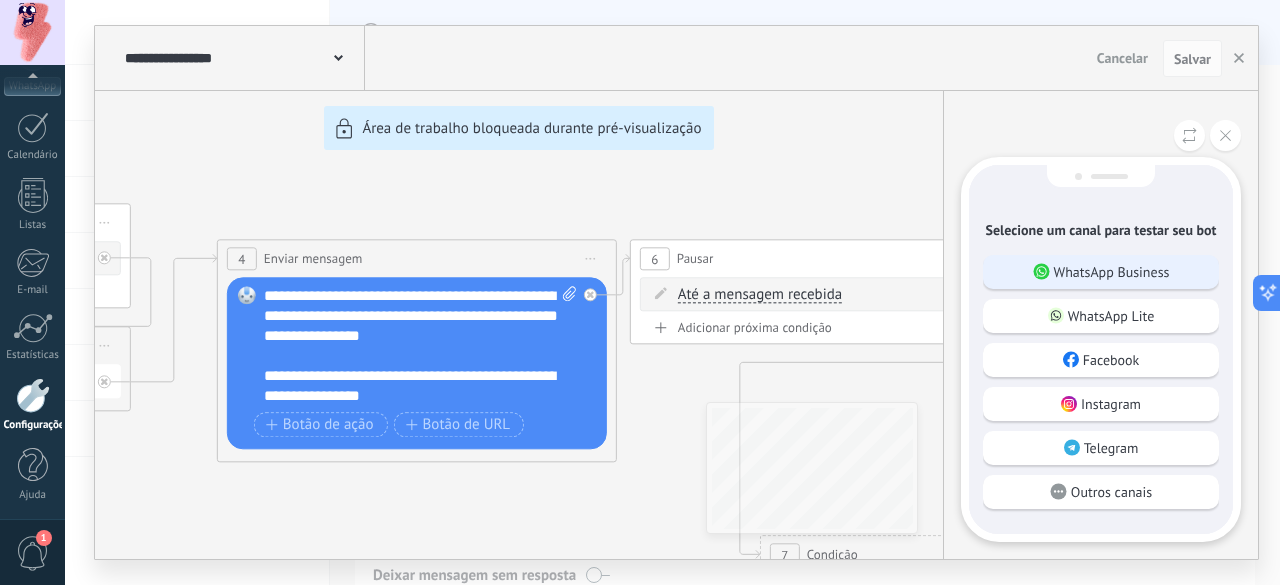 click on "WhatsApp Business" at bounding box center [1112, 272] 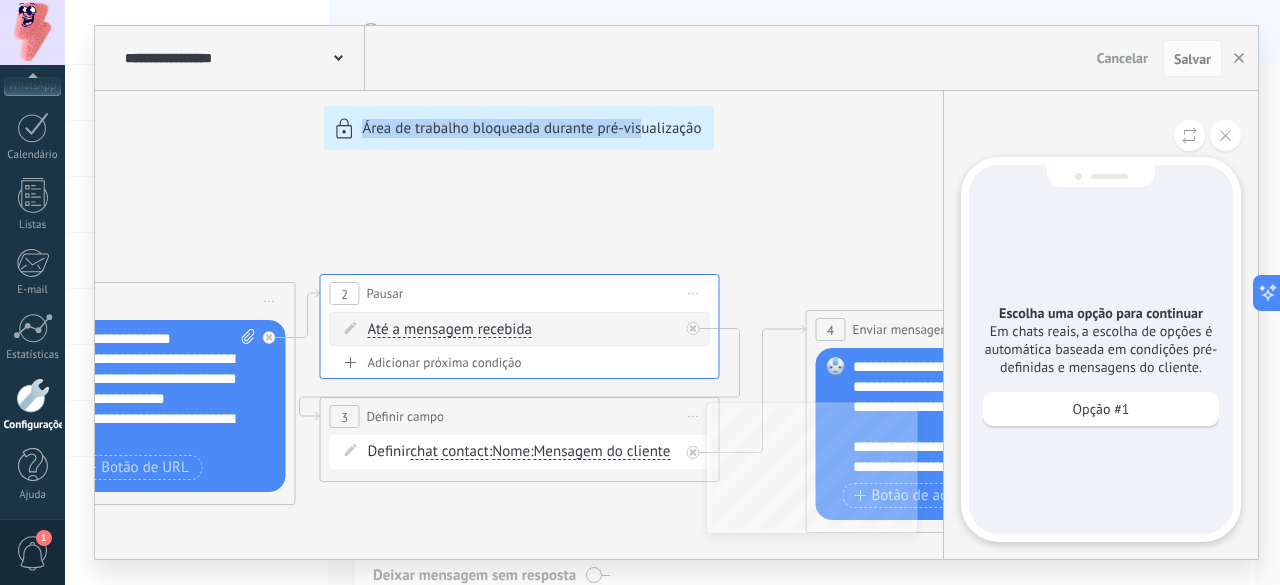 drag, startPoint x: 638, startPoint y: 225, endPoint x: 924, endPoint y: 131, distance: 301.05148 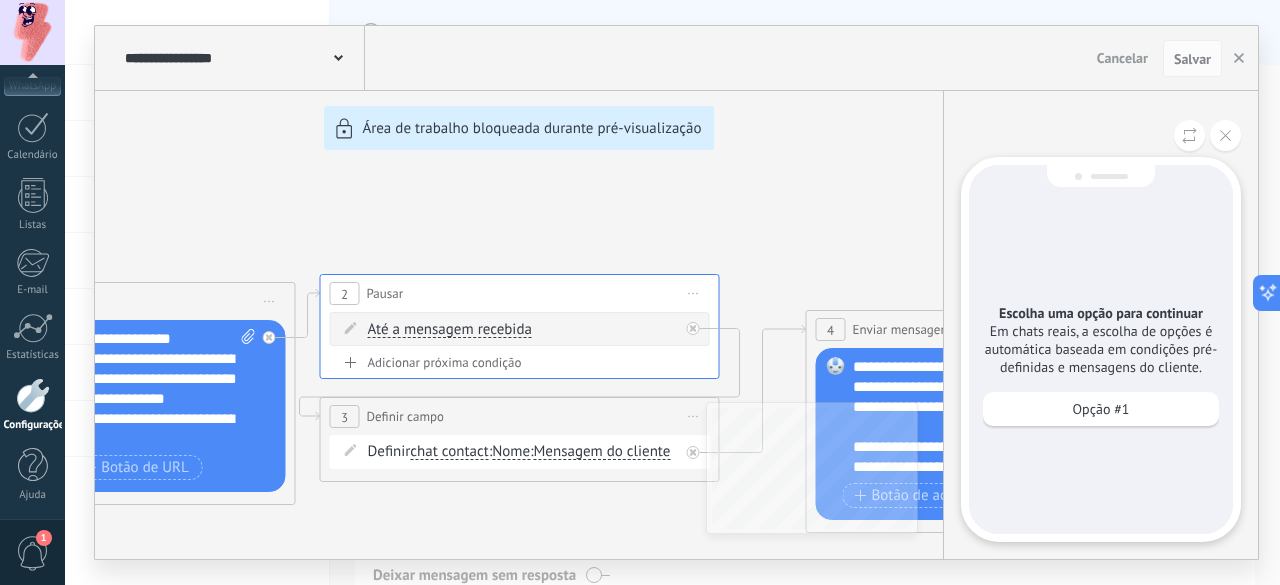 click on "**********" at bounding box center (676, 292) 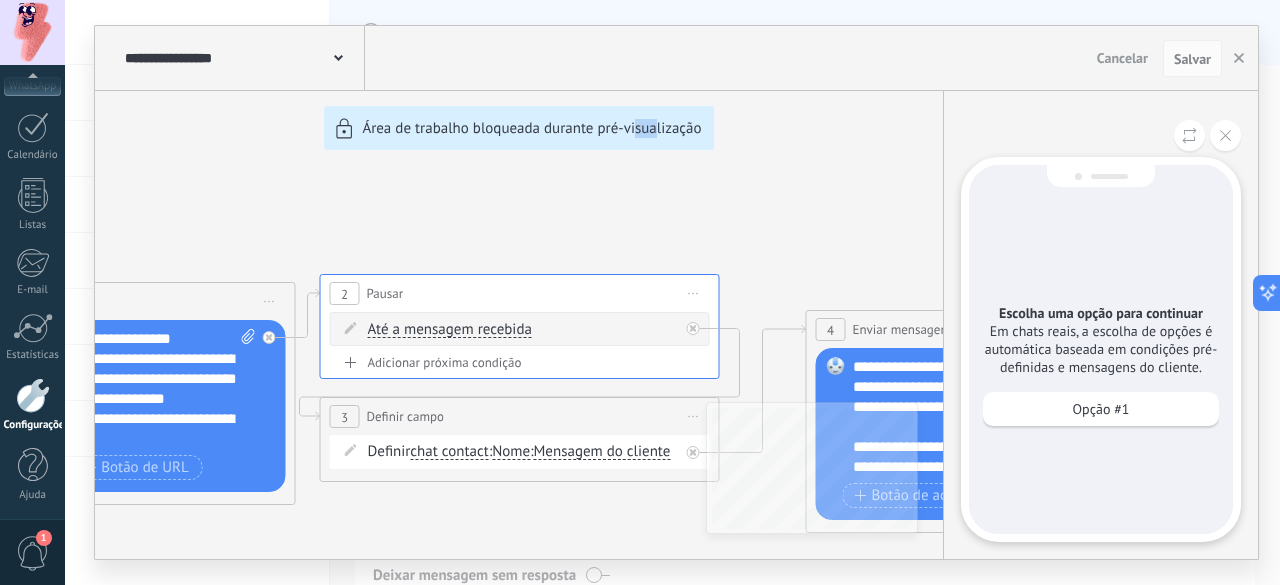 drag, startPoint x: 636, startPoint y: 227, endPoint x: 654, endPoint y: 233, distance: 18.973665 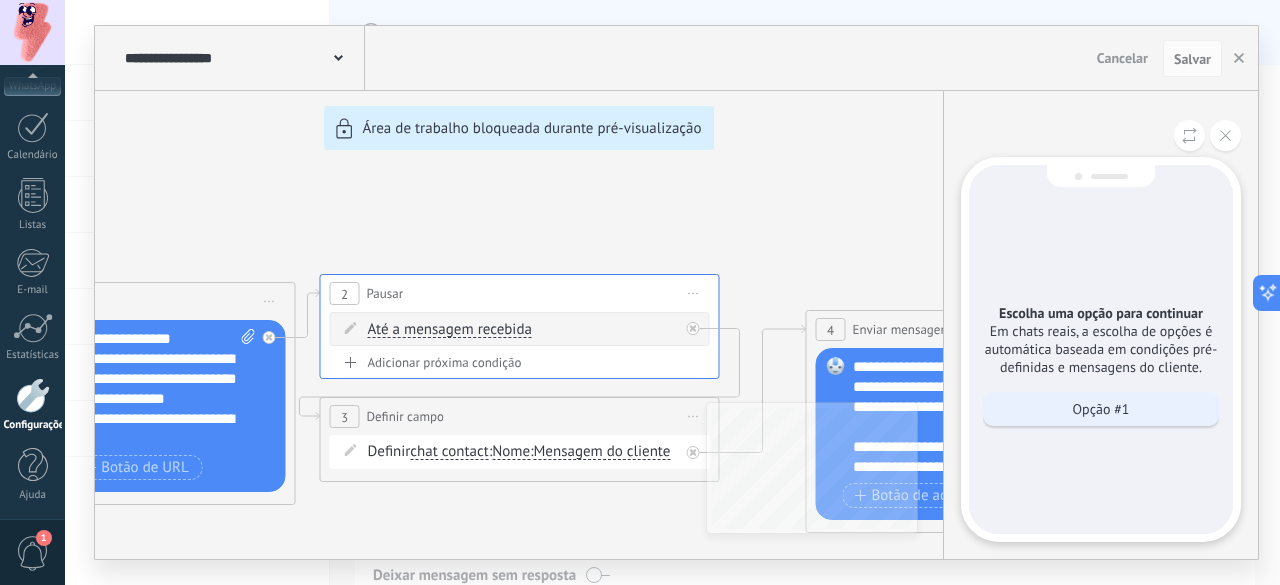 click on "Opção #1" at bounding box center (1101, 409) 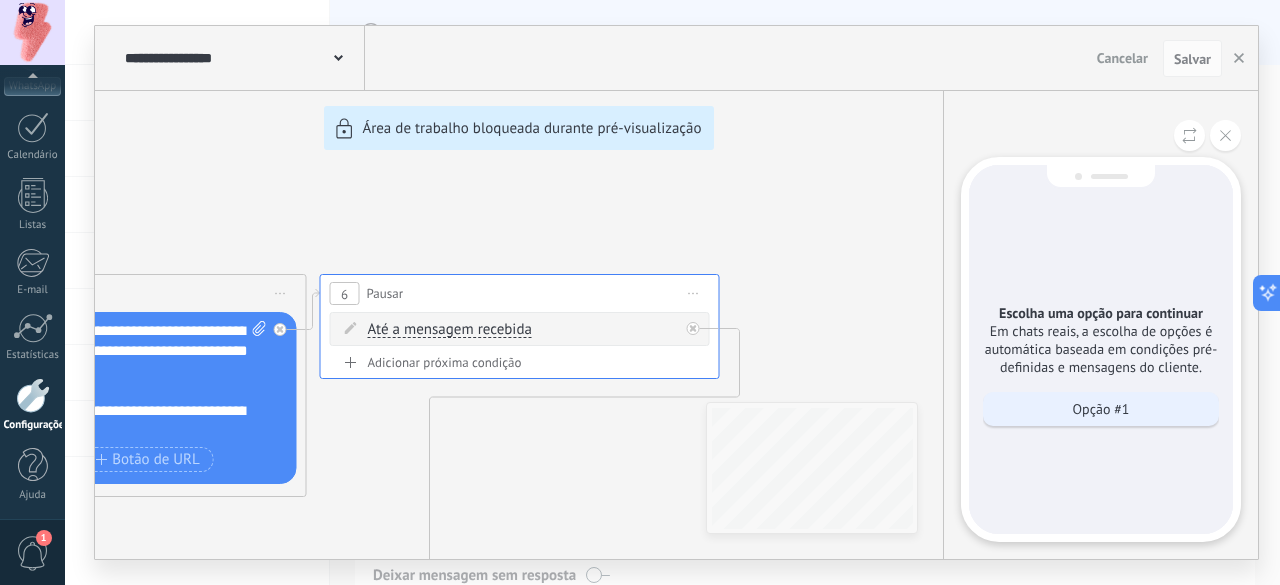 click on "Opção #1" at bounding box center (1101, 409) 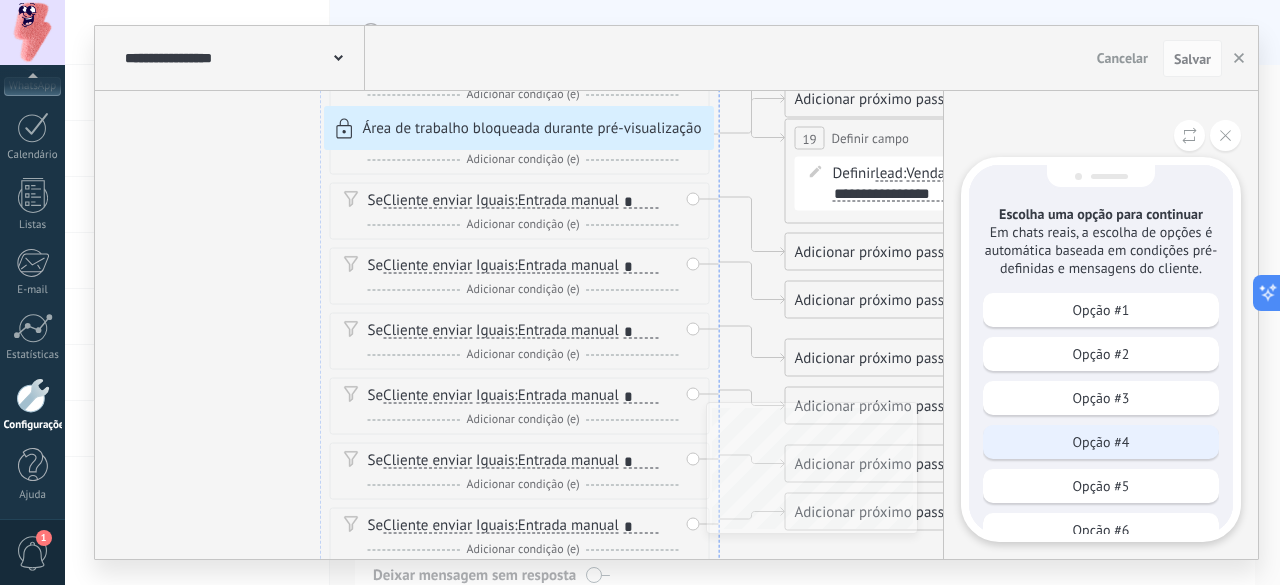 click on "Opção #4" at bounding box center [1101, 442] 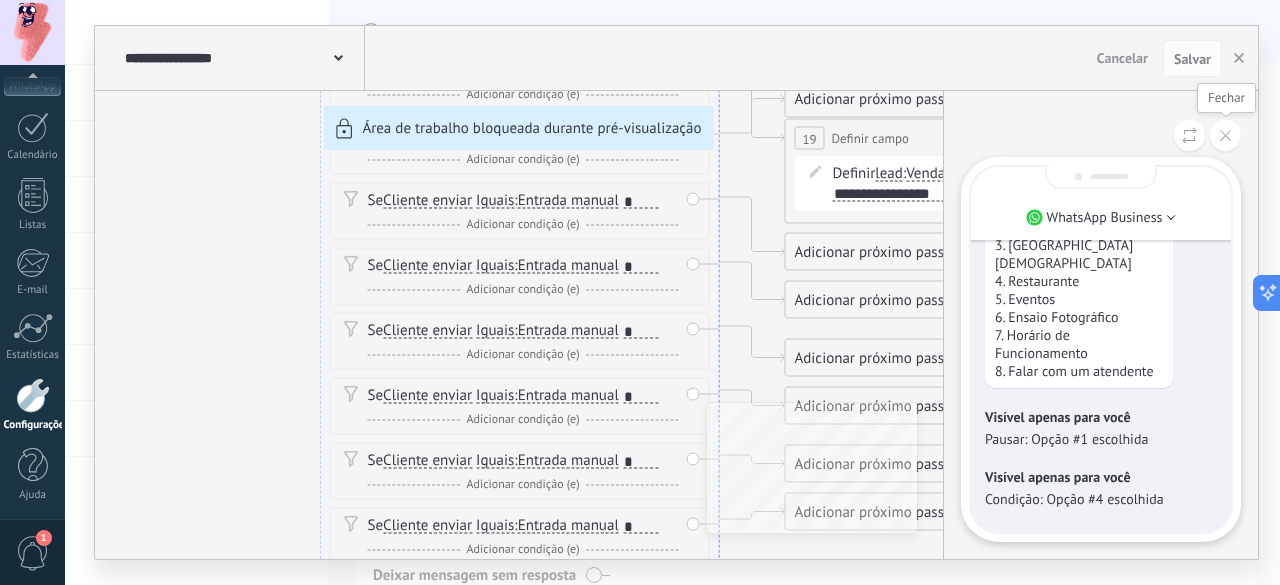 click 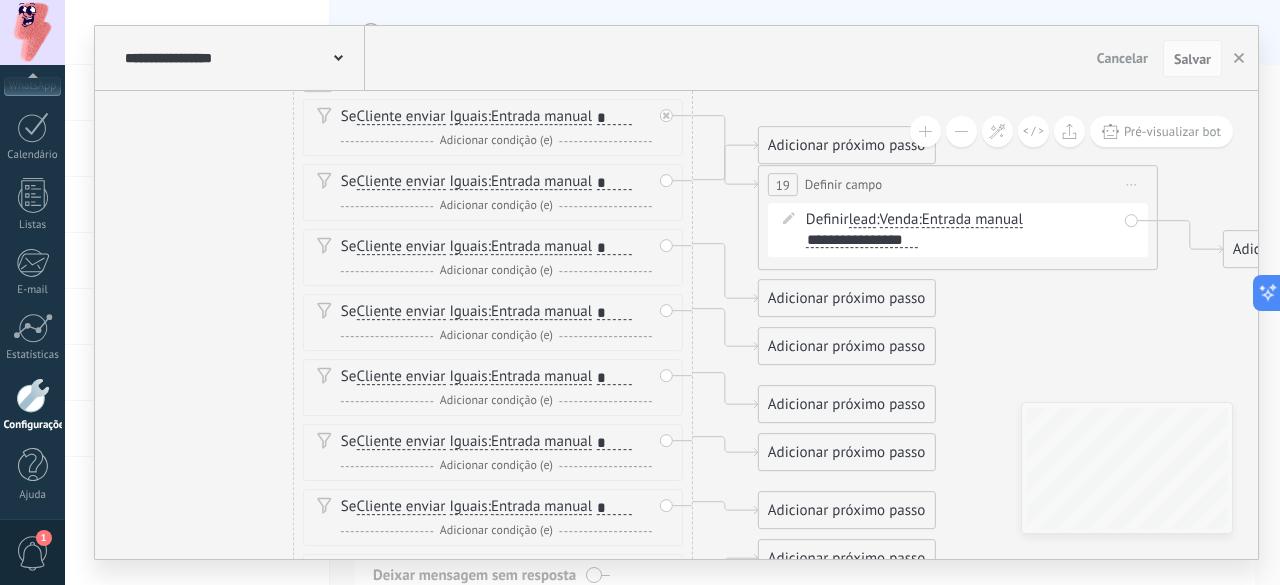 drag, startPoint x: 1138, startPoint y: 295, endPoint x: 1112, endPoint y: 341, distance: 52.83938 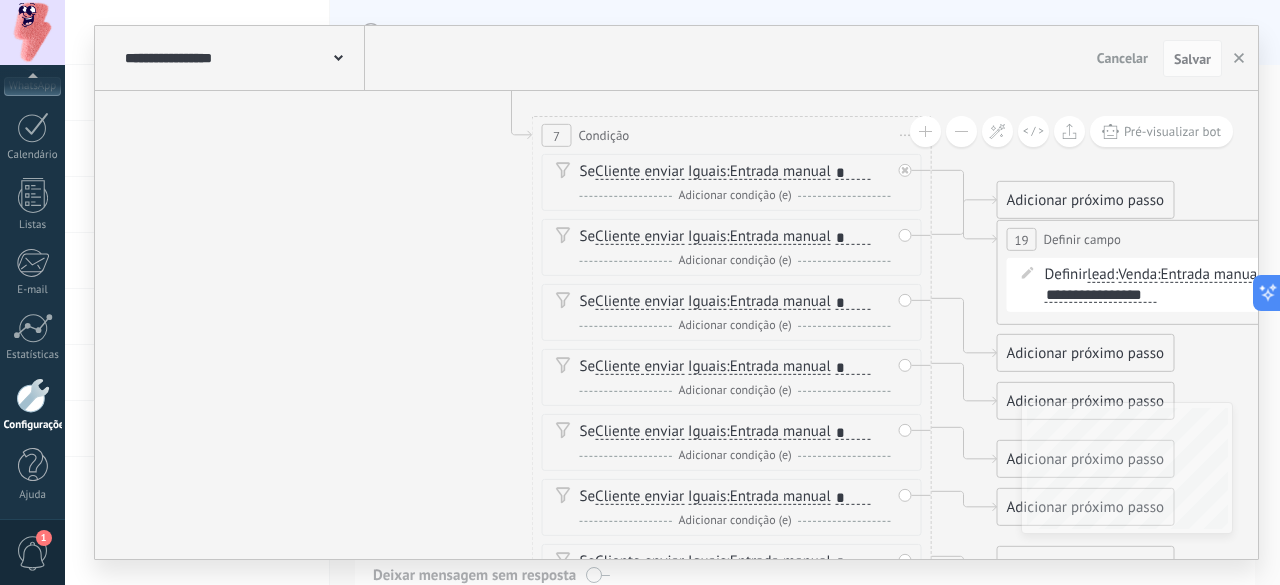drag, startPoint x: 174, startPoint y: 191, endPoint x: 413, endPoint y: 245, distance: 245.02449 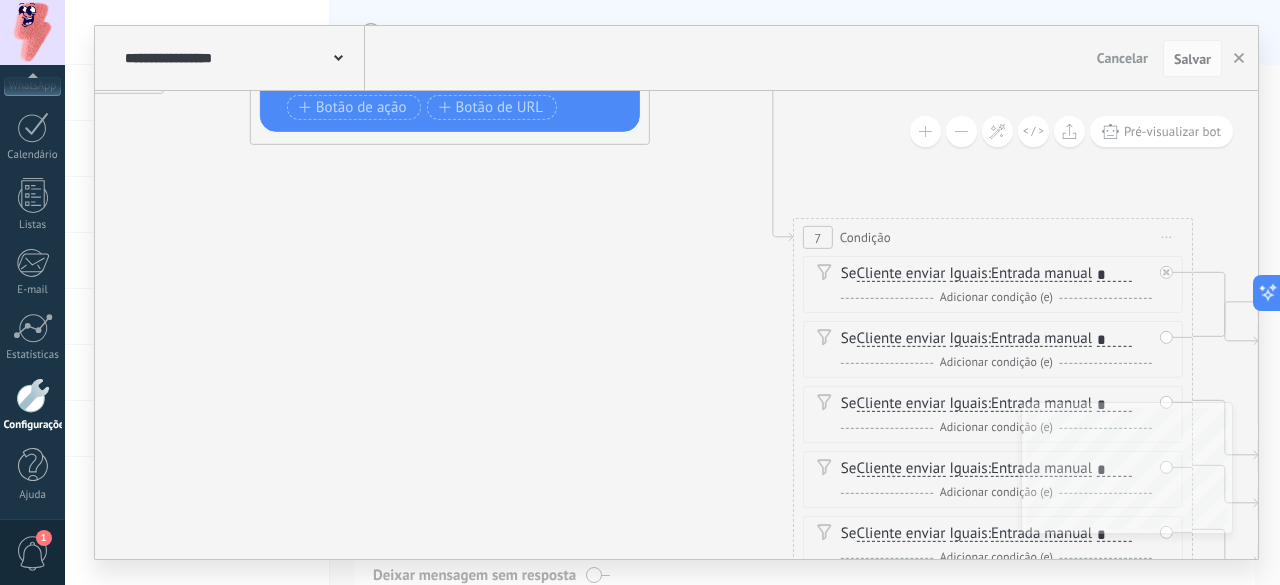 drag, startPoint x: 328, startPoint y: 274, endPoint x: 589, endPoint y: 376, distance: 280.2231 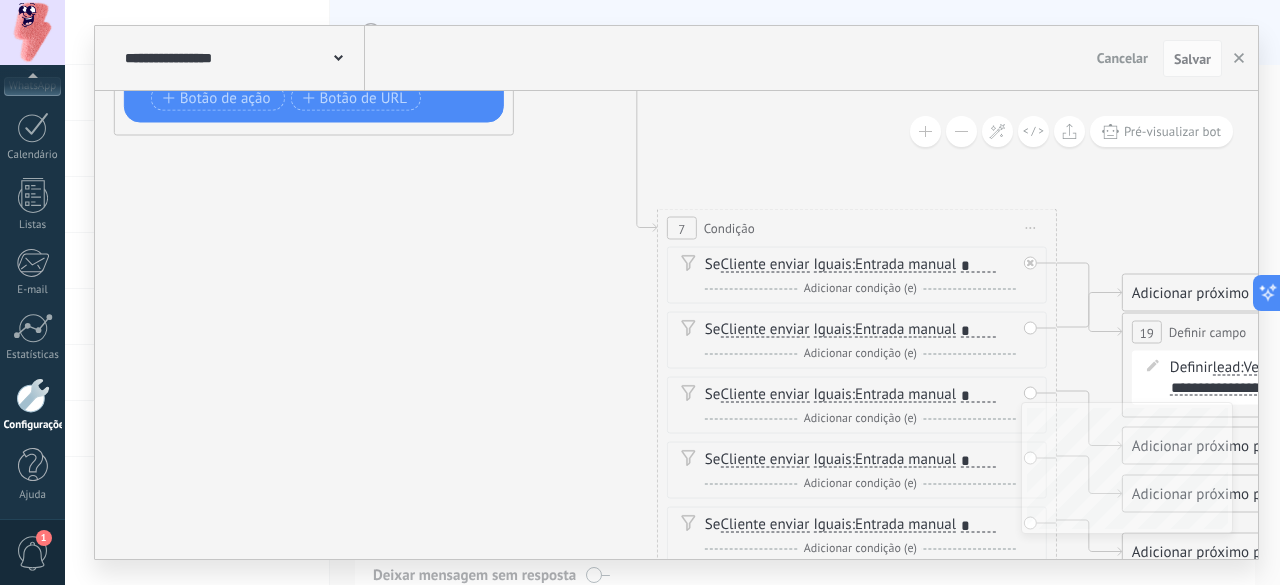 drag, startPoint x: 332, startPoint y: 249, endPoint x: 195, endPoint y: 241, distance: 137.23338 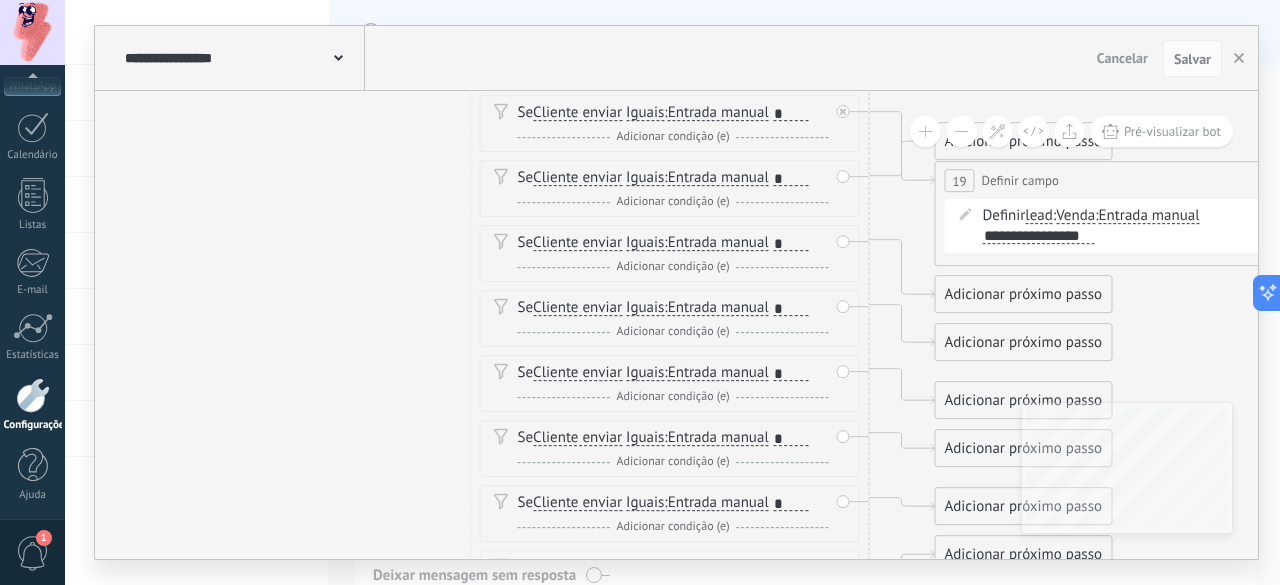 drag, startPoint x: 467, startPoint y: 345, endPoint x: 281, endPoint y: 193, distance: 240.20824 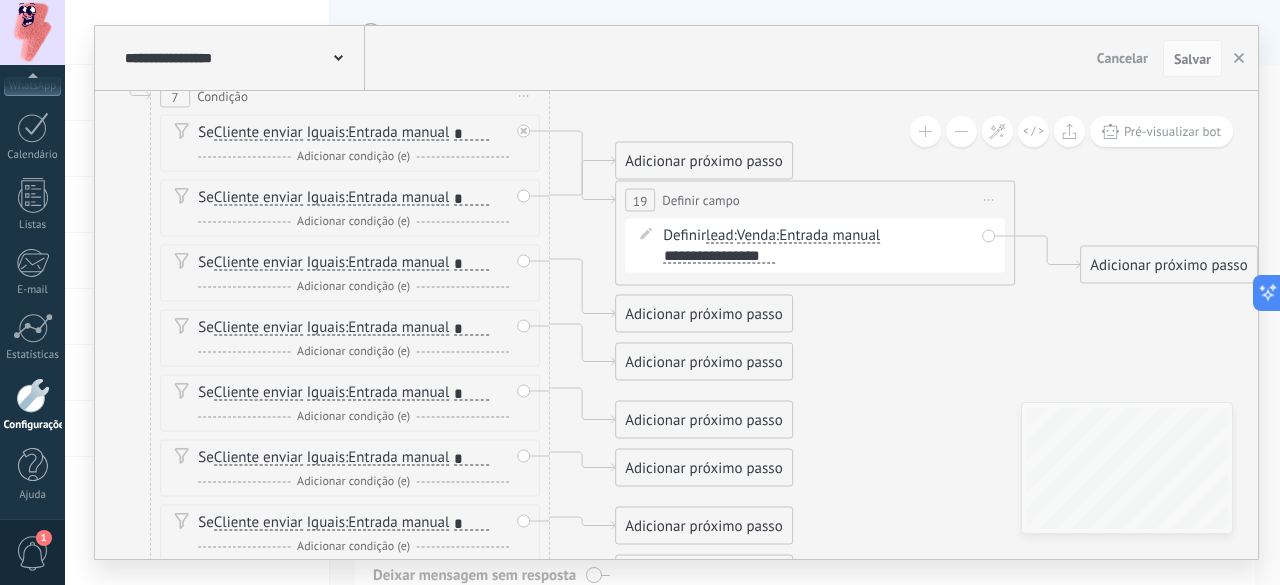 drag, startPoint x: 1166, startPoint y: 321, endPoint x: 847, endPoint y: 340, distance: 319.56534 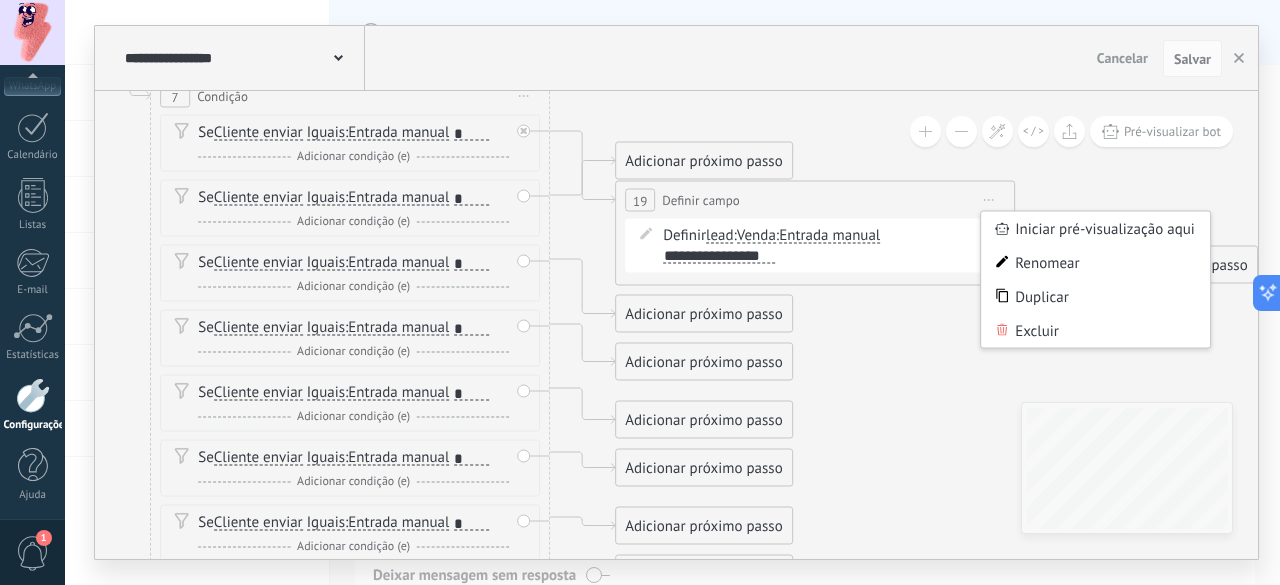 click 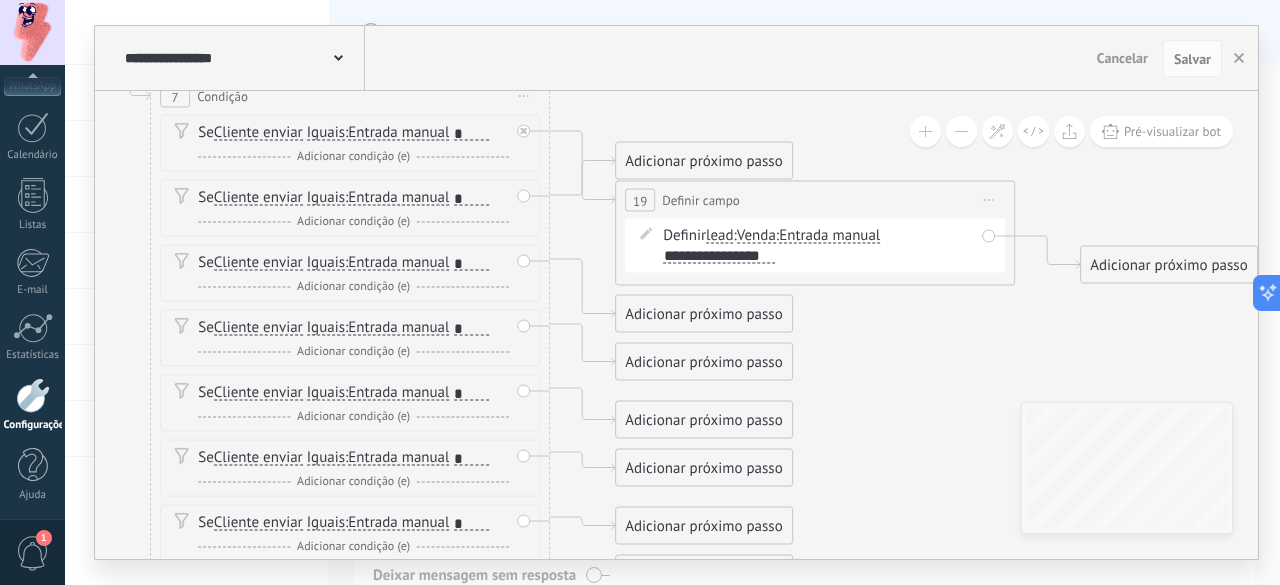 click 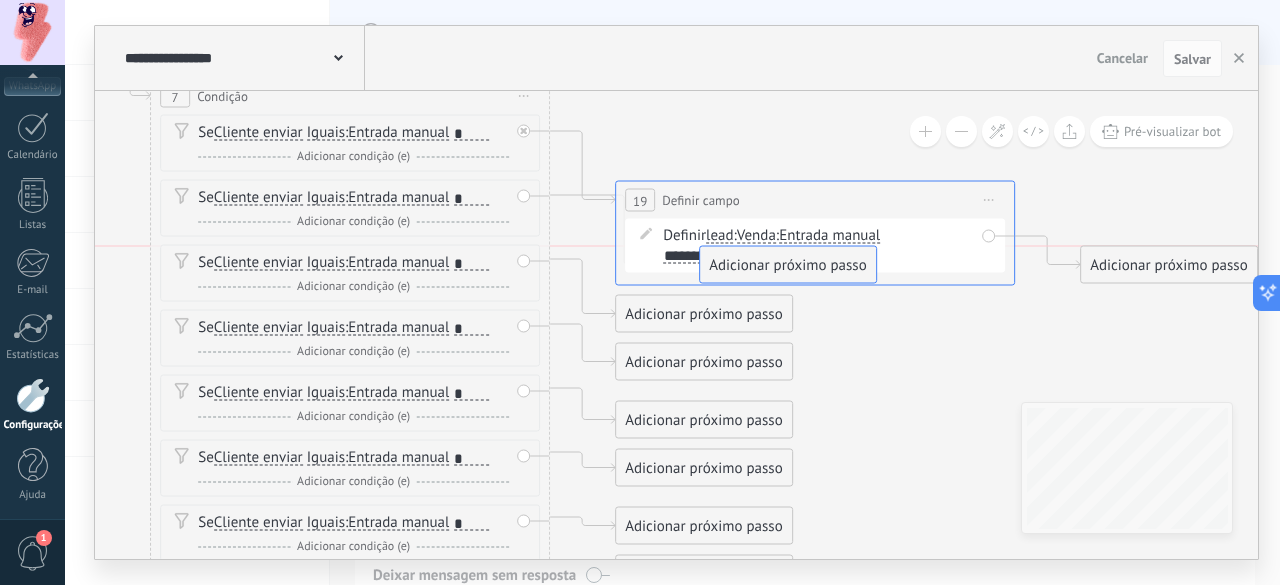 drag, startPoint x: 725, startPoint y: 164, endPoint x: 809, endPoint y: 263, distance: 129.8345 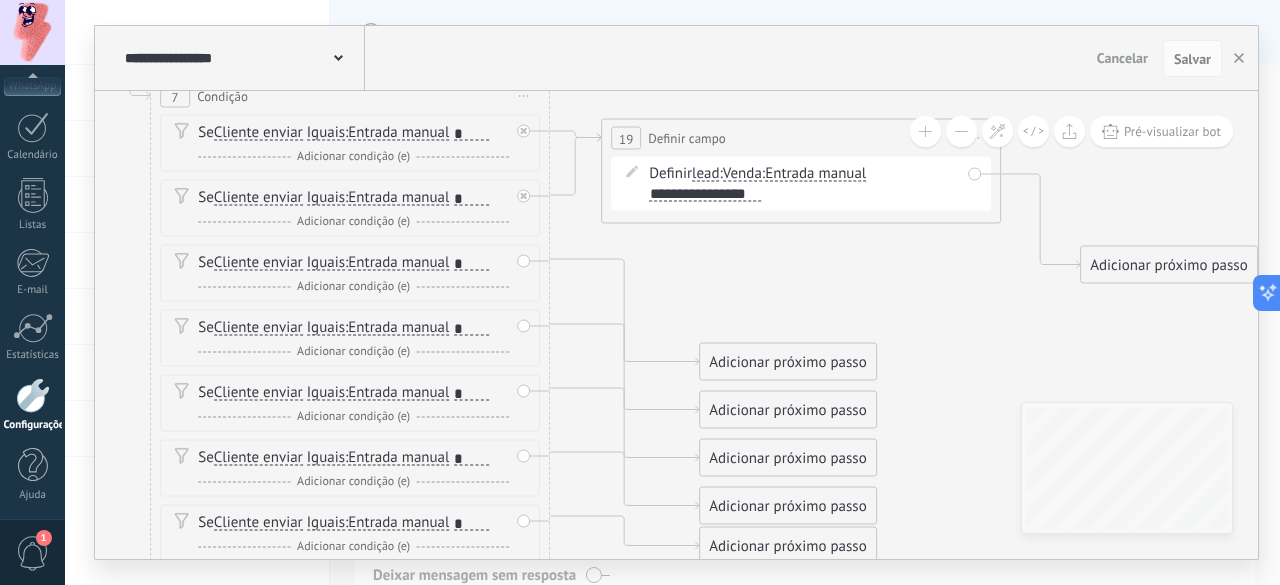 drag, startPoint x: 768, startPoint y: 190, endPoint x: 755, endPoint y: 129, distance: 62.369865 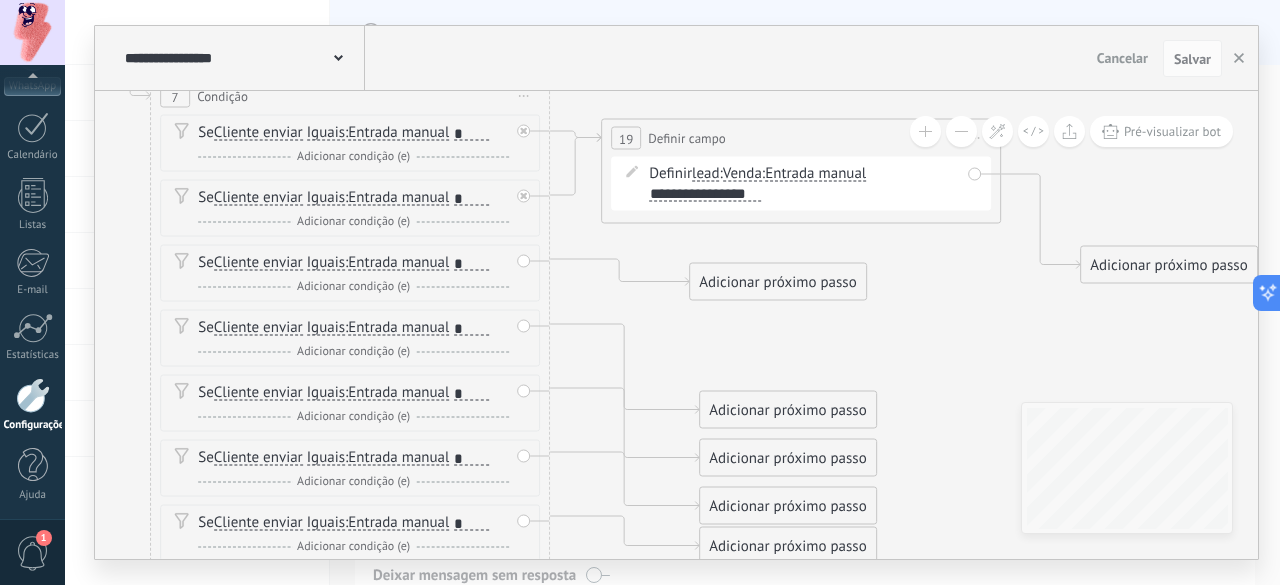 drag, startPoint x: 746, startPoint y: 346, endPoint x: 737, endPoint y: 267, distance: 79.51101 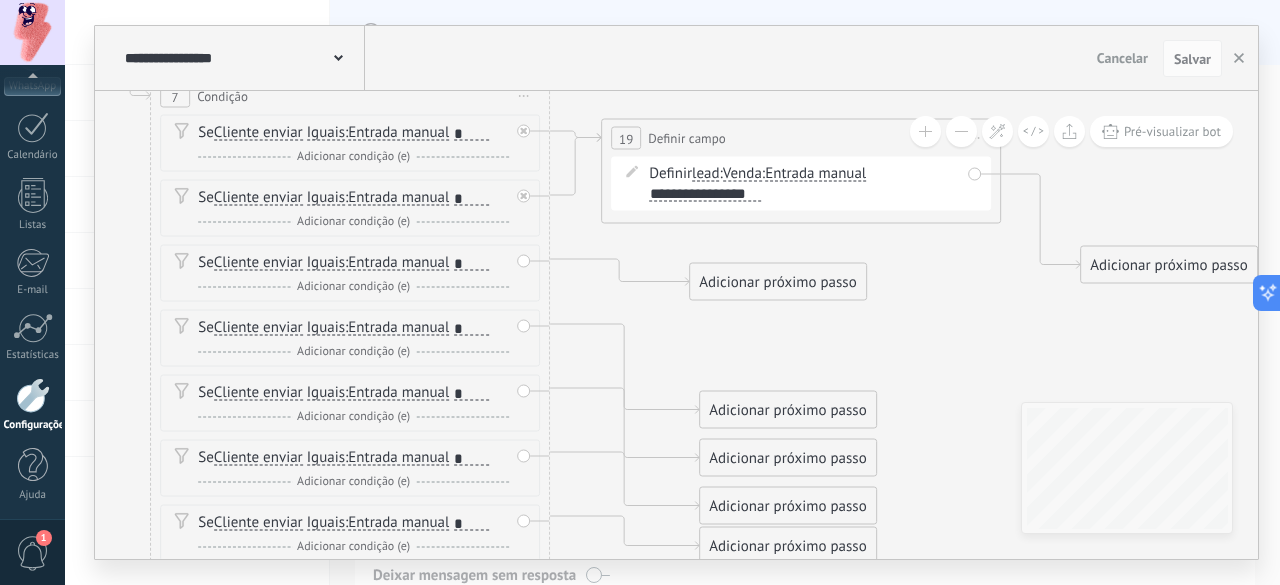 click 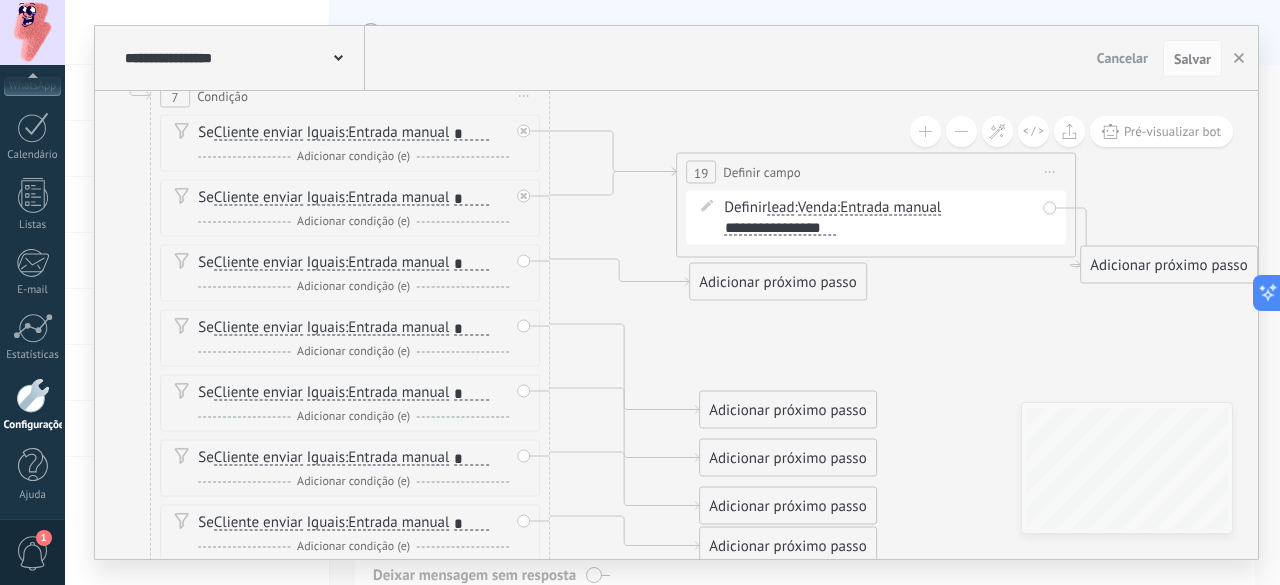 drag, startPoint x: 748, startPoint y: 126, endPoint x: 824, endPoint y: 161, distance: 83.67198 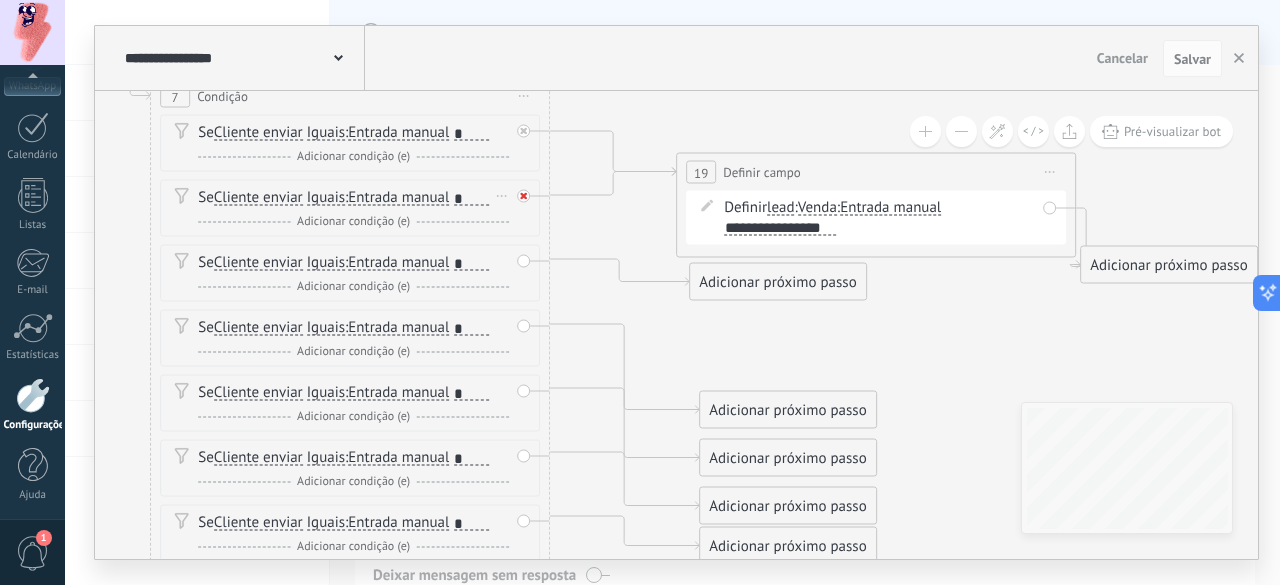 click at bounding box center (523, 196) 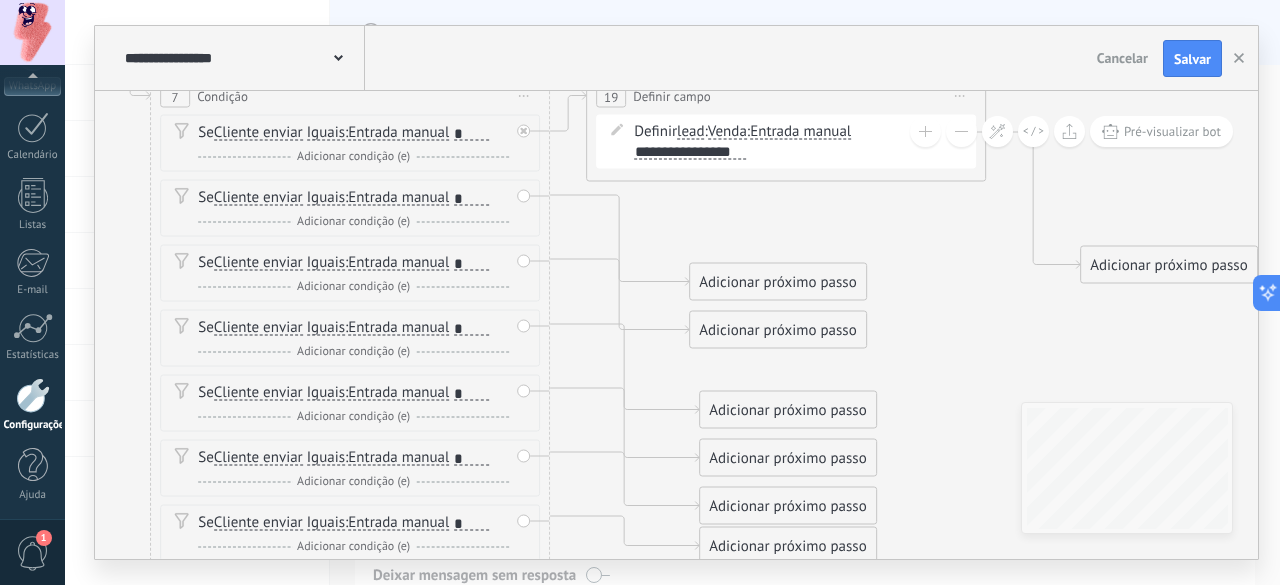drag, startPoint x: 758, startPoint y: 156, endPoint x: 668, endPoint y: 83, distance: 115.88356 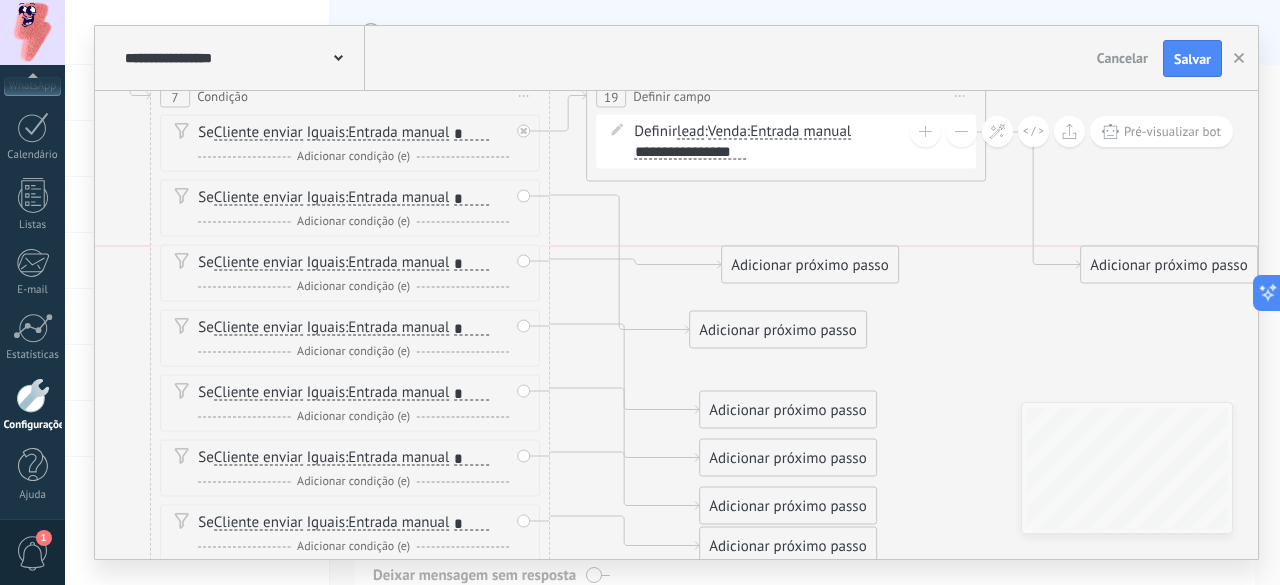 drag, startPoint x: 723, startPoint y: 266, endPoint x: 755, endPoint y: 239, distance: 41.868843 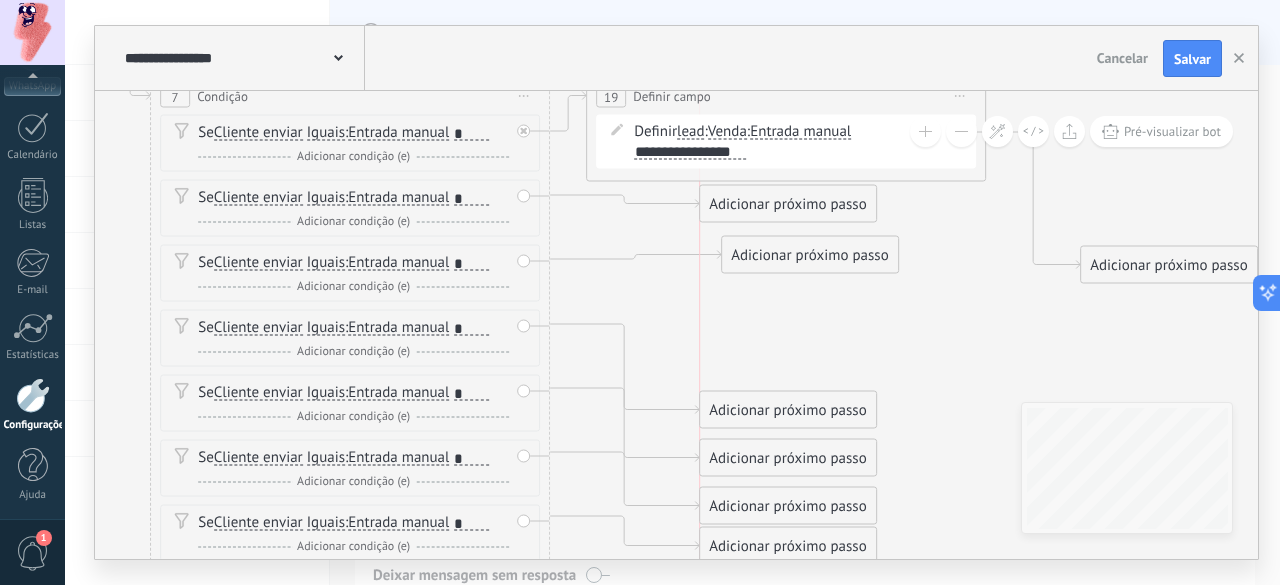 drag, startPoint x: 712, startPoint y: 313, endPoint x: 726, endPoint y: 188, distance: 125.781555 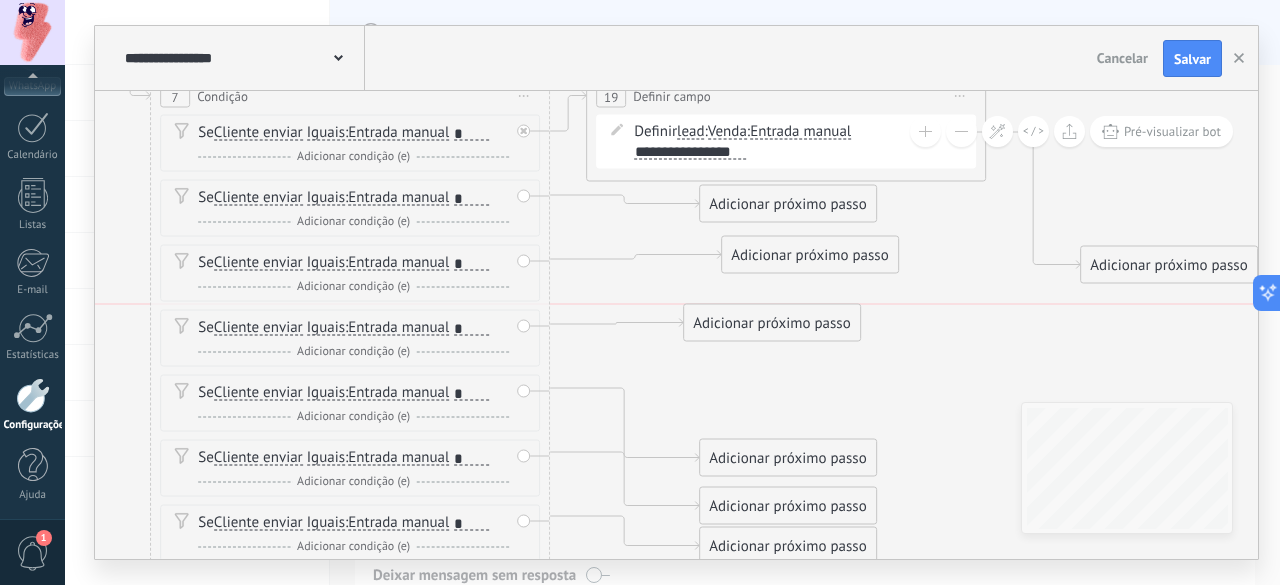 drag, startPoint x: 723, startPoint y: 397, endPoint x: 708, endPoint y: 303, distance: 95.189285 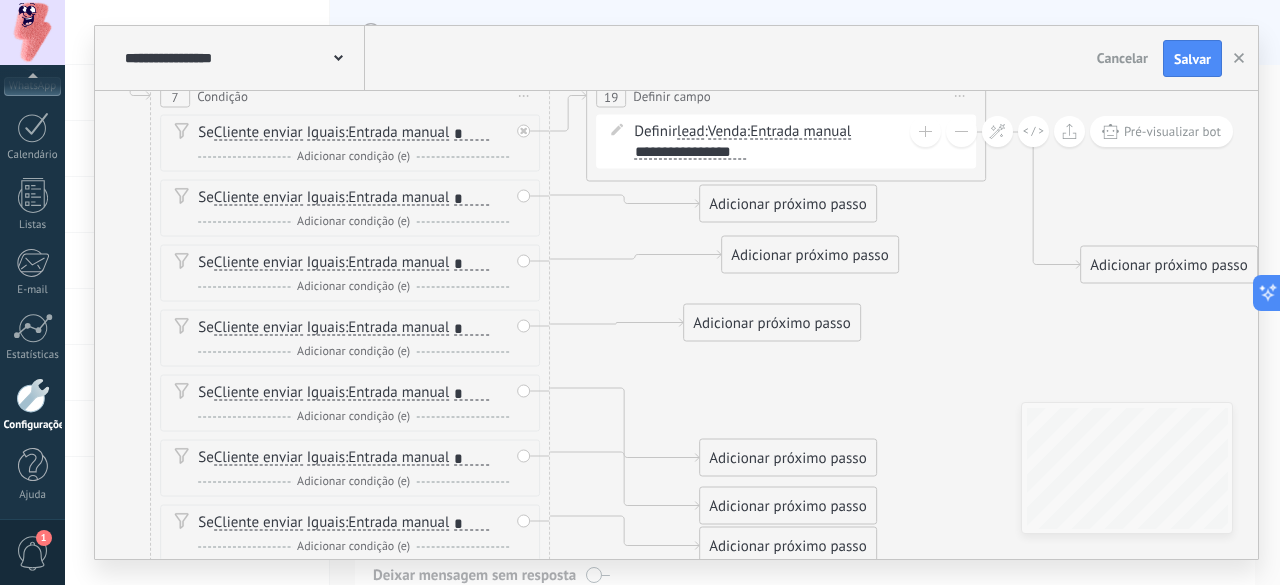 click on "Venda" at bounding box center [727, 132] 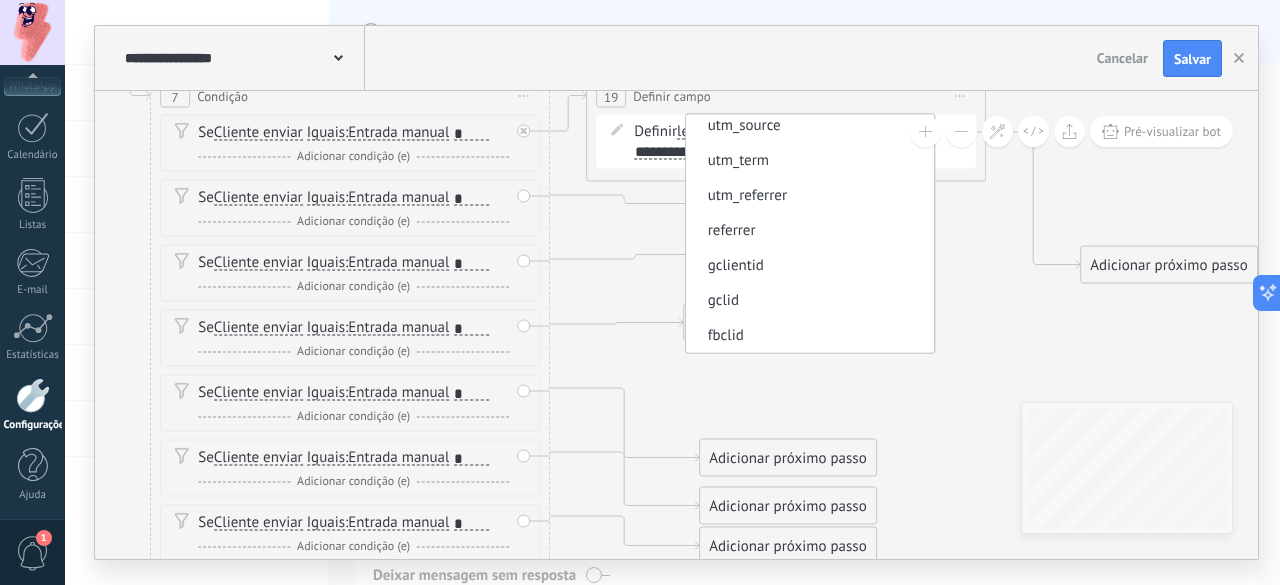 scroll, scrollTop: 0, scrollLeft: 0, axis: both 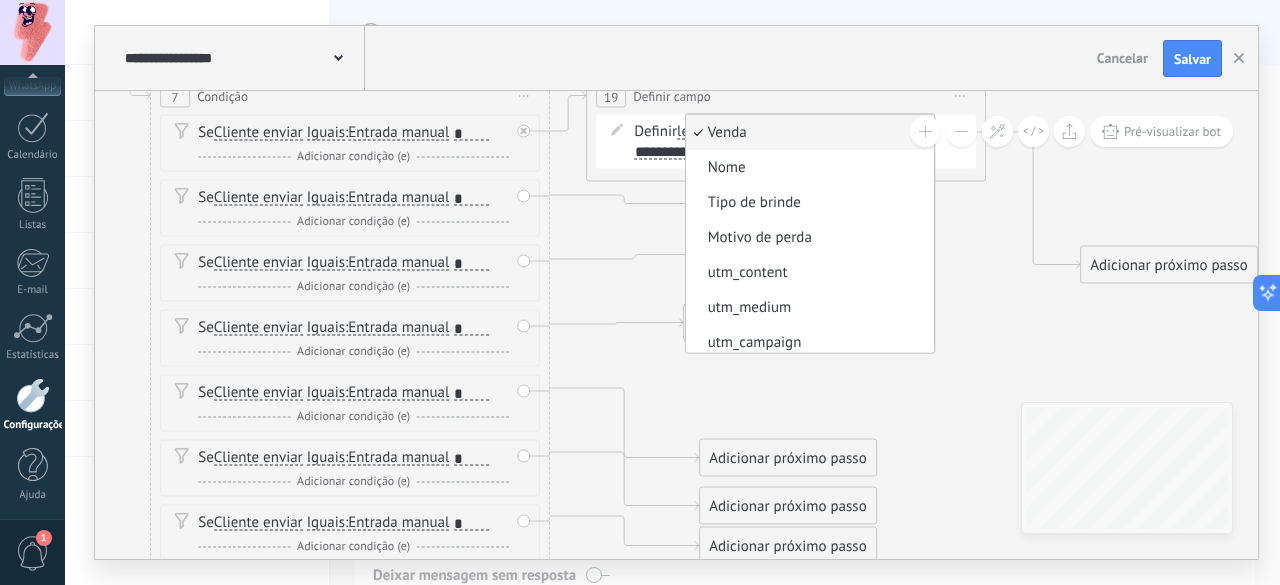 click 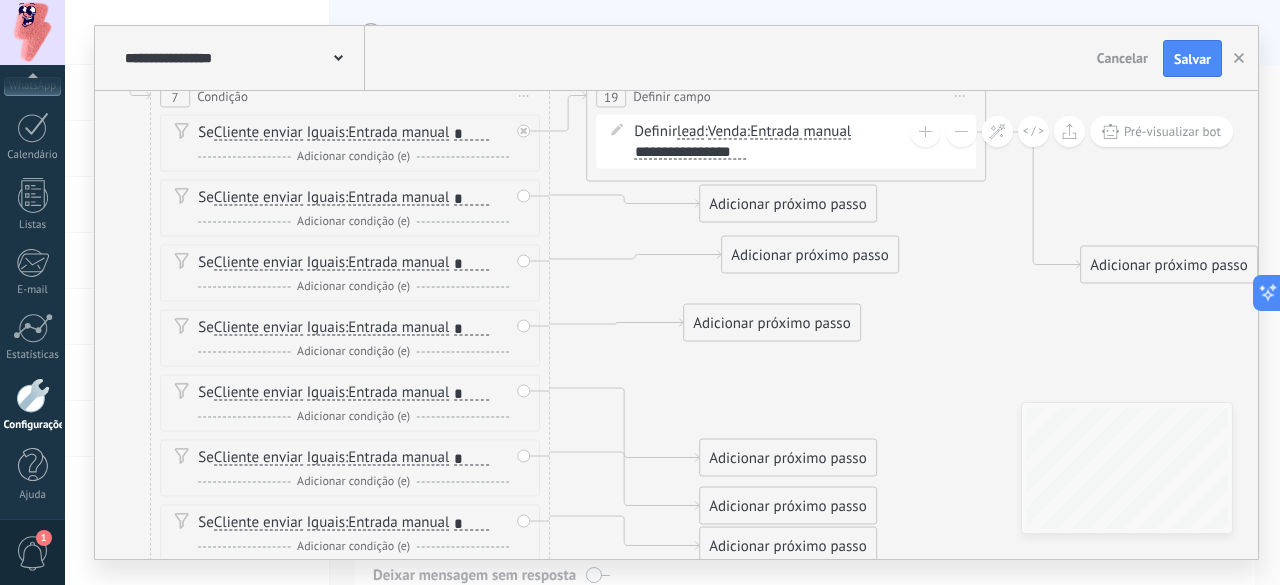 click on "Adicionar próximo passo" at bounding box center (788, 204) 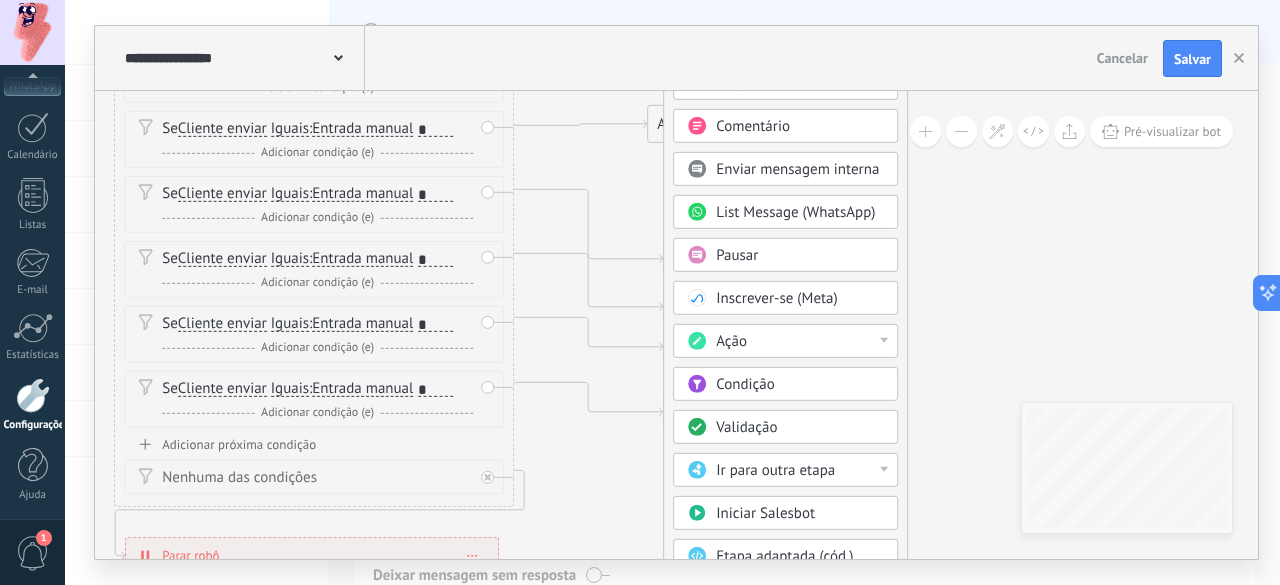 drag, startPoint x: 992, startPoint y: 387, endPoint x: 956, endPoint y: 190, distance: 200.26233 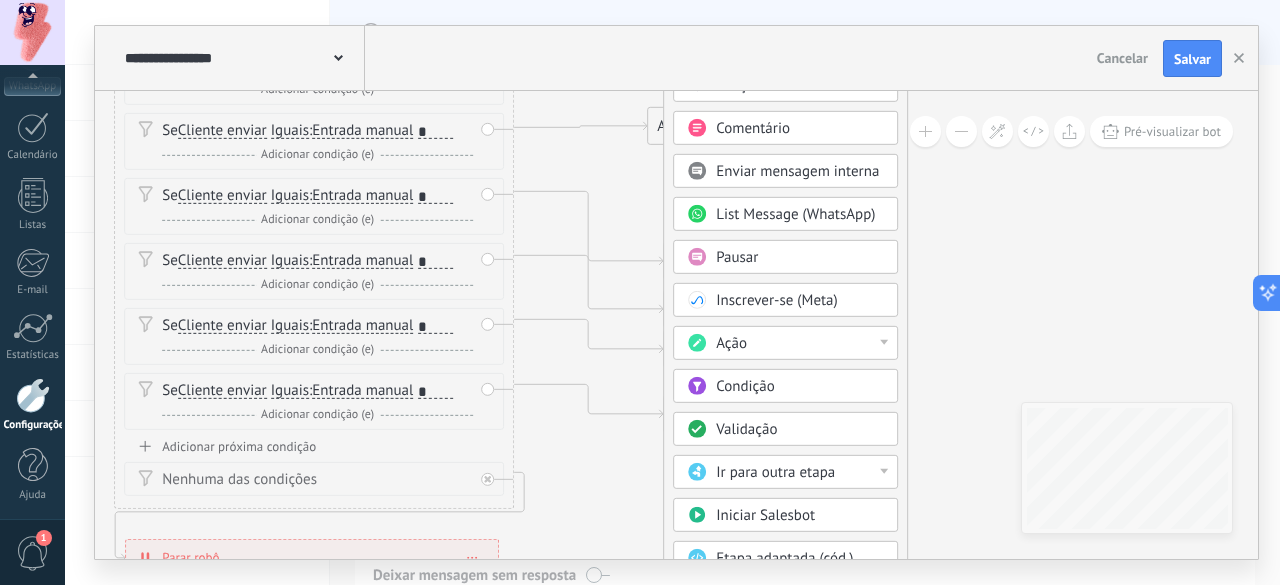 click on "Ação" at bounding box center [800, 344] 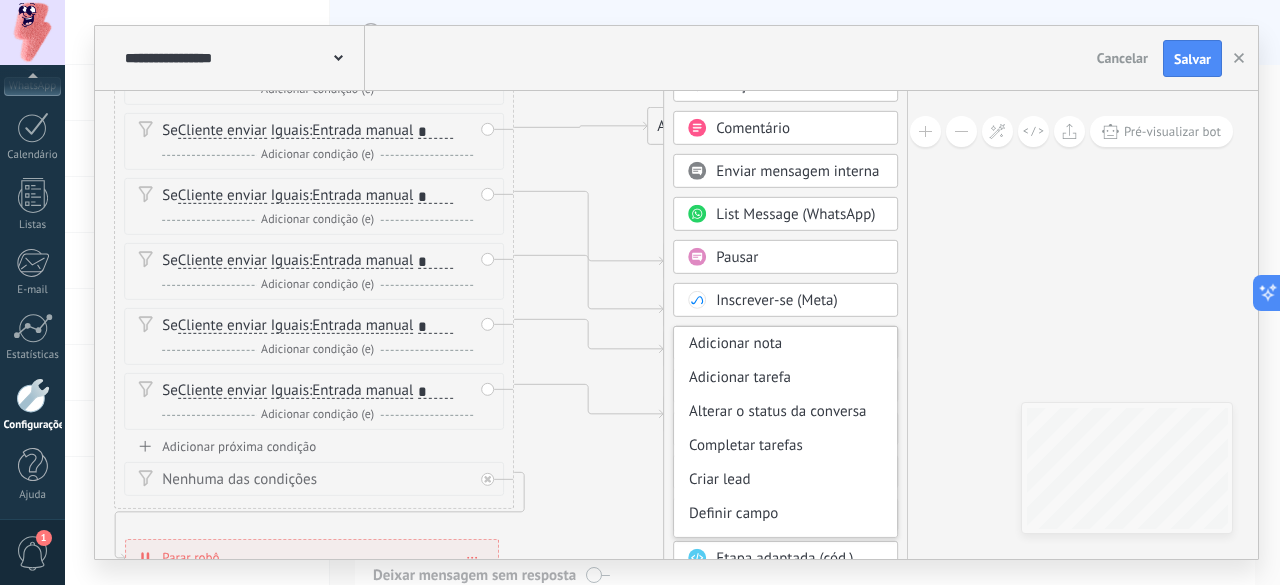 drag, startPoint x: 896, startPoint y: 387, endPoint x: 898, endPoint y: 463, distance: 76.02631 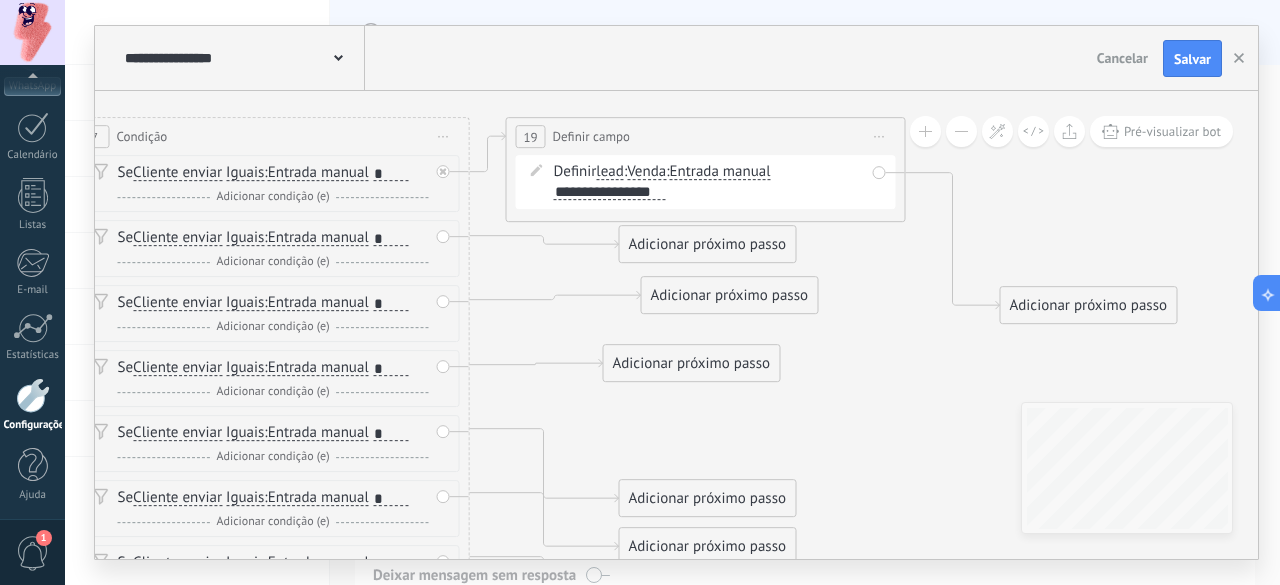 drag, startPoint x: 907, startPoint y: 233, endPoint x: 862, endPoint y: 467, distance: 238.28764 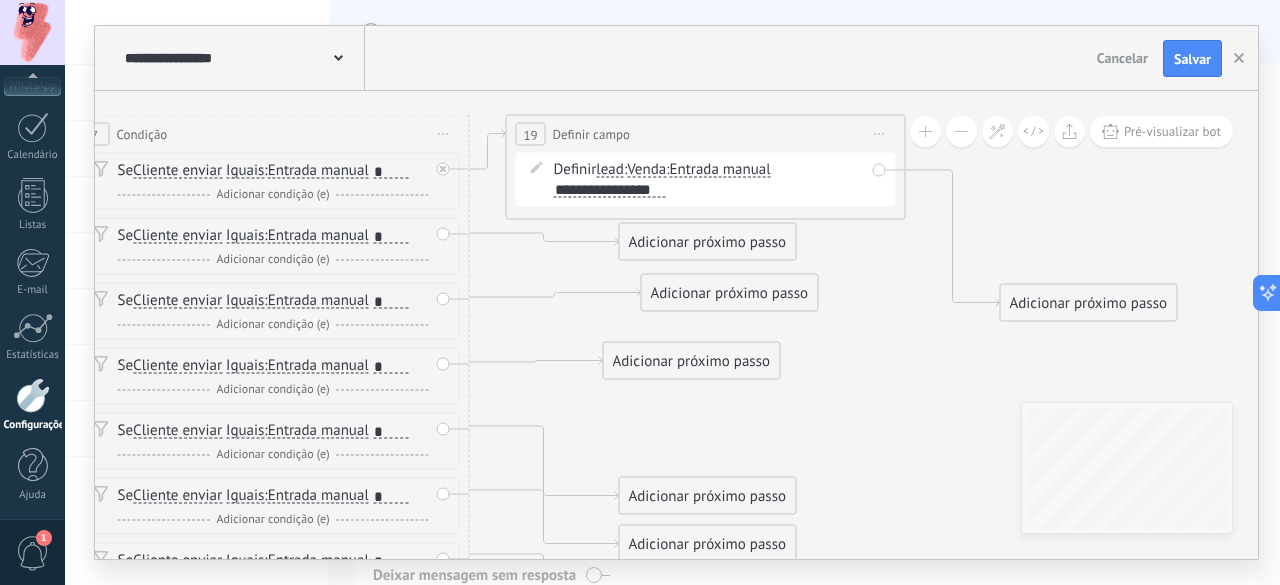 click on "Adicionar próximo passo" at bounding box center [708, 242] 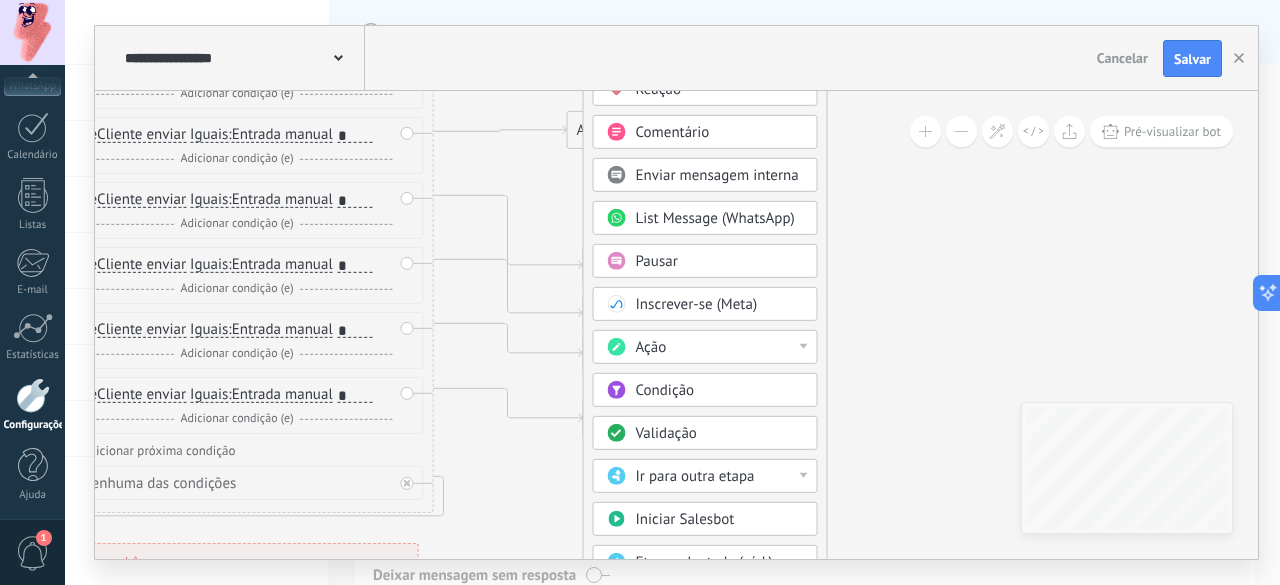 drag, startPoint x: 906, startPoint y: 474, endPoint x: 870, endPoint y: 243, distance: 233.78836 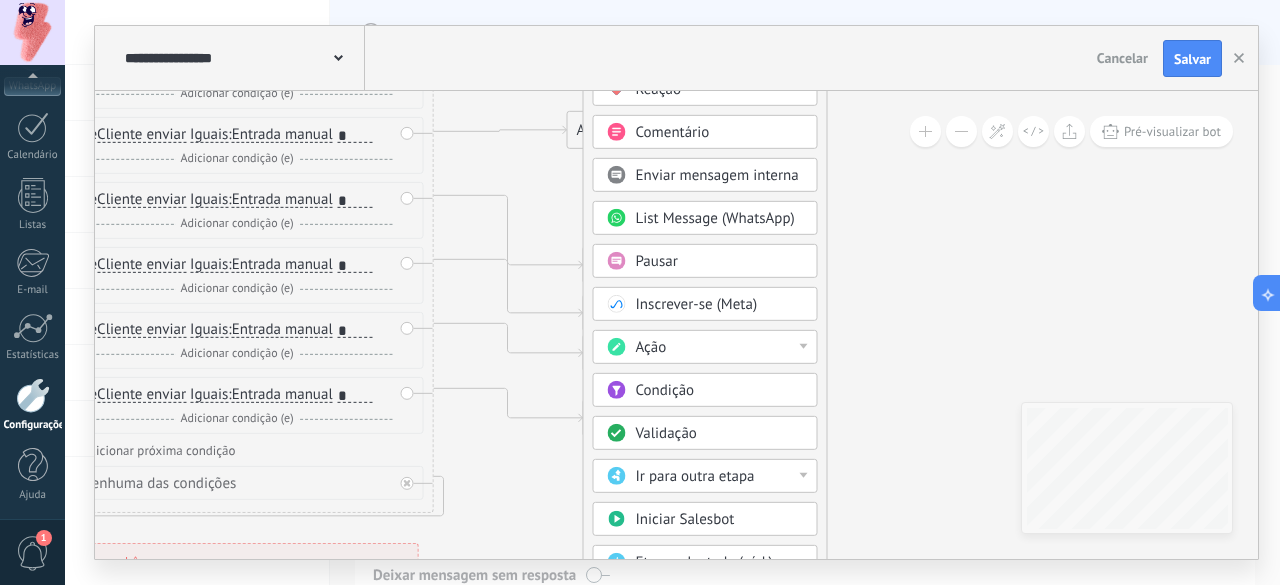 click on "Condição" at bounding box center [720, 391] 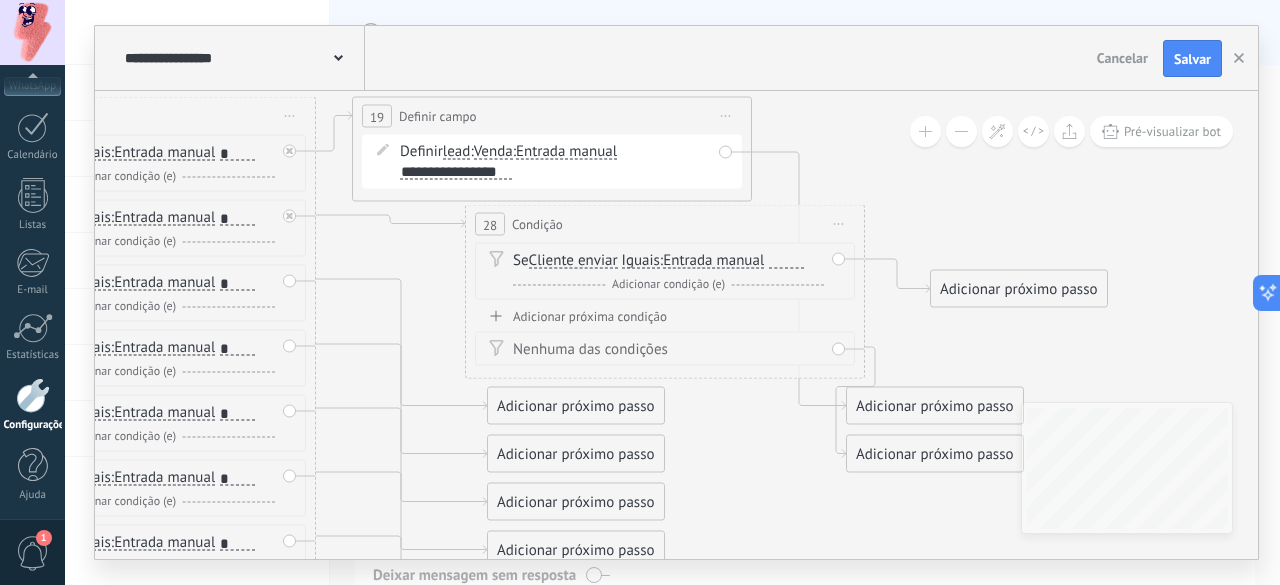 drag, startPoint x: 760, startPoint y: 303, endPoint x: 748, endPoint y: 516, distance: 213.33775 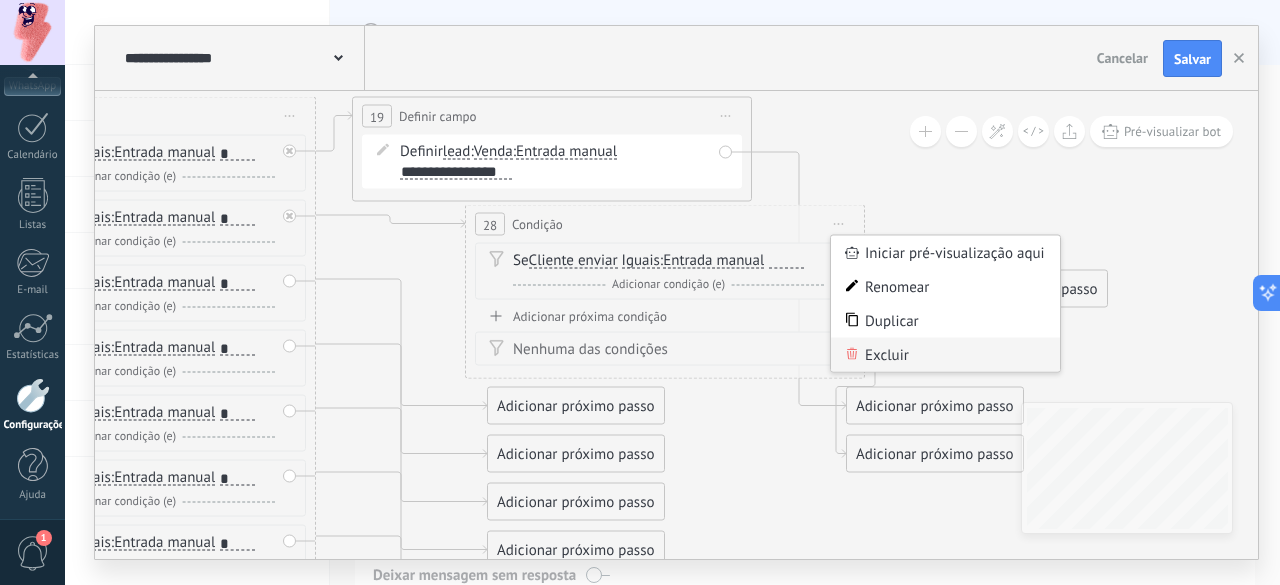 click on "Excluir" at bounding box center (945, 355) 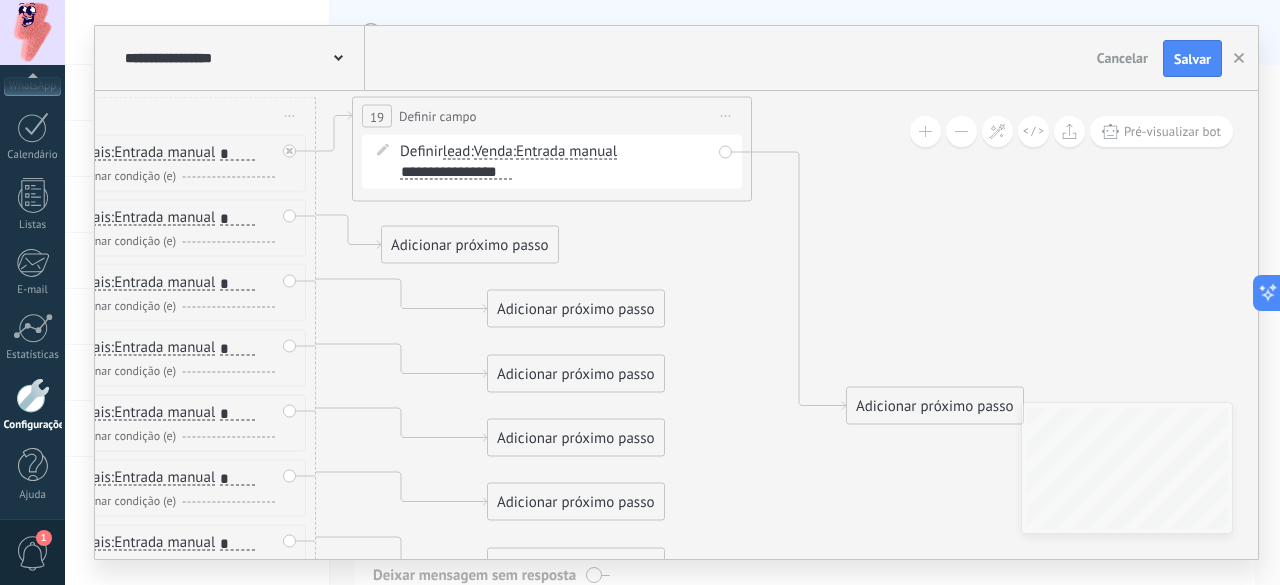 click on "Adicionar próximo passo" at bounding box center [470, 245] 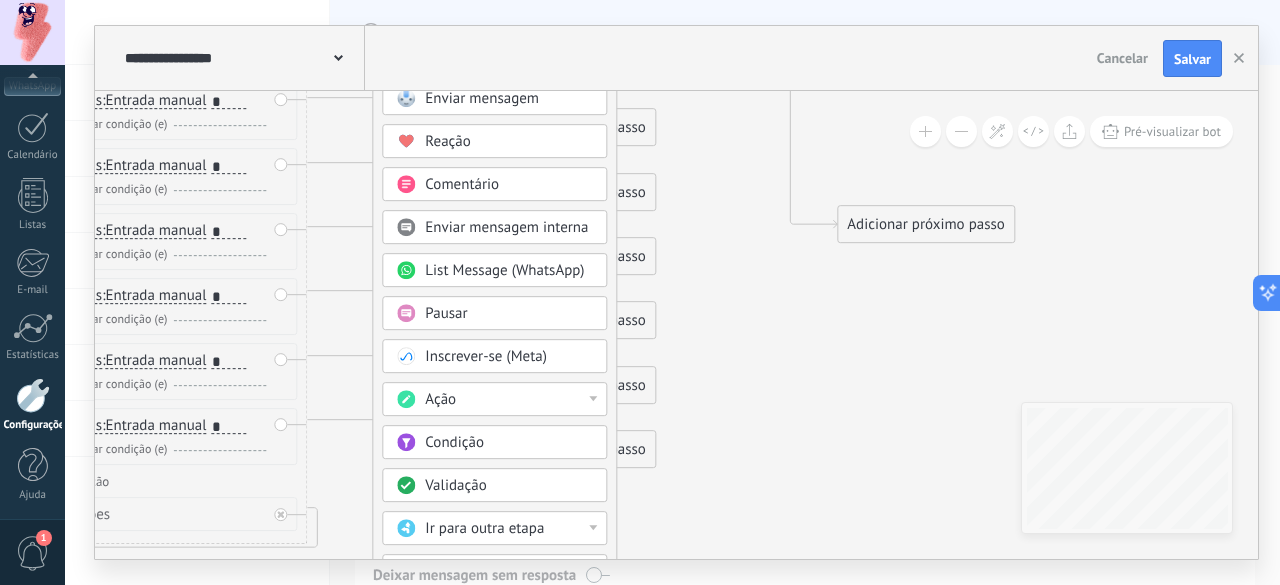 drag, startPoint x: 722, startPoint y: 445, endPoint x: 713, endPoint y: 264, distance: 181.22362 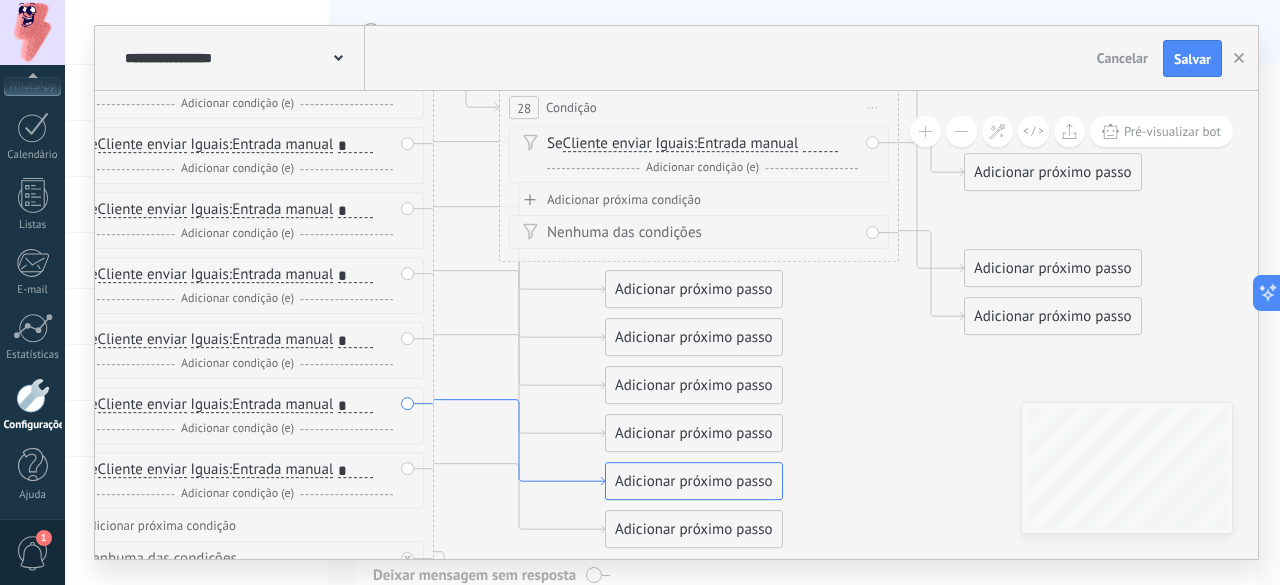 drag, startPoint x: 574, startPoint y: 437, endPoint x: 596, endPoint y: 479, distance: 47.41308 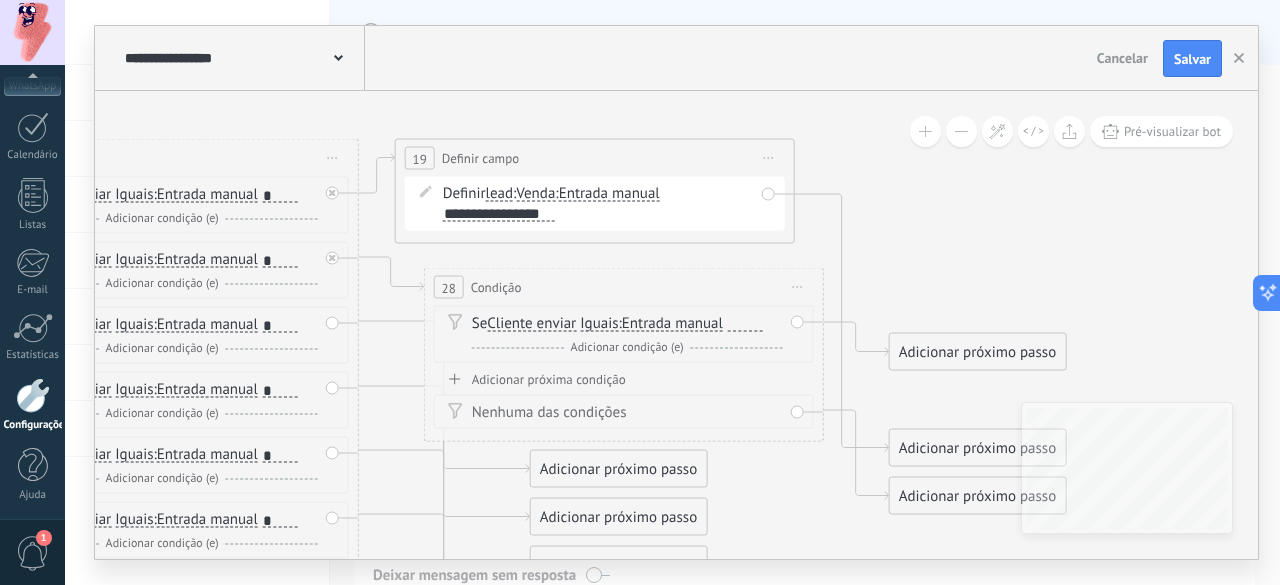 drag, startPoint x: 857, startPoint y: 325, endPoint x: 782, endPoint y: 507, distance: 196.84766 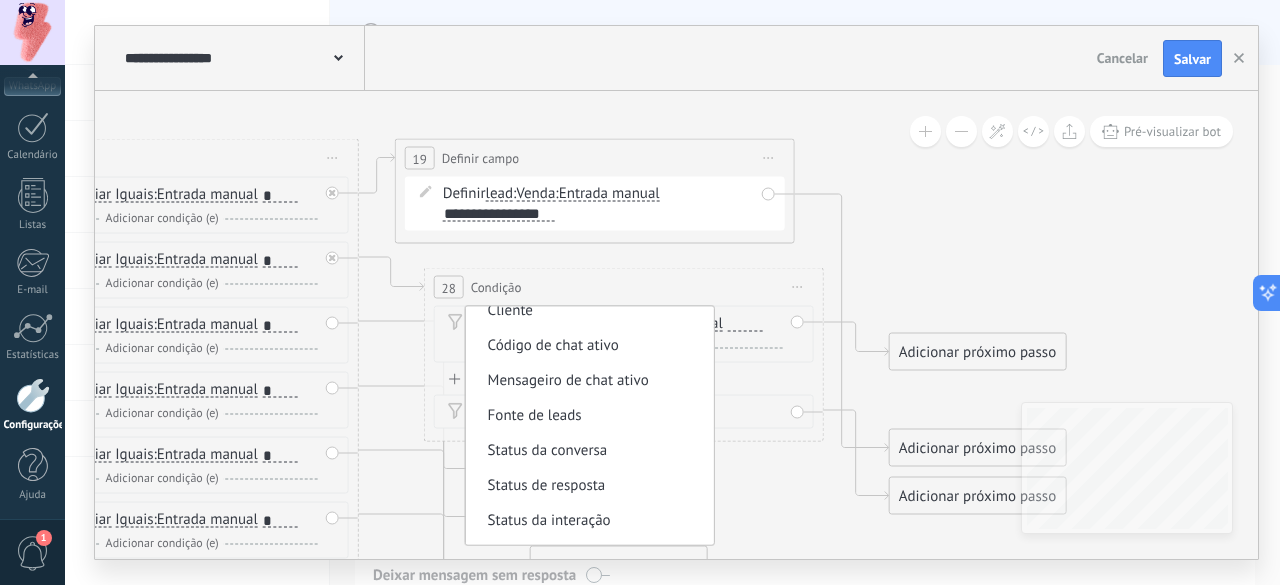 scroll, scrollTop: 0, scrollLeft: 0, axis: both 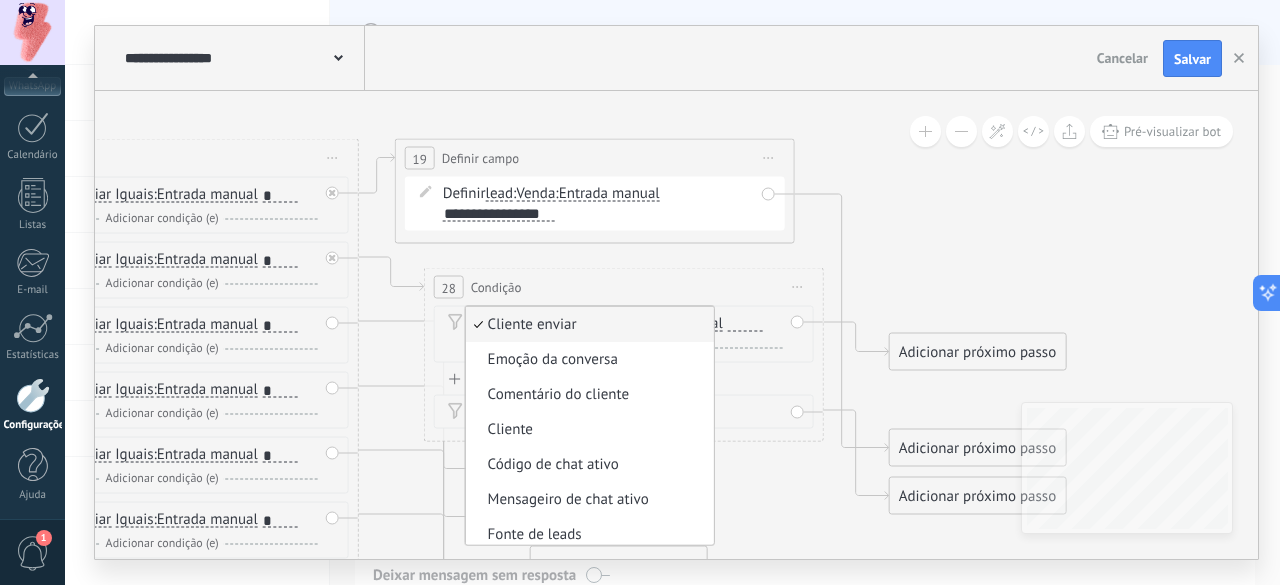 click 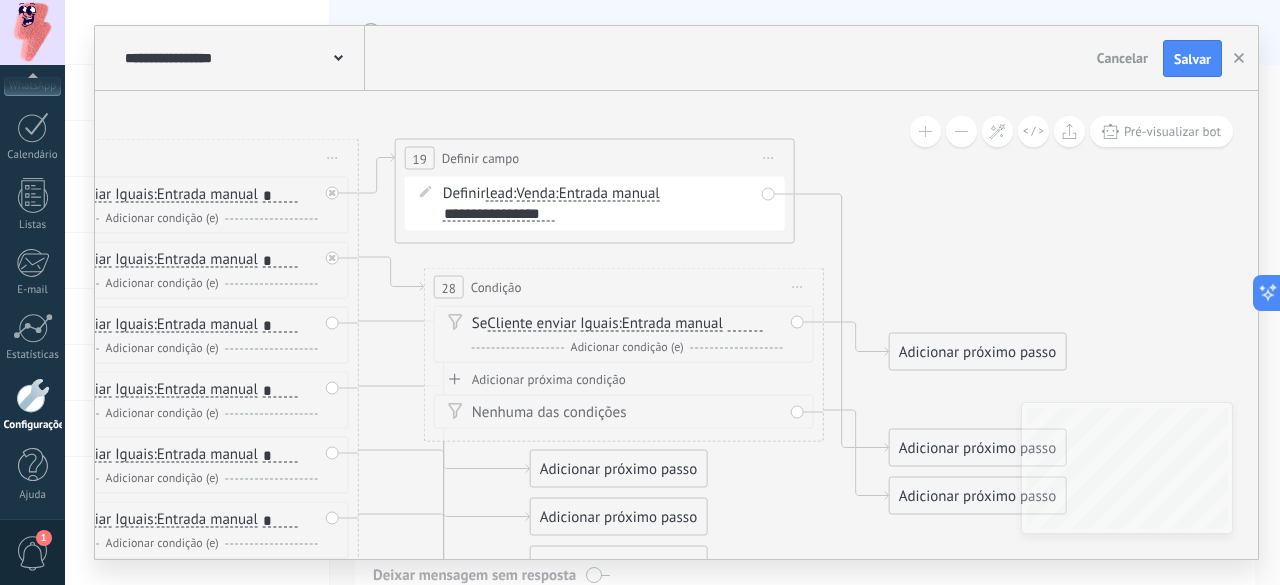 click on "Definir
lead
chat contact
all contacts
main contact
lead
empresa
conversation
lead
chat contact
all contacts
main contact" at bounding box center (598, 204) 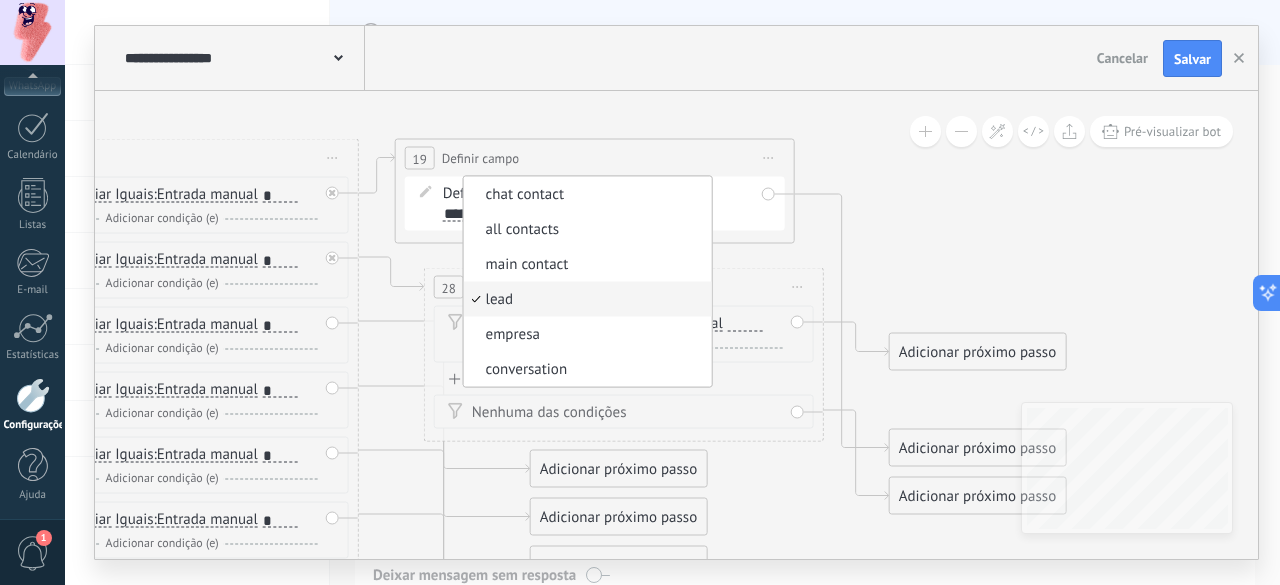 click 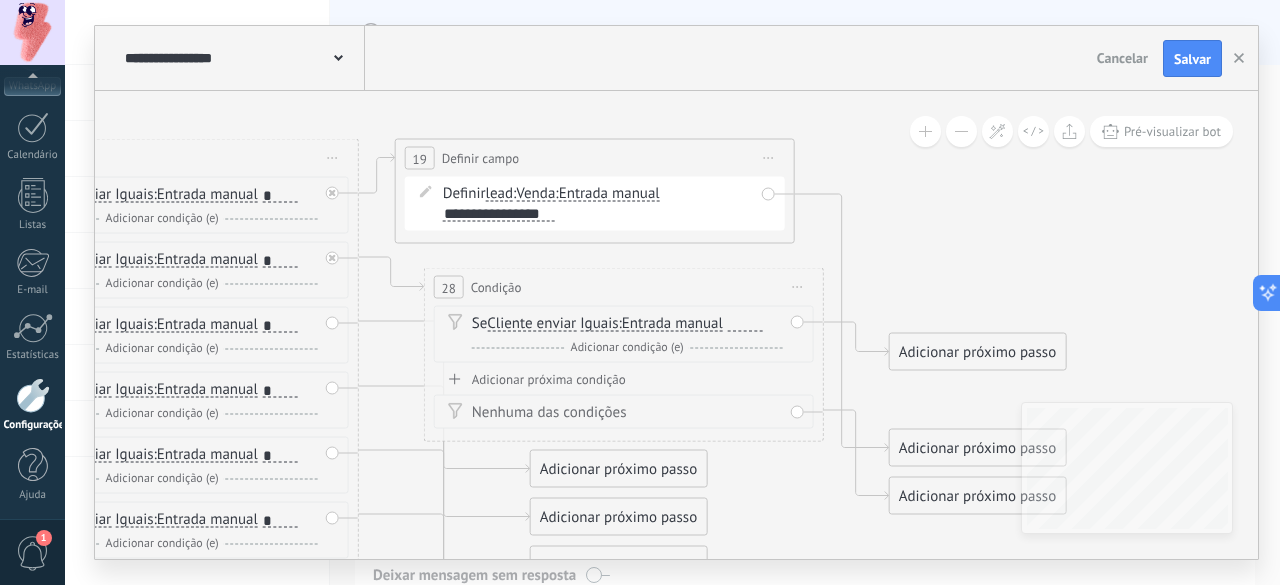 click on "Iniciar pré-visualização aqui
[GEOGRAPHIC_DATA]
Duplicar
Excluir" at bounding box center [798, 287] 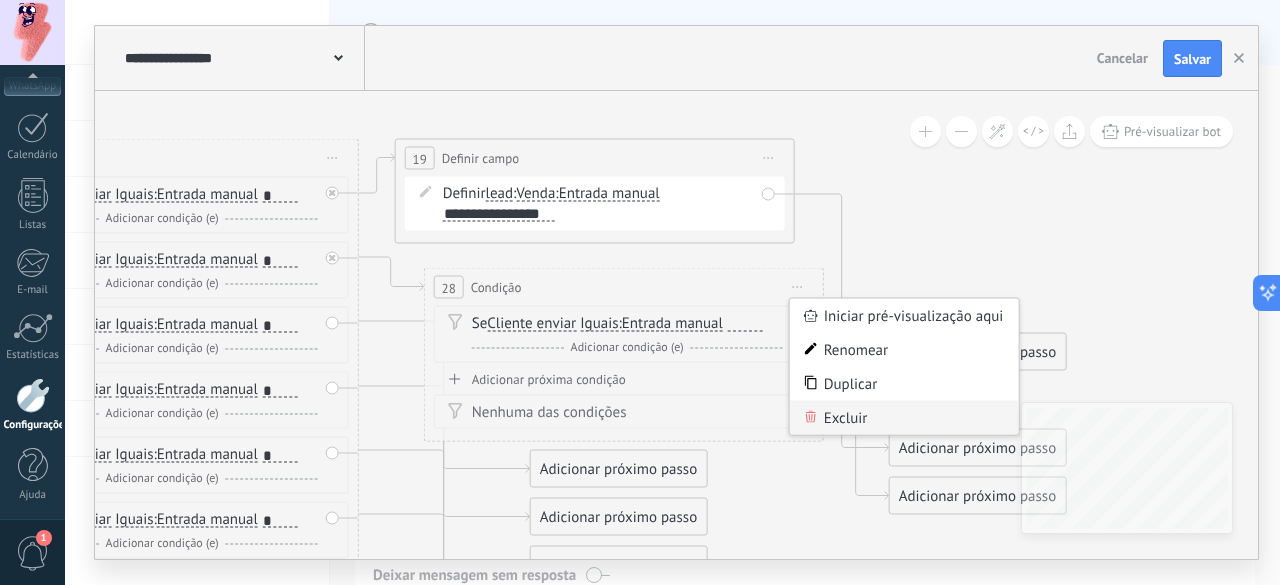 click on "Excluir" at bounding box center [904, 418] 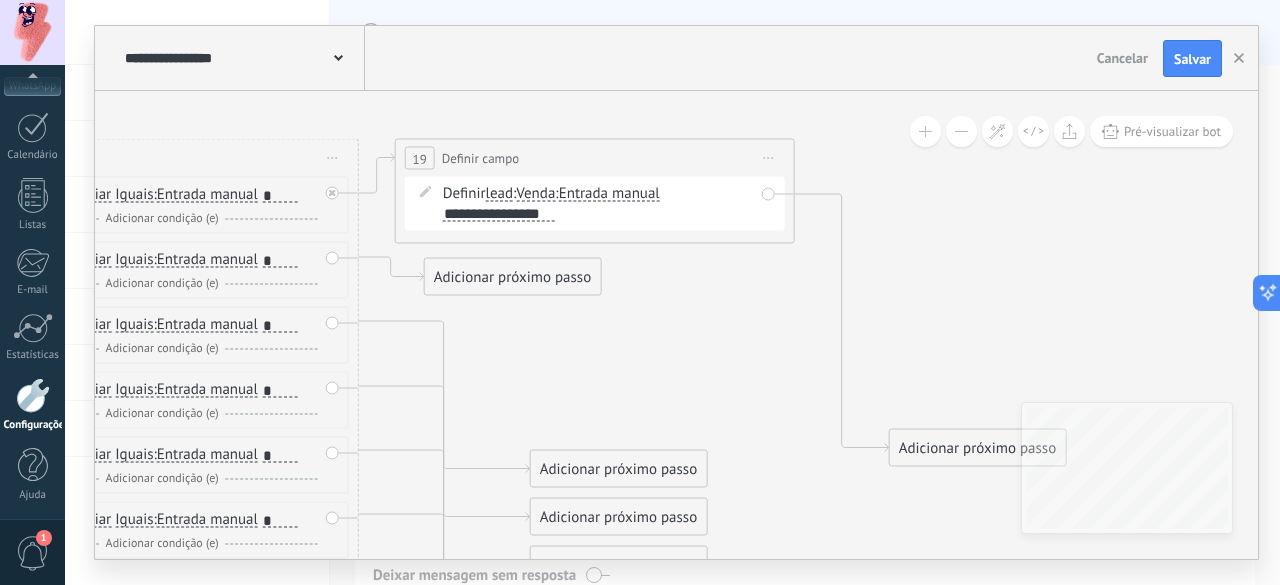 click on "Adicionar próximo passo" at bounding box center (513, 277) 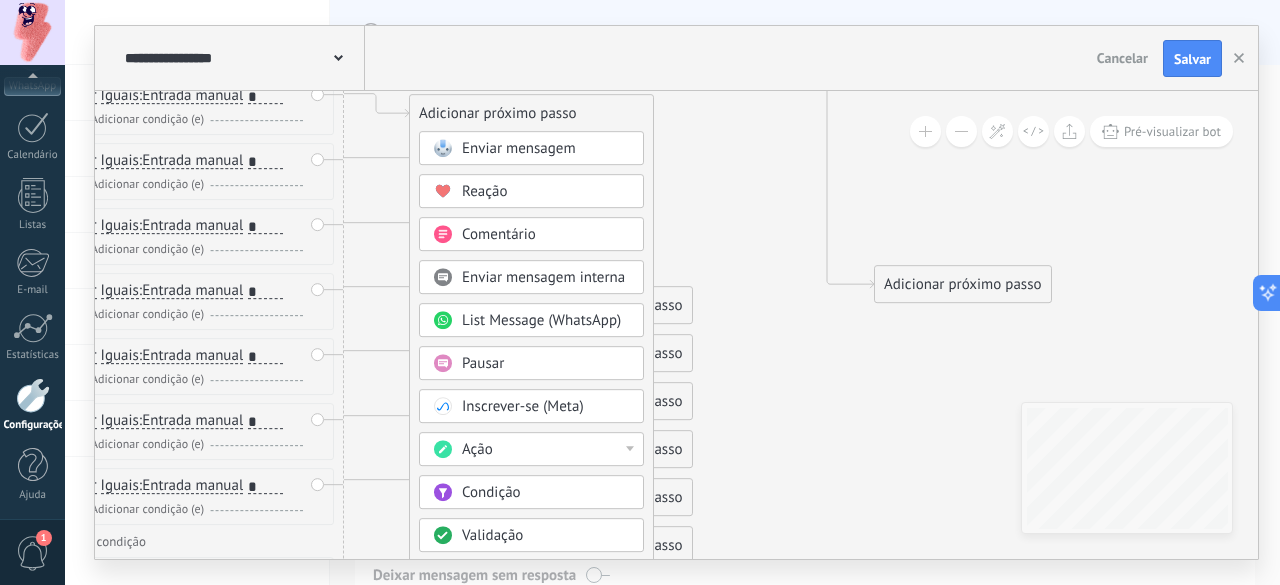 drag, startPoint x: 735, startPoint y: 401, endPoint x: 720, endPoint y: 238, distance: 163.68874 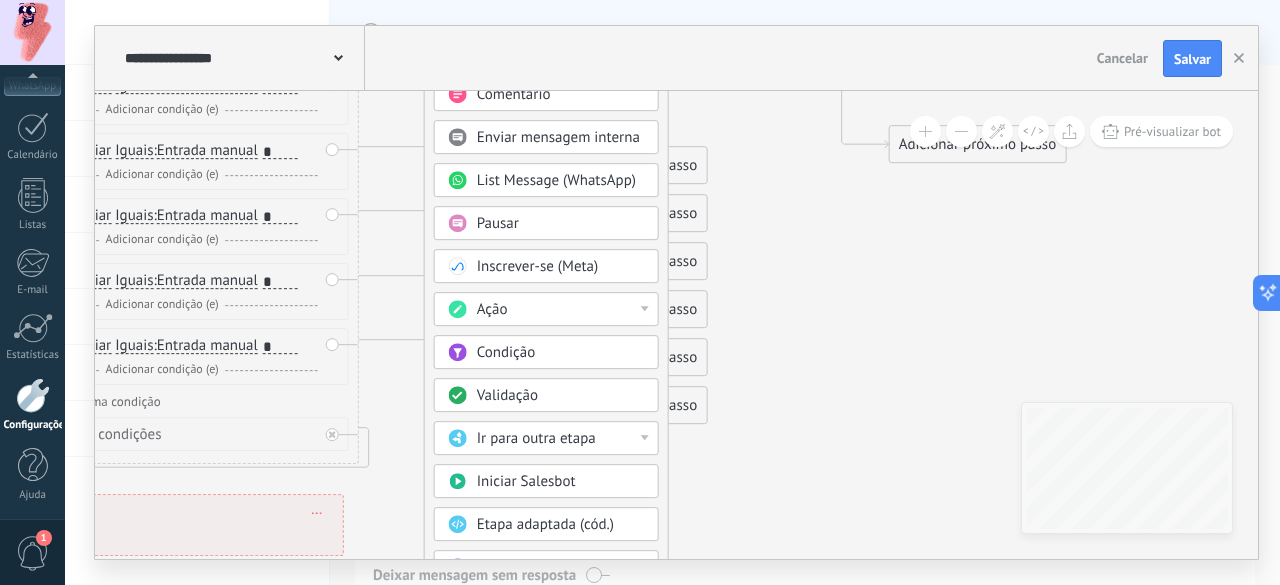 drag, startPoint x: 762, startPoint y: 427, endPoint x: 776, endPoint y: 287, distance: 140.69826 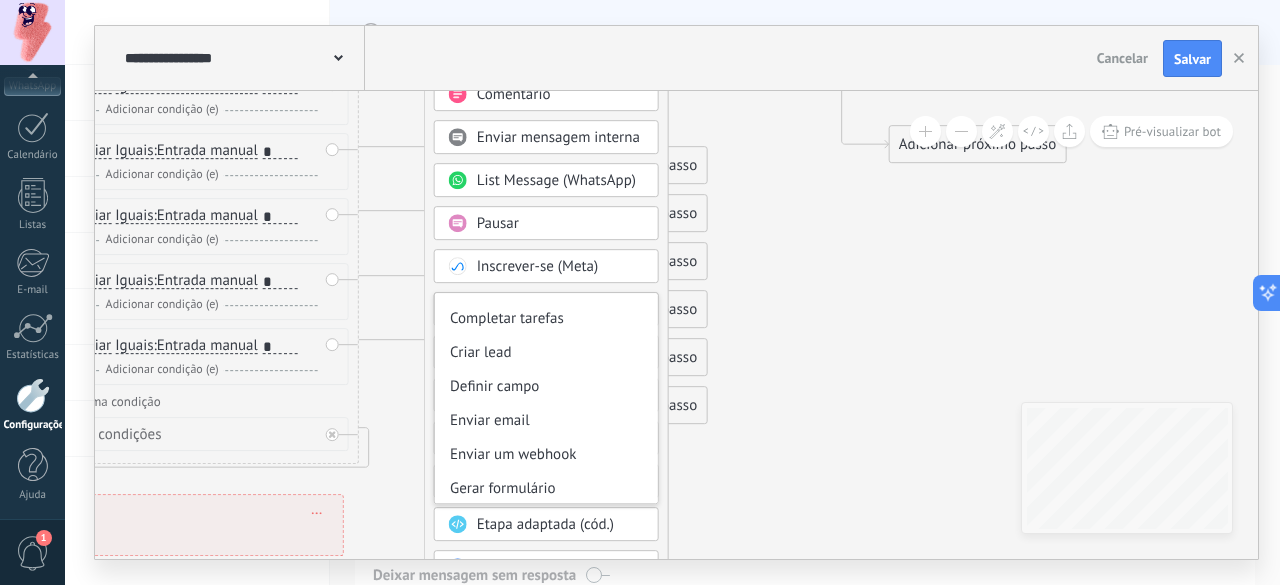 scroll, scrollTop: 99, scrollLeft: 0, axis: vertical 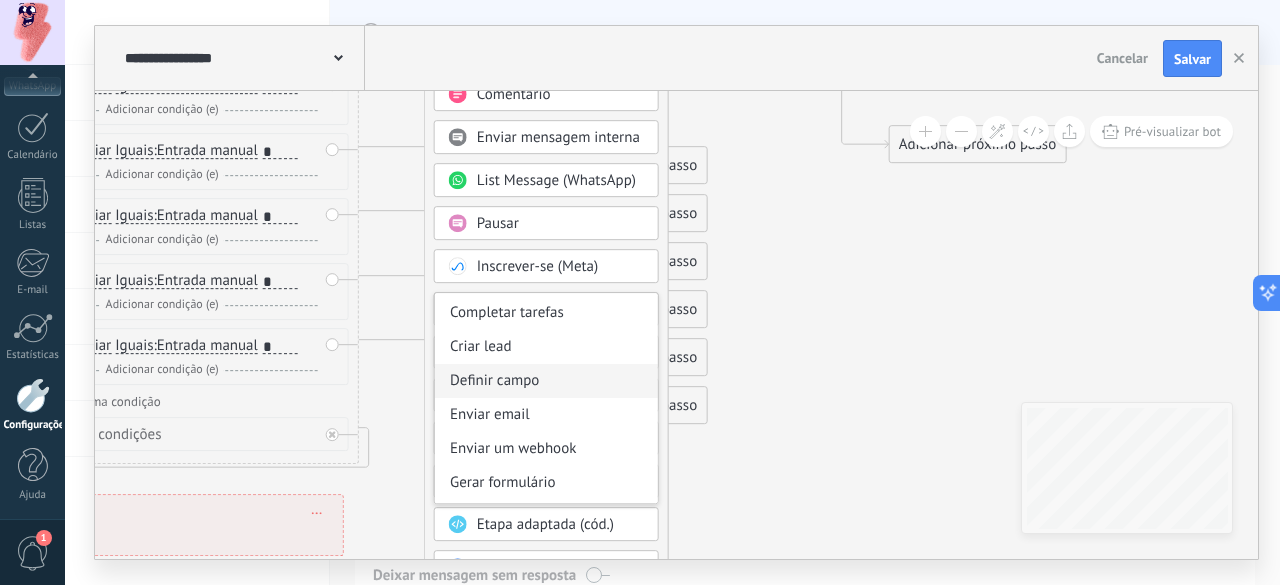 click on "Definir campo" at bounding box center (546, 382) 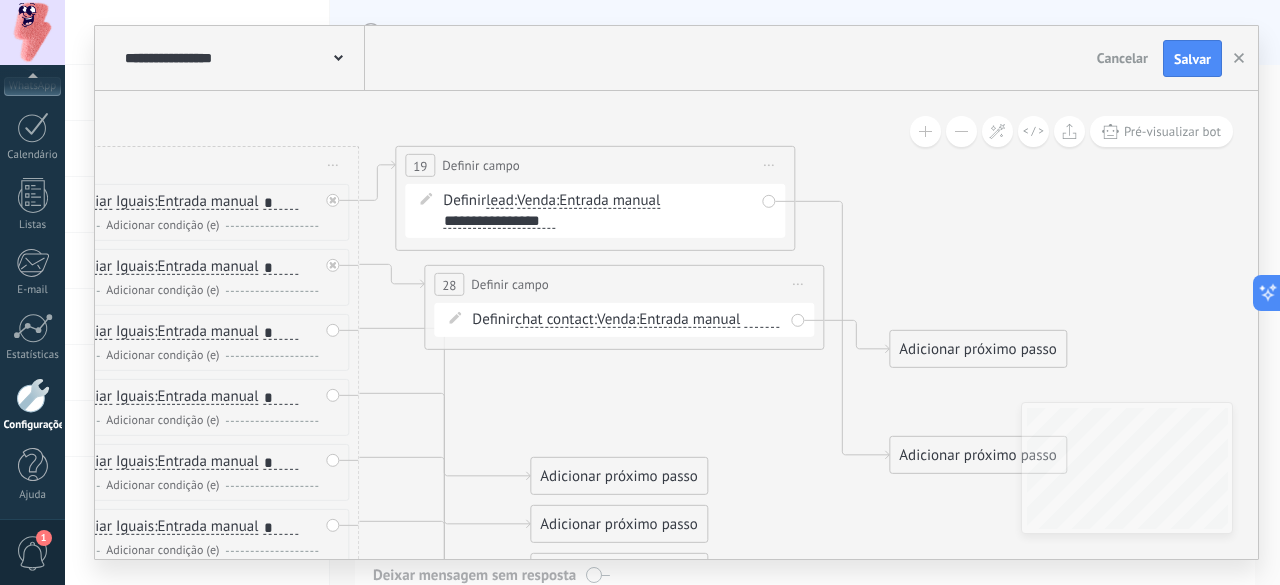 drag, startPoint x: 807, startPoint y: 167, endPoint x: 753, endPoint y: 471, distance: 308.75882 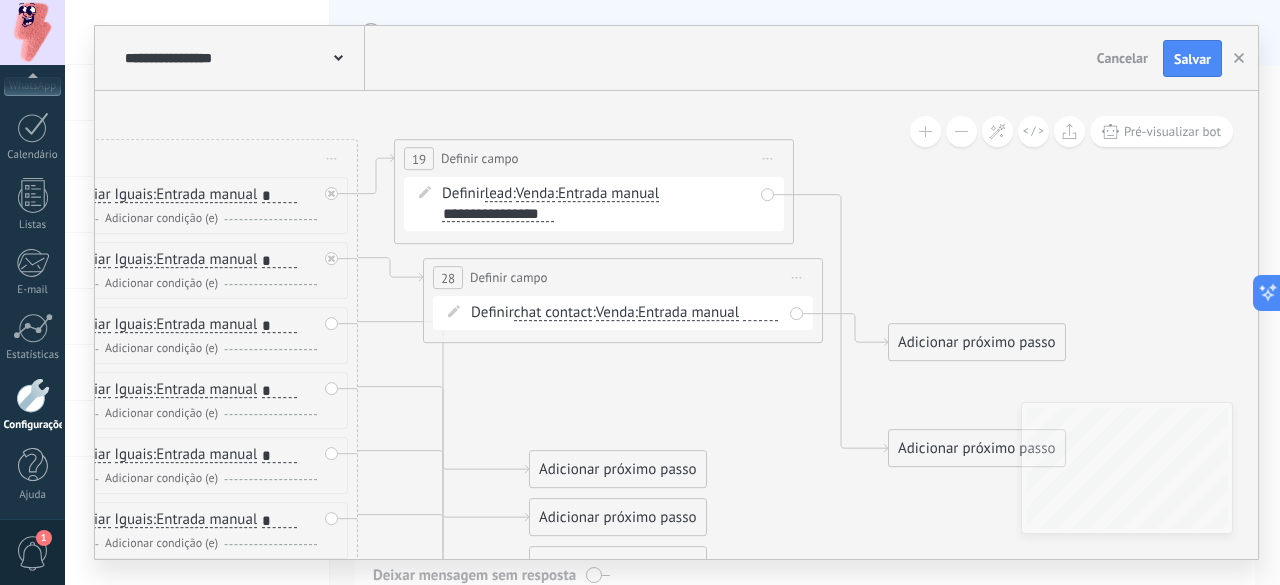 click on "chat contact" at bounding box center (553, 314) 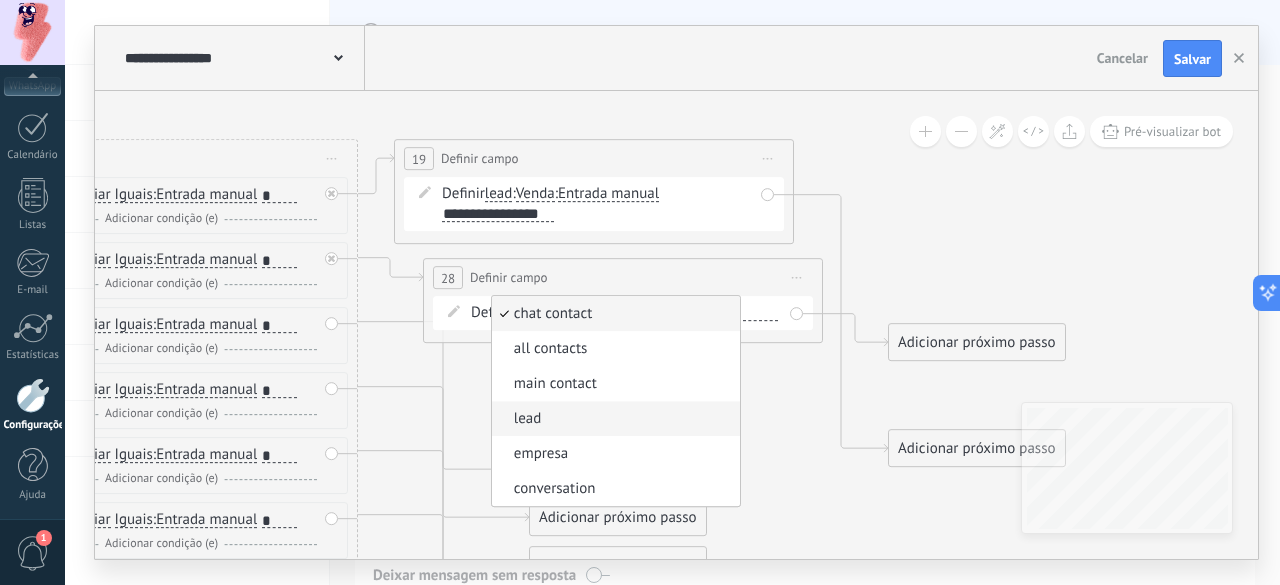 click on "lead" at bounding box center [613, 420] 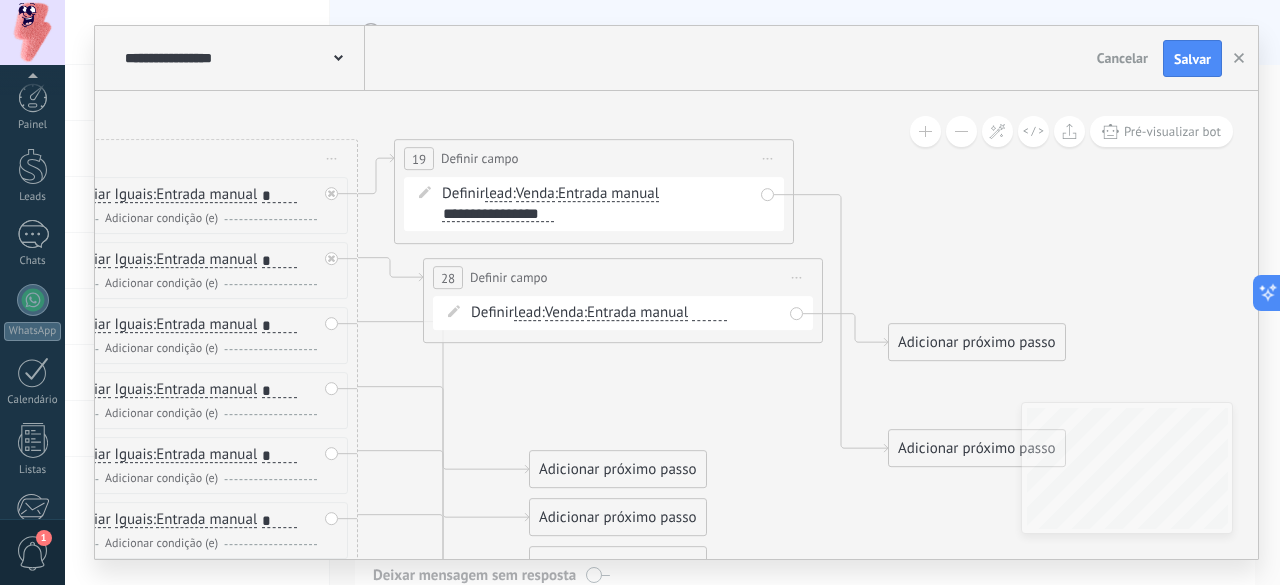 scroll, scrollTop: 0, scrollLeft: 0, axis: both 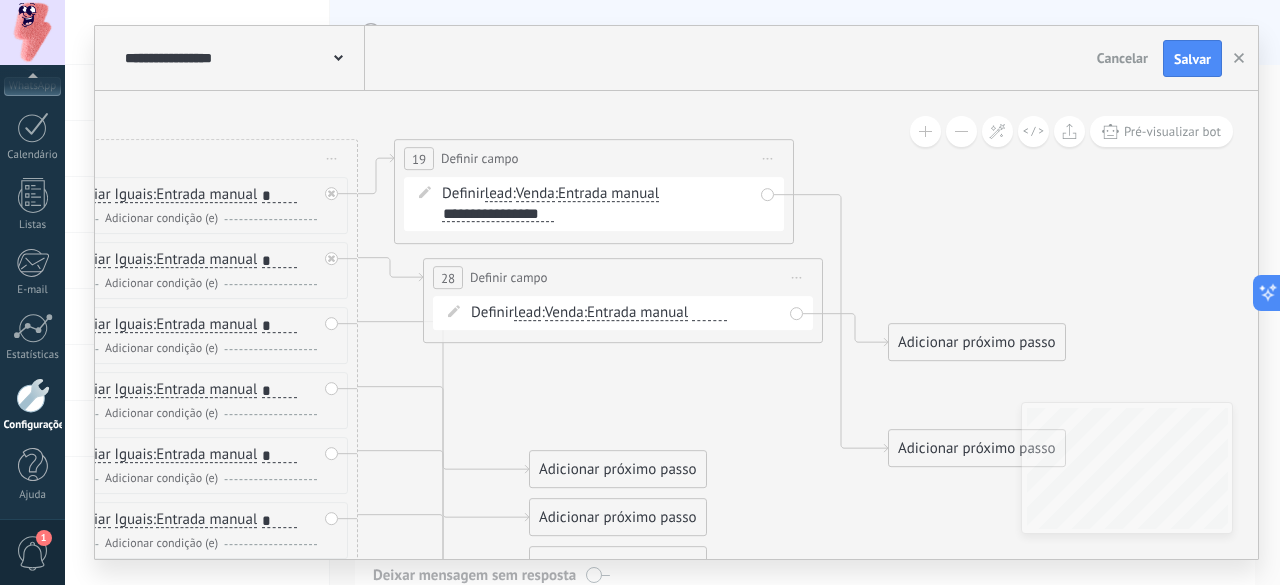 click on "Venda" at bounding box center [564, 314] 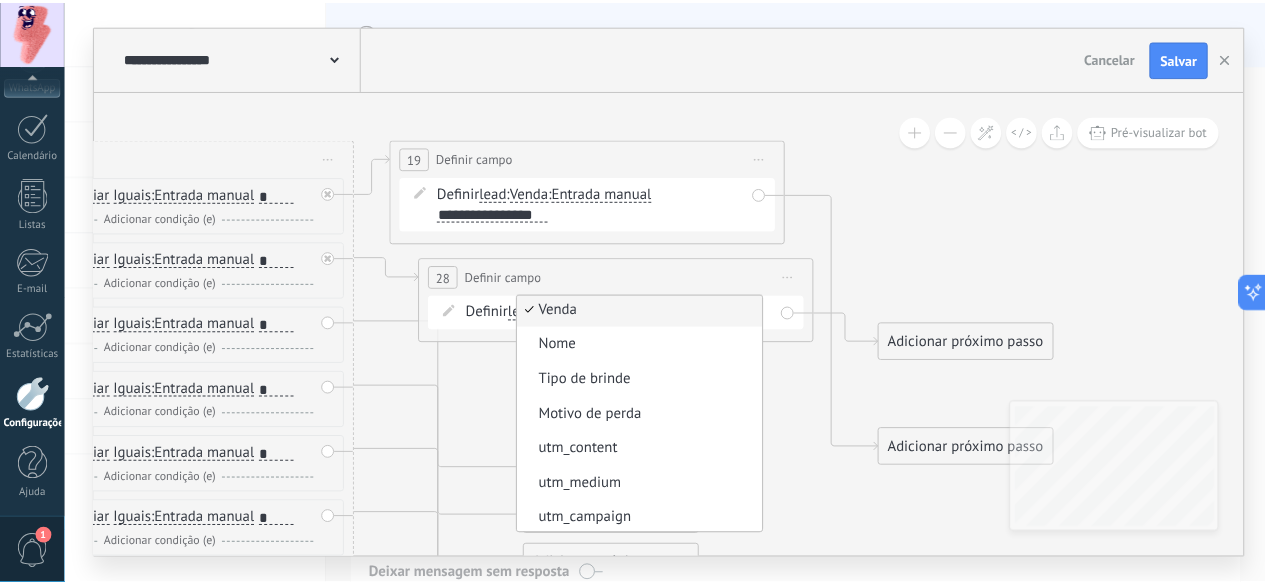scroll, scrollTop: 0, scrollLeft: 0, axis: both 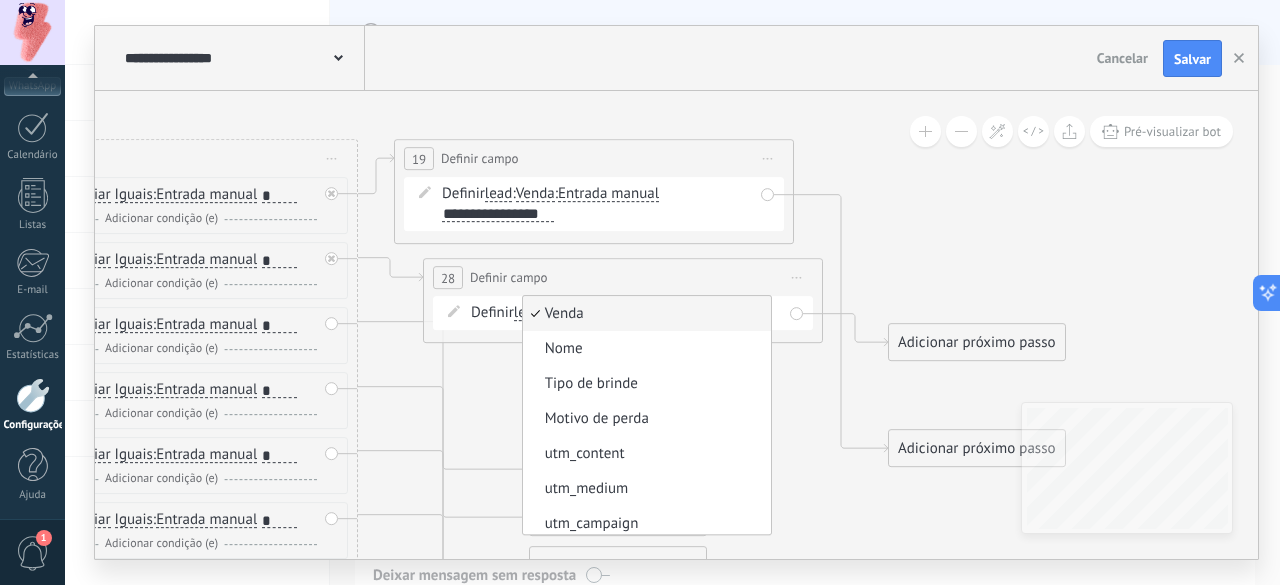 click 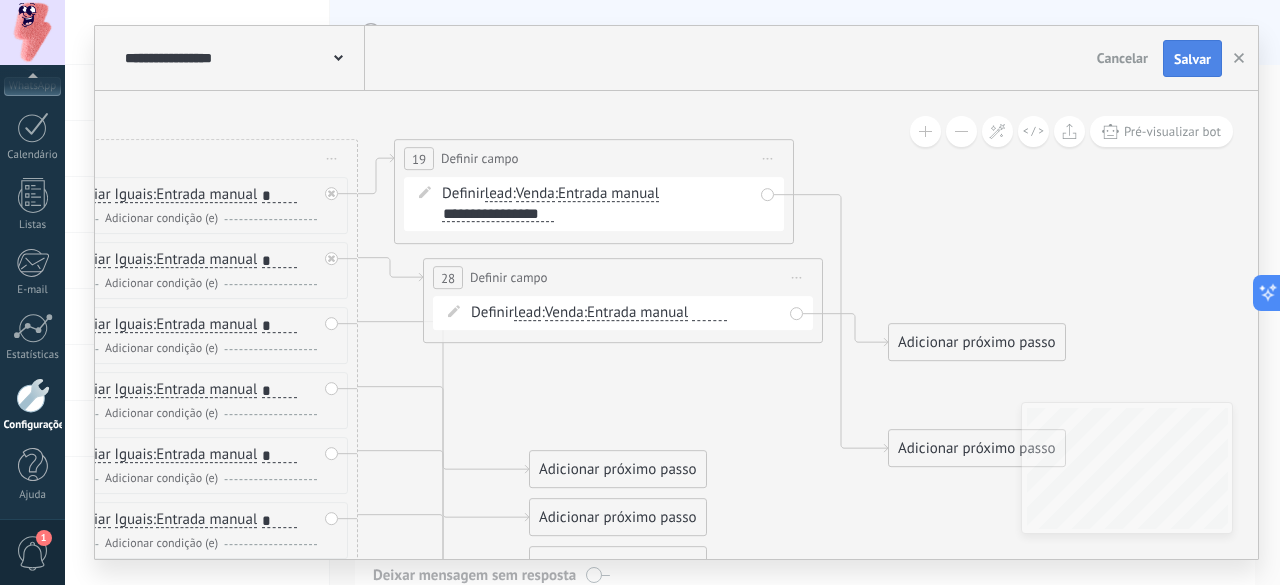click on "Salvar" at bounding box center (1192, 59) 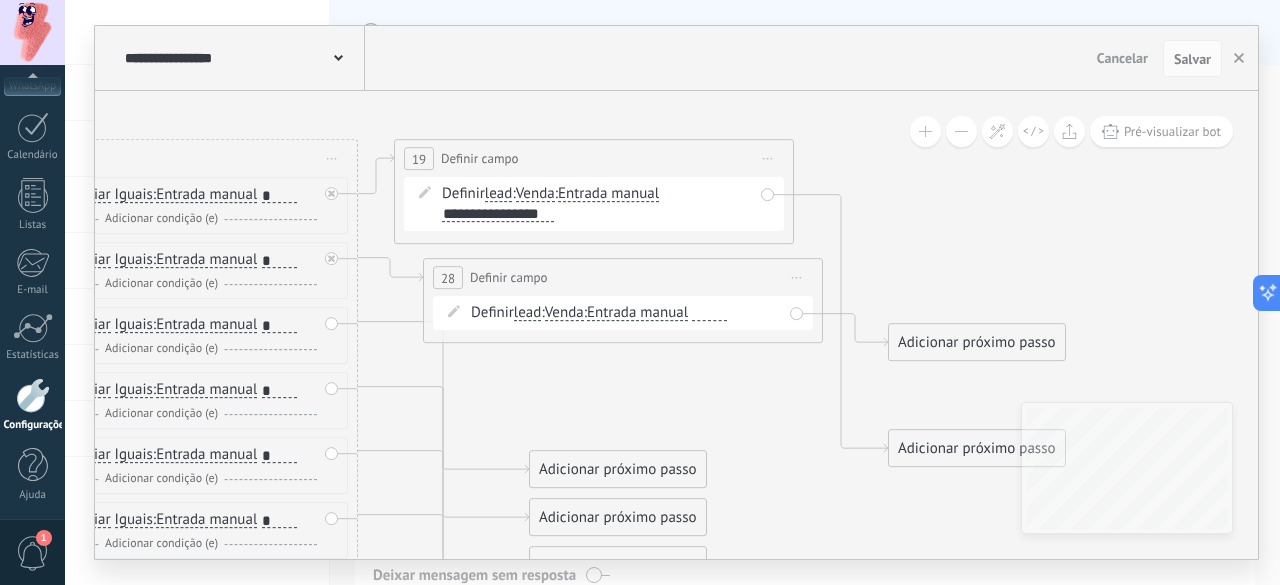 click at bounding box center [33, 395] 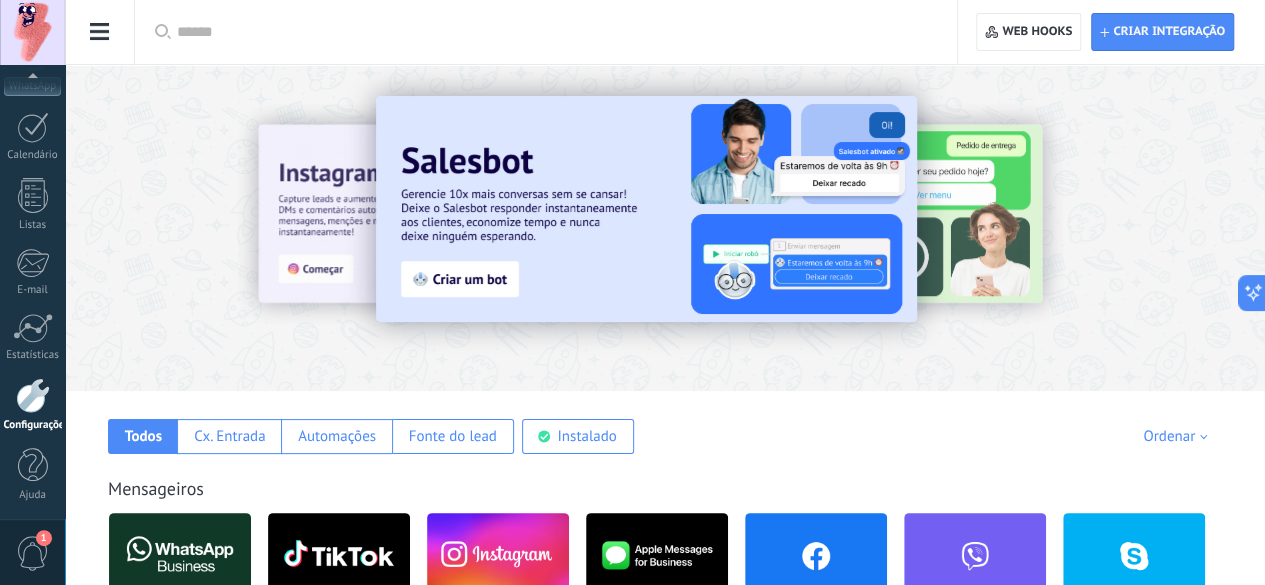 click on "Configurações gerais" at bounding box center (-116, 205) 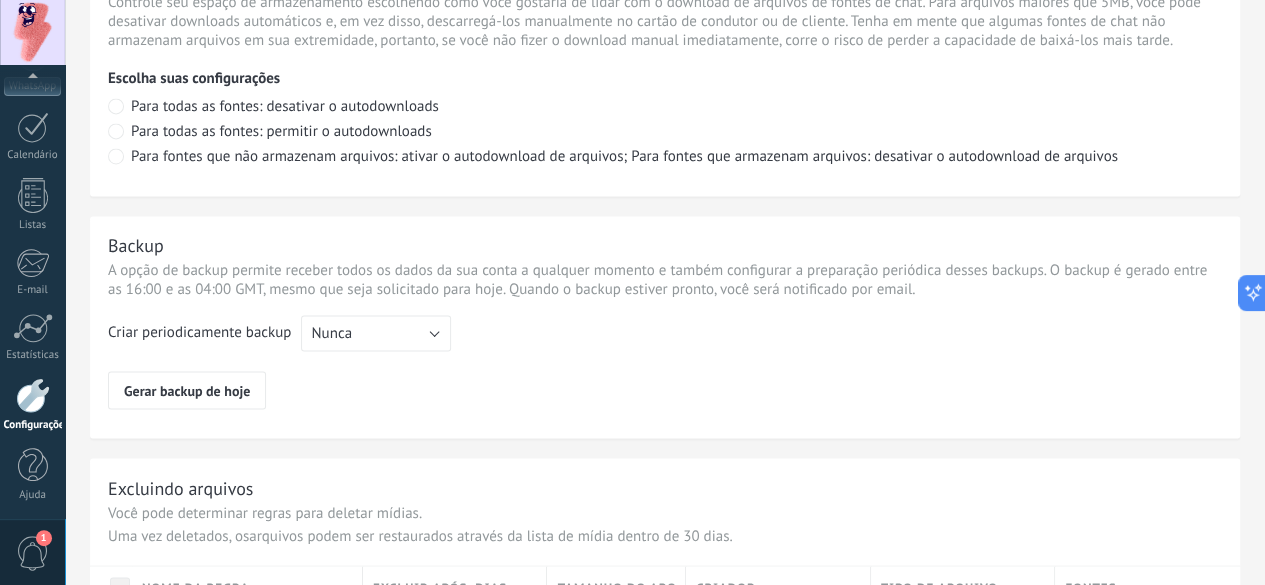 scroll, scrollTop: 1478, scrollLeft: 0, axis: vertical 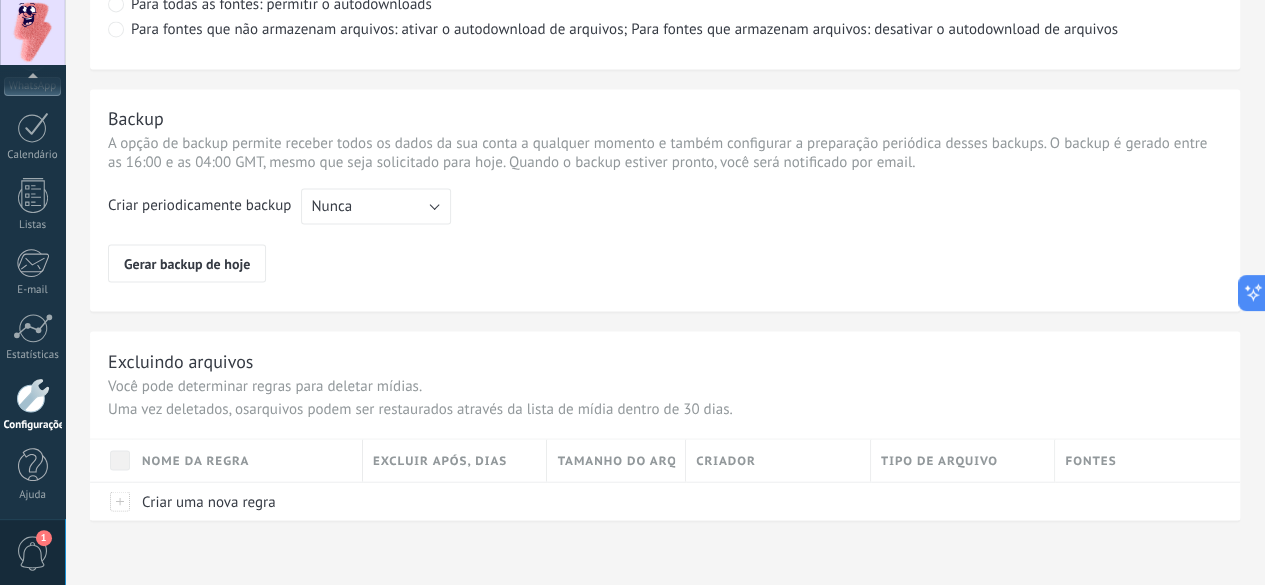 click at bounding box center [33, 395] 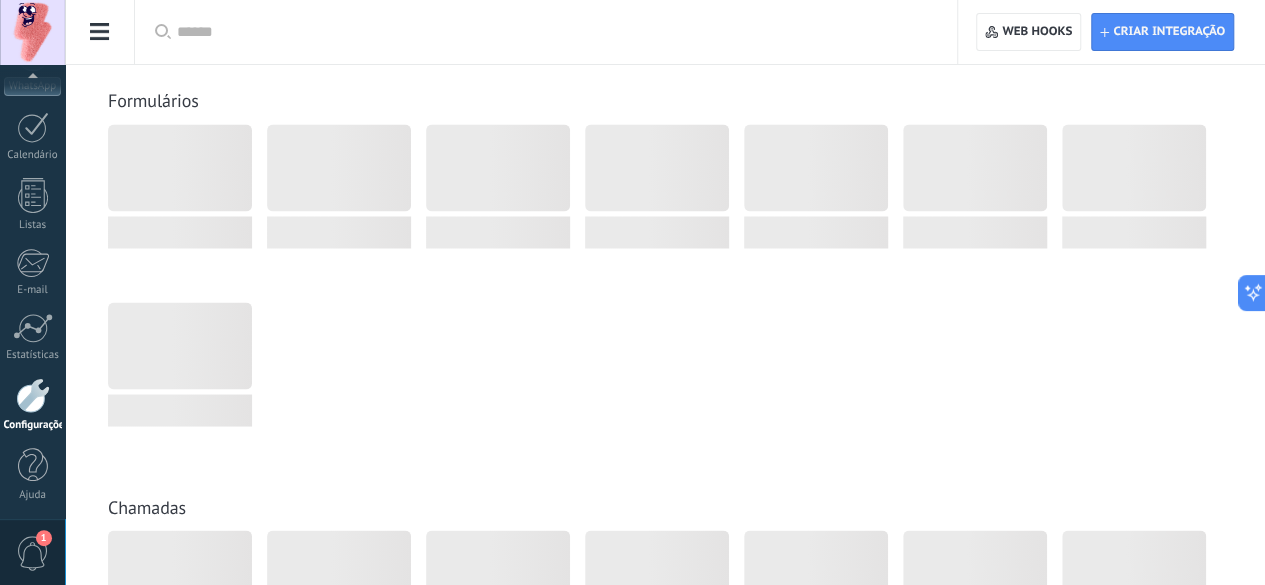 scroll, scrollTop: 0, scrollLeft: 0, axis: both 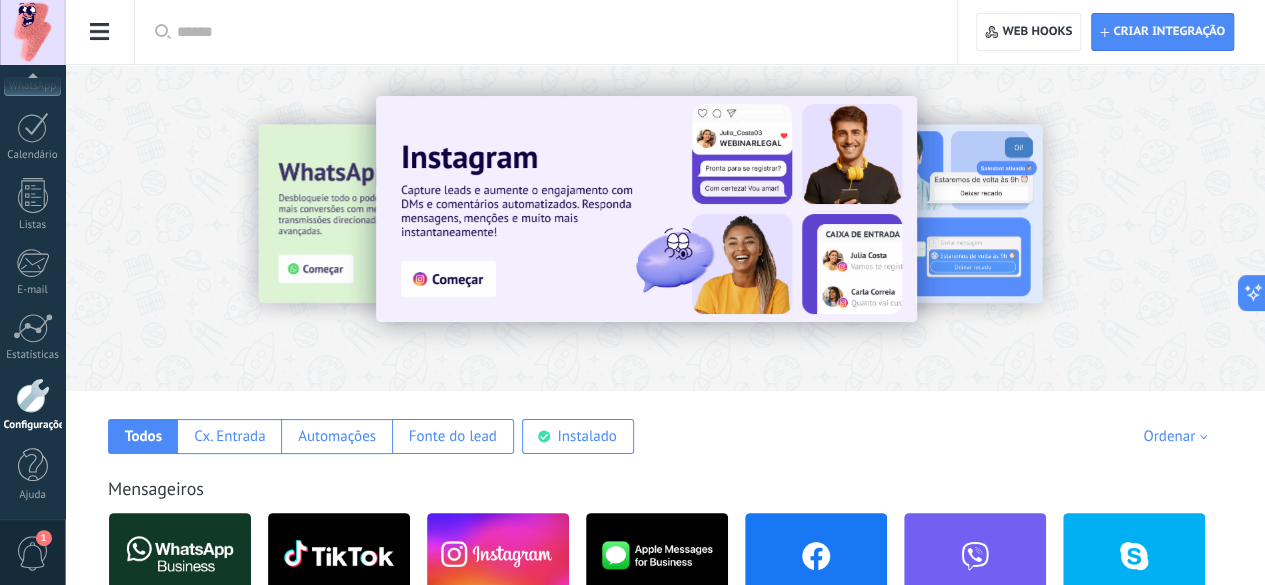 click on "Ferramentas de comunicação" at bounding box center (-116, 373) 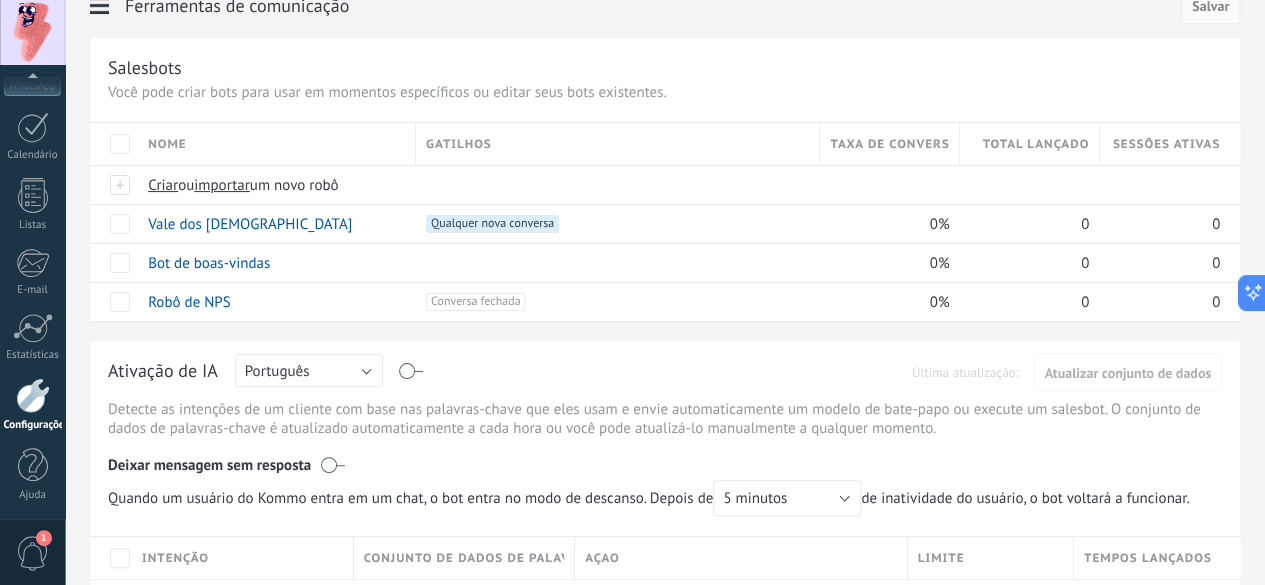 scroll, scrollTop: 74, scrollLeft: 0, axis: vertical 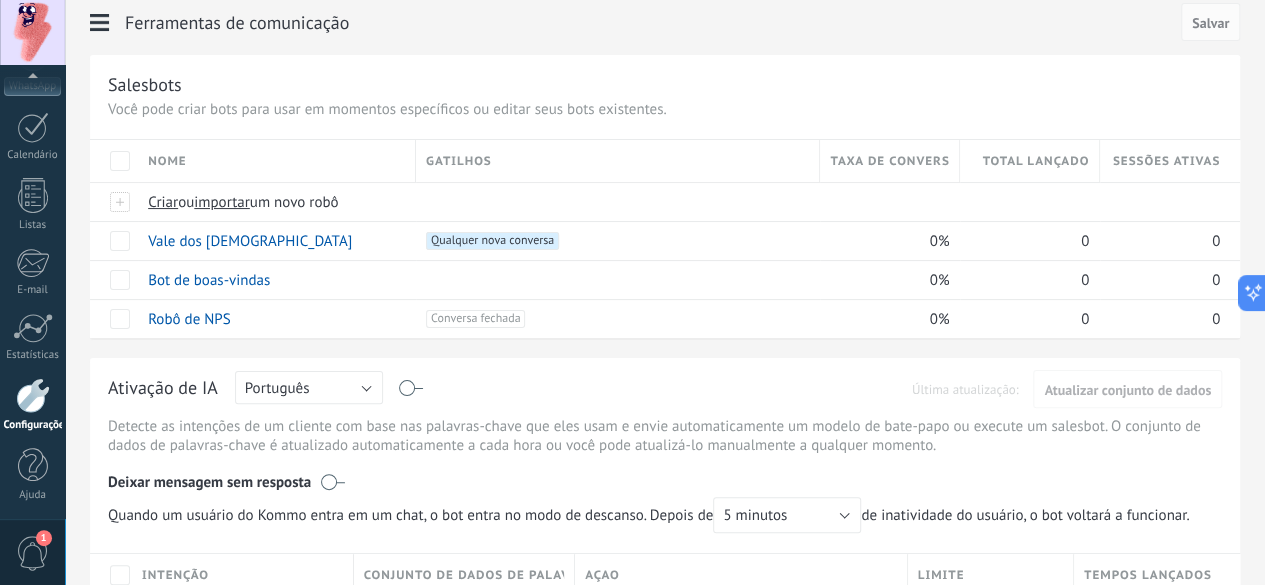 click on "Configurações gerais" at bounding box center (-116, 205) 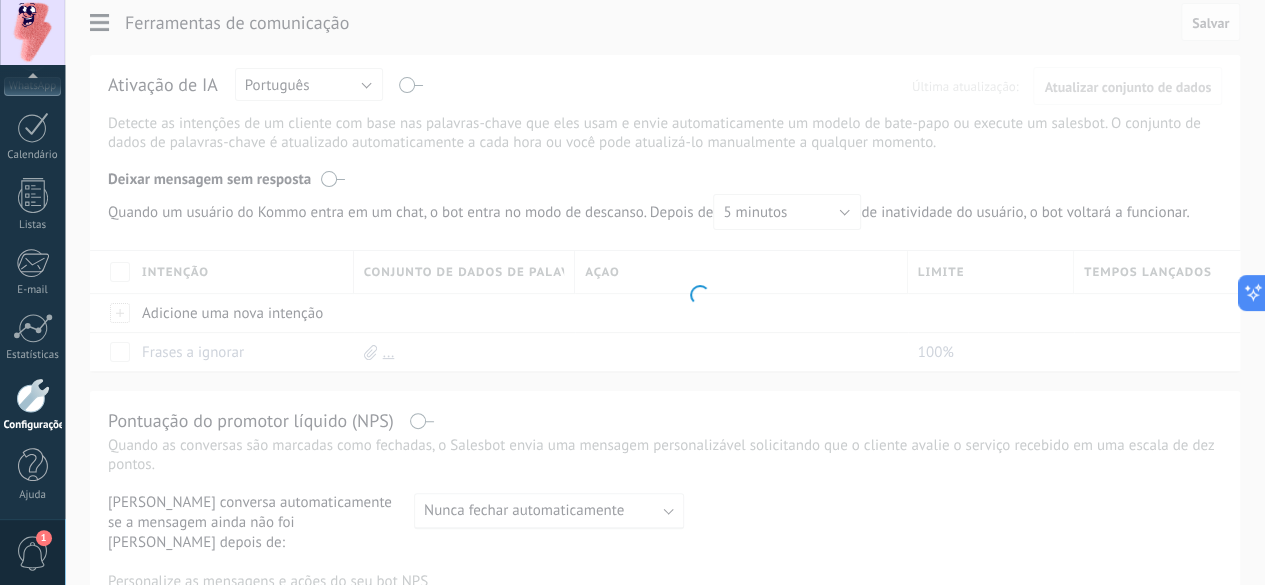 scroll, scrollTop: 0, scrollLeft: 0, axis: both 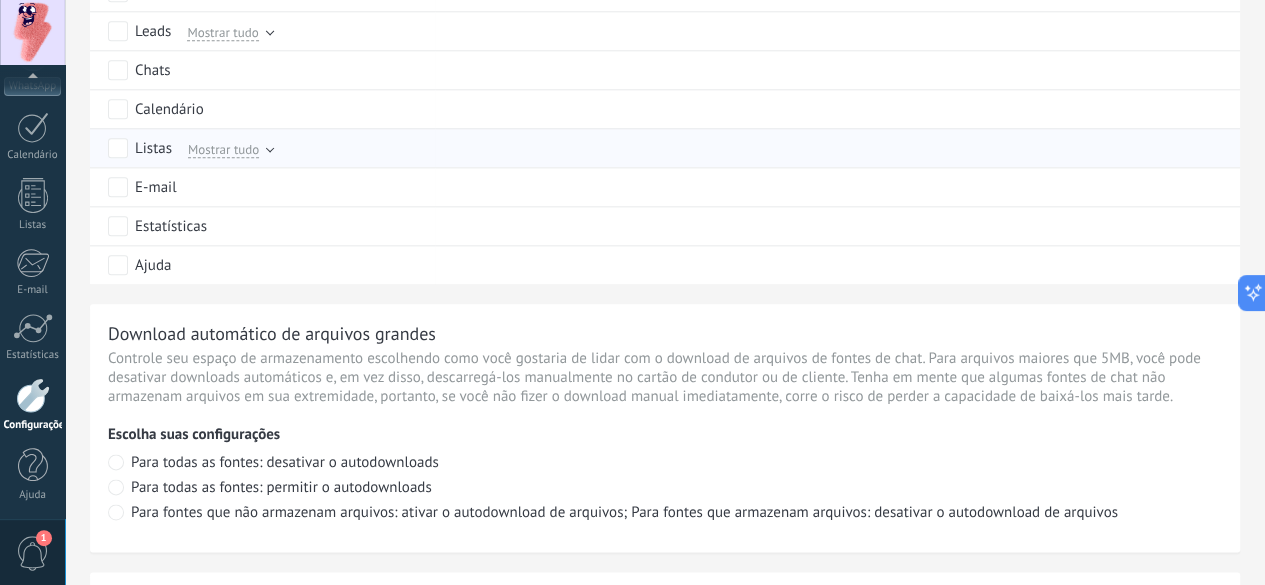 click on "Listas Mostrar tudo" at bounding box center (266, 148) 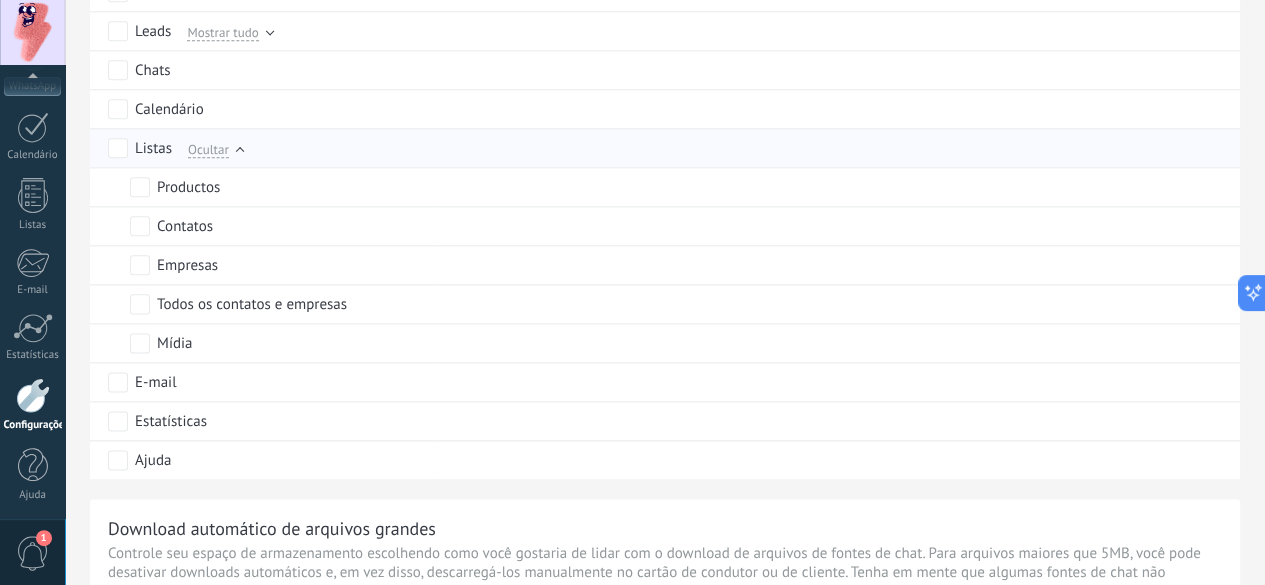 click at bounding box center [240, 151] 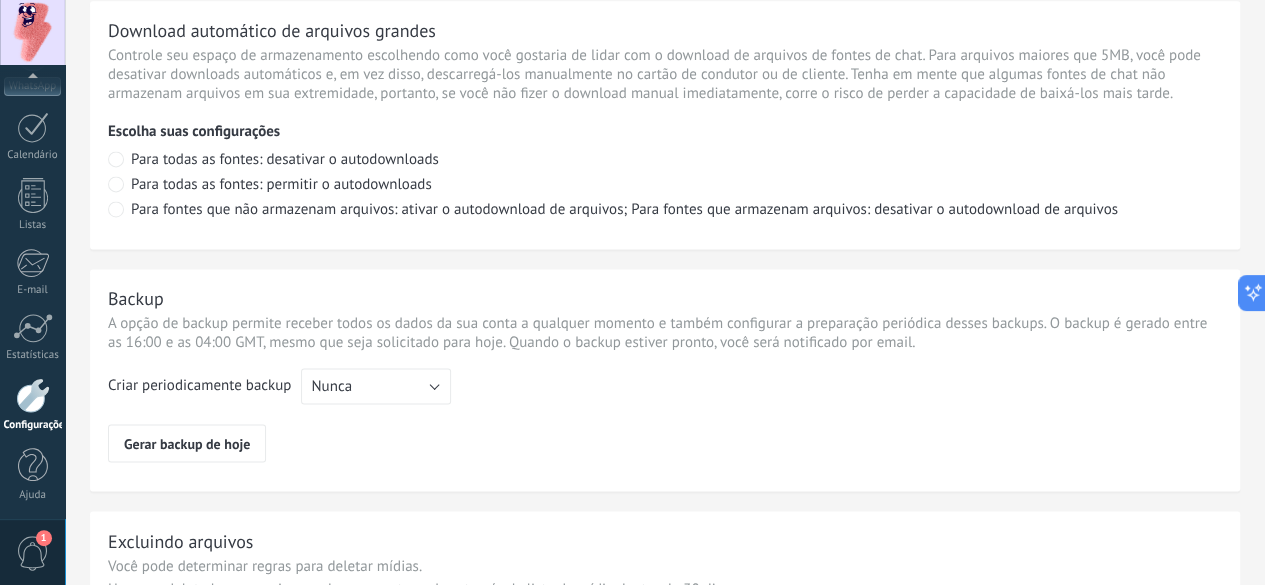 scroll, scrollTop: 1656, scrollLeft: 0, axis: vertical 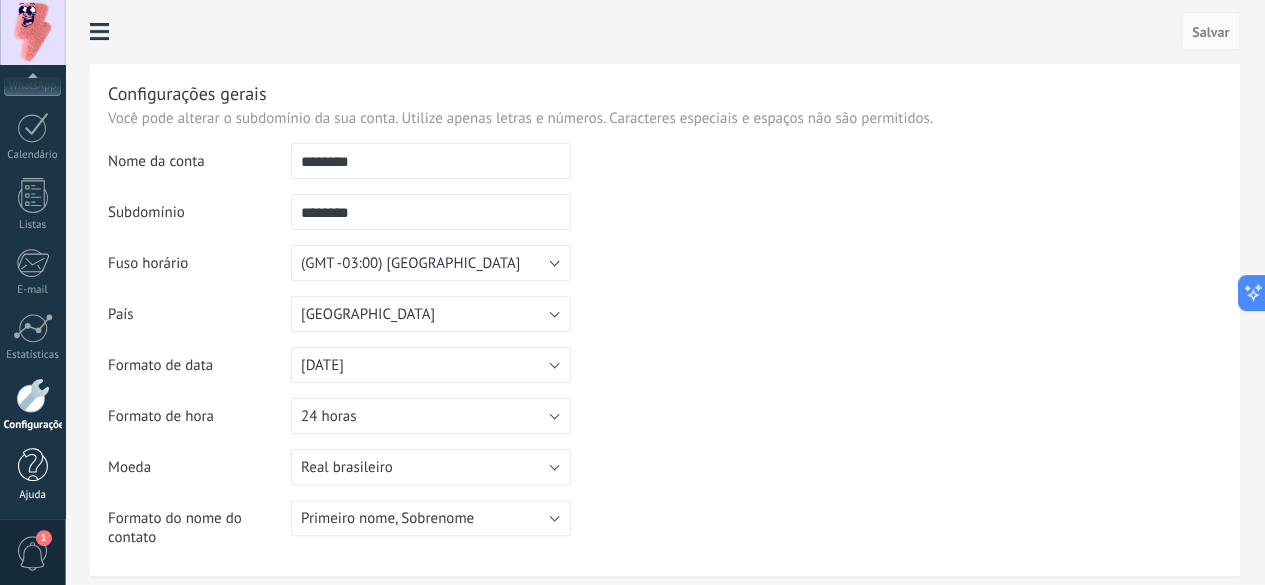 click on "Ajuda" at bounding box center (32, 475) 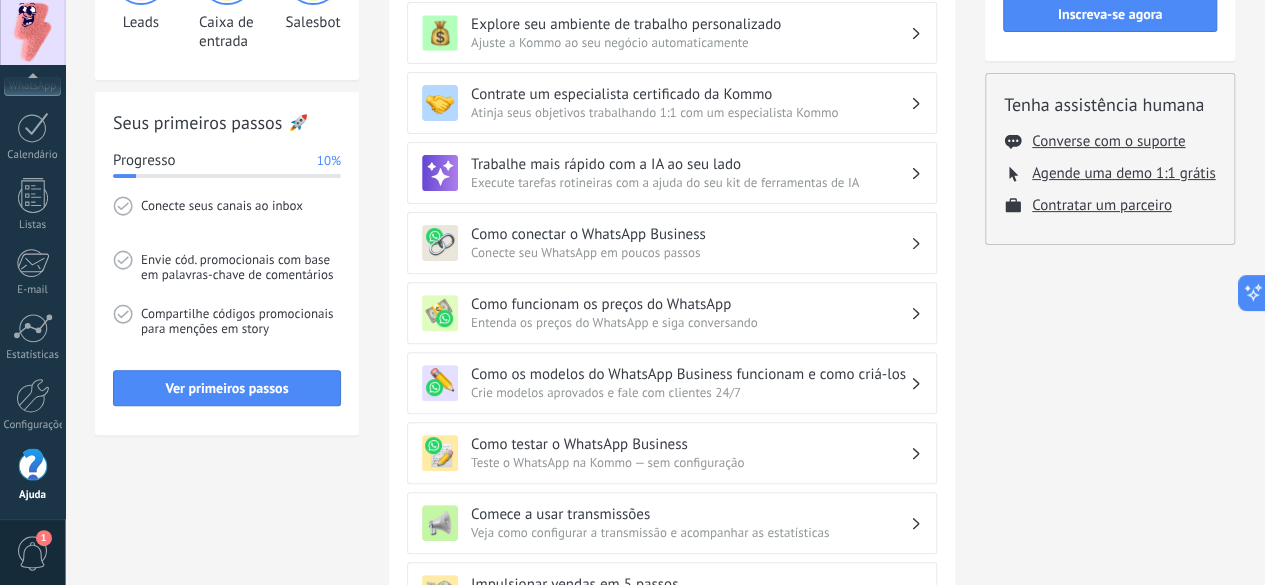 scroll, scrollTop: 0, scrollLeft: 0, axis: both 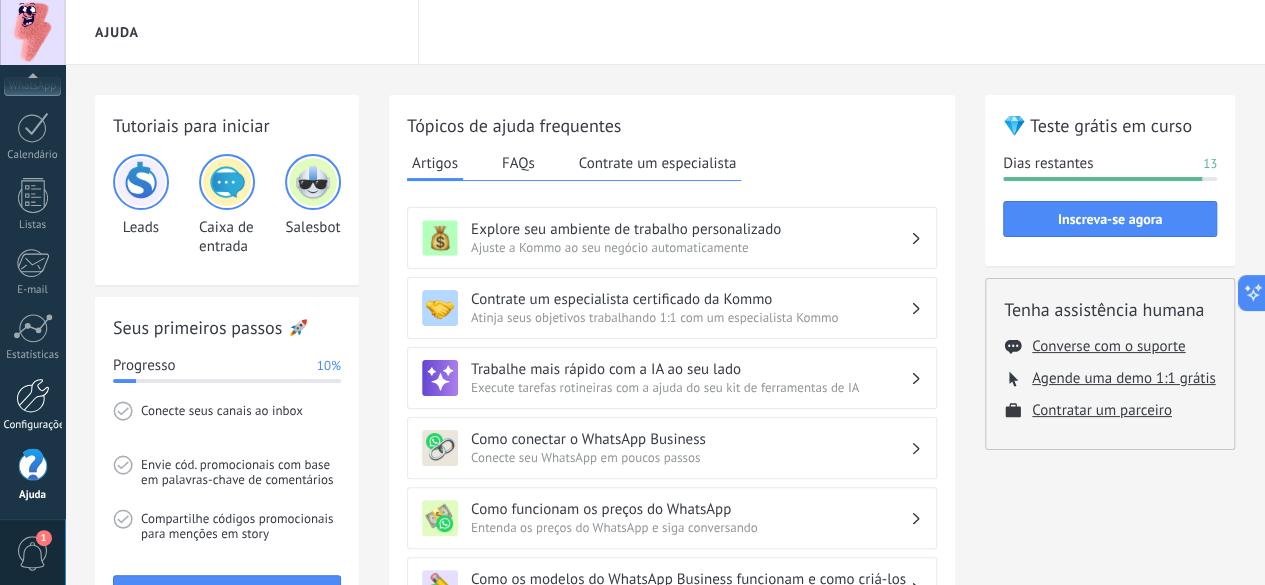 click at bounding box center [33, 395] 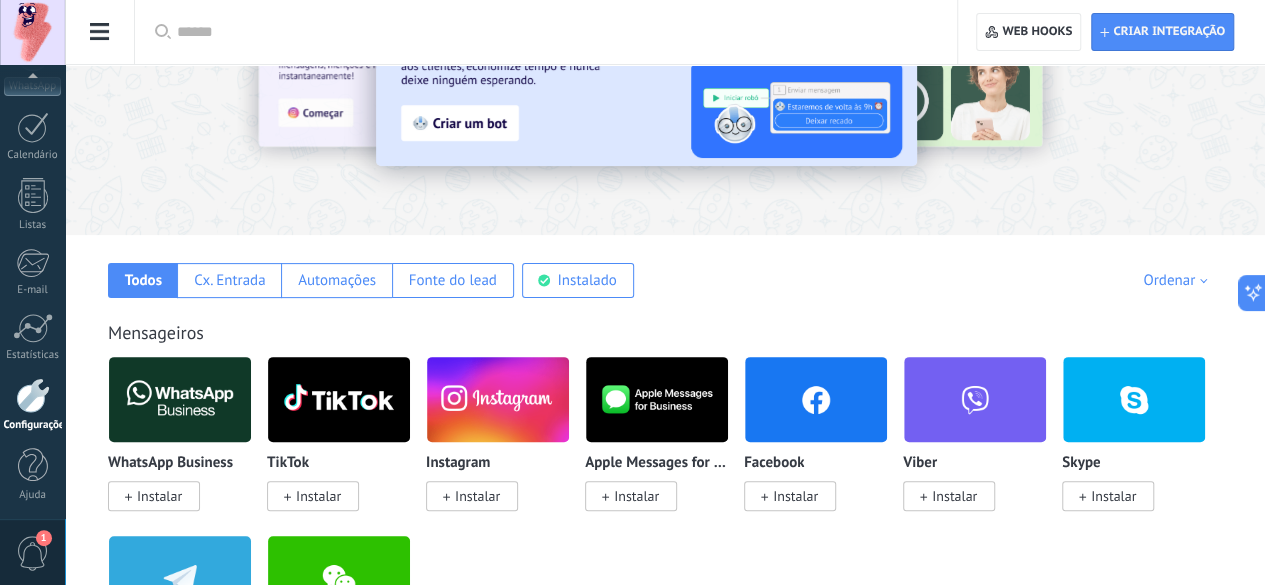 scroll, scrollTop: 0, scrollLeft: 0, axis: both 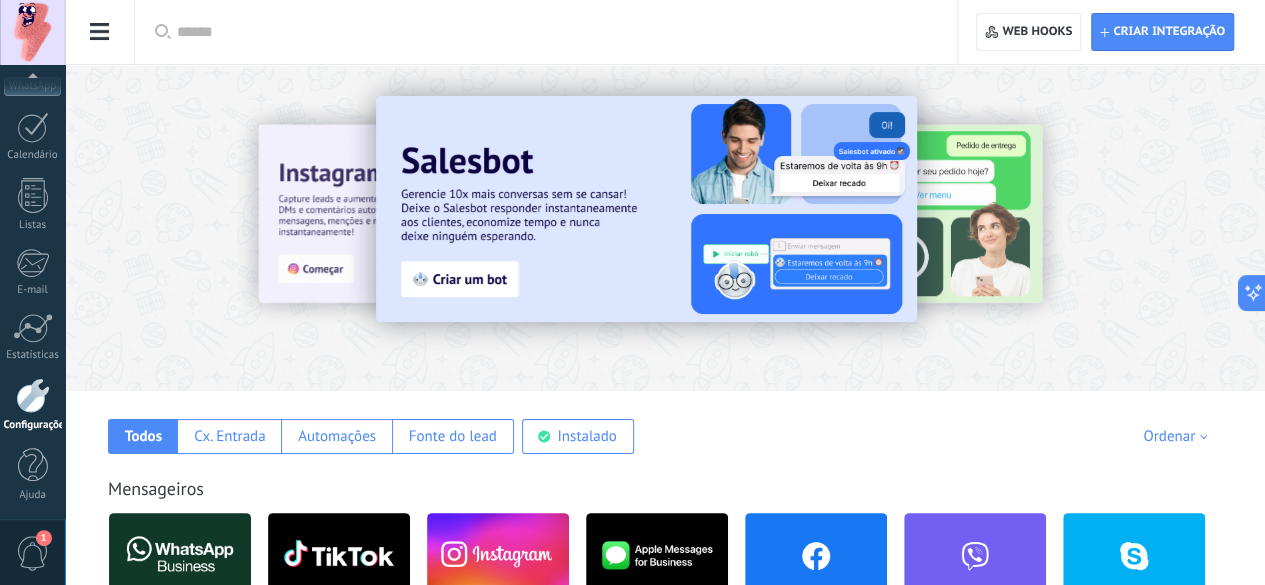 click on "Configurações gerais" at bounding box center (-116, 205) 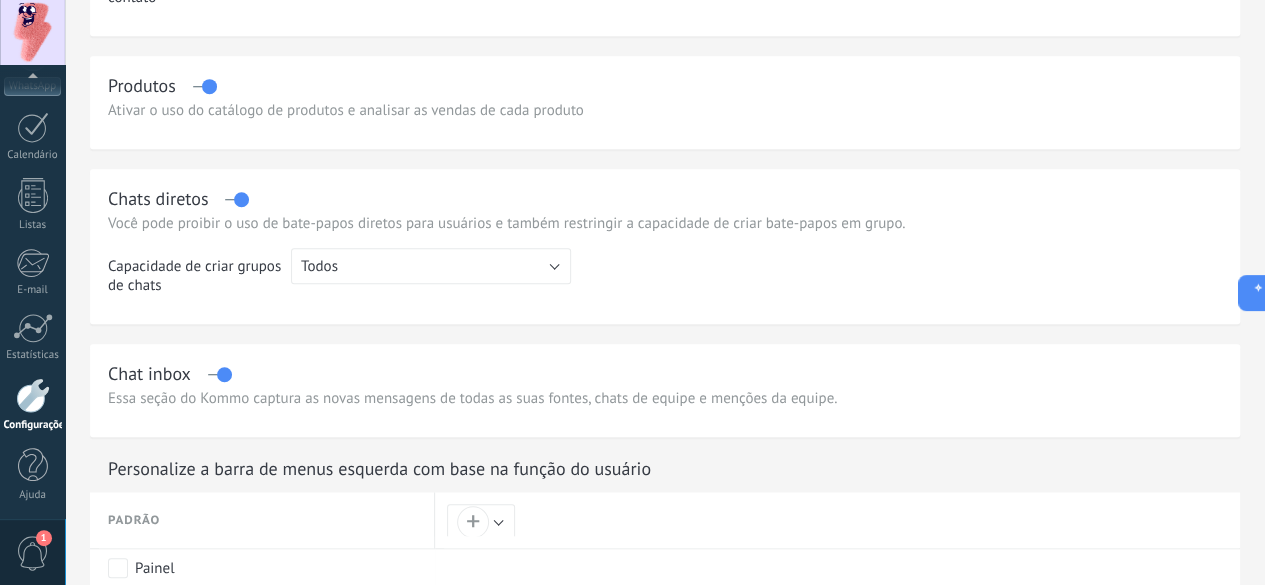 scroll, scrollTop: 0, scrollLeft: 0, axis: both 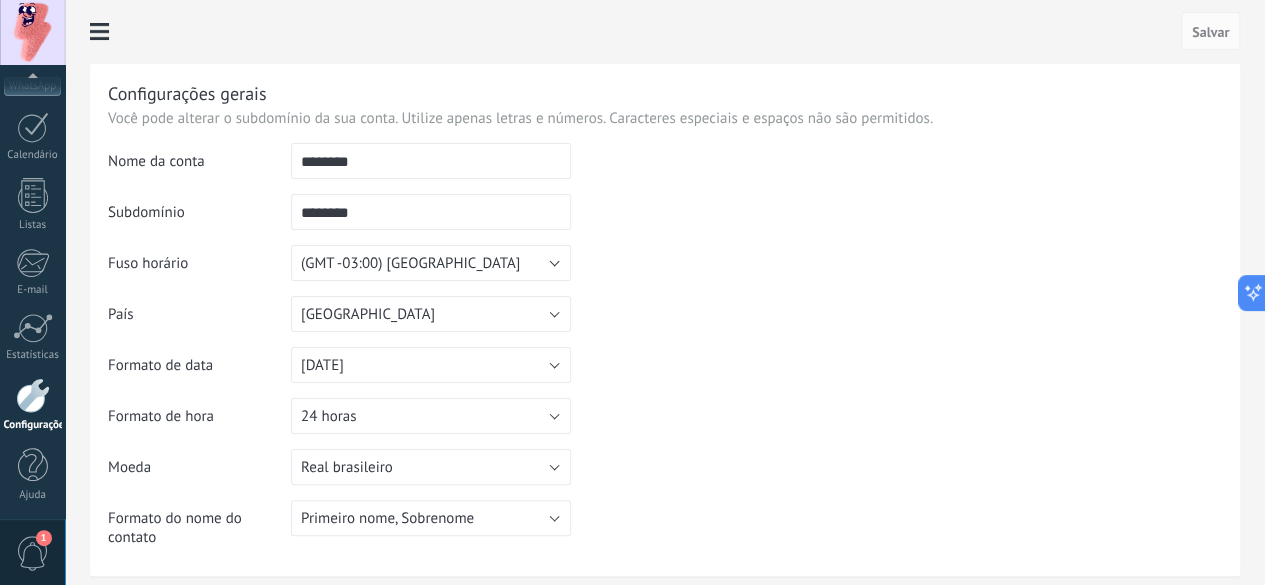 click on "Usuários" at bounding box center [-116, 261] 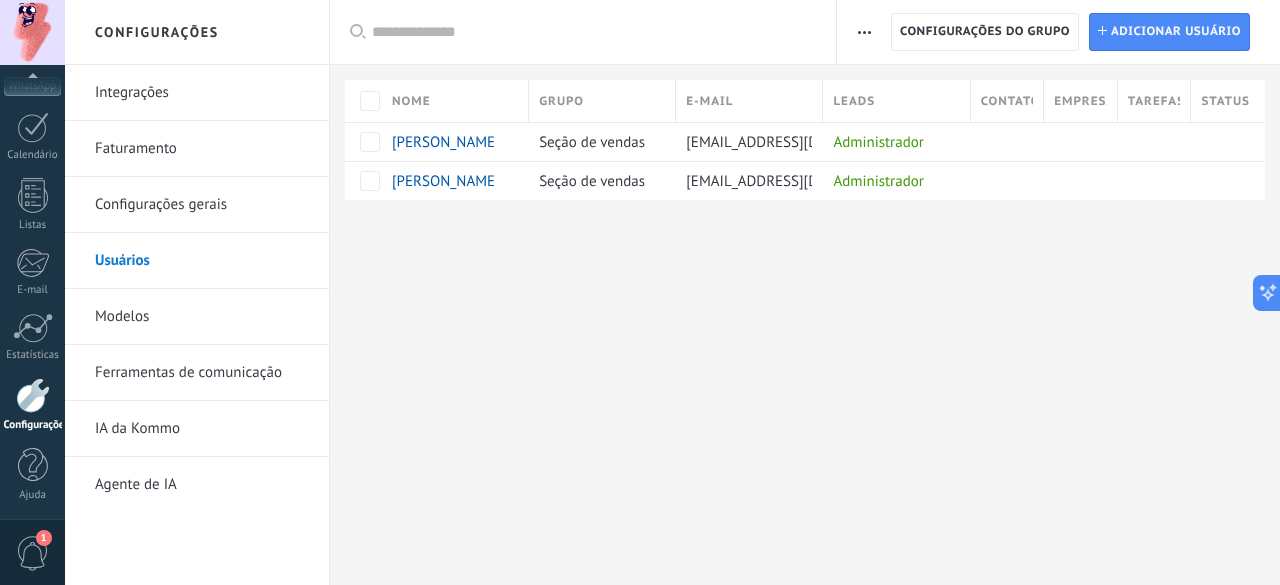 click on "IA da Kommo" at bounding box center [202, 429] 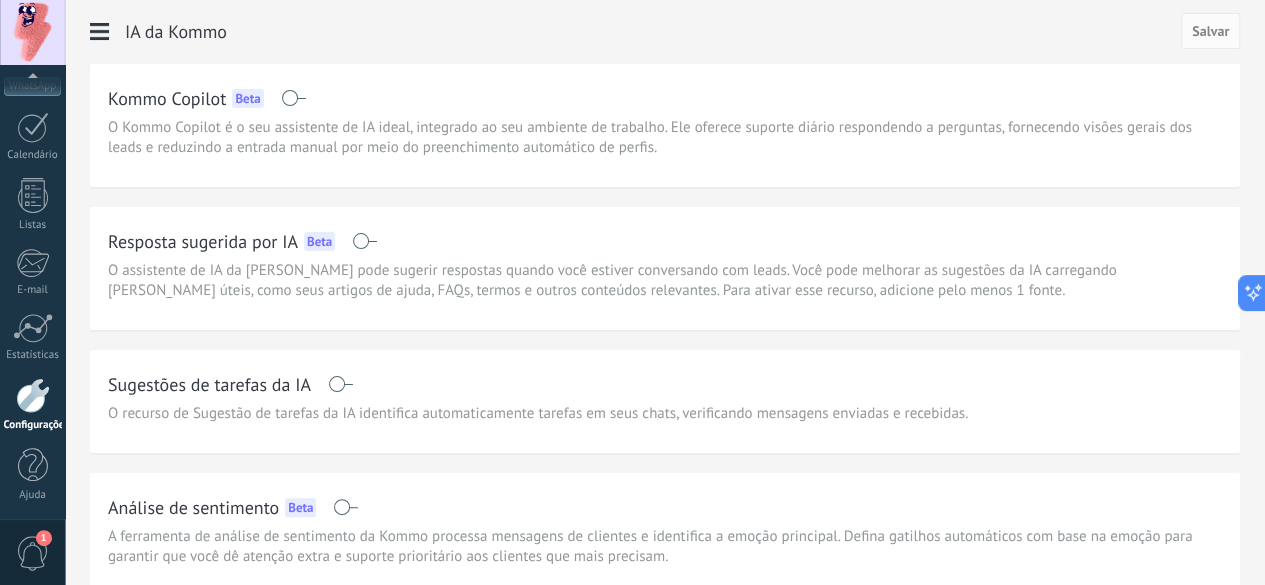 click on "Agente de IA" at bounding box center [-116, 485] 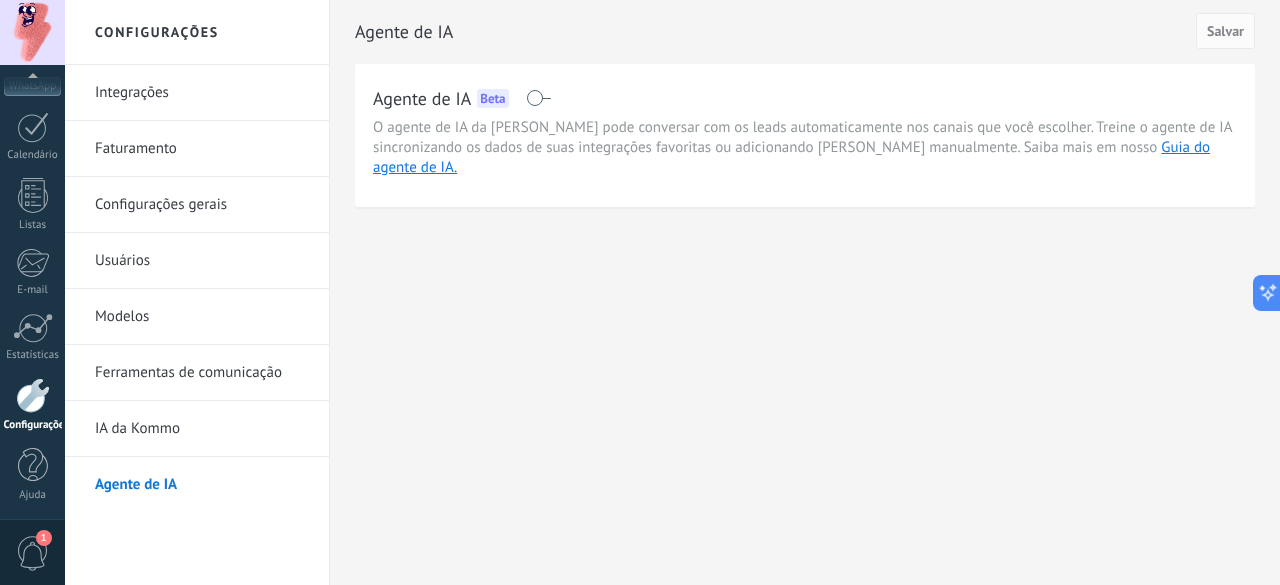 click on "Integrações" at bounding box center (202, 93) 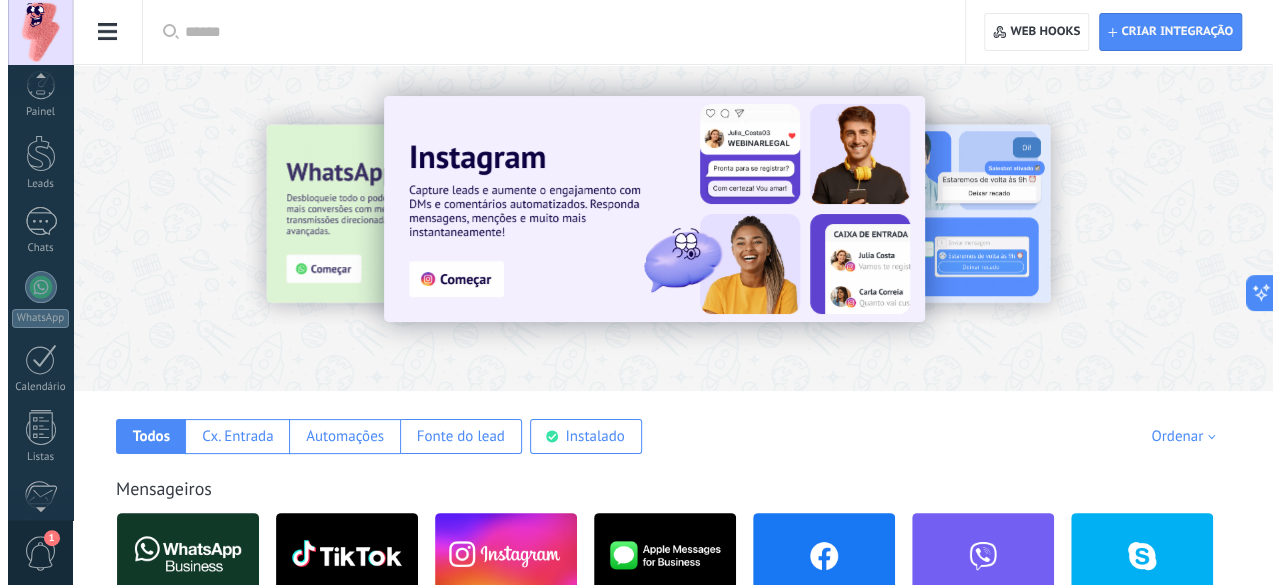 scroll, scrollTop: 0, scrollLeft: 0, axis: both 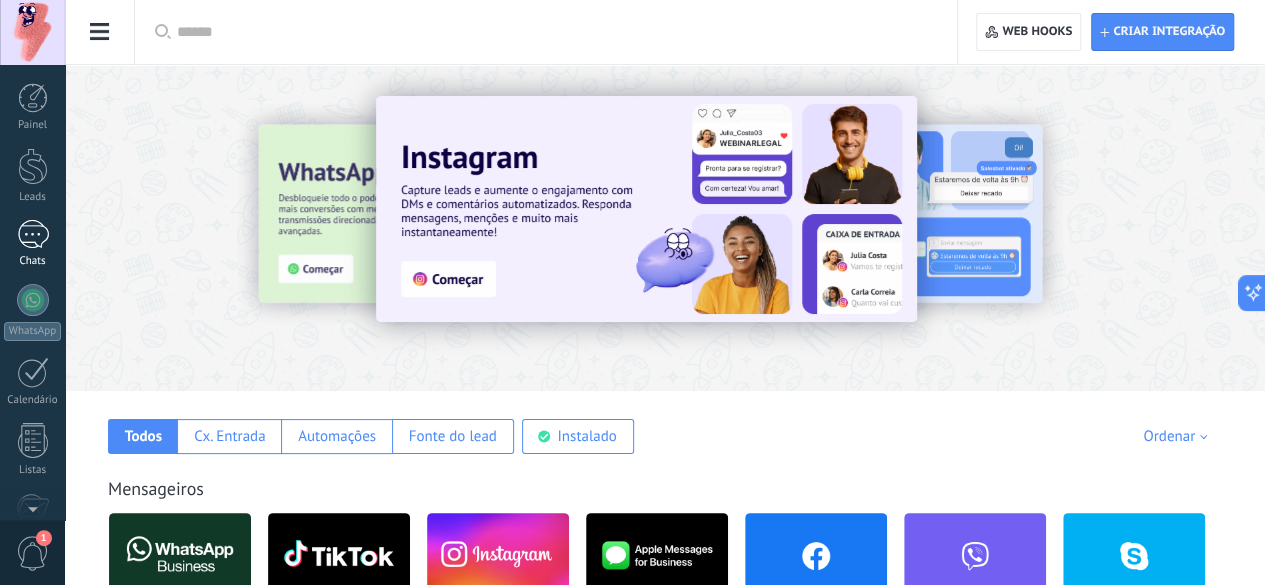 click at bounding box center (33, 234) 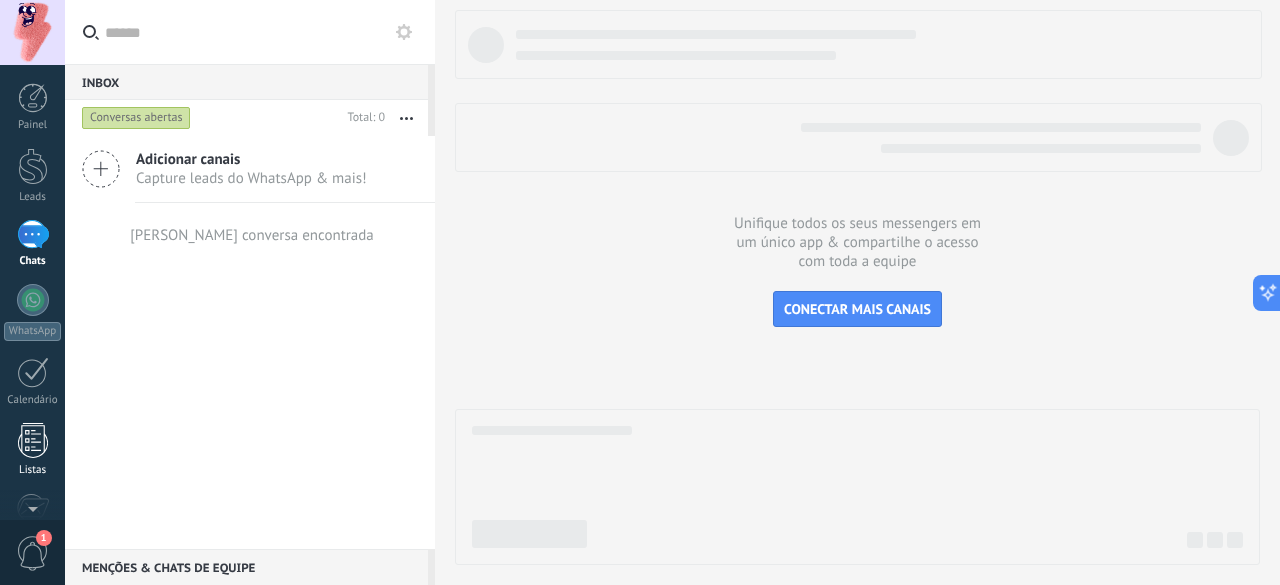 click at bounding box center (33, 440) 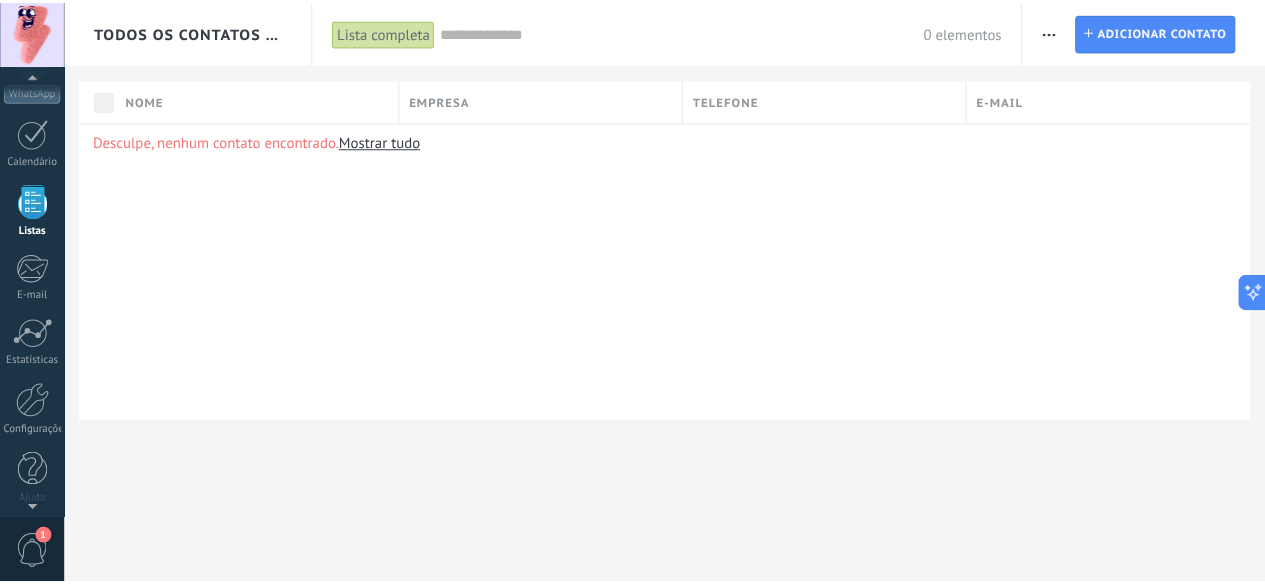 scroll, scrollTop: 245, scrollLeft: 0, axis: vertical 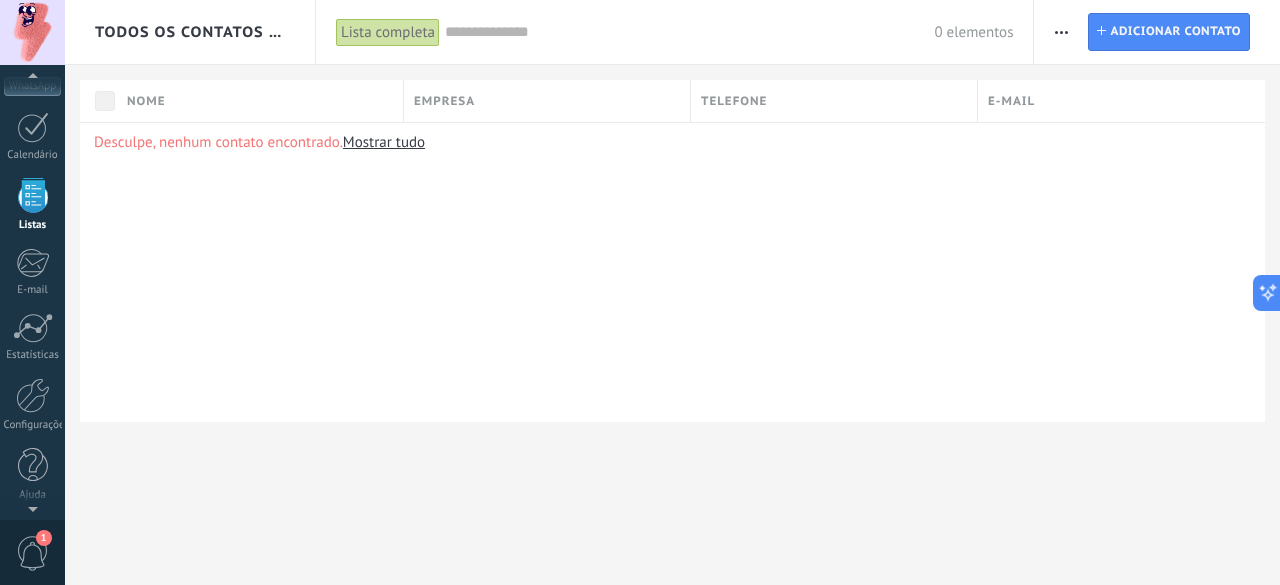 click on "1" at bounding box center (44, 538) 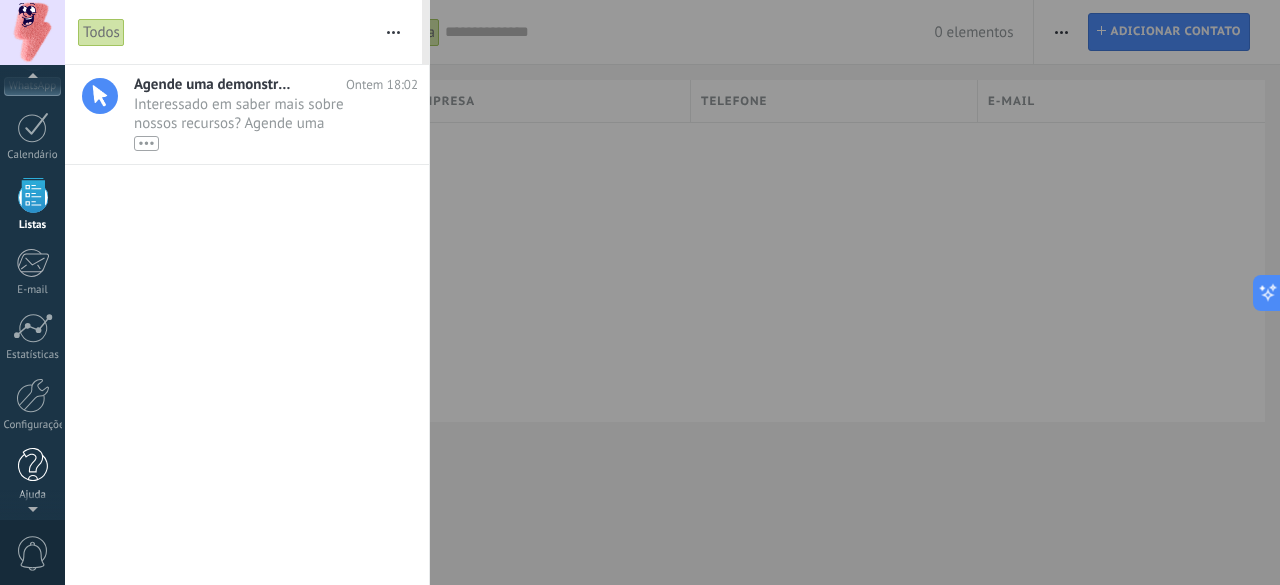 click at bounding box center (33, 465) 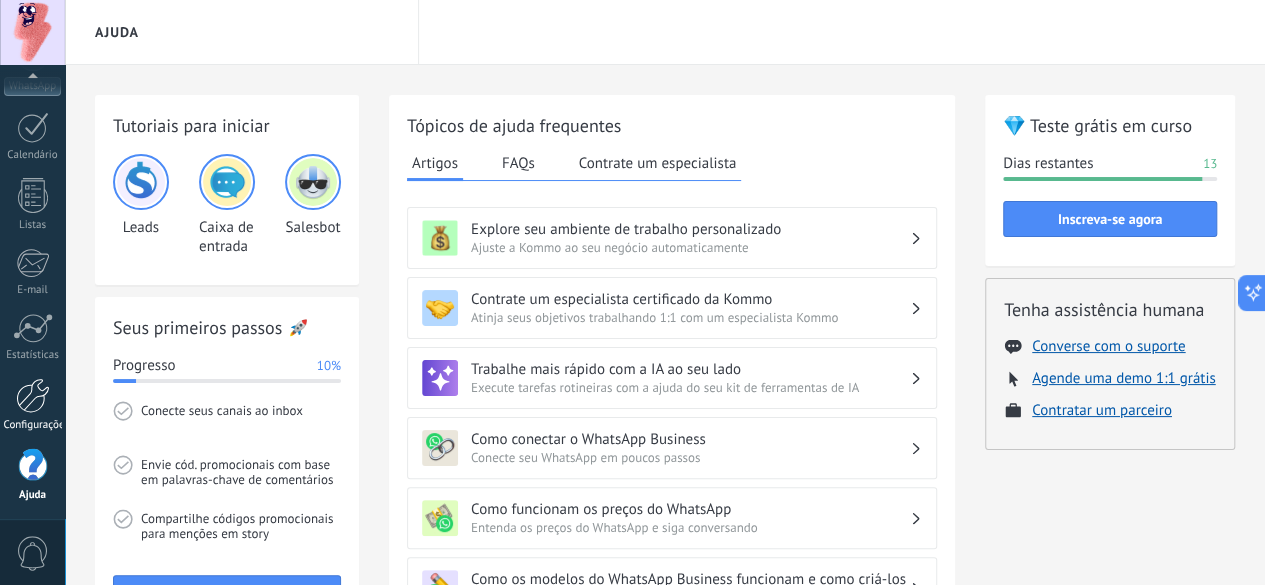 click on "Configurações" at bounding box center (32, 405) 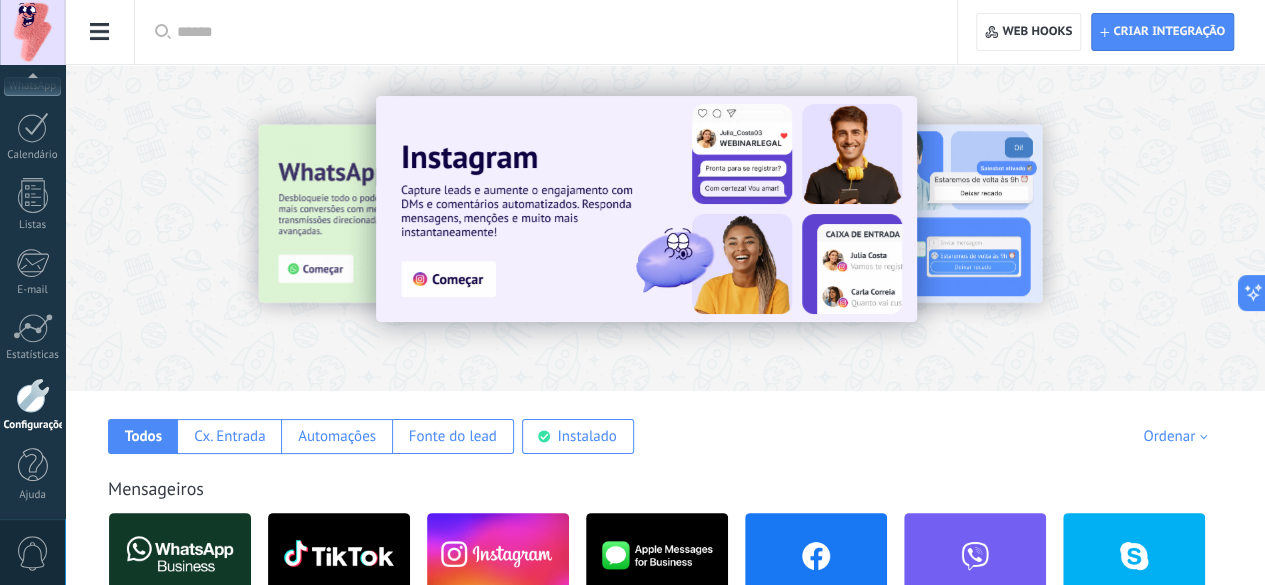 click on "Modelos" at bounding box center [-116, 317] 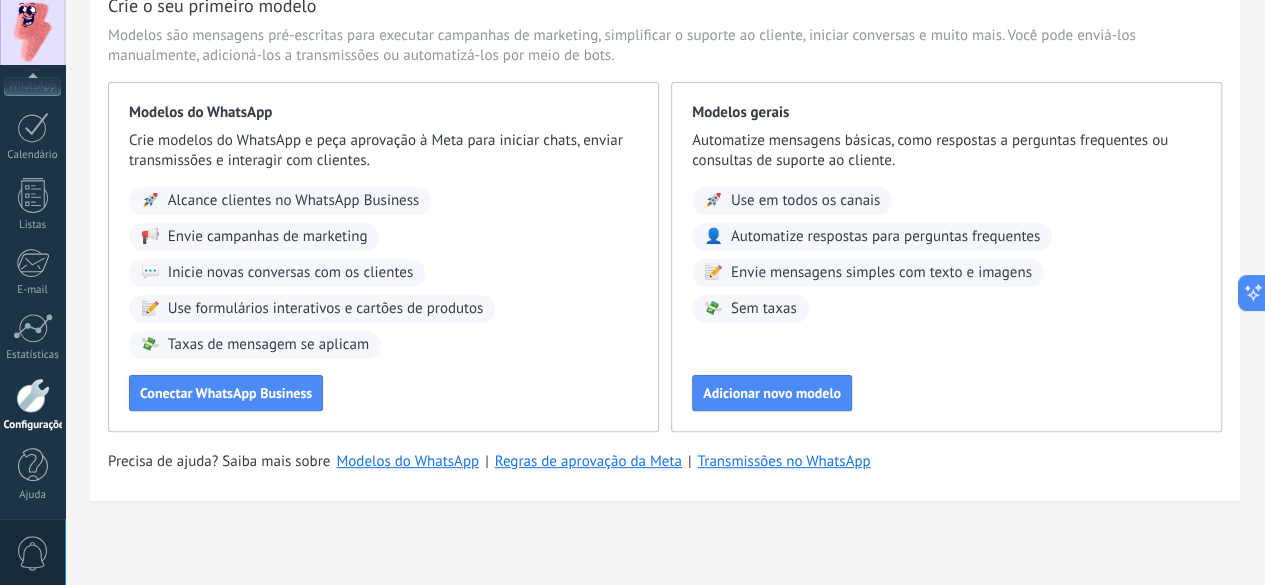 scroll, scrollTop: 0, scrollLeft: 0, axis: both 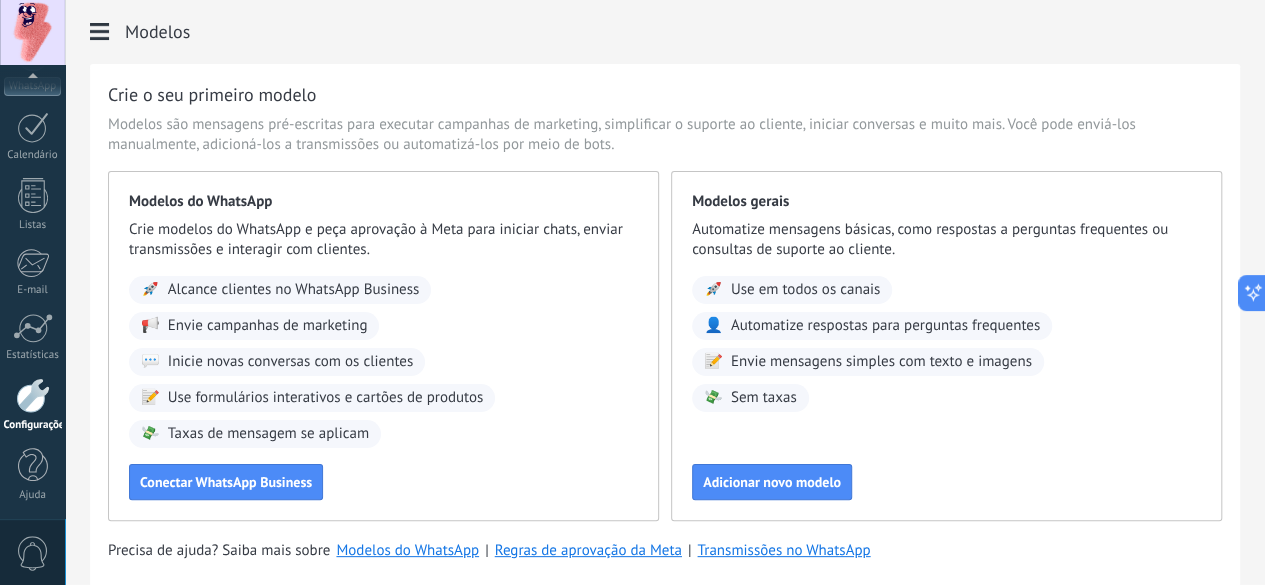 click on "Ferramentas de comunicação" at bounding box center [-116, 373] 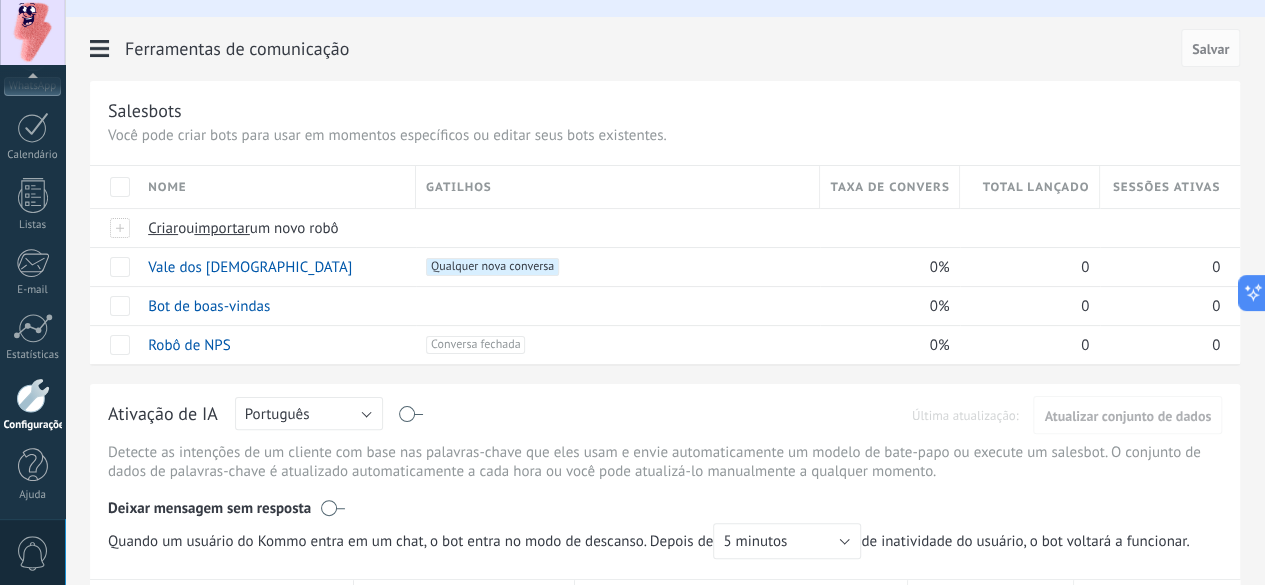 scroll, scrollTop: 0, scrollLeft: 0, axis: both 